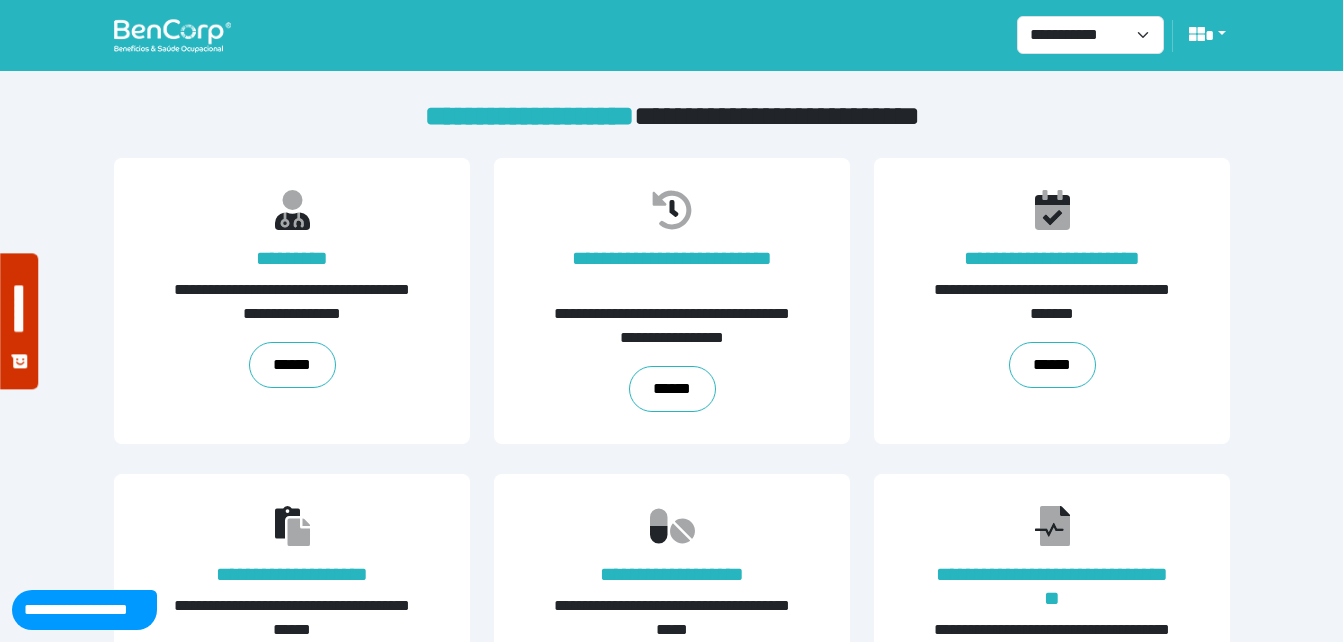 scroll, scrollTop: 454, scrollLeft: 0, axis: vertical 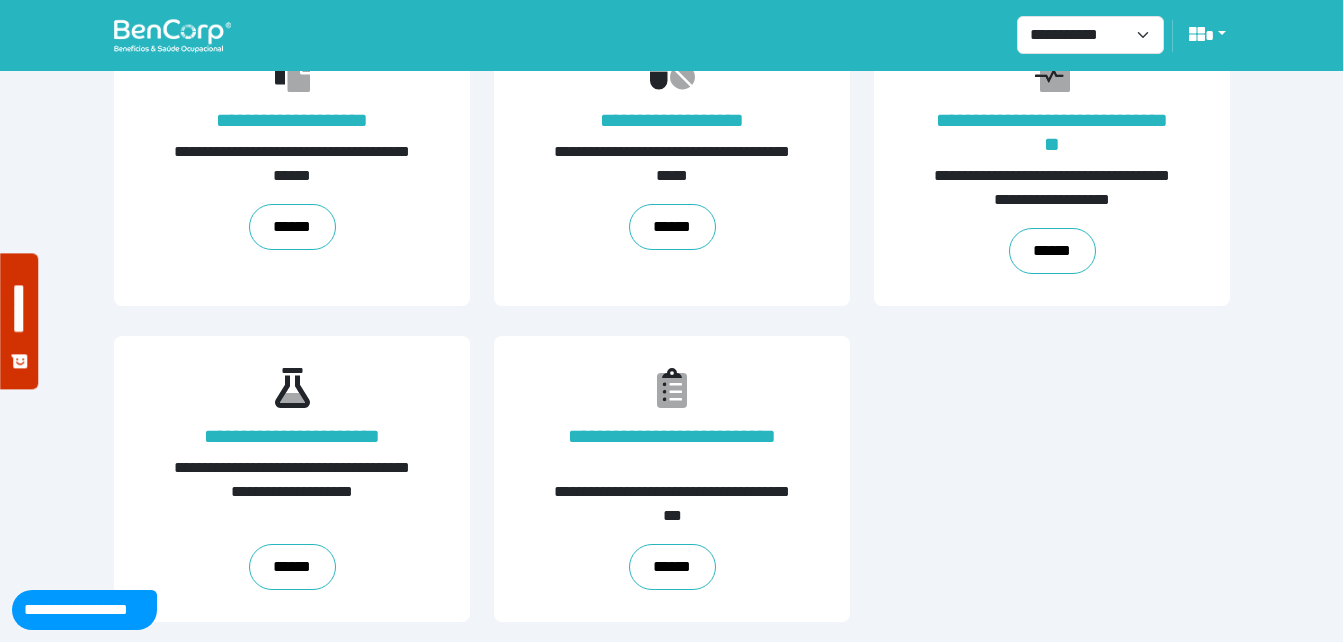 click on "******" at bounding box center [671, 567] 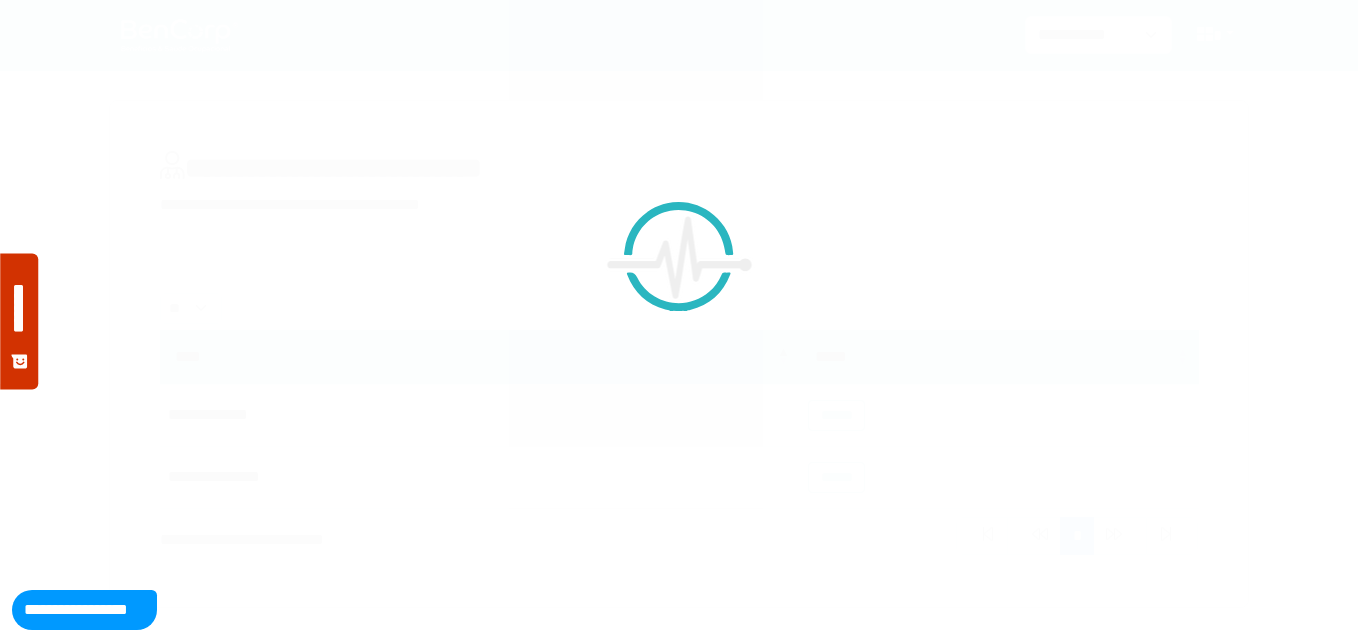 scroll, scrollTop: 0, scrollLeft: 0, axis: both 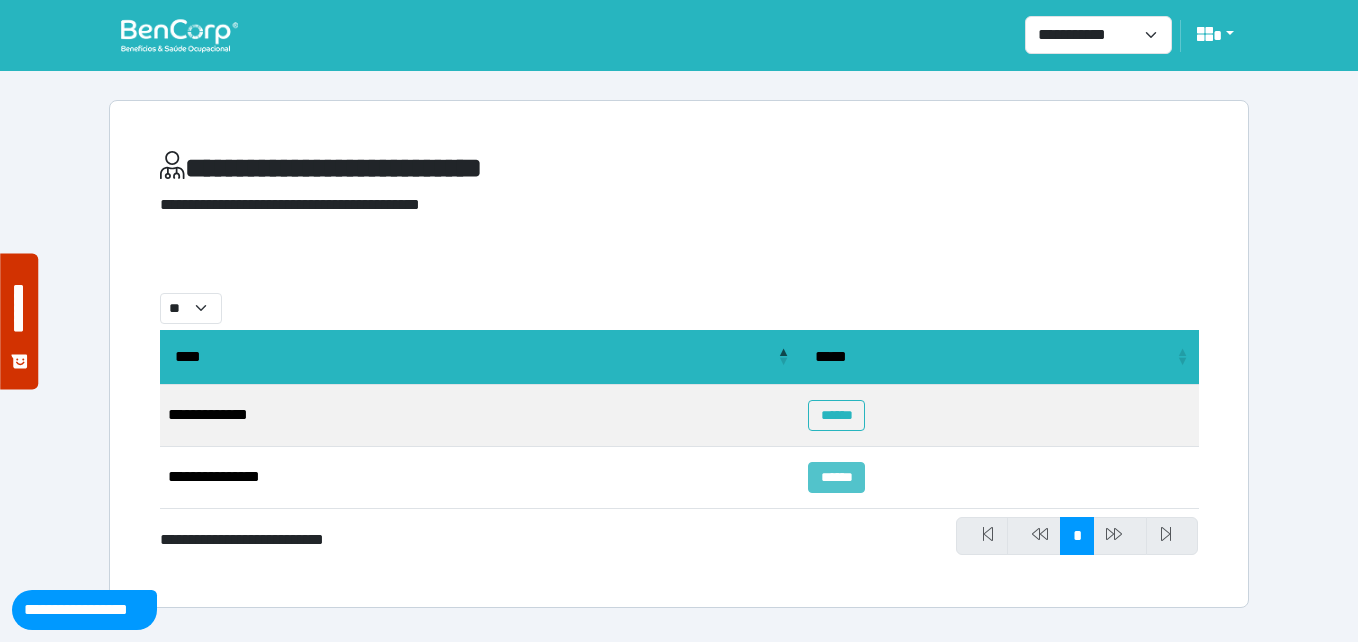 click on "******" at bounding box center (836, 477) 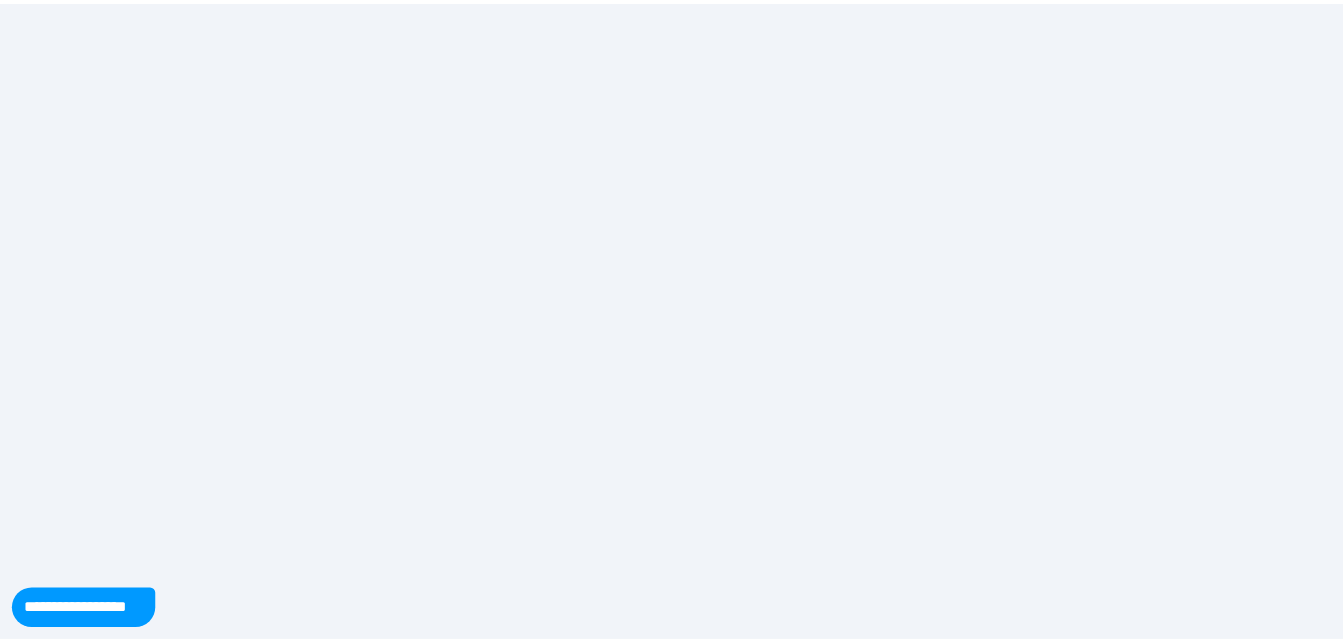 scroll, scrollTop: 0, scrollLeft: 0, axis: both 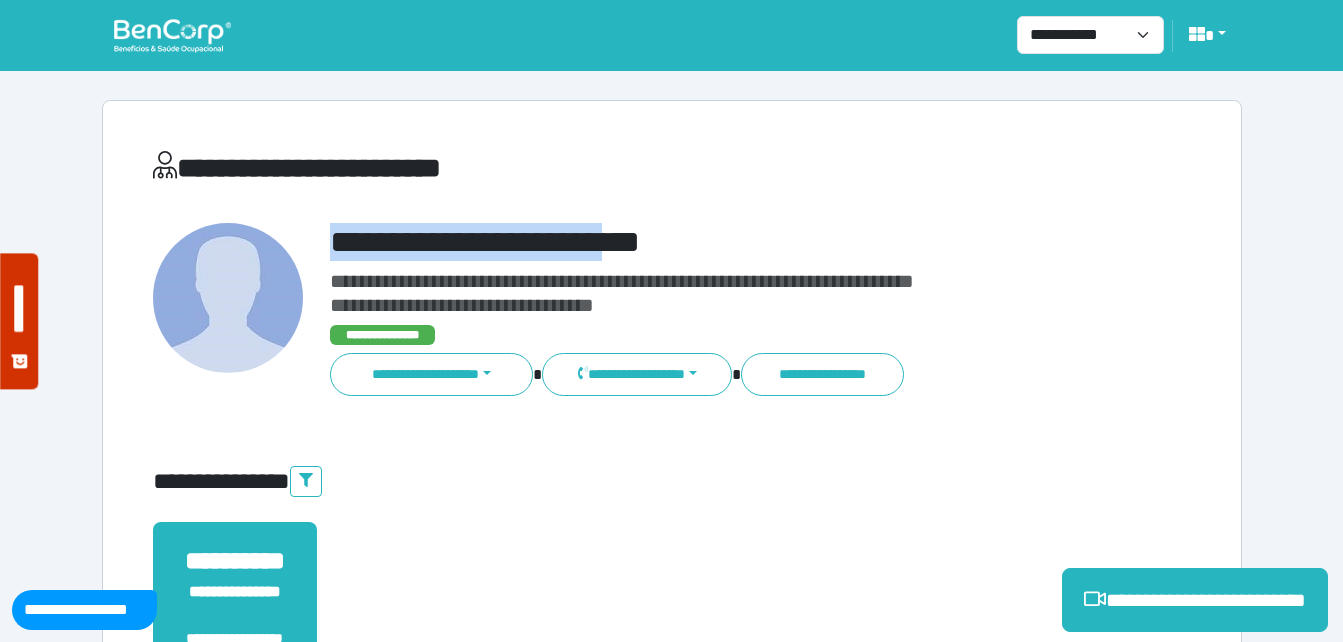drag, startPoint x: 332, startPoint y: 244, endPoint x: 709, endPoint y: 239, distance: 377.03314 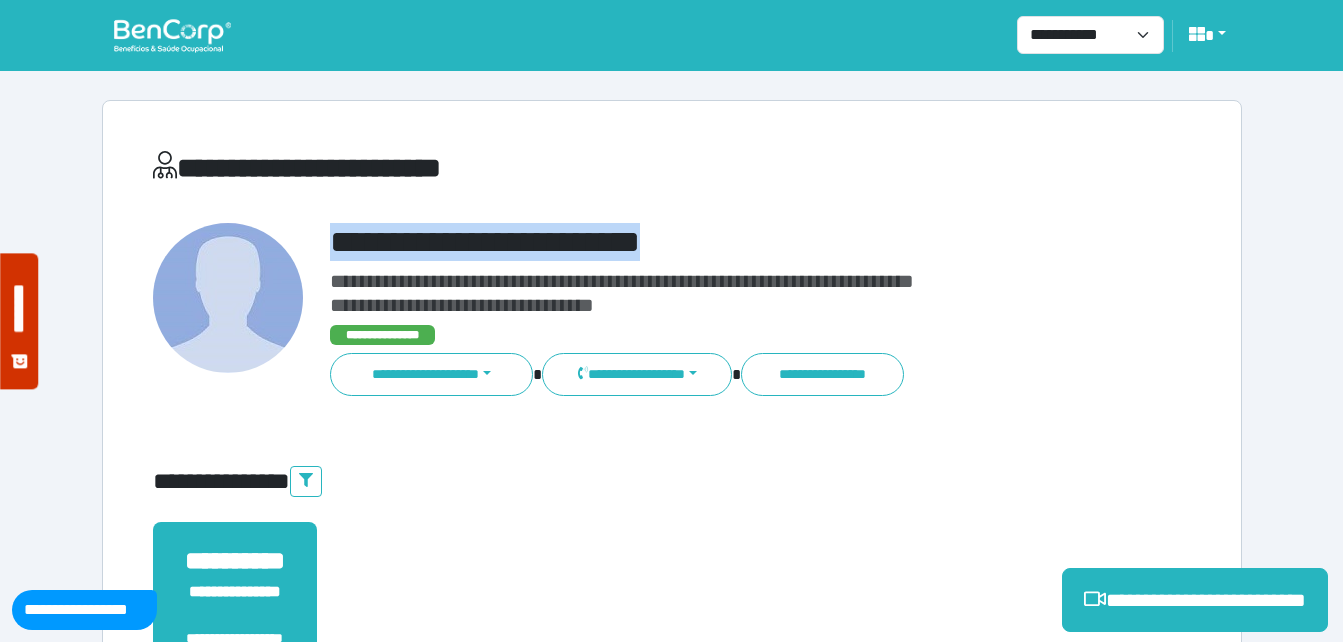copy on "**********" 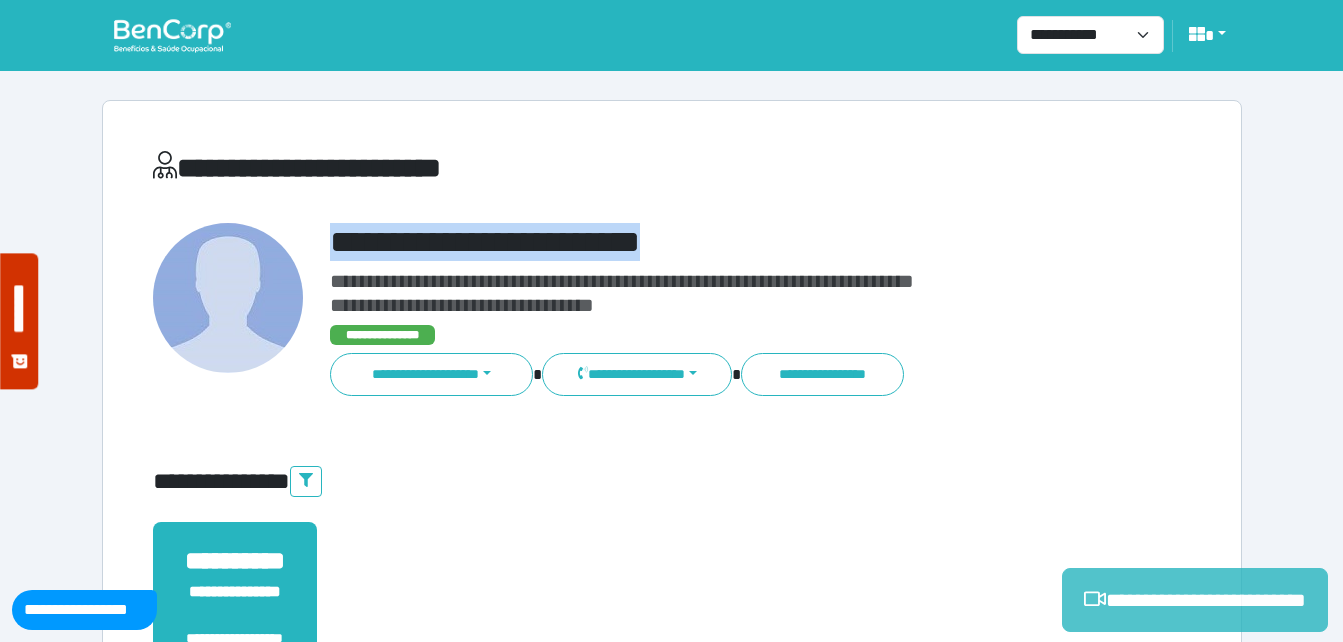 click 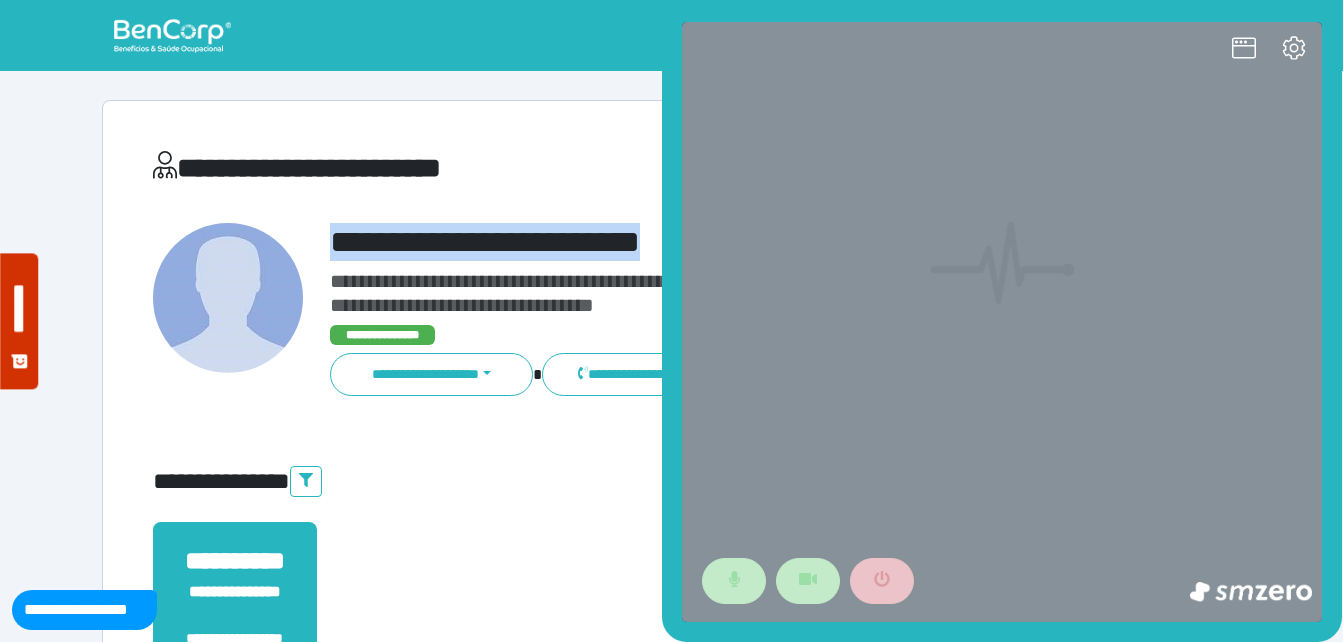 scroll, scrollTop: 0, scrollLeft: 0, axis: both 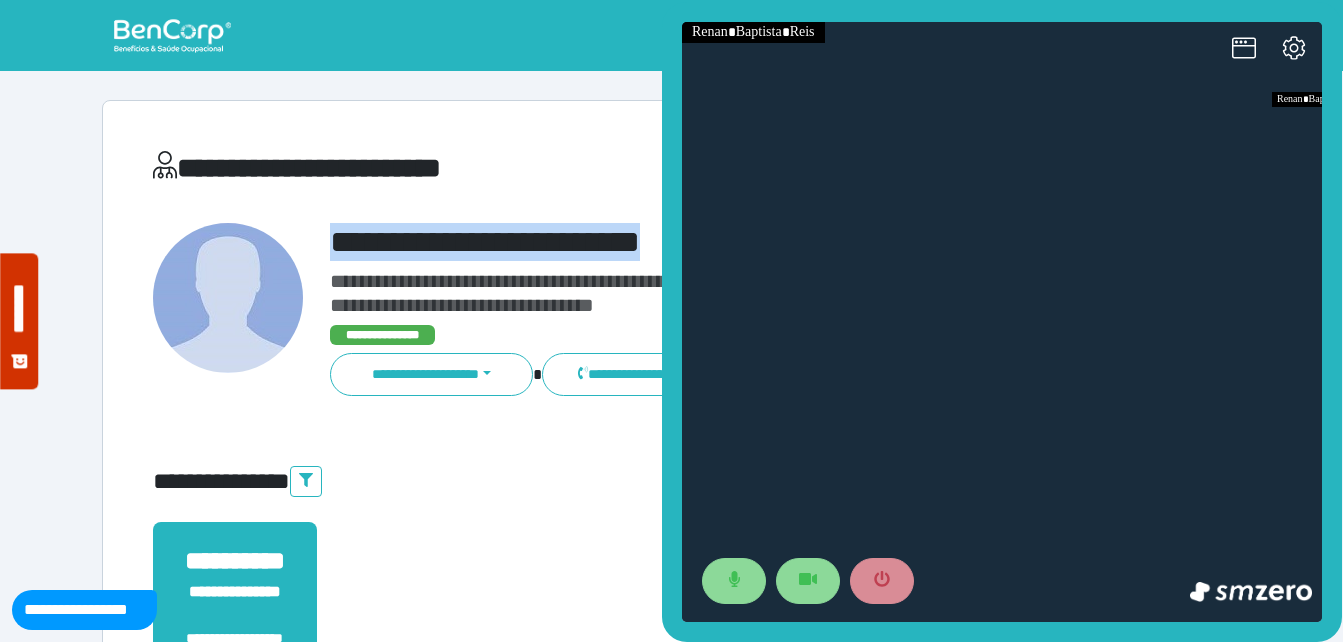 click on "**********" at bounding box center (716, 242) 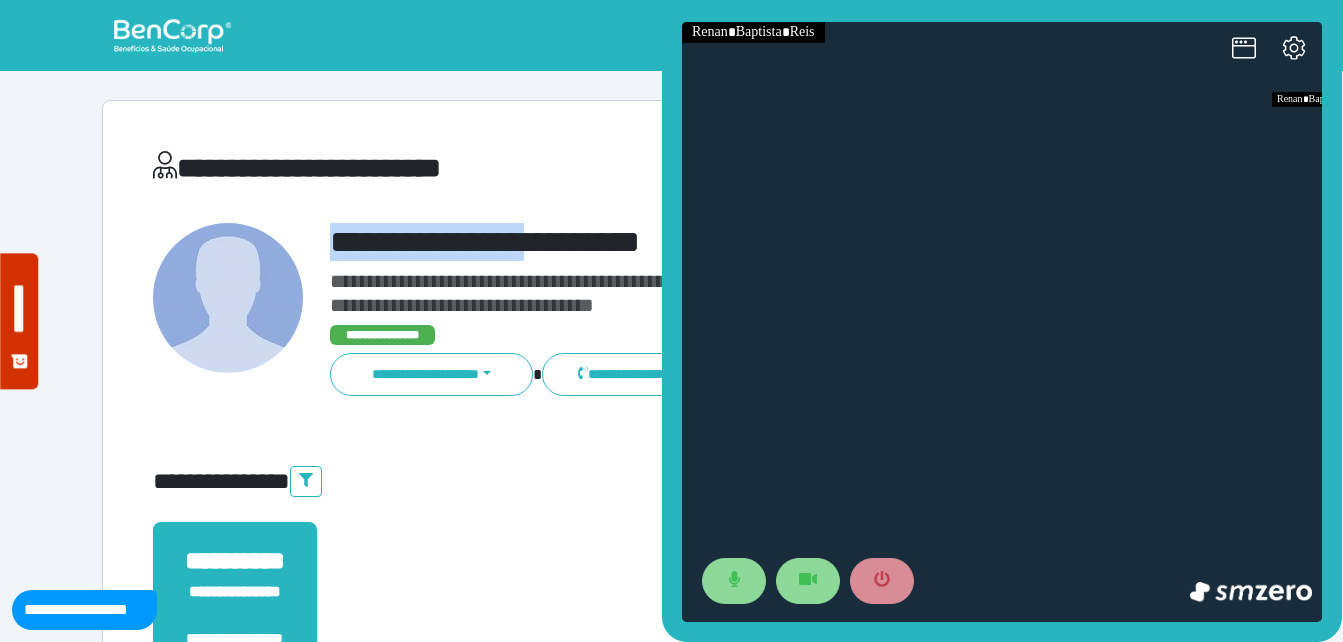 drag, startPoint x: 1003, startPoint y: 259, endPoint x: 689, endPoint y: 242, distance: 314.45987 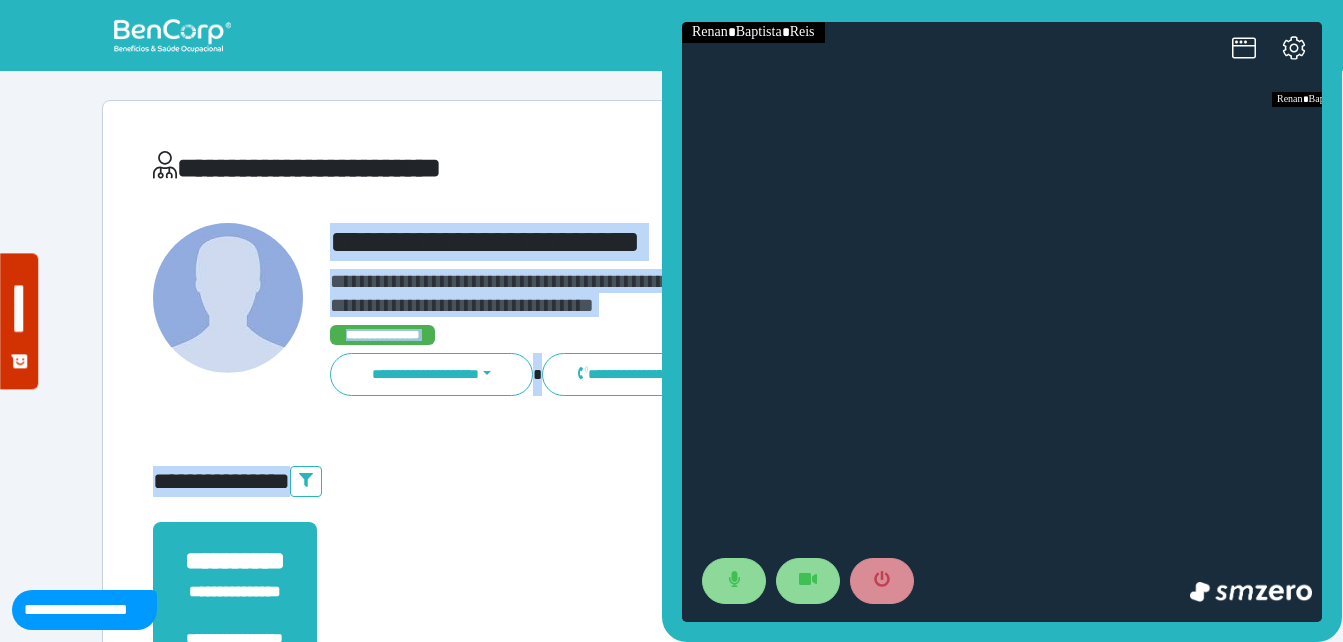 copy on "**********" 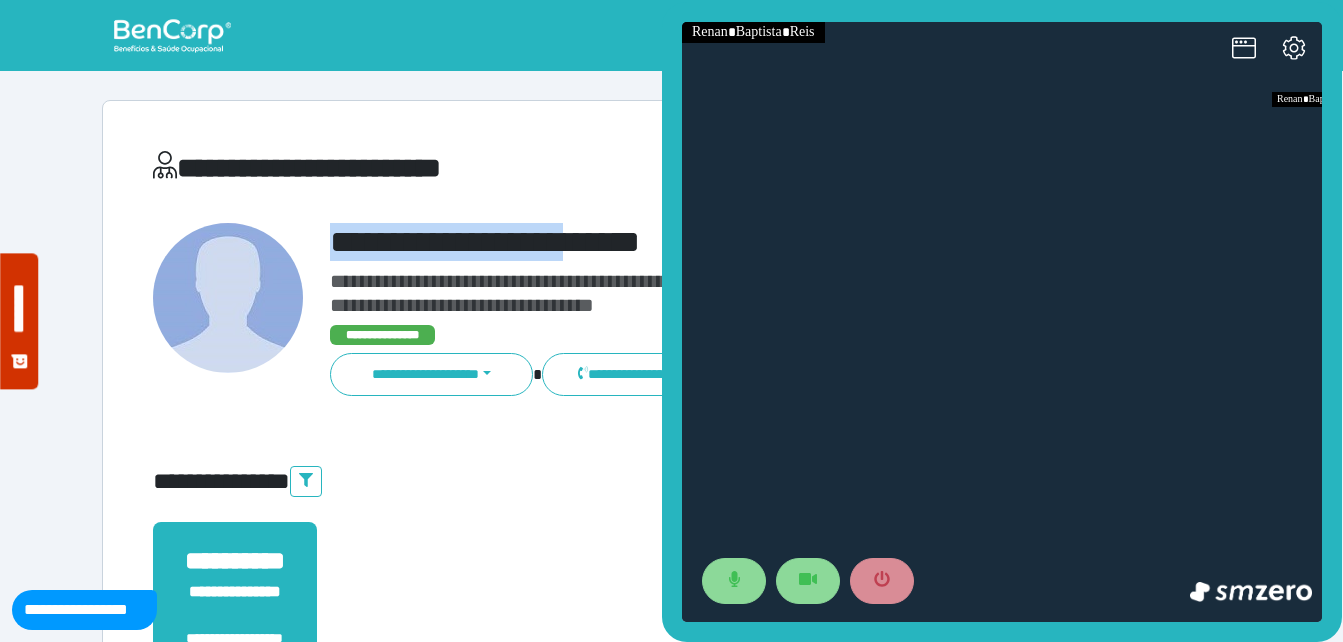 click on "**********" at bounding box center (716, 242) 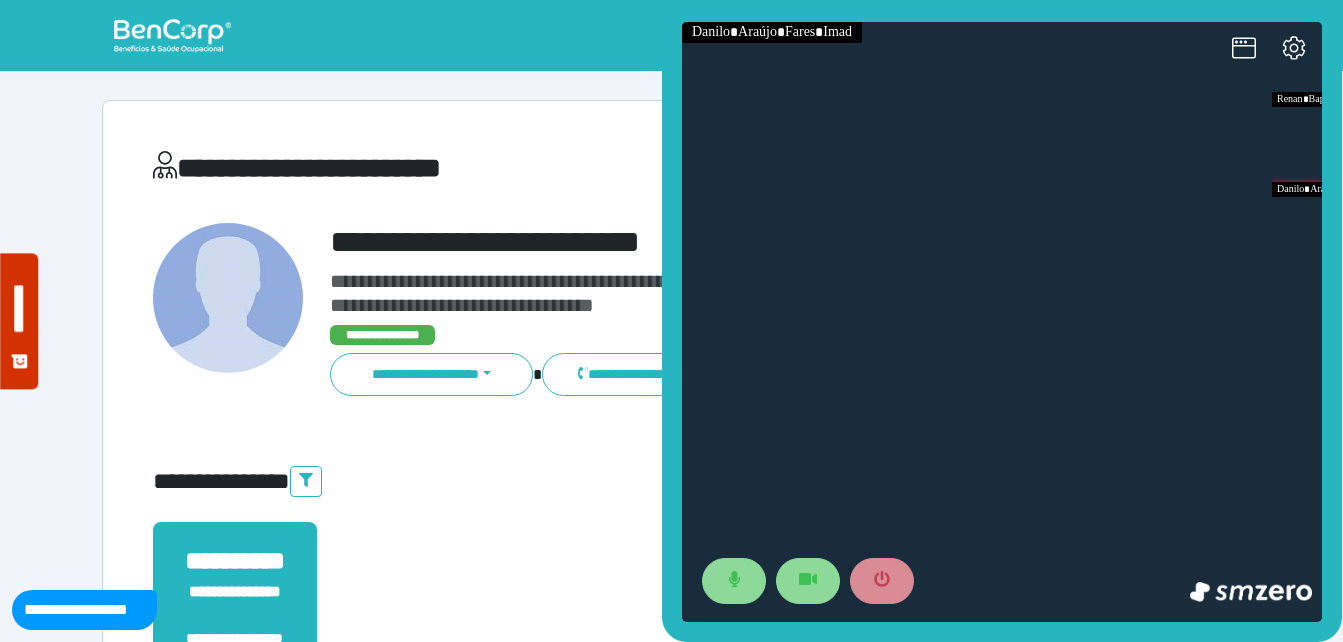 click on "**********" at bounding box center [672, 608] 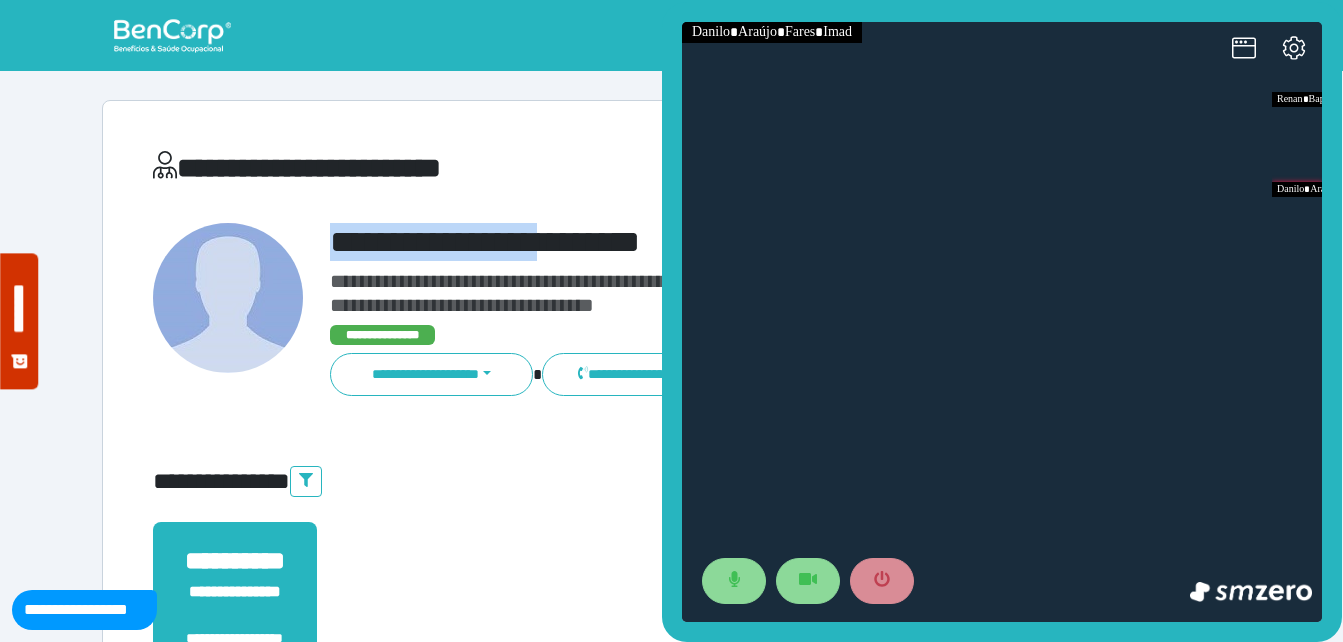 drag, startPoint x: 330, startPoint y: 235, endPoint x: 578, endPoint y: 254, distance: 248.72676 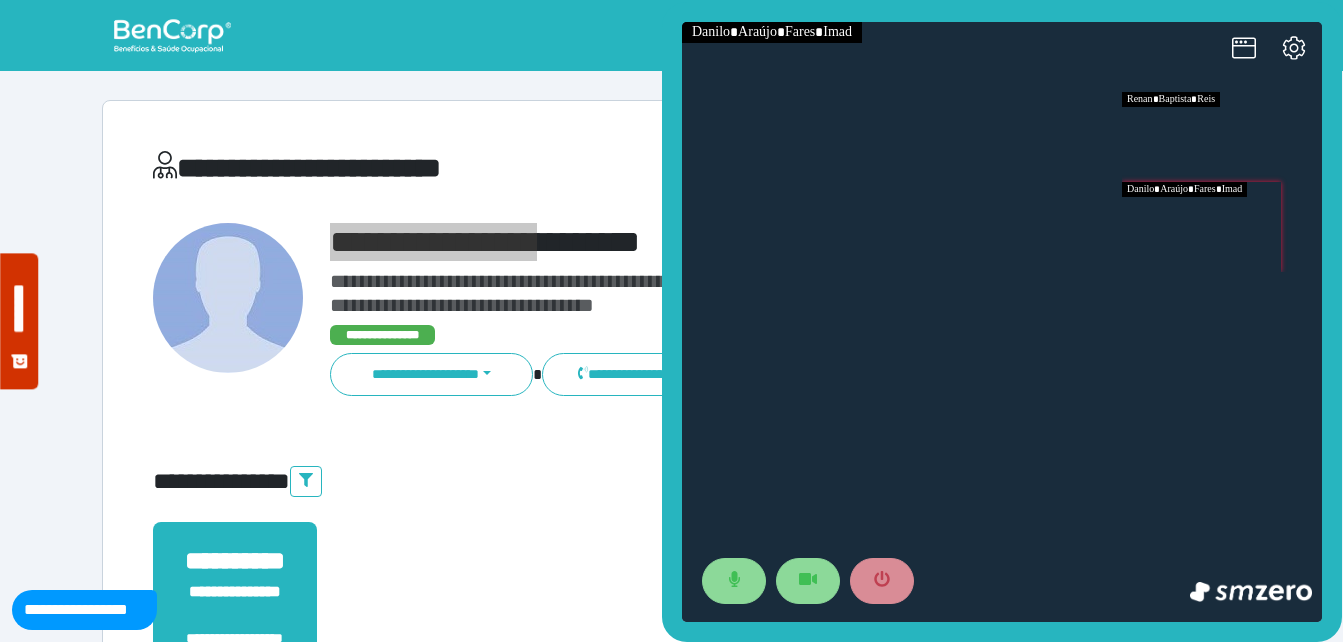 click at bounding box center (1222, 137) 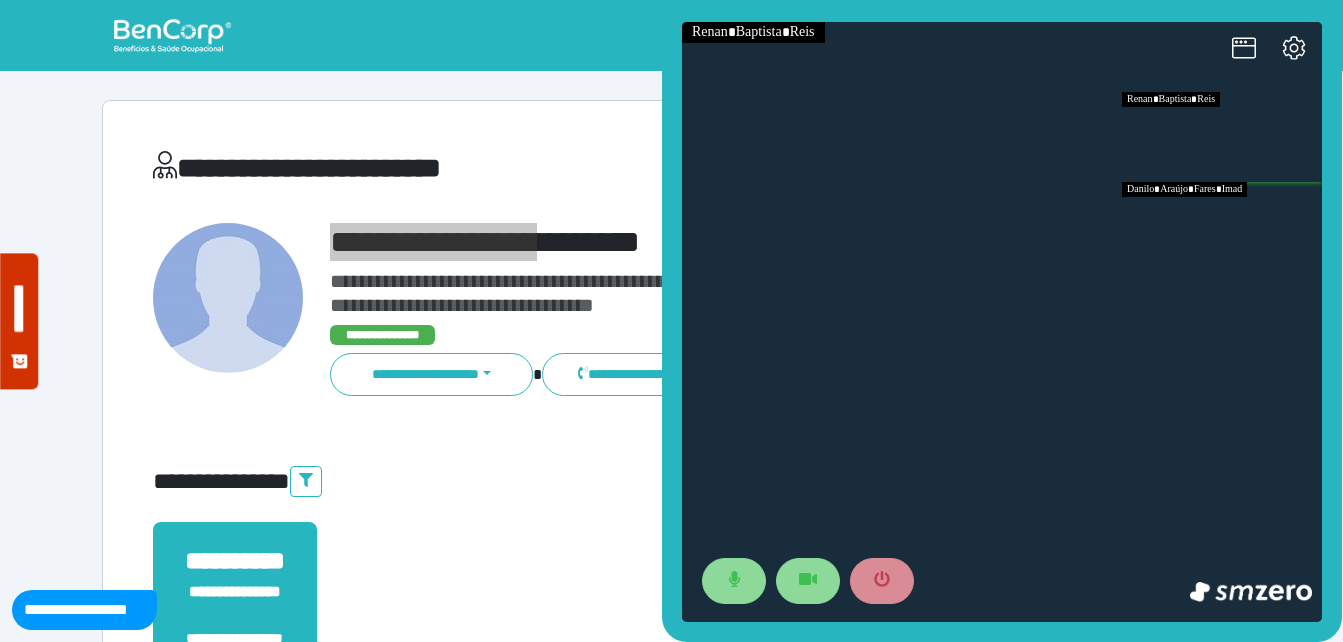 click at bounding box center [1222, 227] 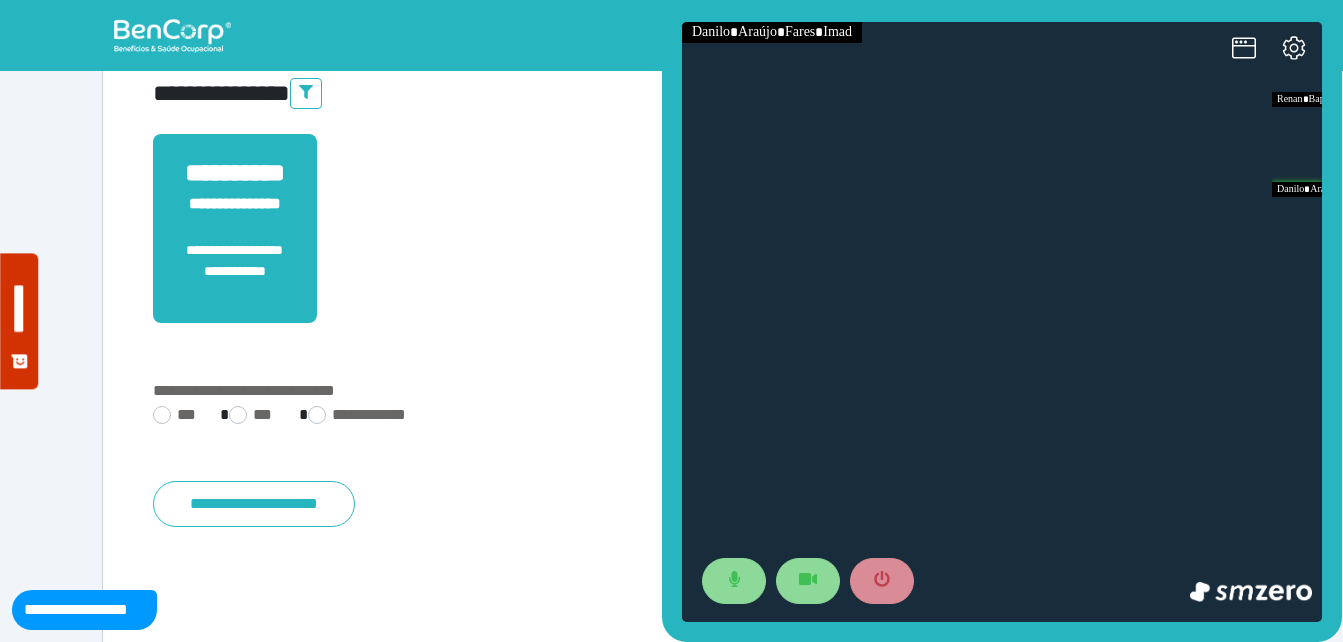 scroll, scrollTop: 494, scrollLeft: 0, axis: vertical 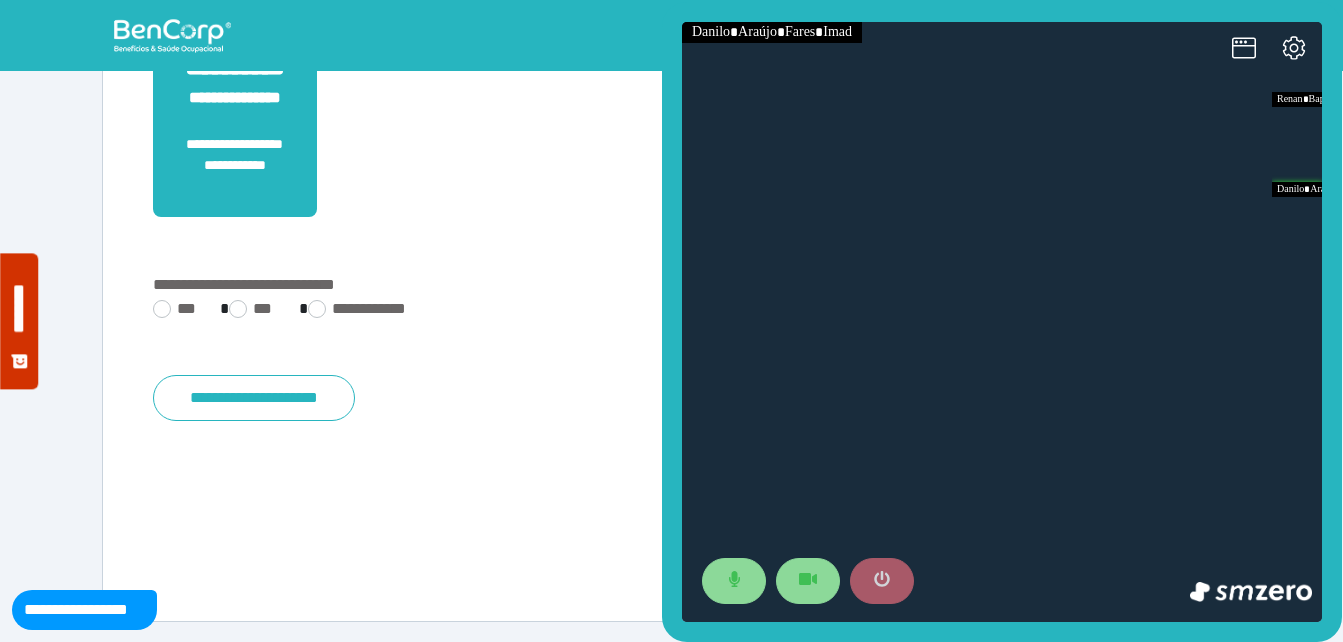 click 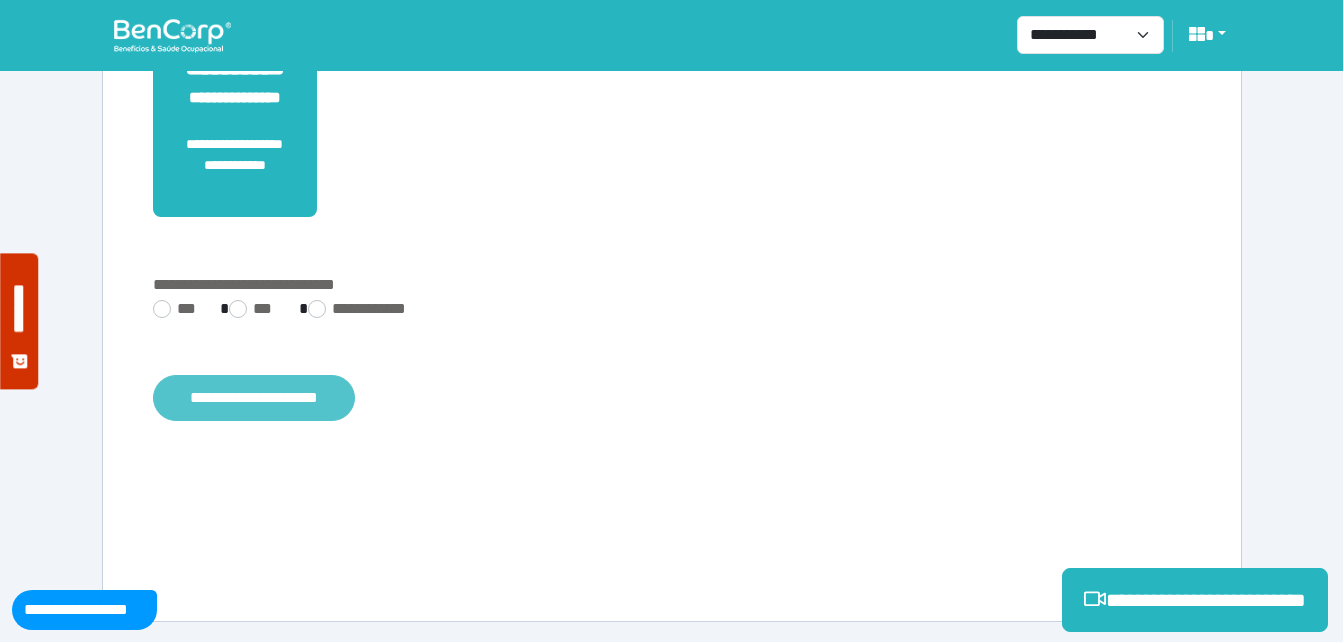 click on "**********" at bounding box center [254, 398] 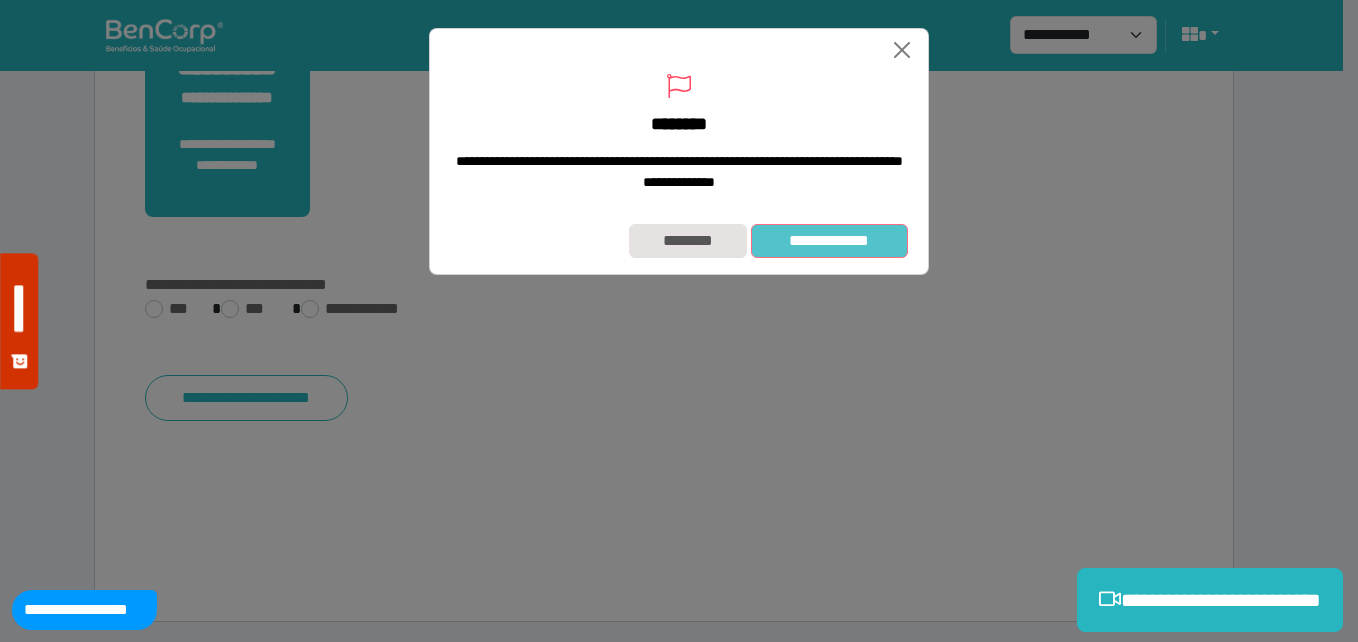 click on "**********" at bounding box center [829, 241] 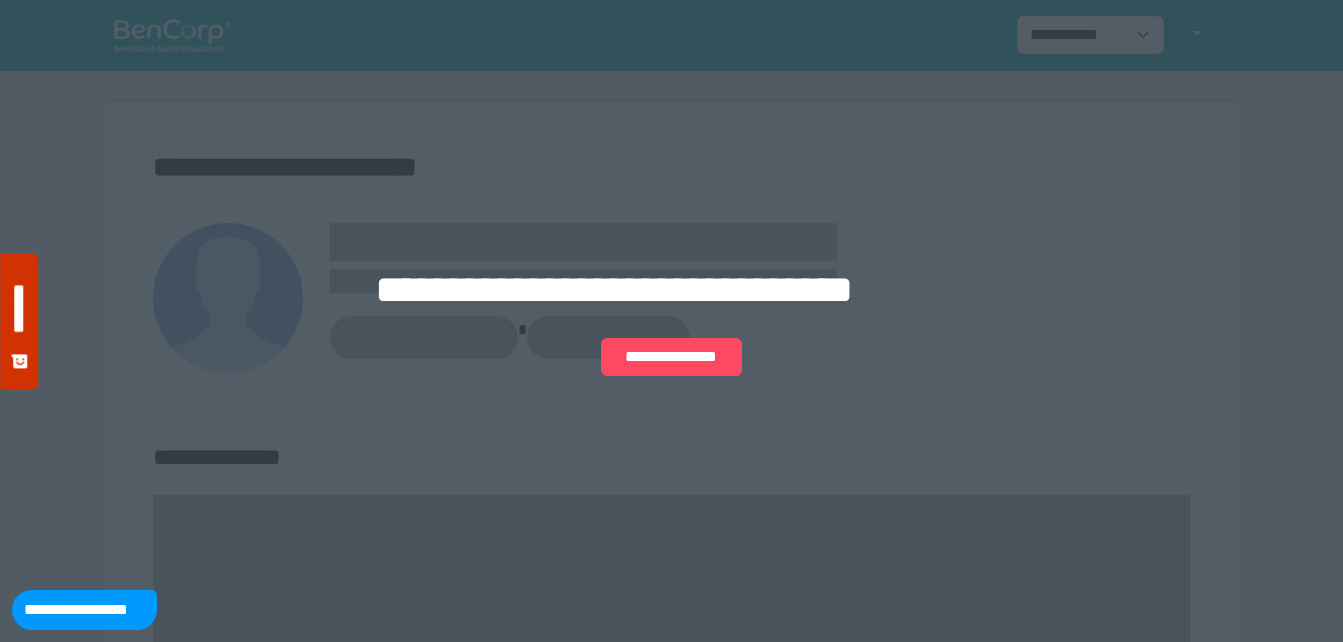scroll, scrollTop: 0, scrollLeft: 0, axis: both 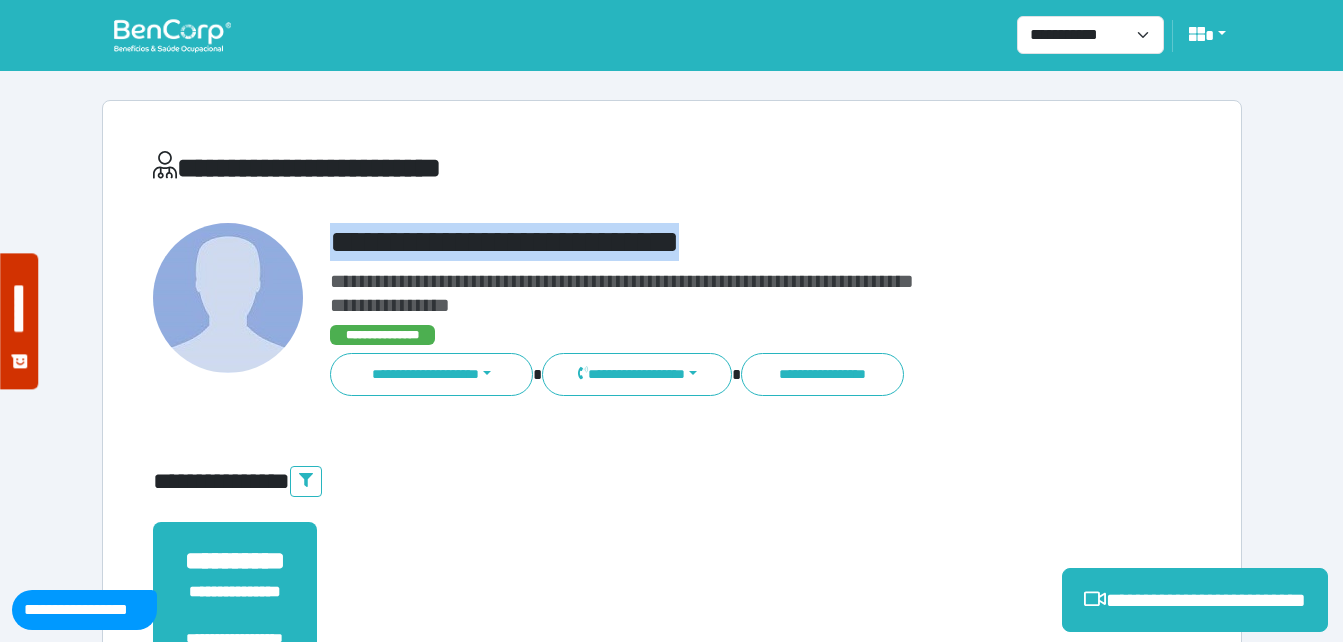 drag, startPoint x: 326, startPoint y: 235, endPoint x: 727, endPoint y: 212, distance: 401.65906 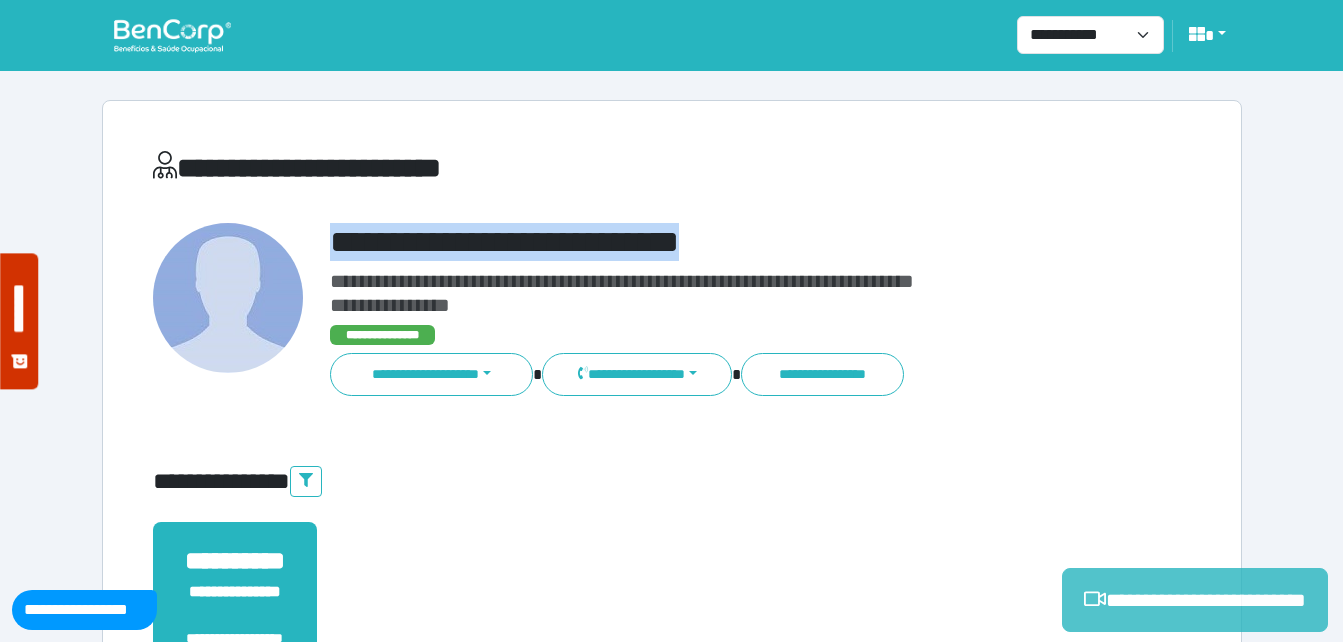 click on "**********" at bounding box center (1195, 600) 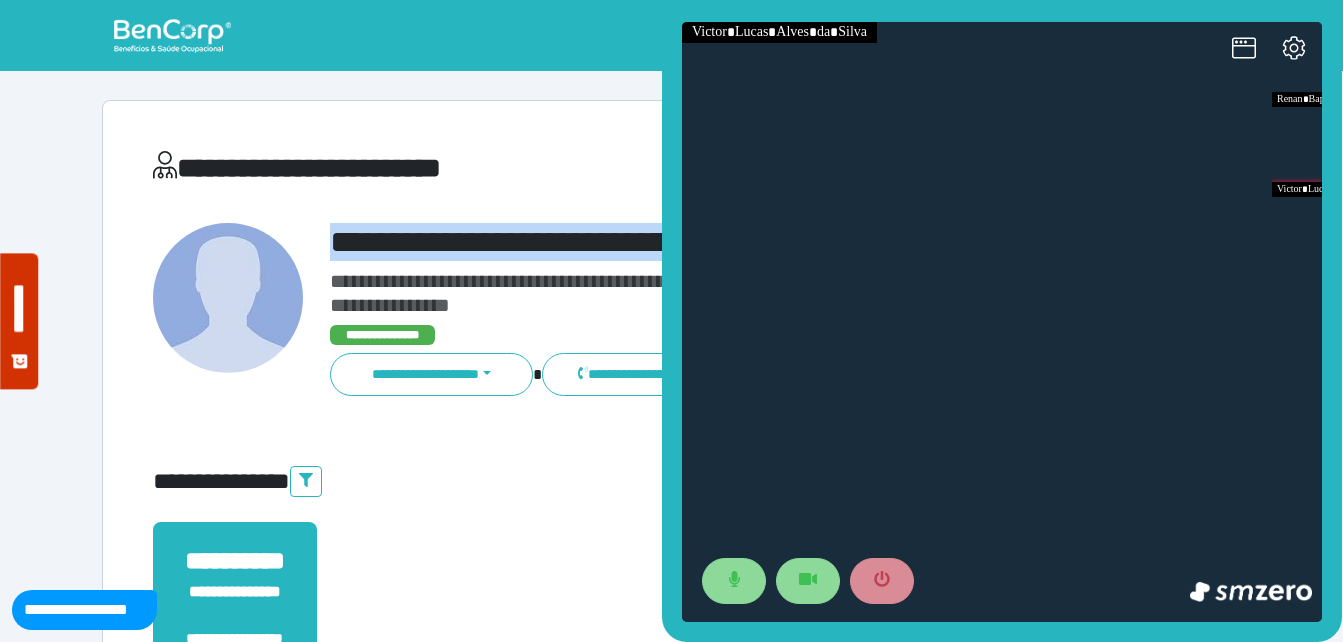 scroll, scrollTop: 0, scrollLeft: 0, axis: both 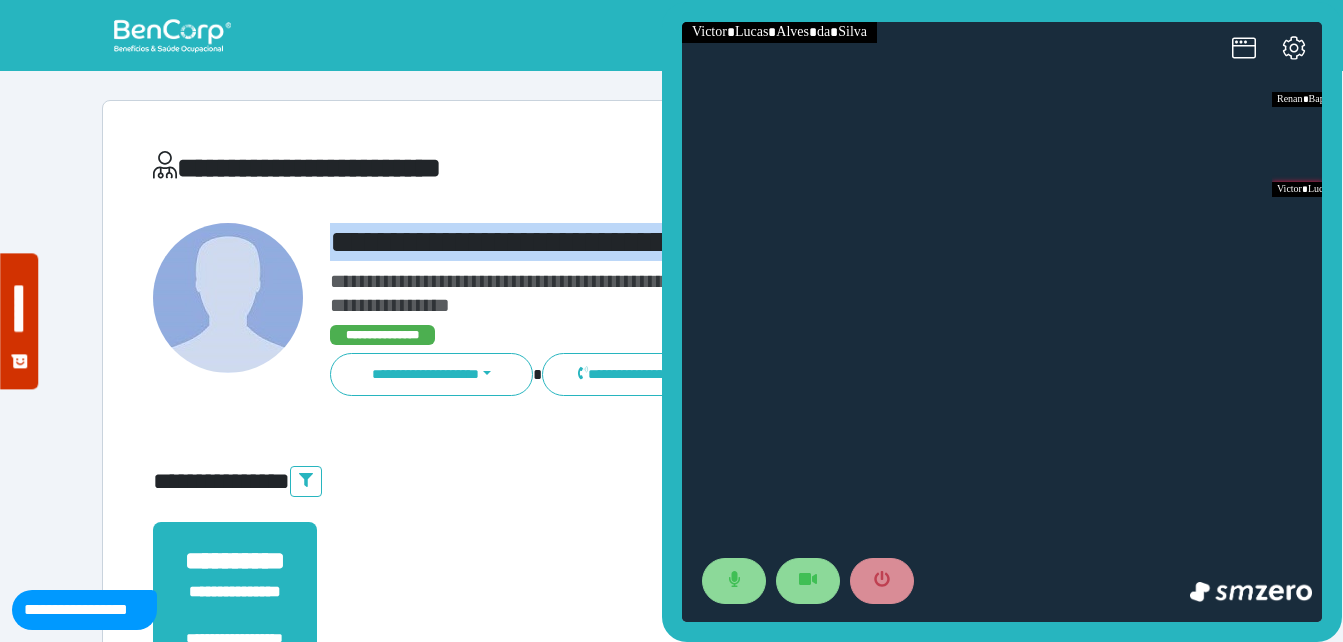 click on "**********" at bounding box center [716, 242] 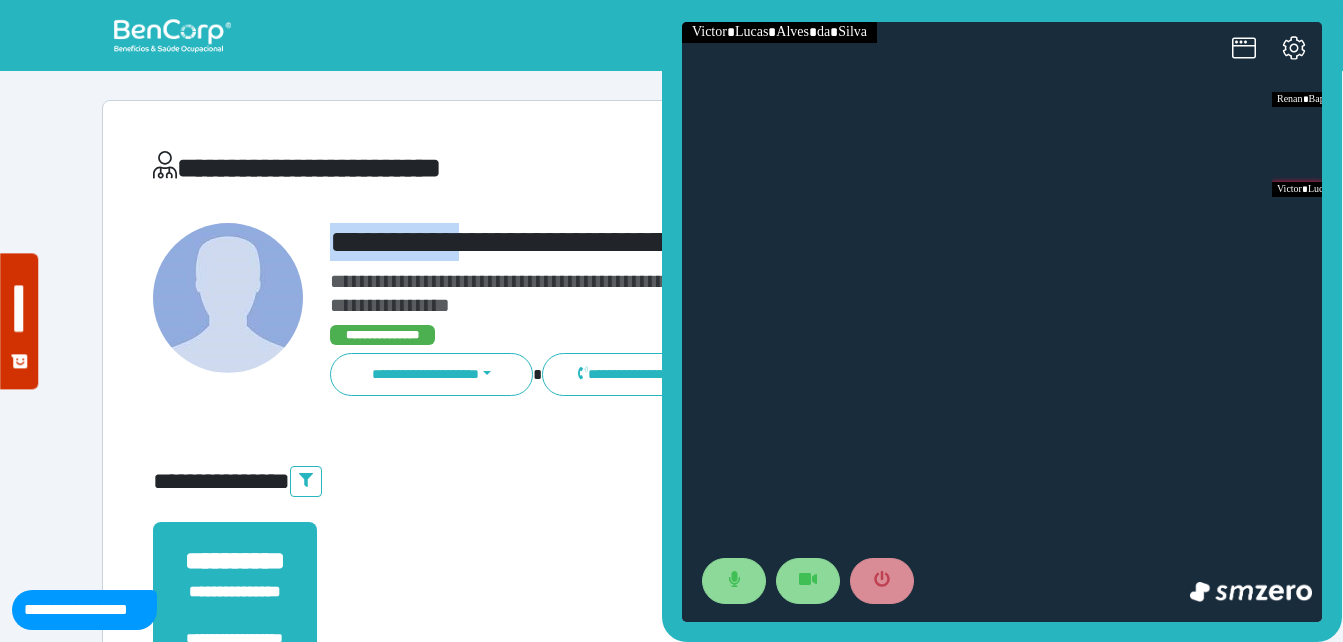 drag, startPoint x: 338, startPoint y: 234, endPoint x: 484, endPoint y: 221, distance: 146.57762 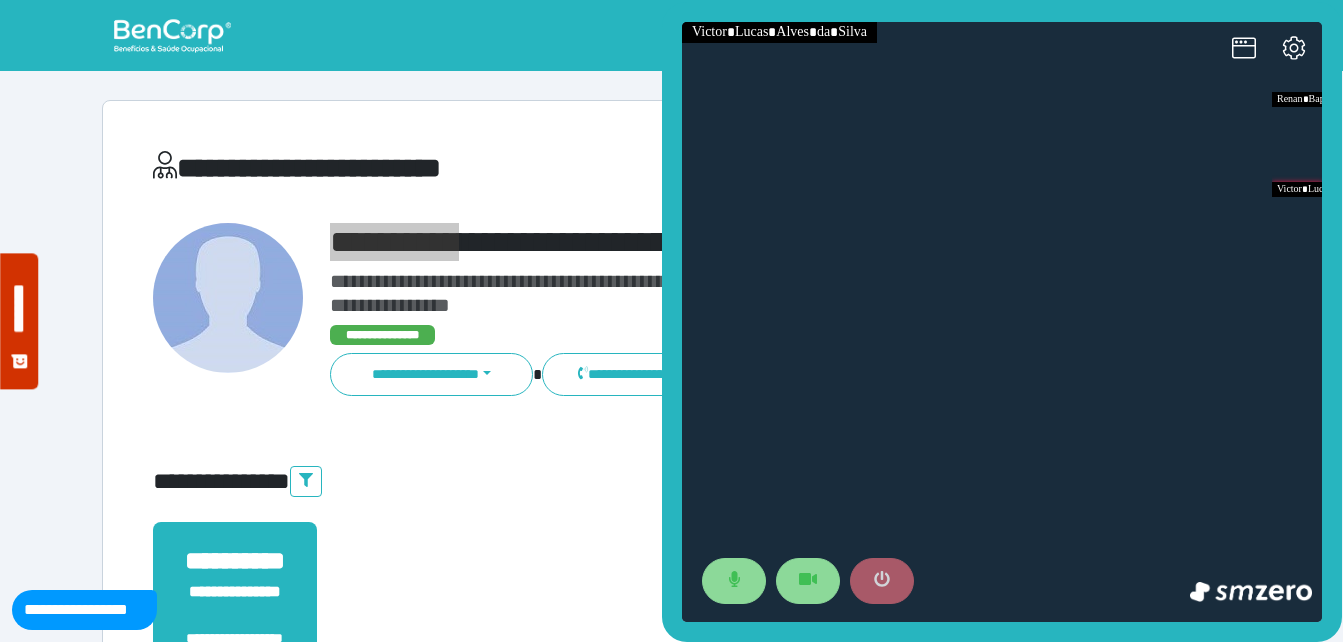 click at bounding box center (882, 581) 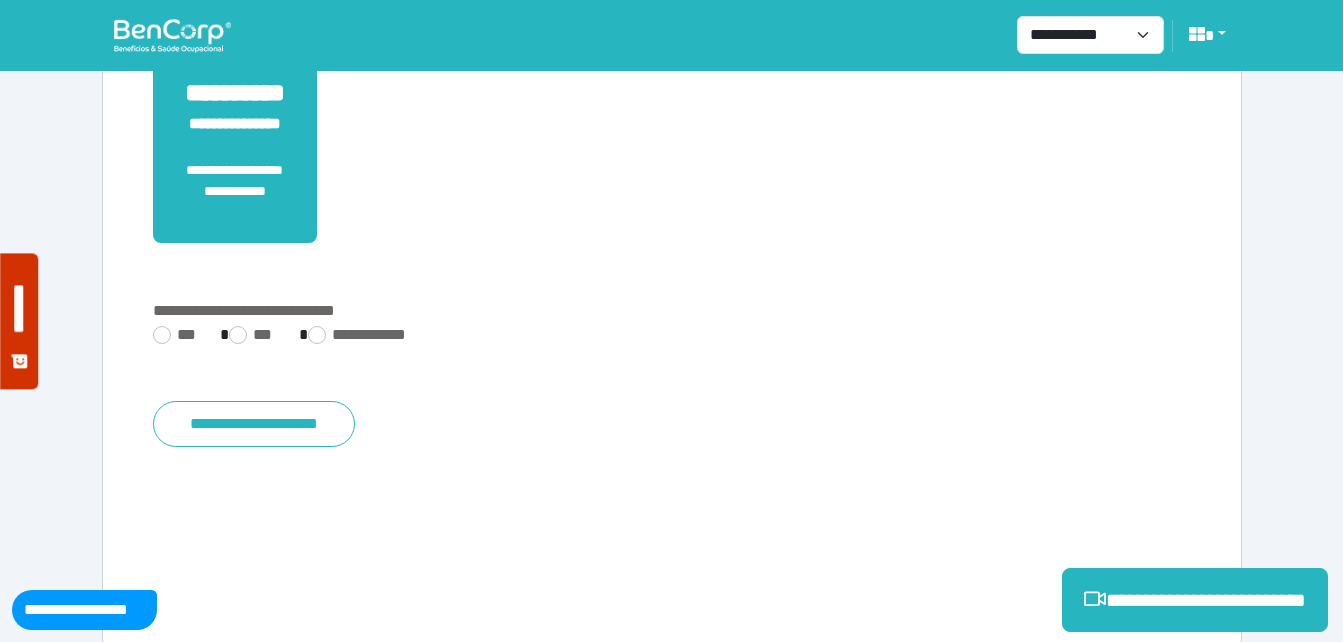 scroll, scrollTop: 494, scrollLeft: 0, axis: vertical 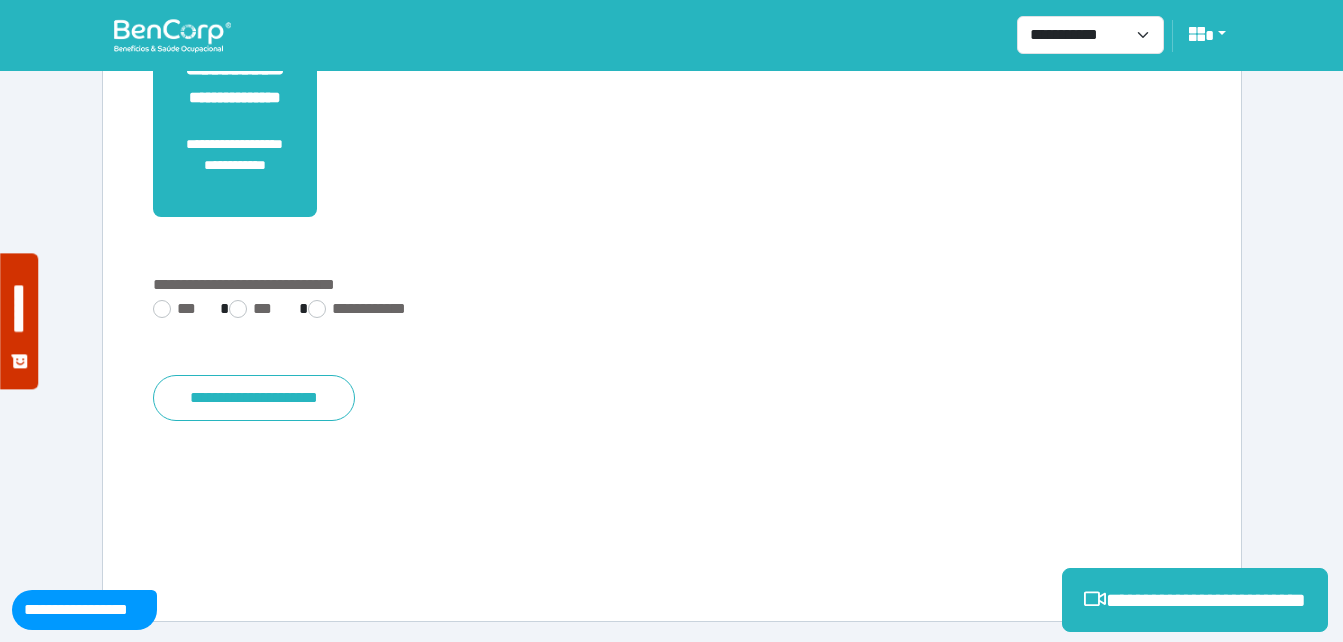 click on "**********" at bounding box center [672, 341] 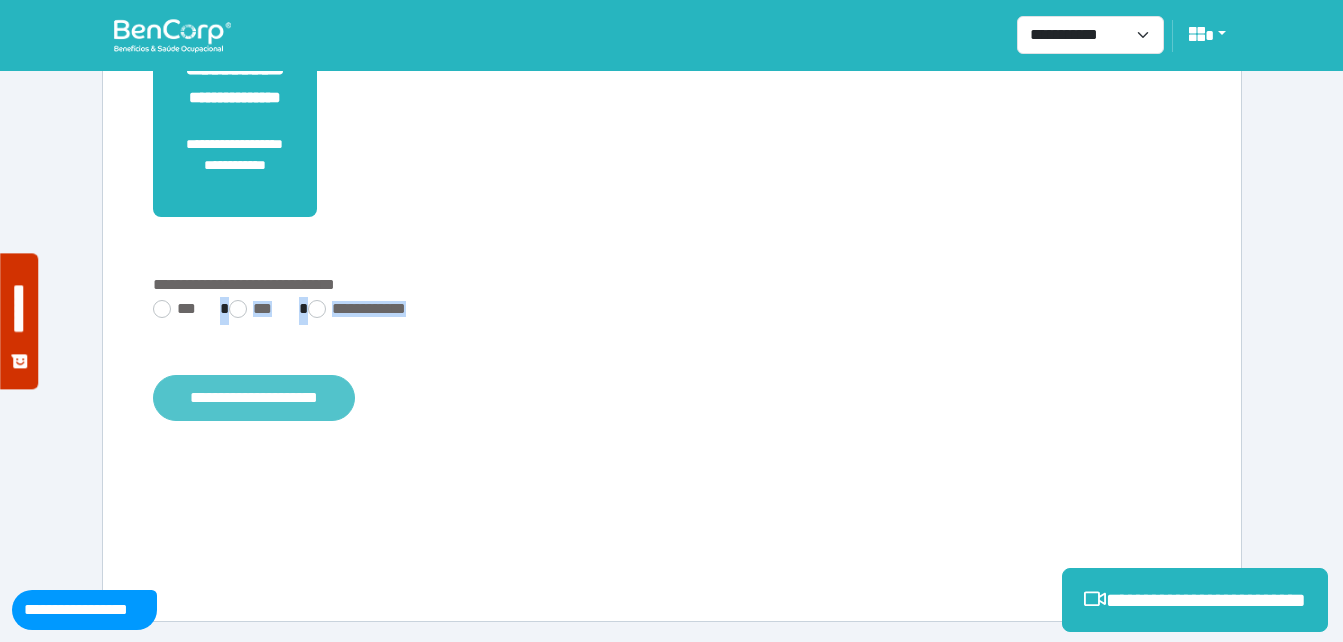 click on "**********" at bounding box center (254, 398) 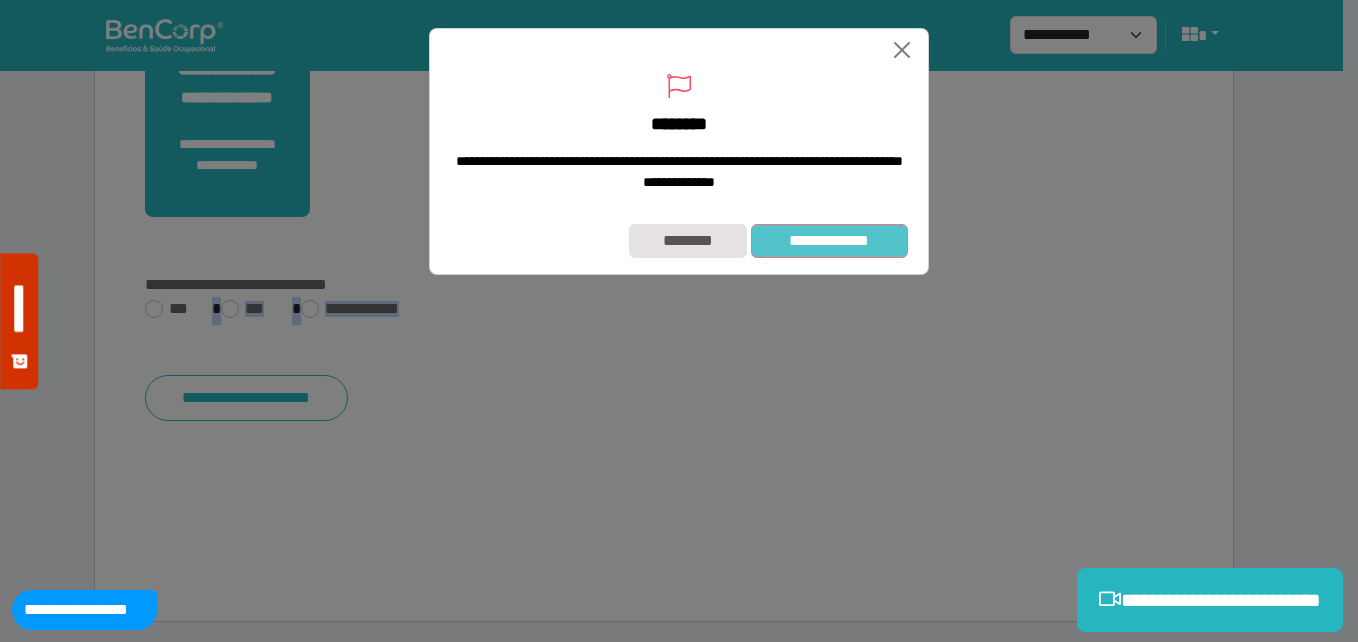 click on "**********" at bounding box center [829, 241] 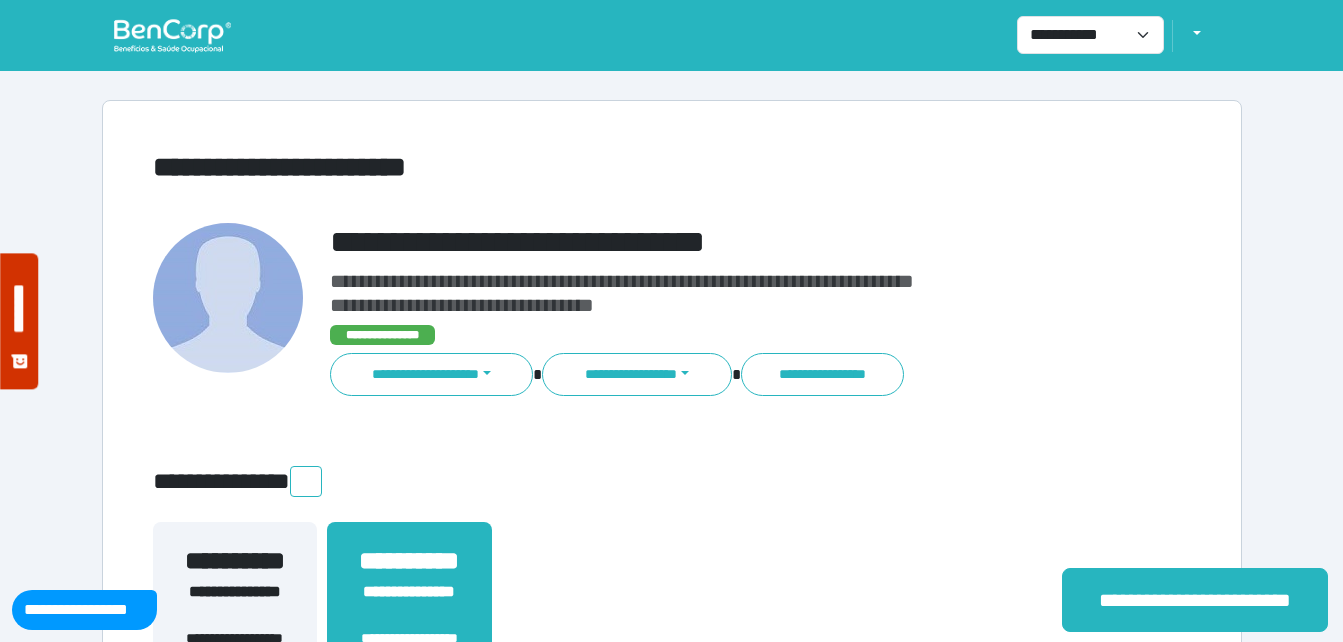 scroll, scrollTop: 0, scrollLeft: 0, axis: both 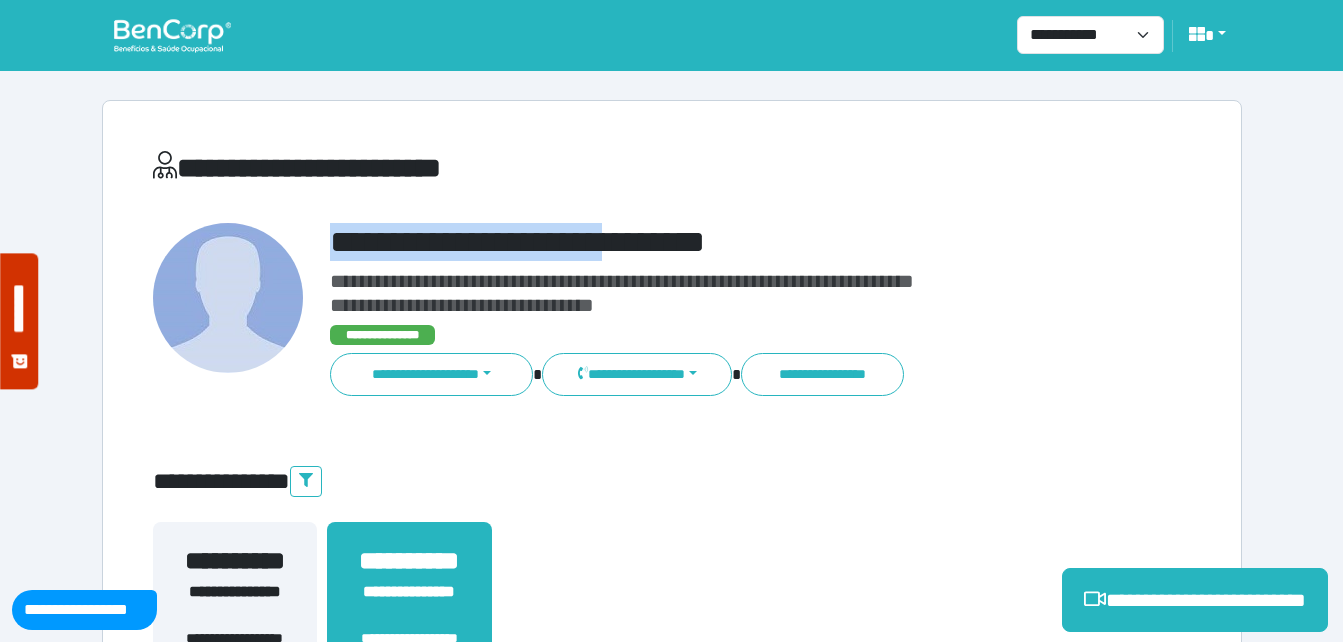 drag, startPoint x: 542, startPoint y: 205, endPoint x: 688, endPoint y: 213, distance: 146.21901 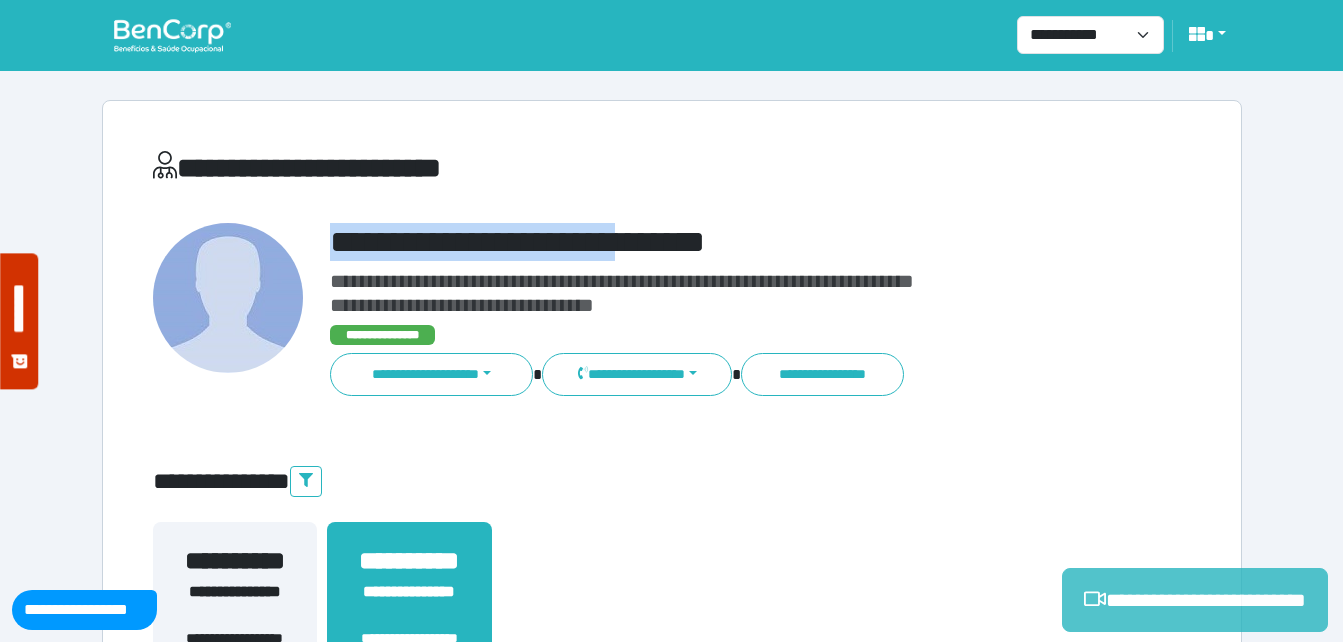 drag, startPoint x: 1161, startPoint y: 589, endPoint x: 1131, endPoint y: 595, distance: 30.594116 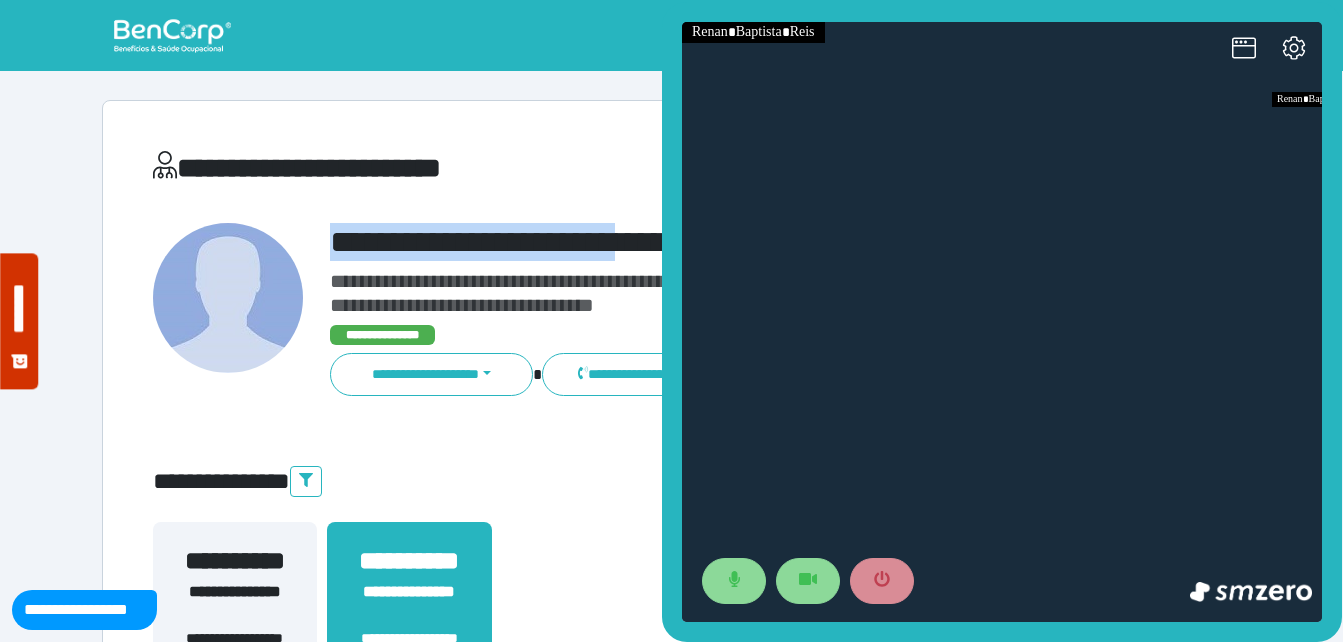 scroll, scrollTop: 0, scrollLeft: 0, axis: both 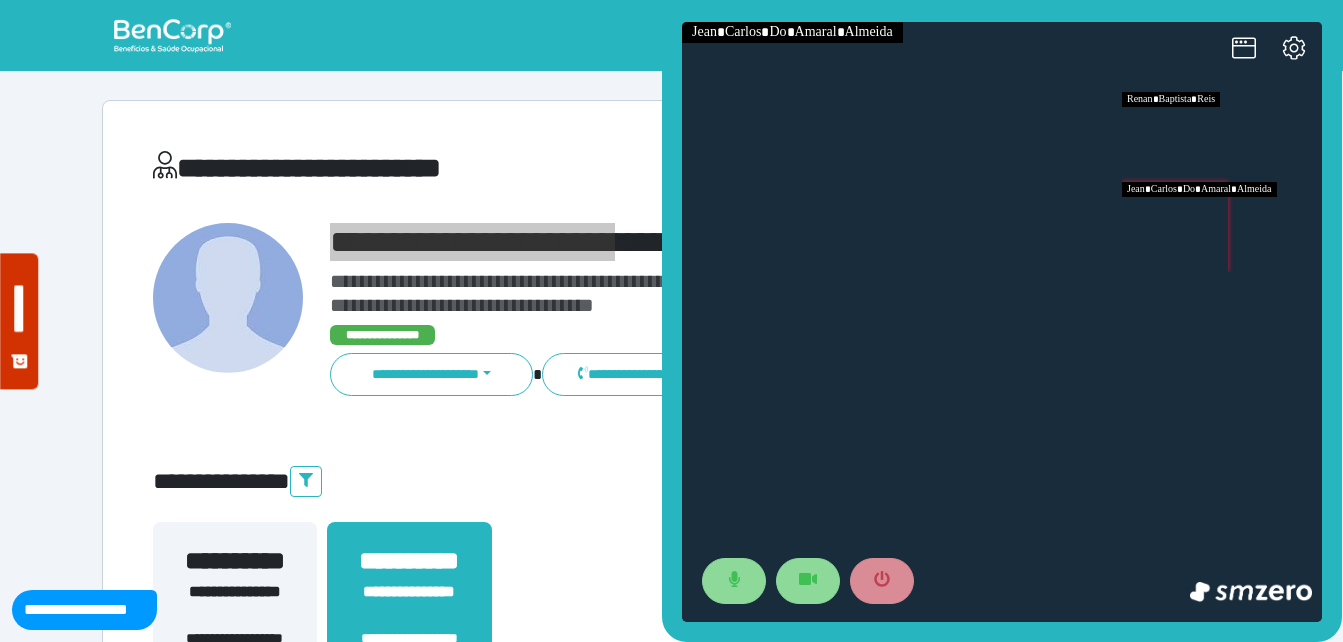 click at bounding box center (1222, 227) 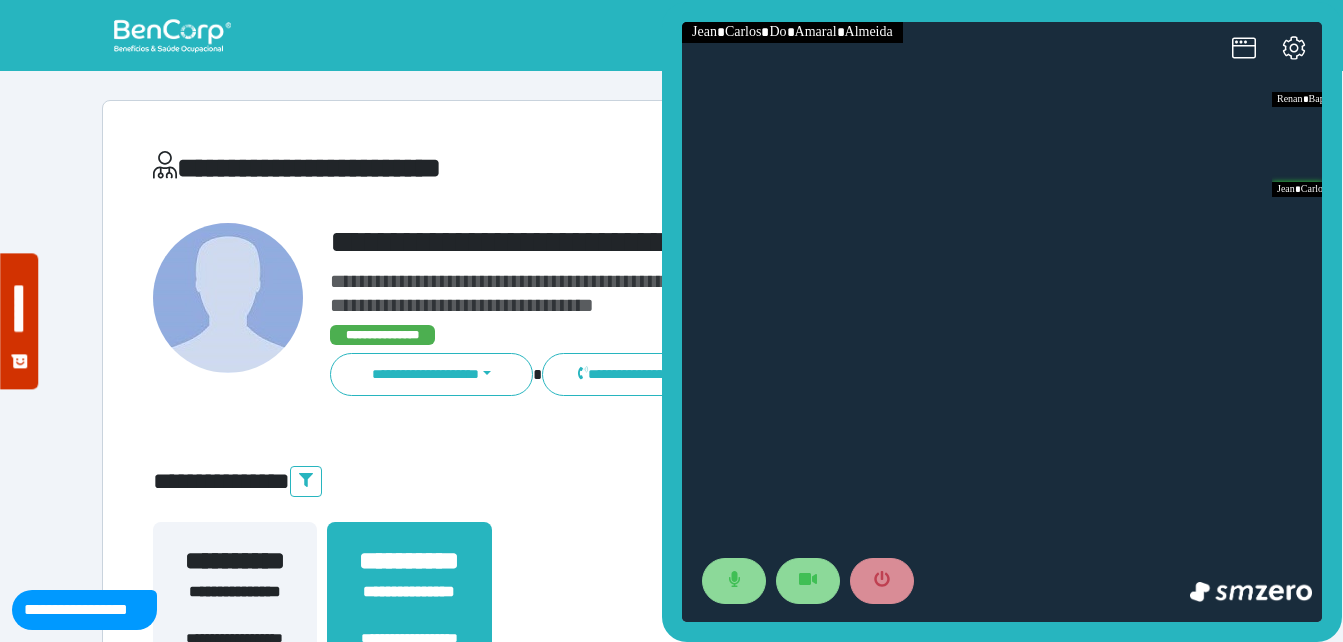 click on "**********" at bounding box center [495, 168] 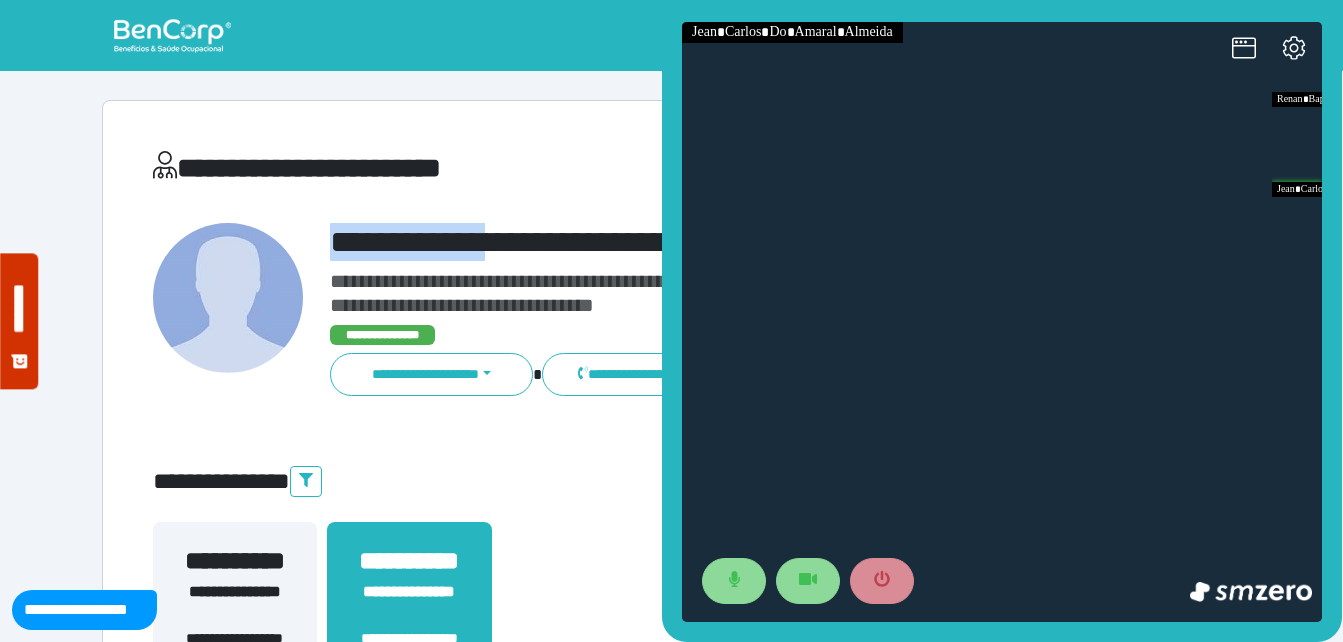drag, startPoint x: 342, startPoint y: 234, endPoint x: 513, endPoint y: 224, distance: 171.29214 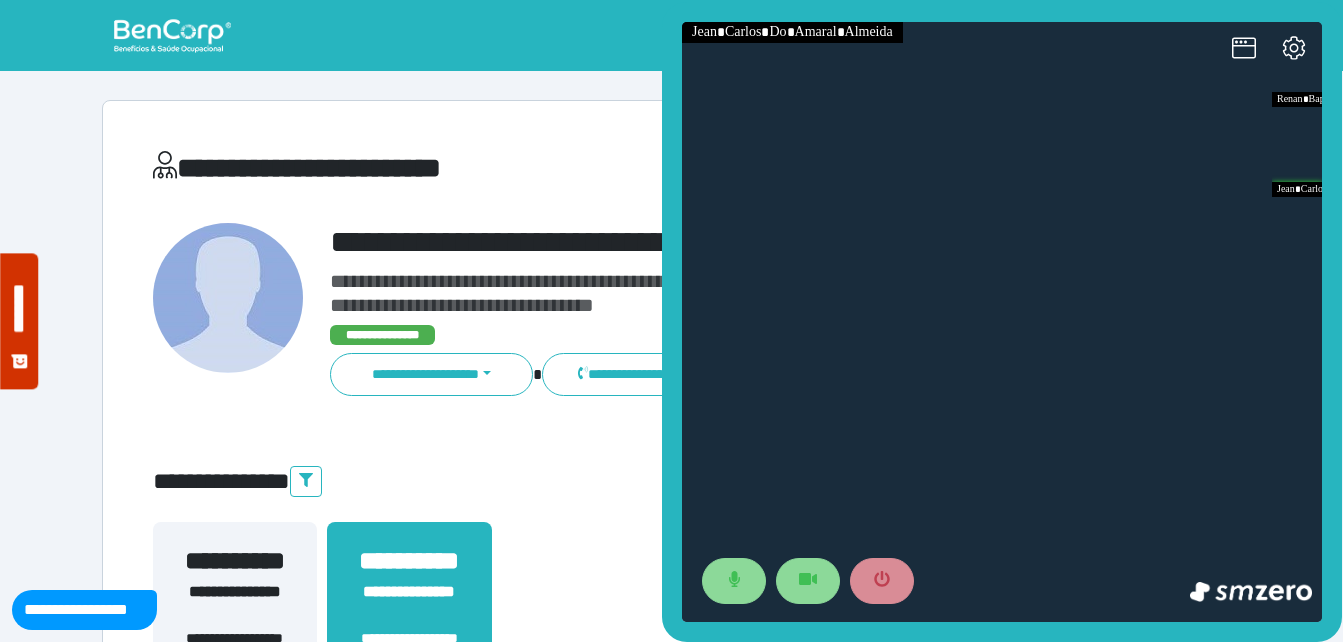click on "**********" at bounding box center [716, 242] 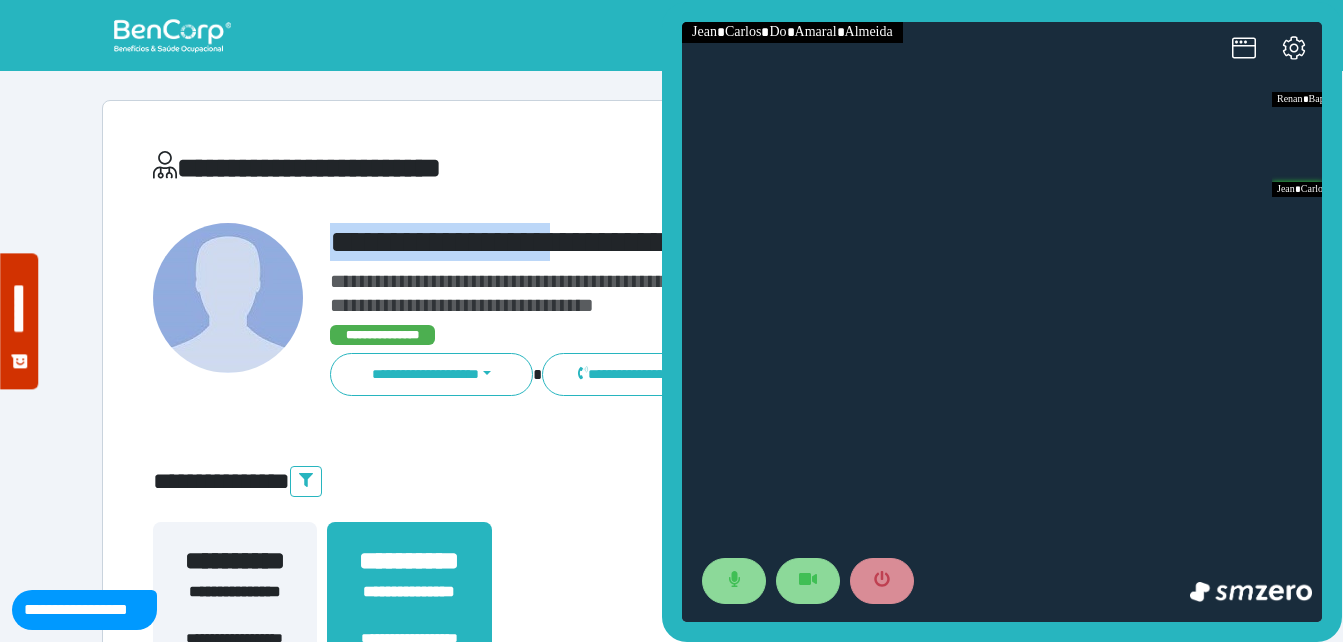 drag, startPoint x: 620, startPoint y: 238, endPoint x: 331, endPoint y: 243, distance: 289.04324 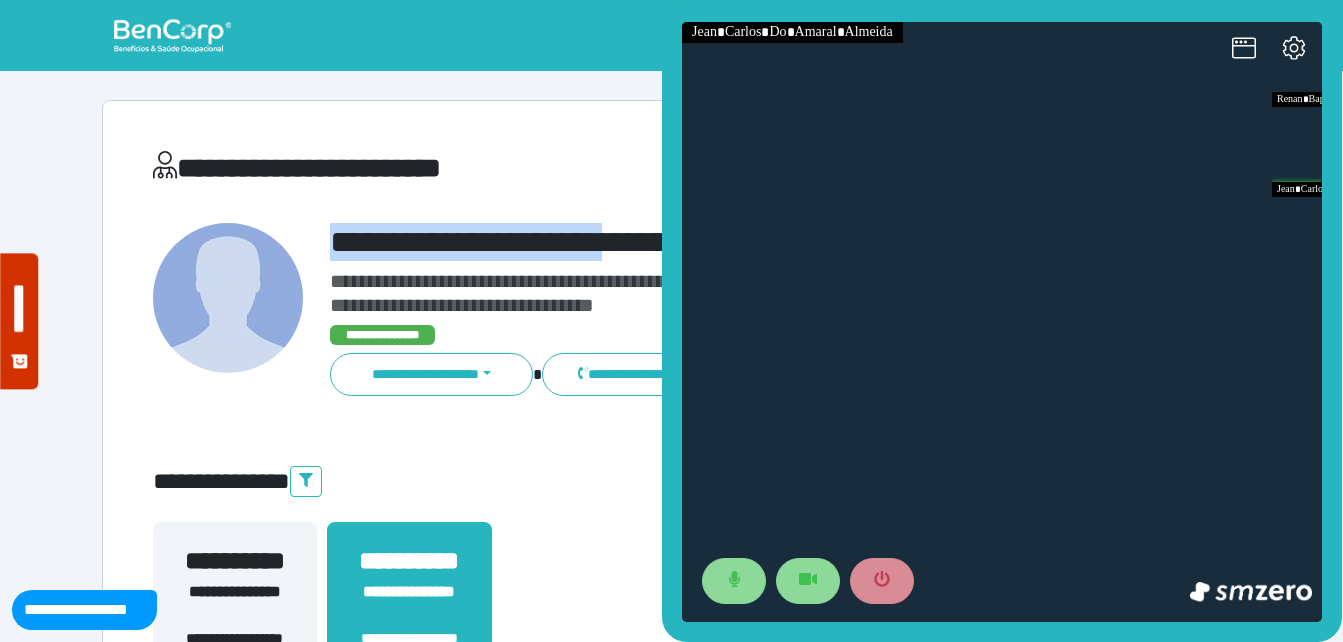 drag, startPoint x: 338, startPoint y: 244, endPoint x: 571, endPoint y: 234, distance: 233.2145 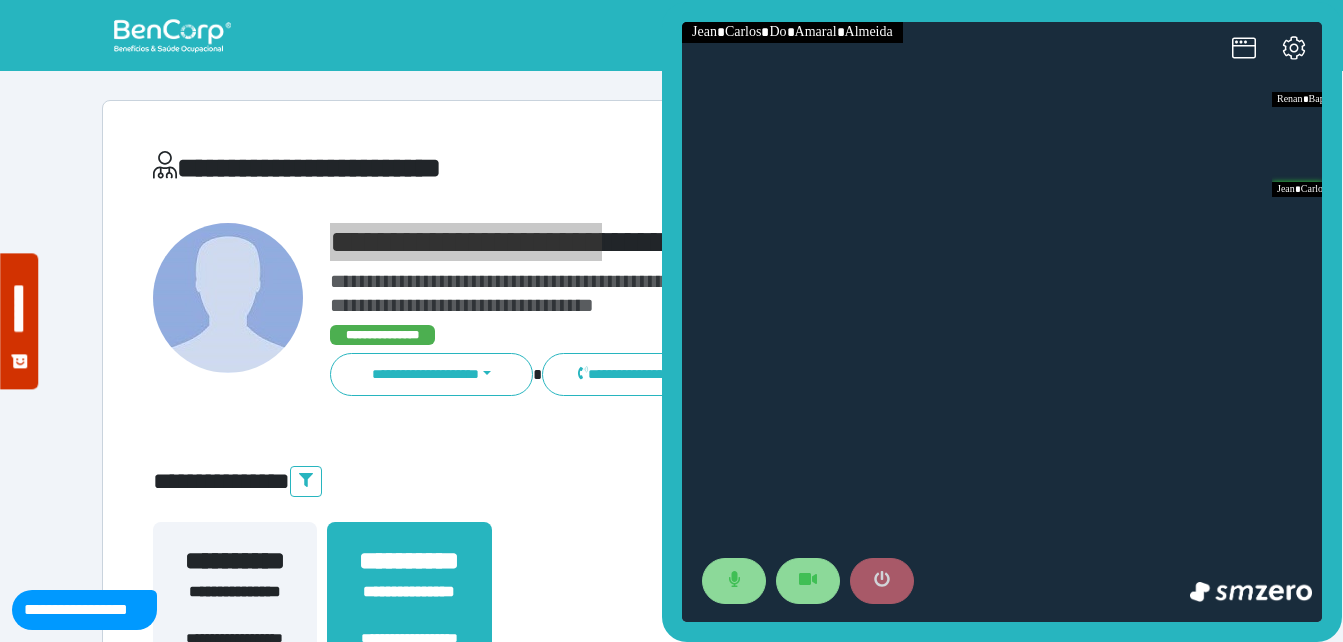 click 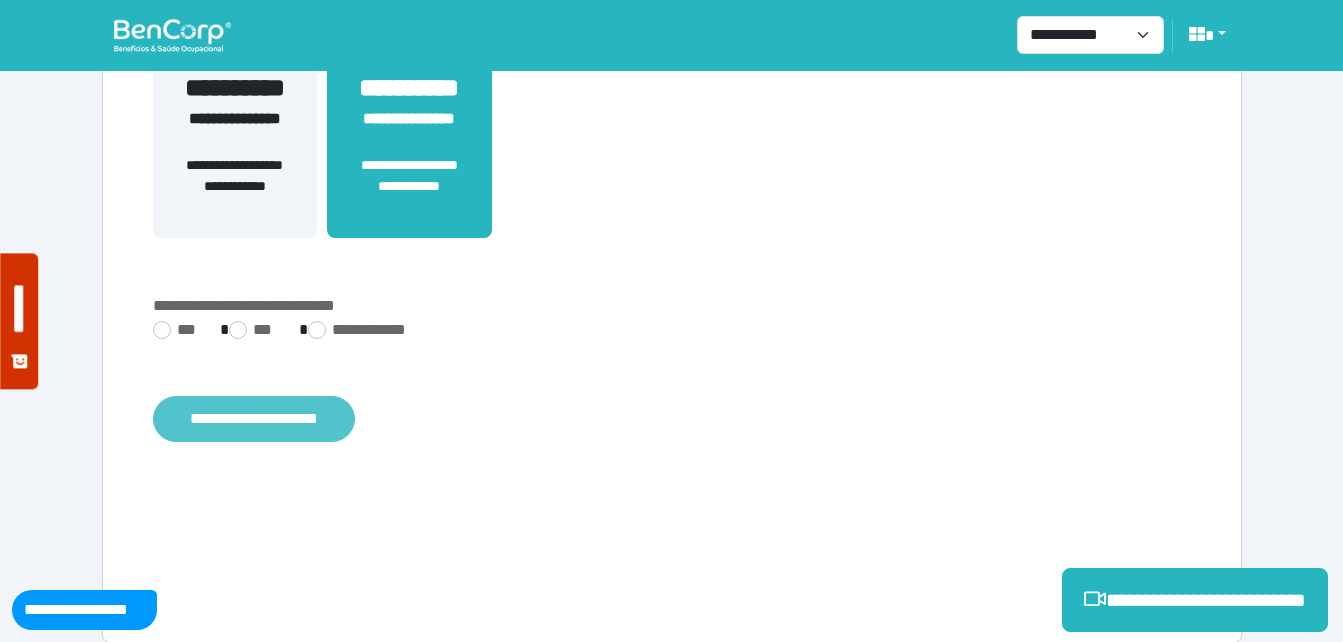 scroll, scrollTop: 494, scrollLeft: 0, axis: vertical 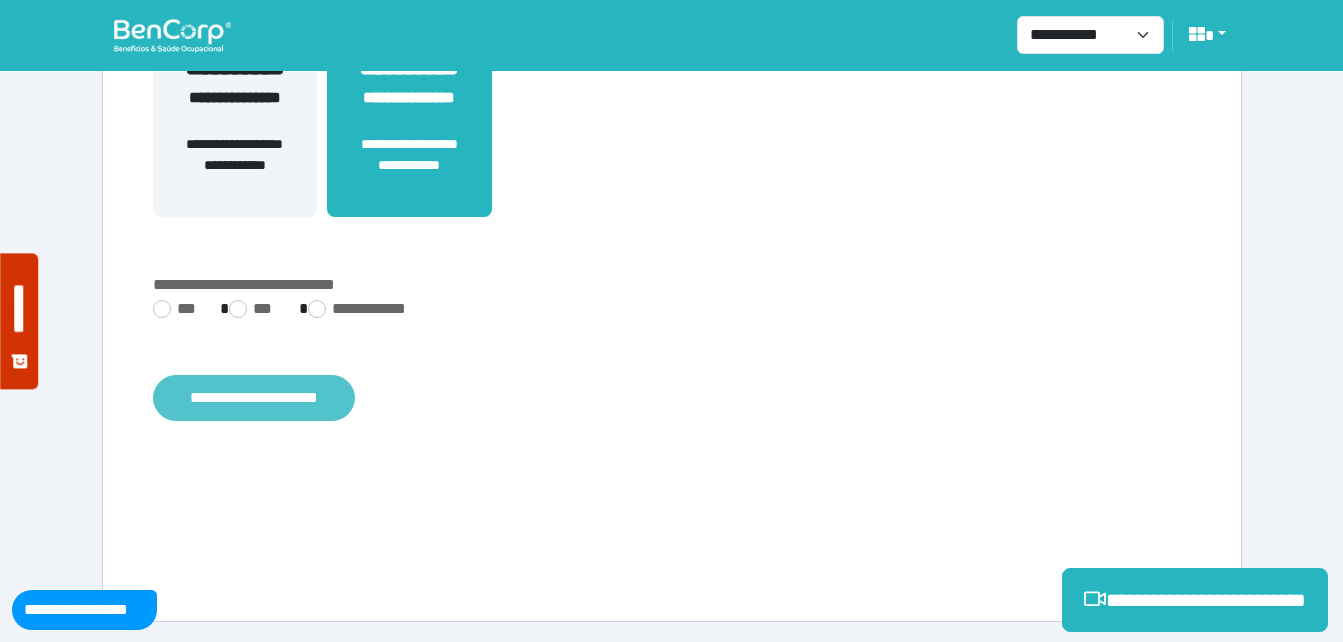 click on "**********" at bounding box center (254, 398) 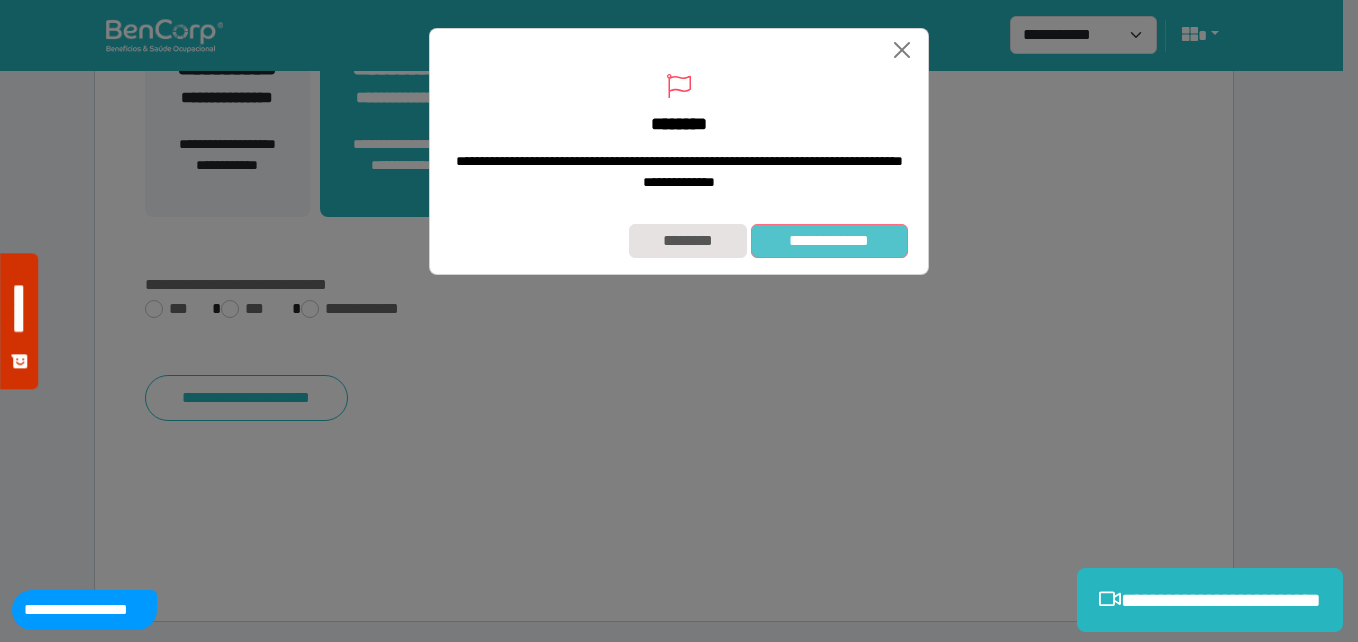 click on "**********" at bounding box center (829, 241) 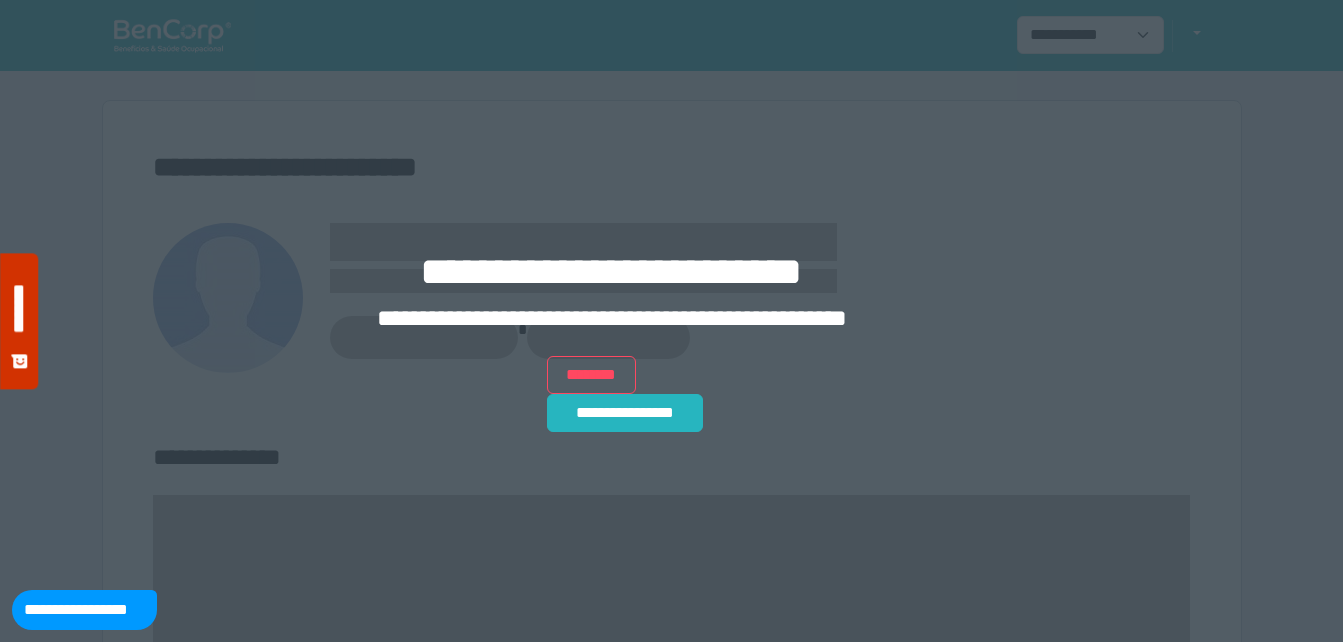 scroll, scrollTop: 0, scrollLeft: 0, axis: both 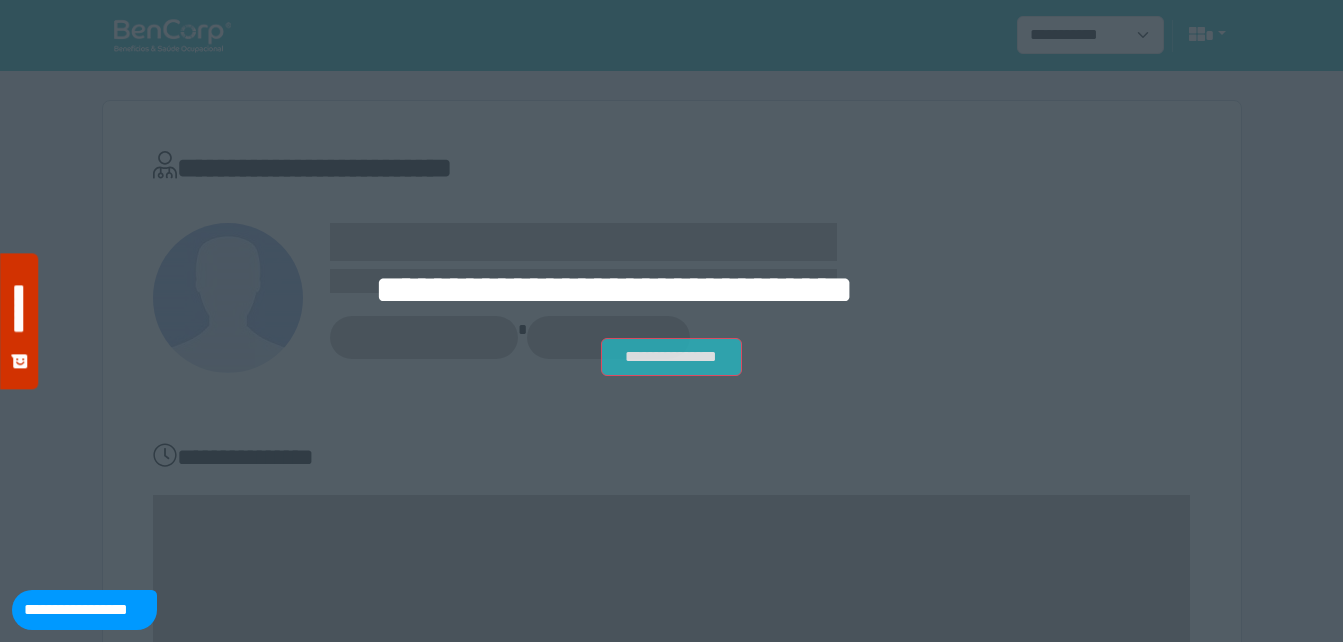 click on "**********" at bounding box center [671, 357] 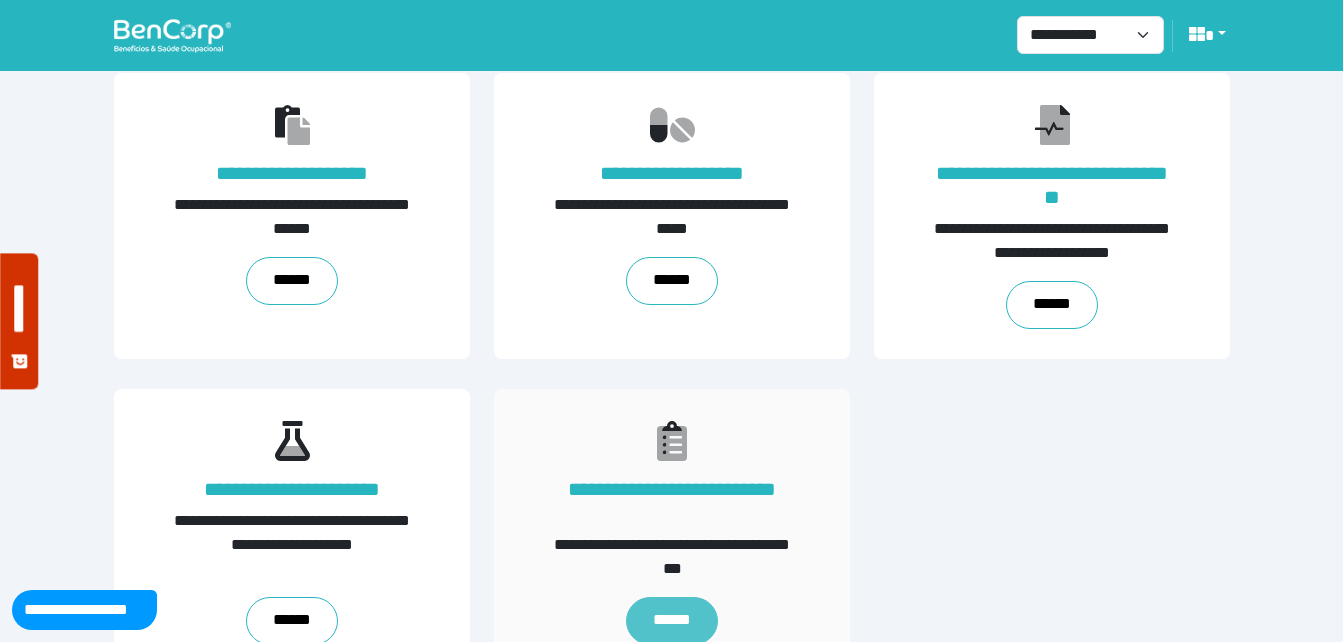 scroll, scrollTop: 454, scrollLeft: 0, axis: vertical 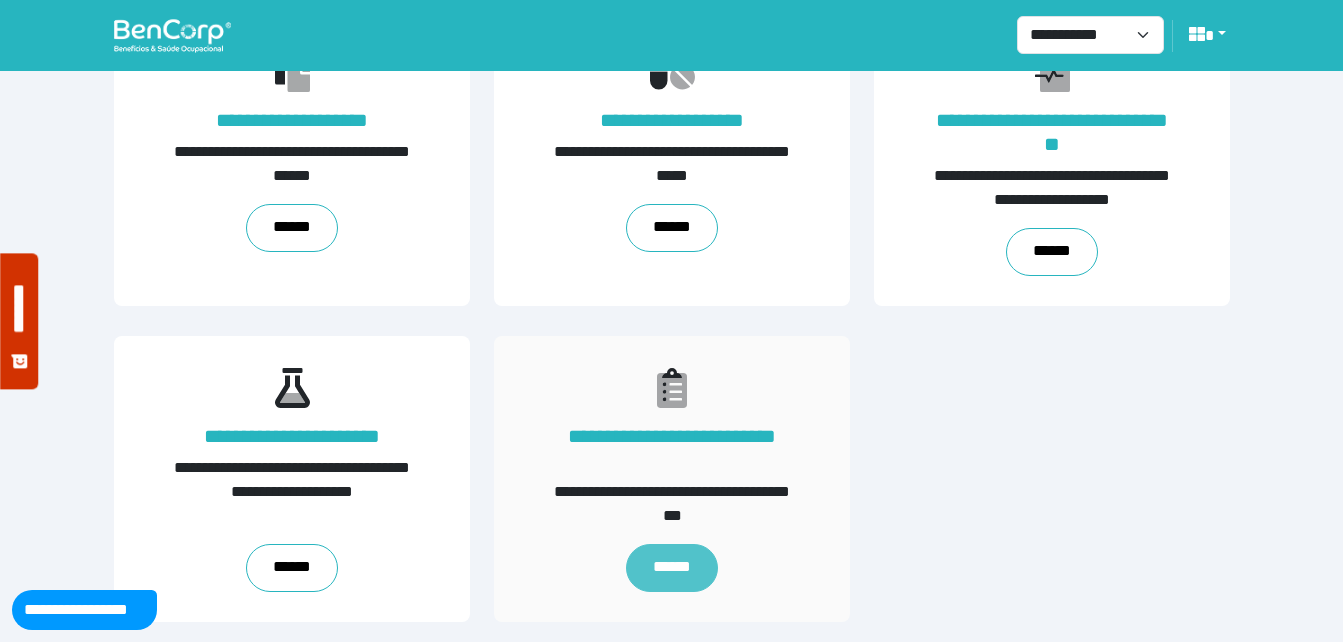 click on "******" at bounding box center (671, 568) 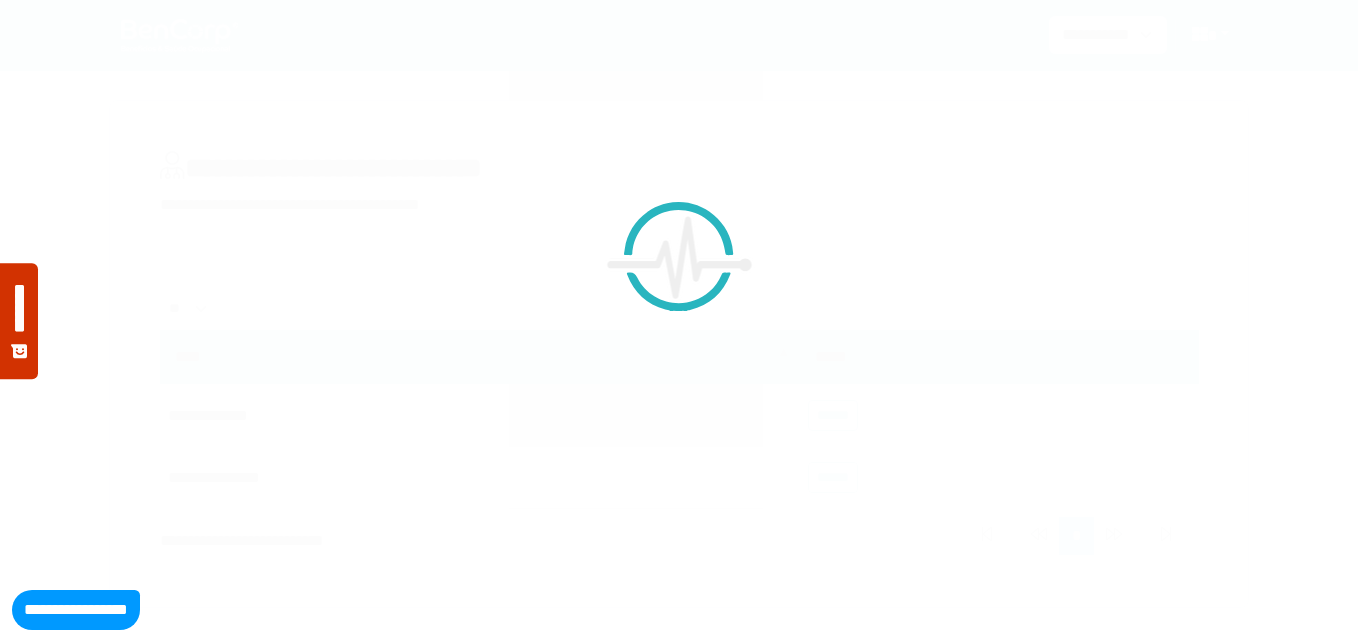 scroll, scrollTop: 0, scrollLeft: 0, axis: both 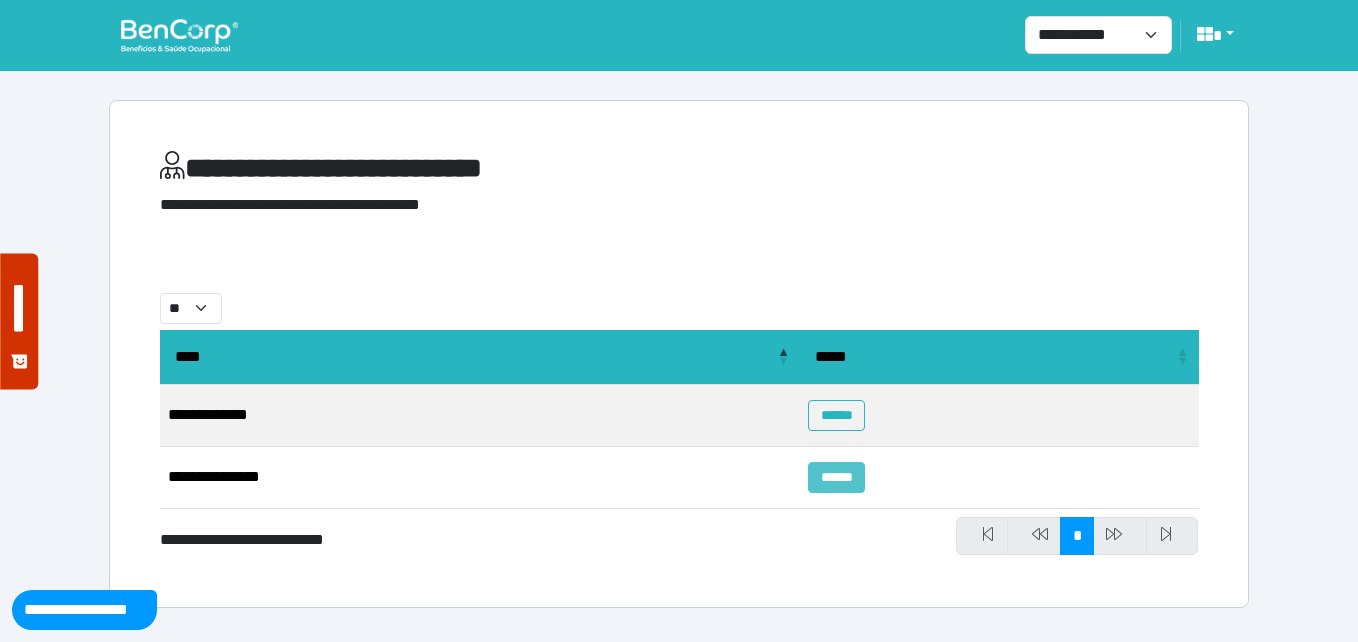 click on "******" at bounding box center [836, 477] 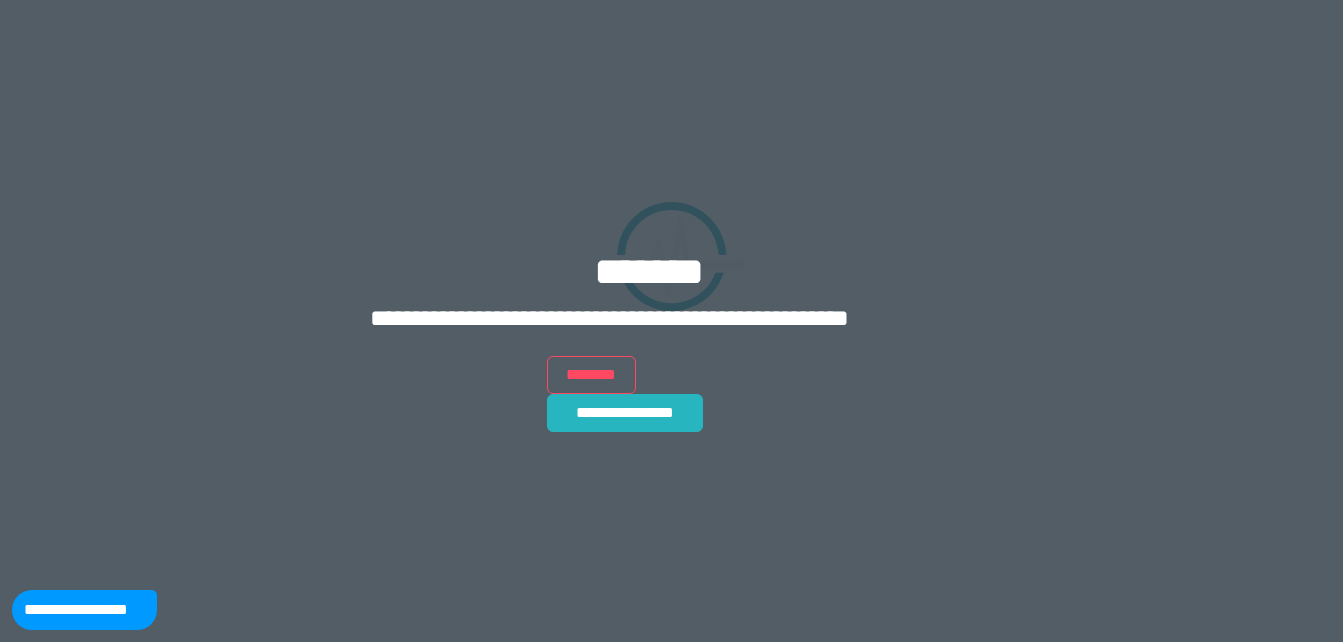 scroll, scrollTop: 0, scrollLeft: 0, axis: both 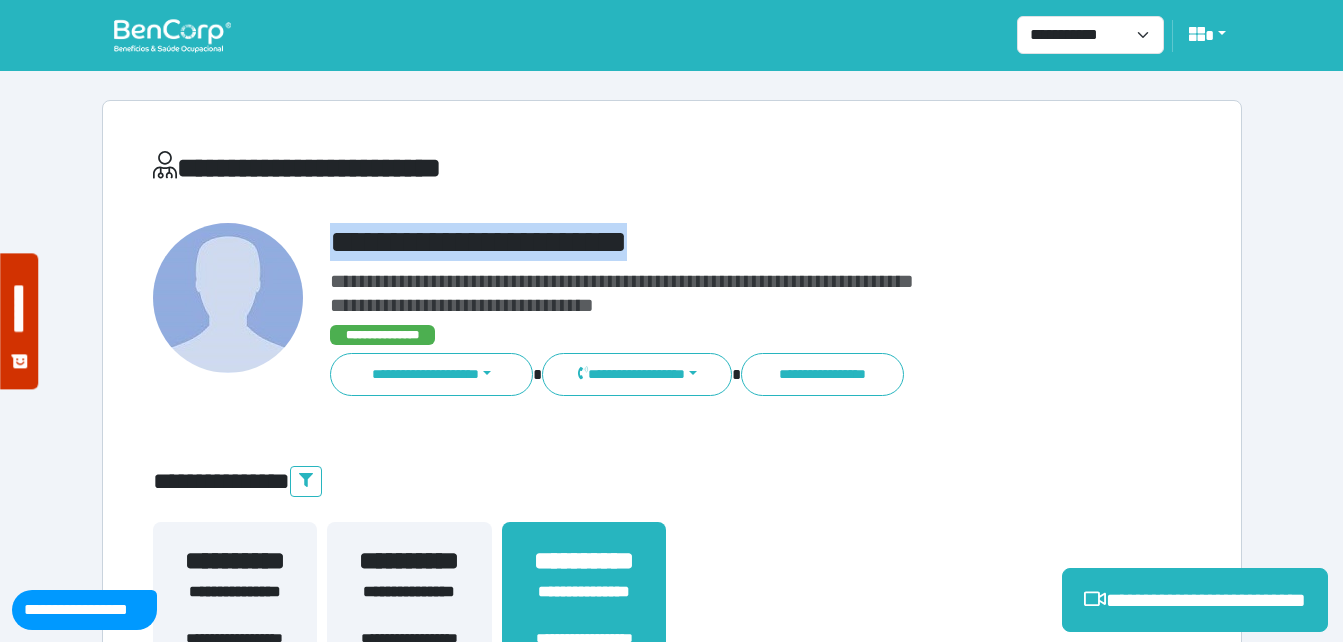 drag, startPoint x: 333, startPoint y: 240, endPoint x: 664, endPoint y: 220, distance: 331.60367 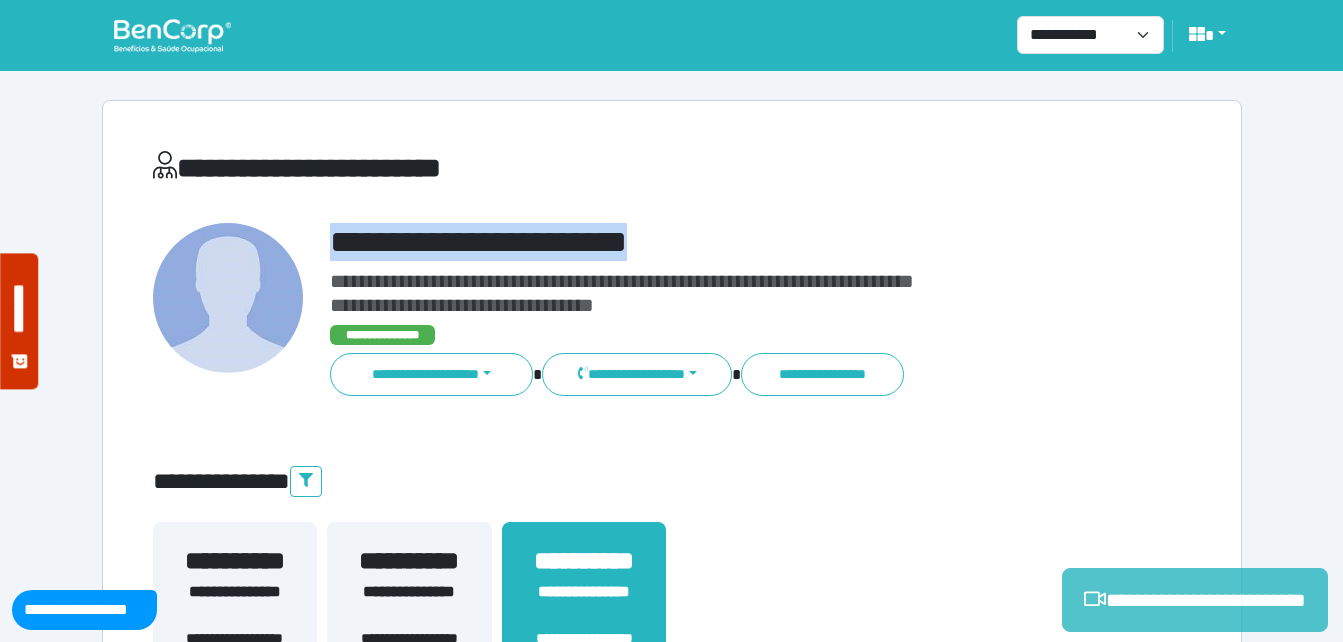 click on "**********" at bounding box center [1195, 600] 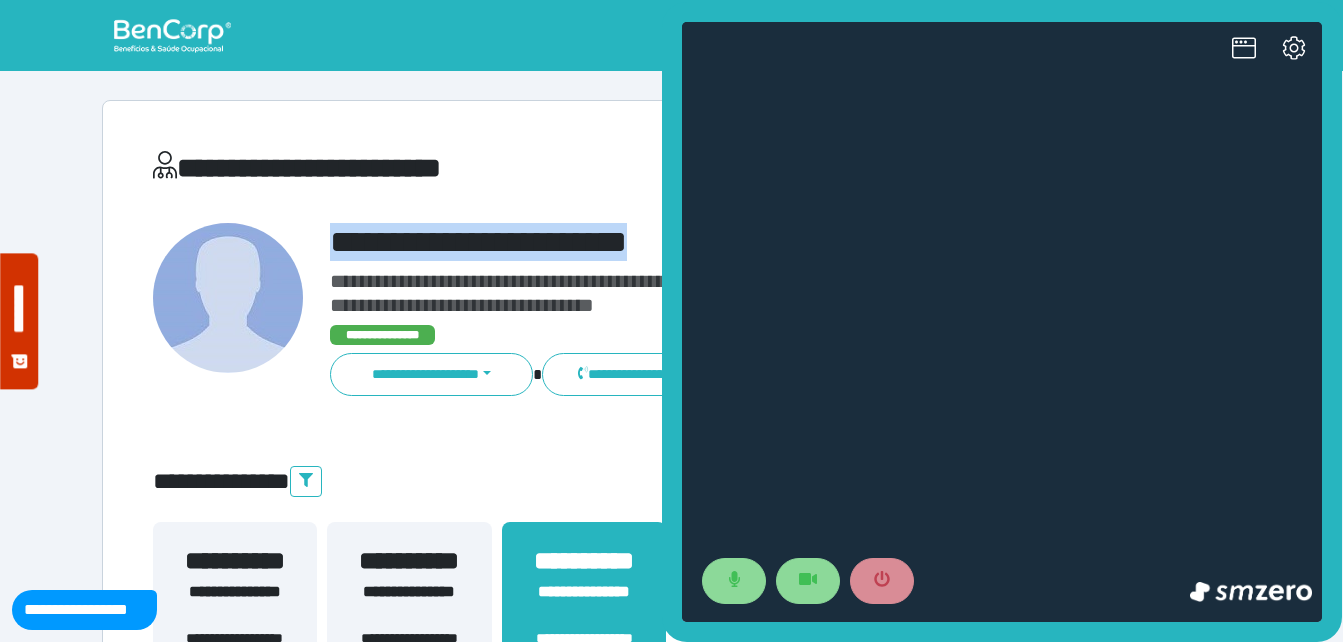 scroll, scrollTop: 0, scrollLeft: 0, axis: both 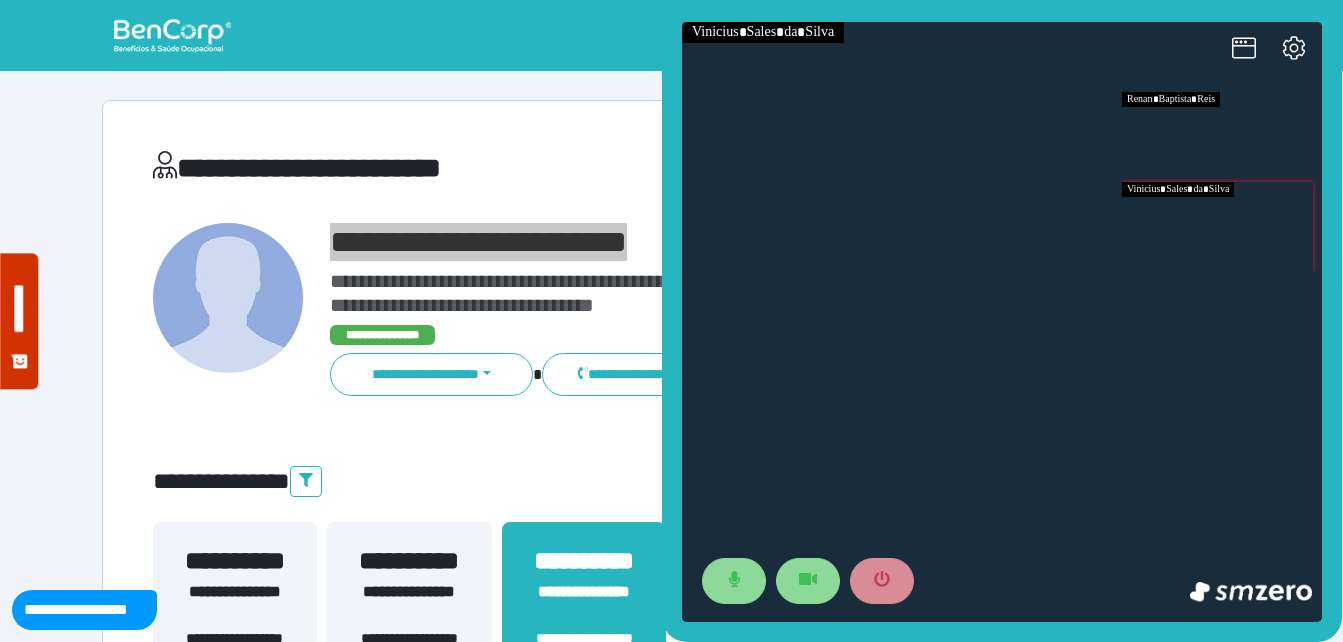 click at bounding box center [1222, 227] 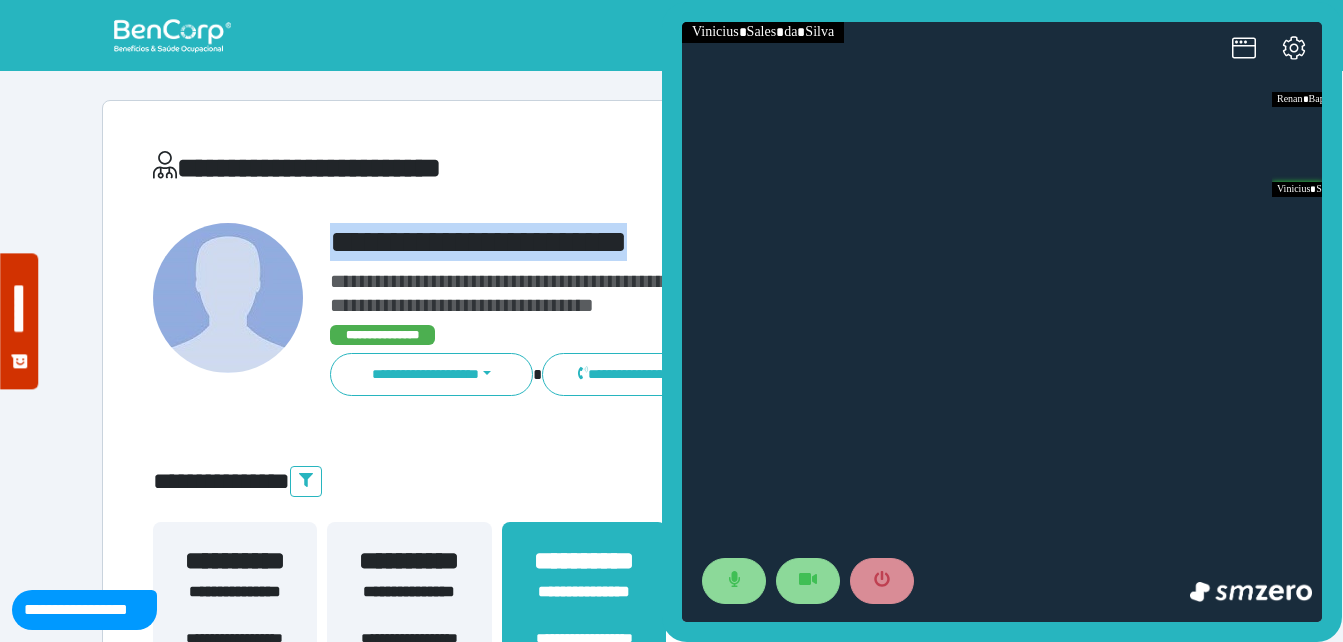 click on "**********" at bounding box center (716, 242) 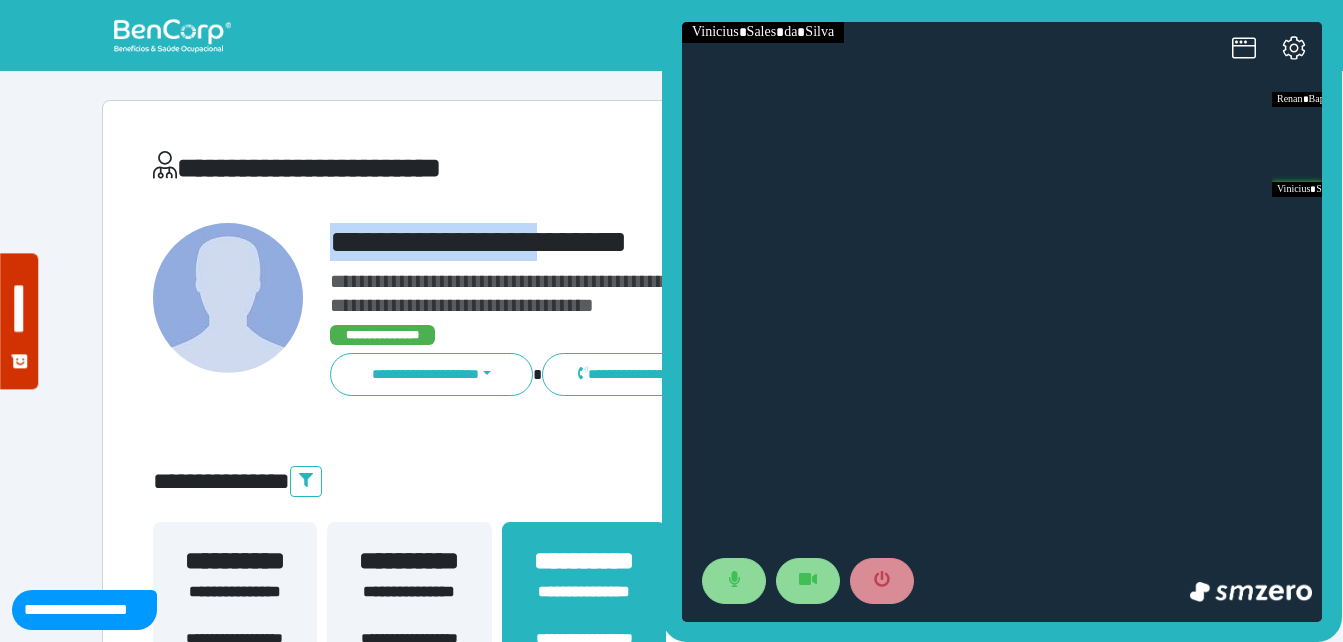 drag, startPoint x: 367, startPoint y: 230, endPoint x: 561, endPoint y: 216, distance: 194.5045 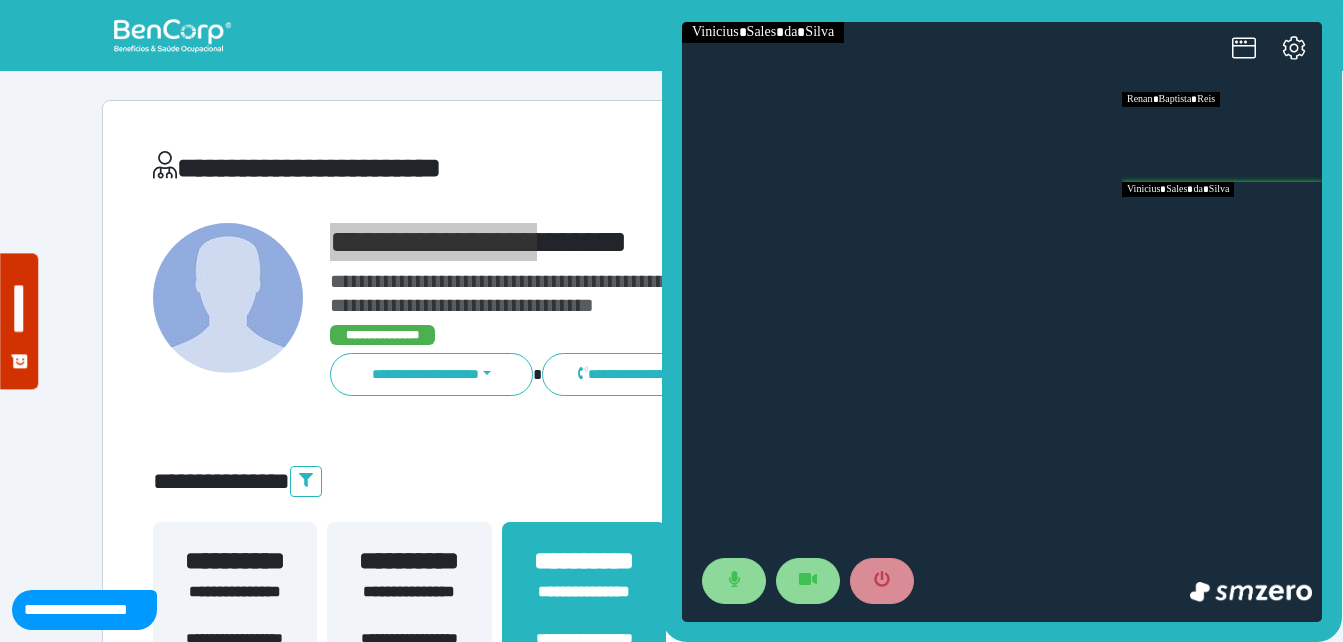 click at bounding box center (1222, 137) 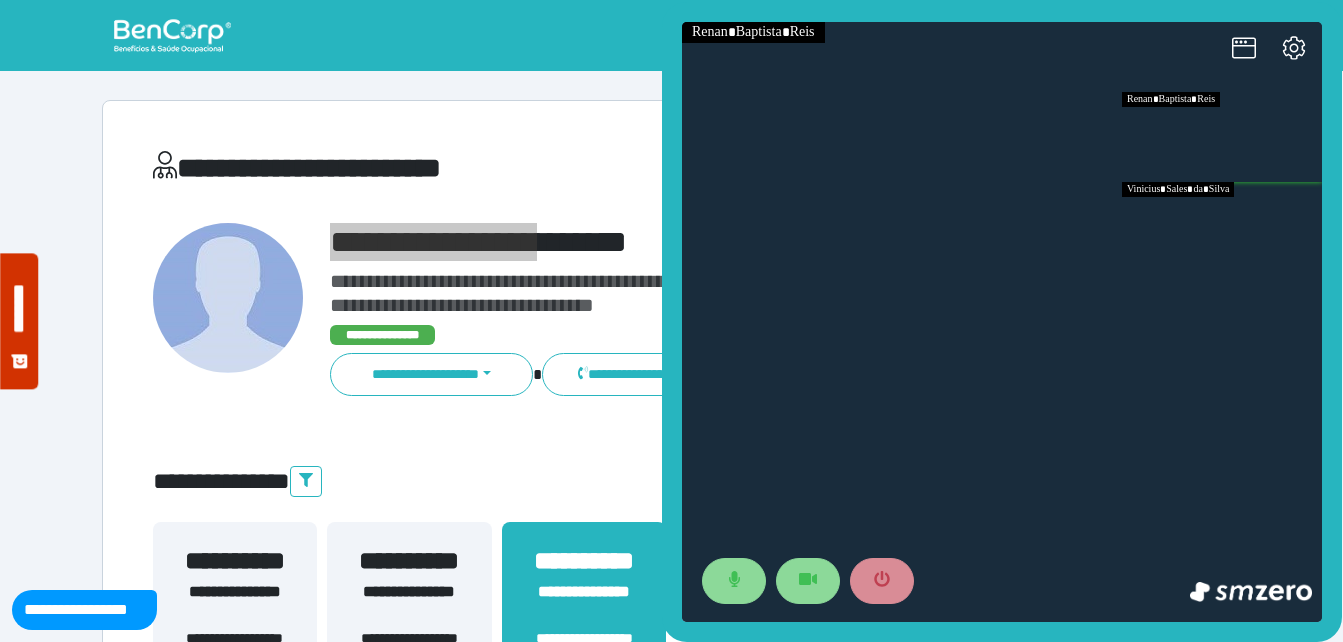 click at bounding box center (1222, 227) 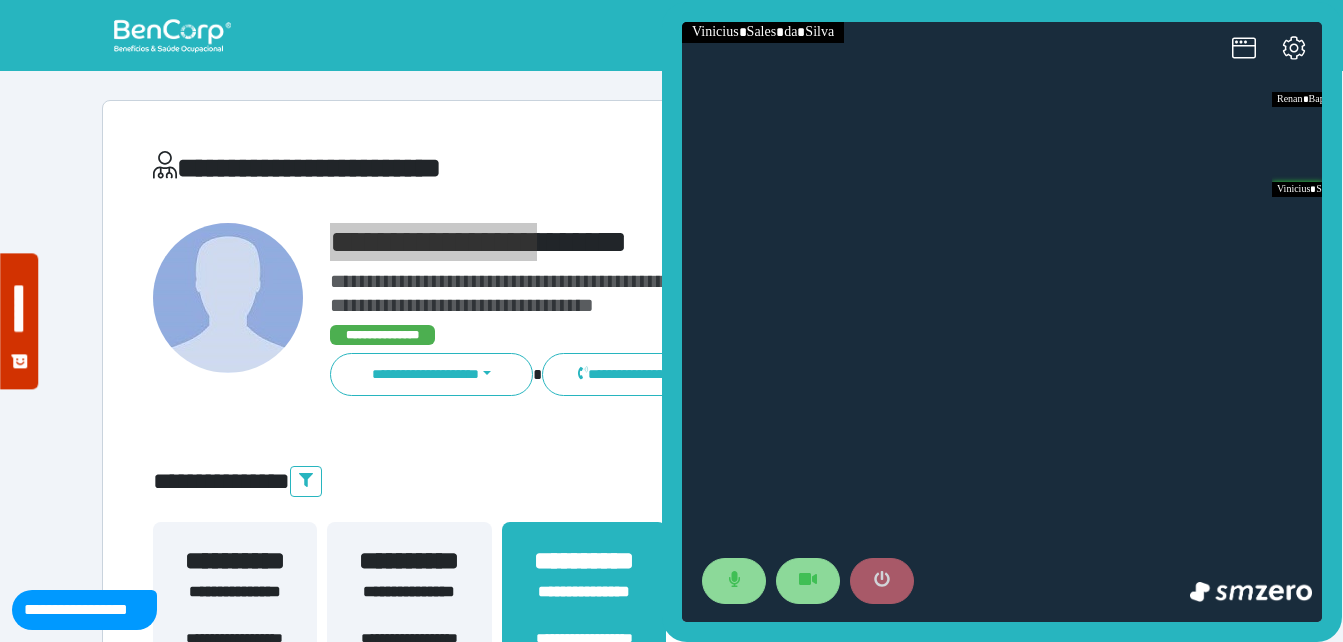 click at bounding box center (882, 581) 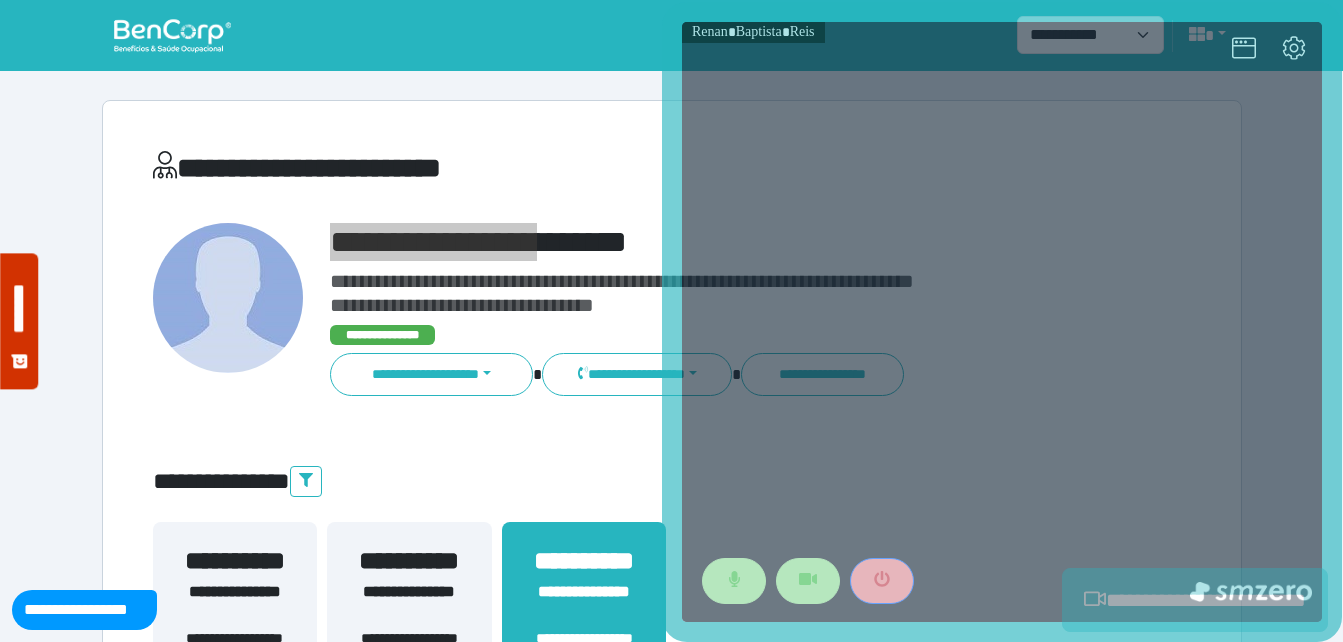 scroll, scrollTop: 494, scrollLeft: 0, axis: vertical 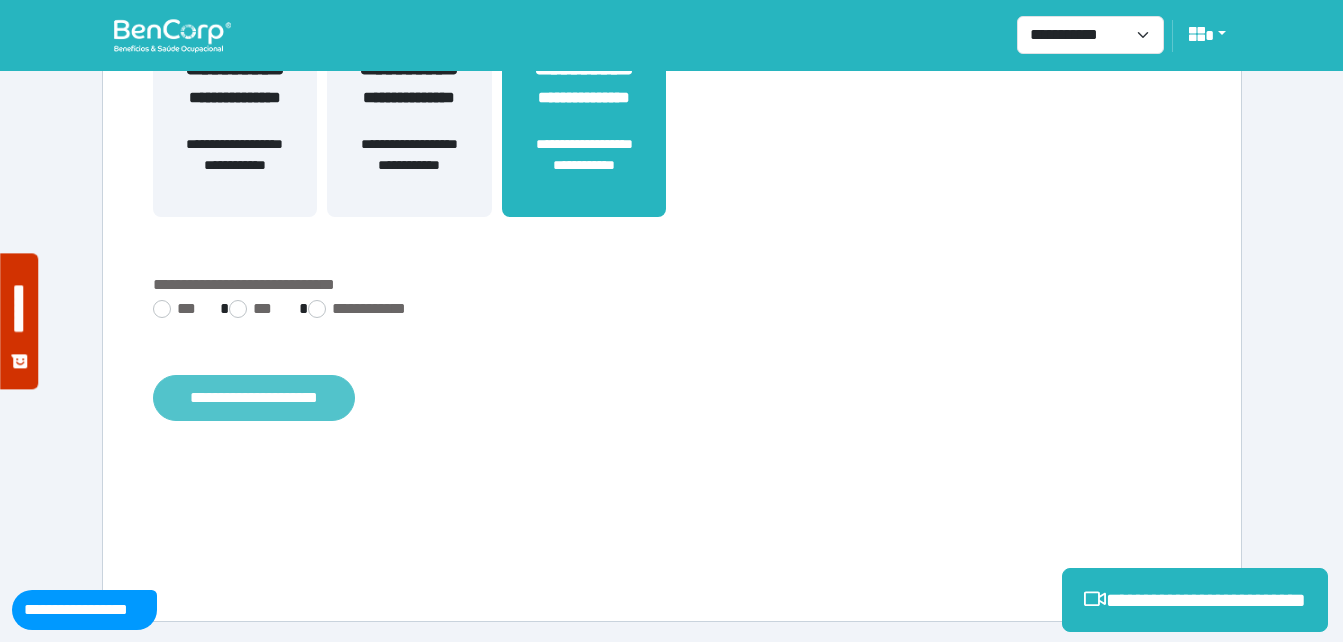 click on "**********" at bounding box center (254, 398) 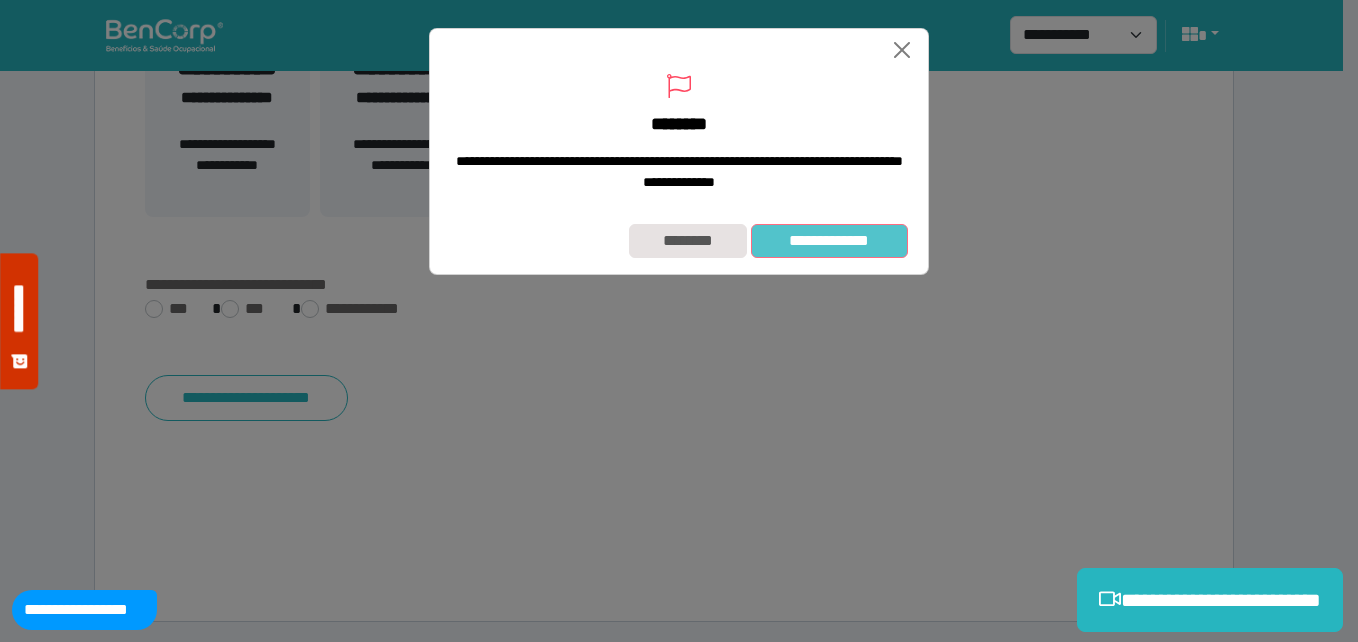 click on "**********" at bounding box center [829, 241] 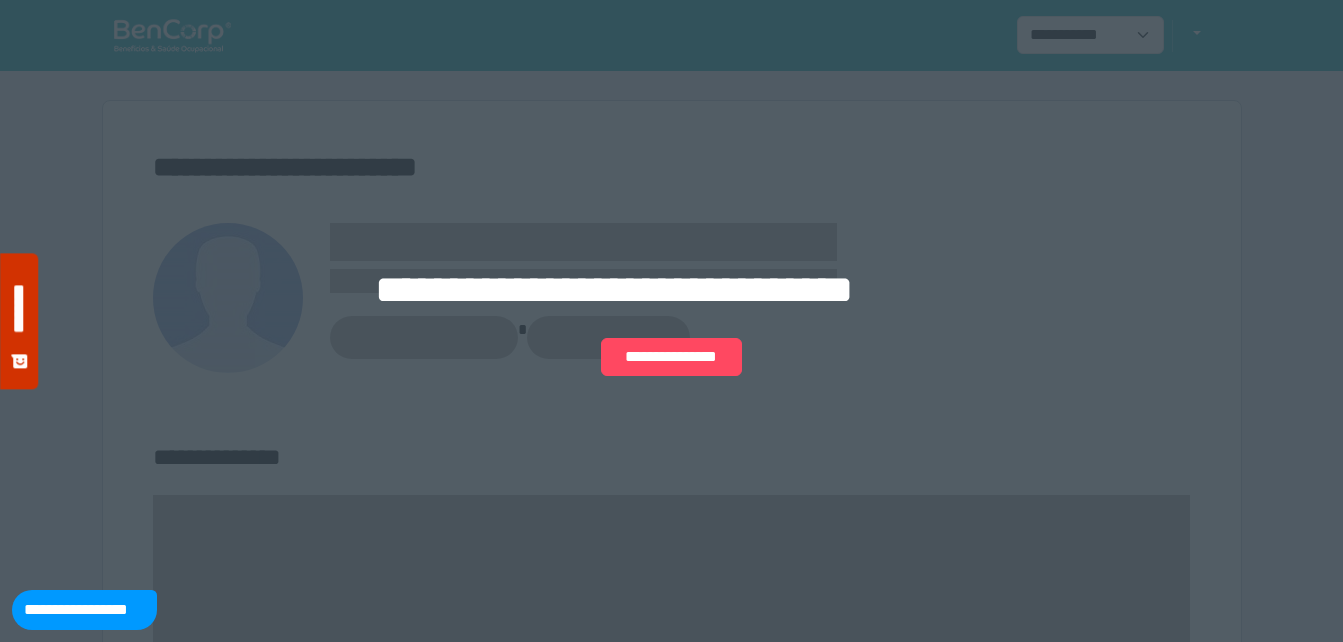 scroll, scrollTop: 0, scrollLeft: 0, axis: both 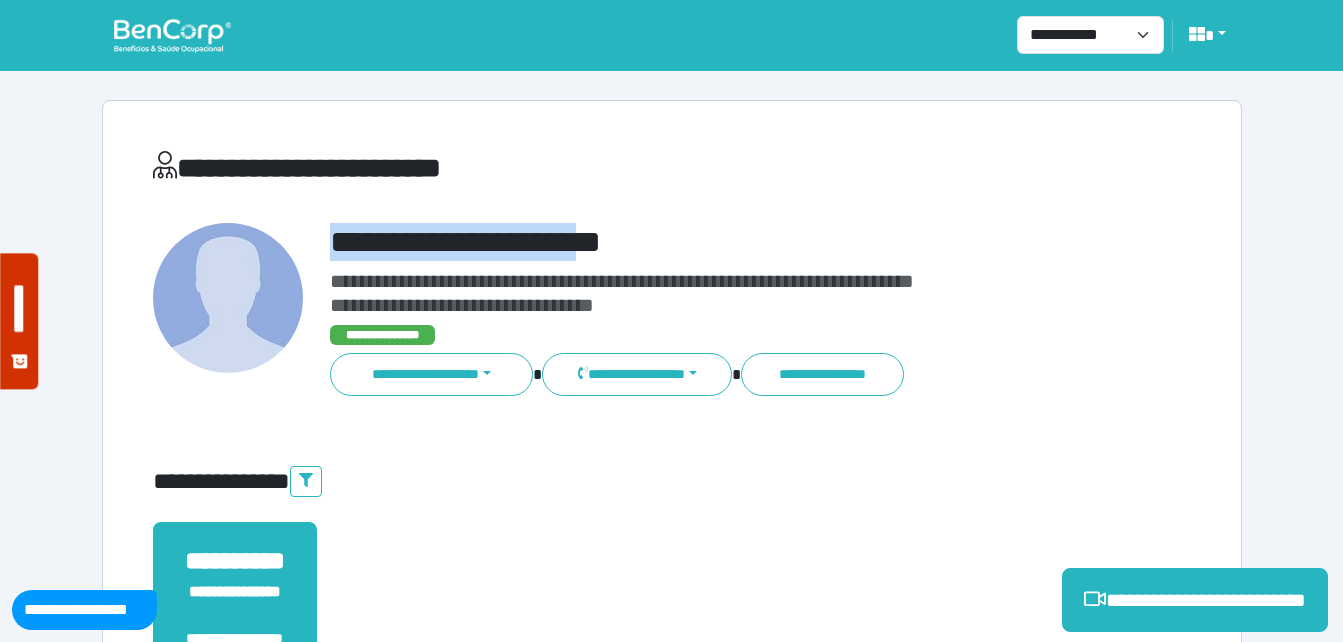 drag, startPoint x: 326, startPoint y: 246, endPoint x: 732, endPoint y: 258, distance: 406.1773 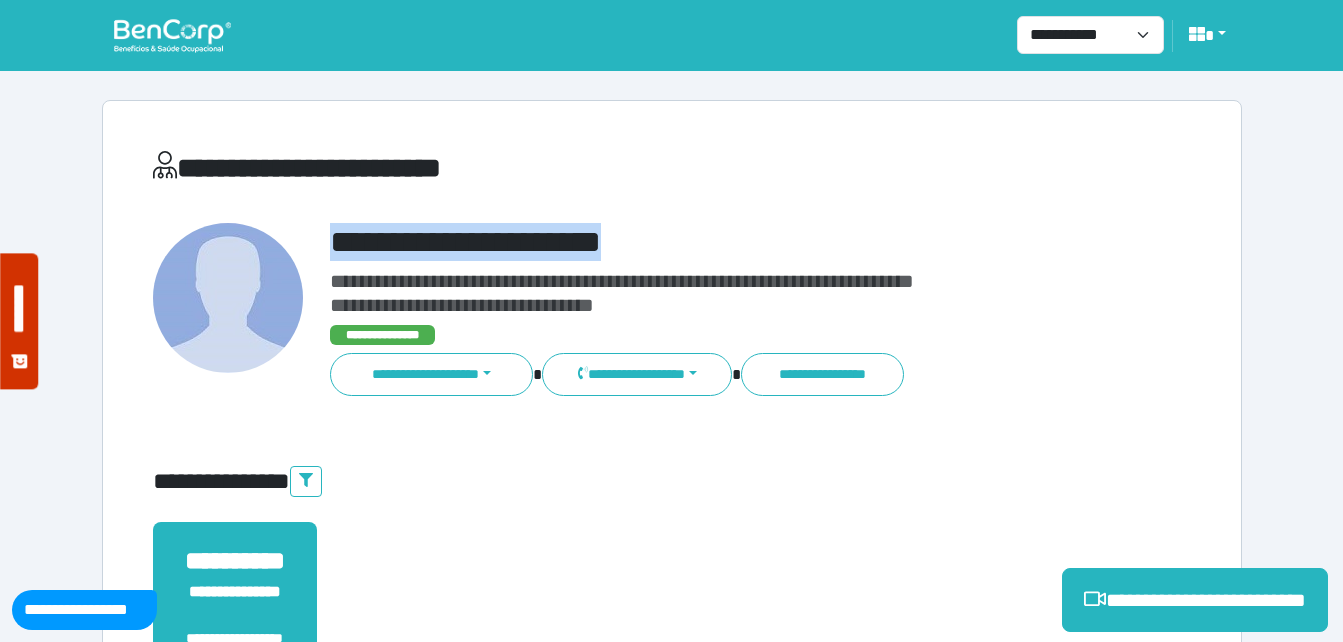 copy on "**********" 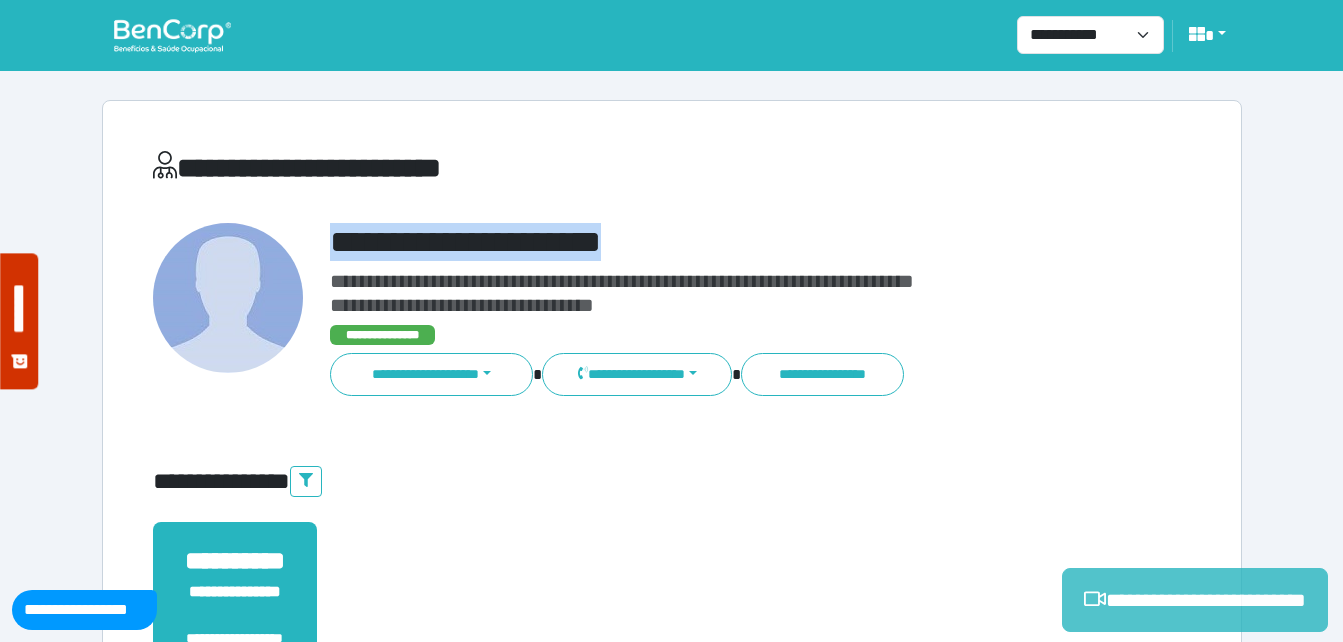 click on "**********" at bounding box center [1195, 600] 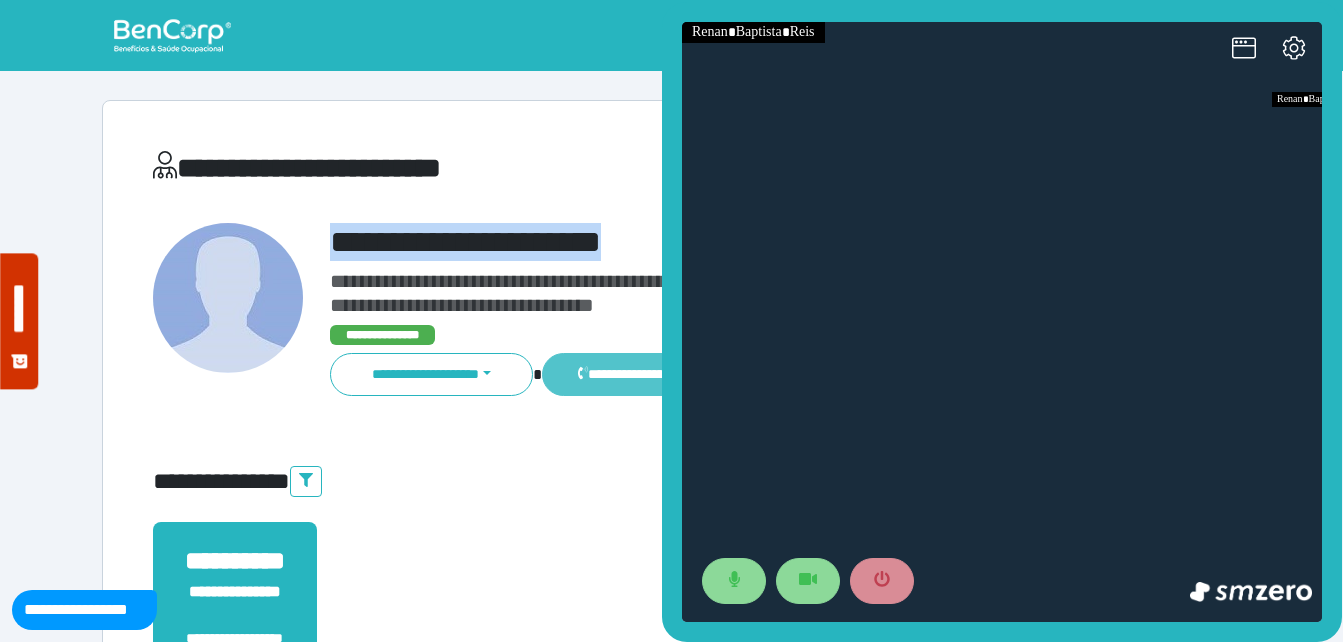 scroll, scrollTop: 0, scrollLeft: 0, axis: both 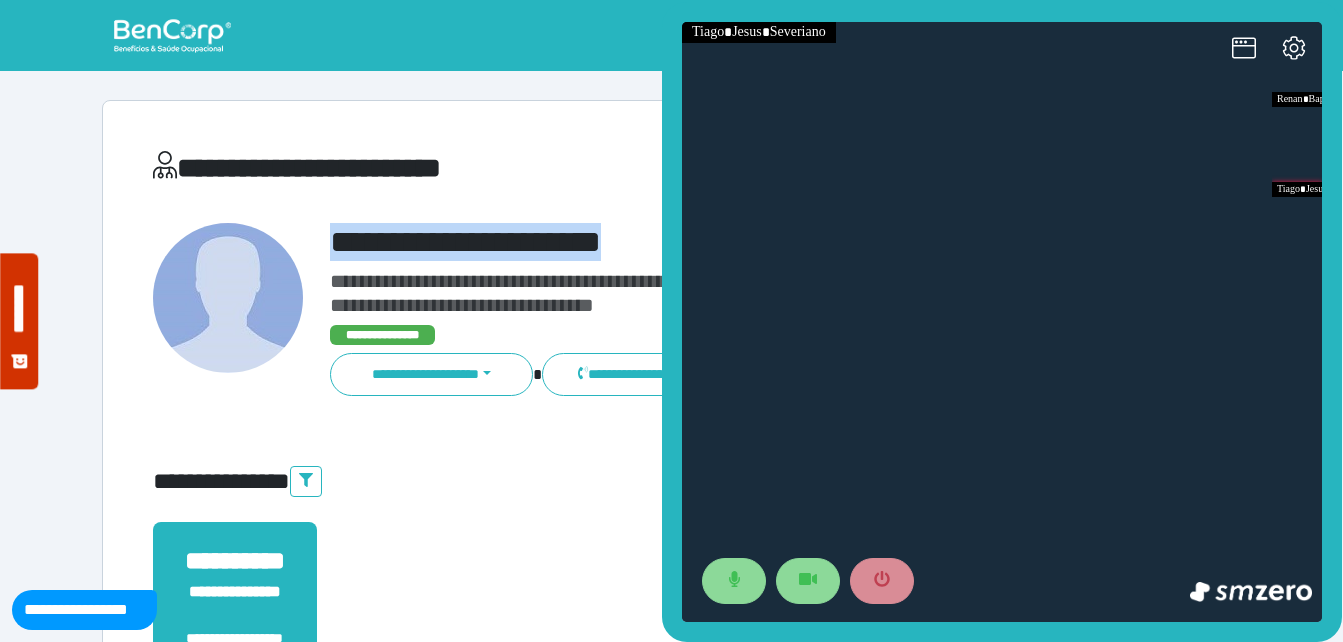 click on "**********" at bounding box center (716, 242) 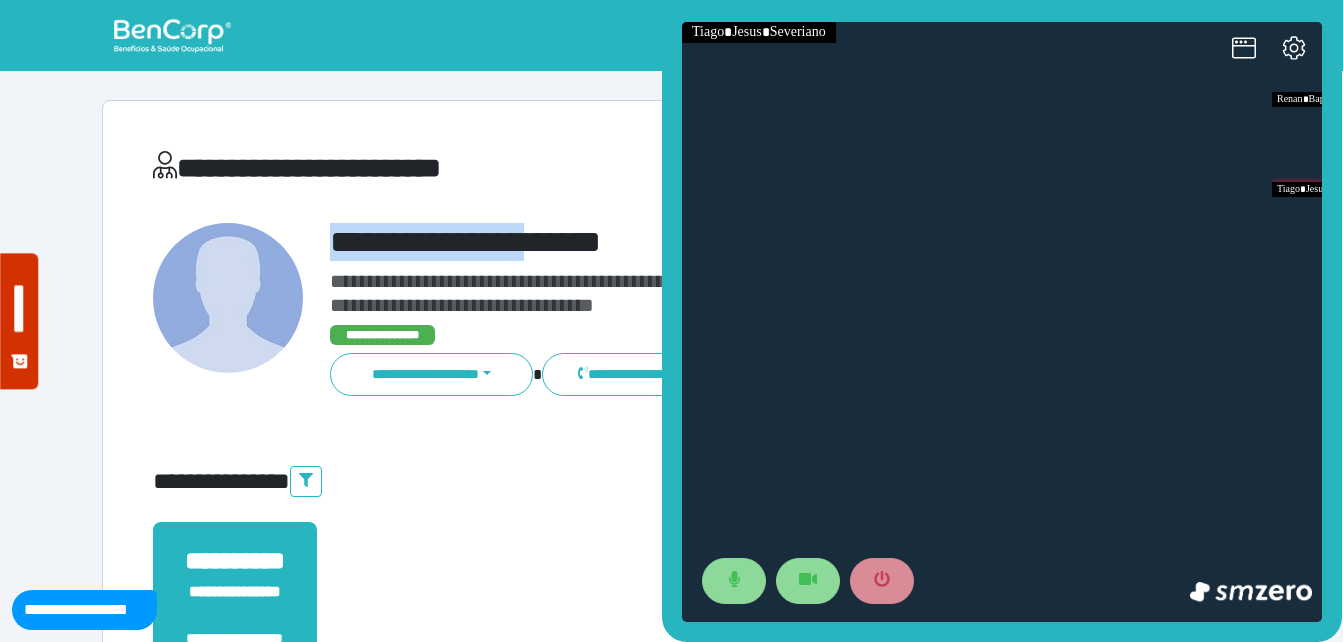 drag, startPoint x: 315, startPoint y: 227, endPoint x: 560, endPoint y: 210, distance: 245.58908 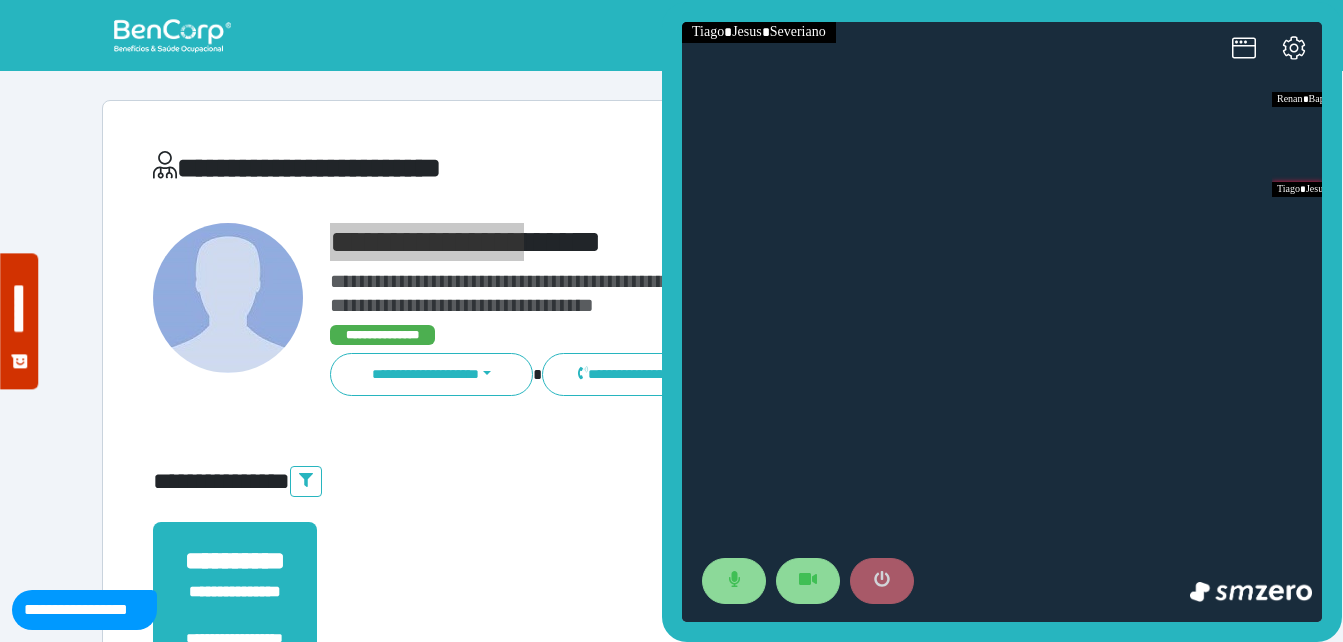 click at bounding box center [882, 581] 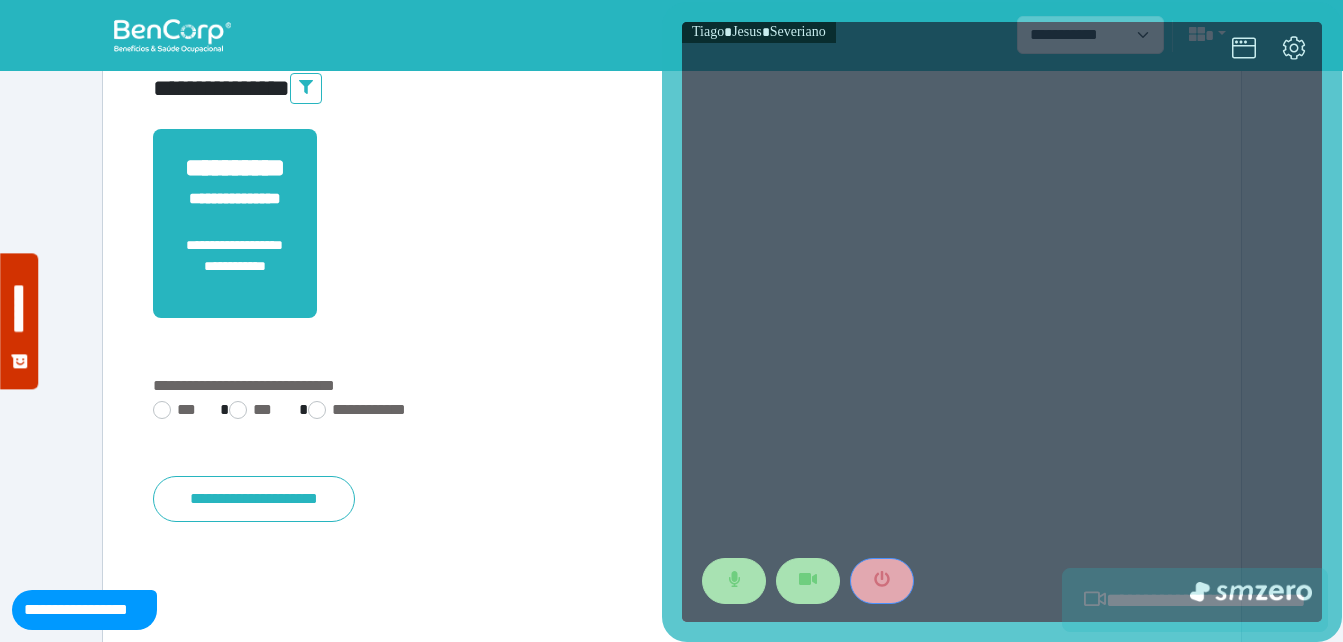 scroll, scrollTop: 494, scrollLeft: 0, axis: vertical 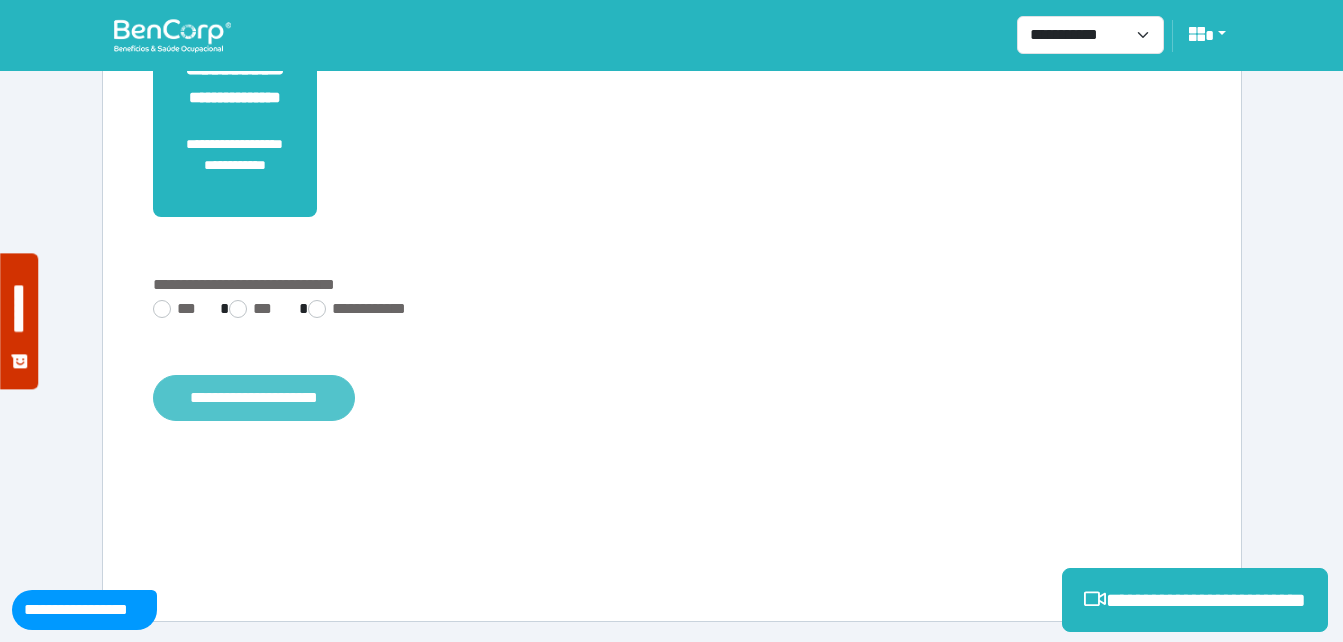 click on "**********" at bounding box center (254, 398) 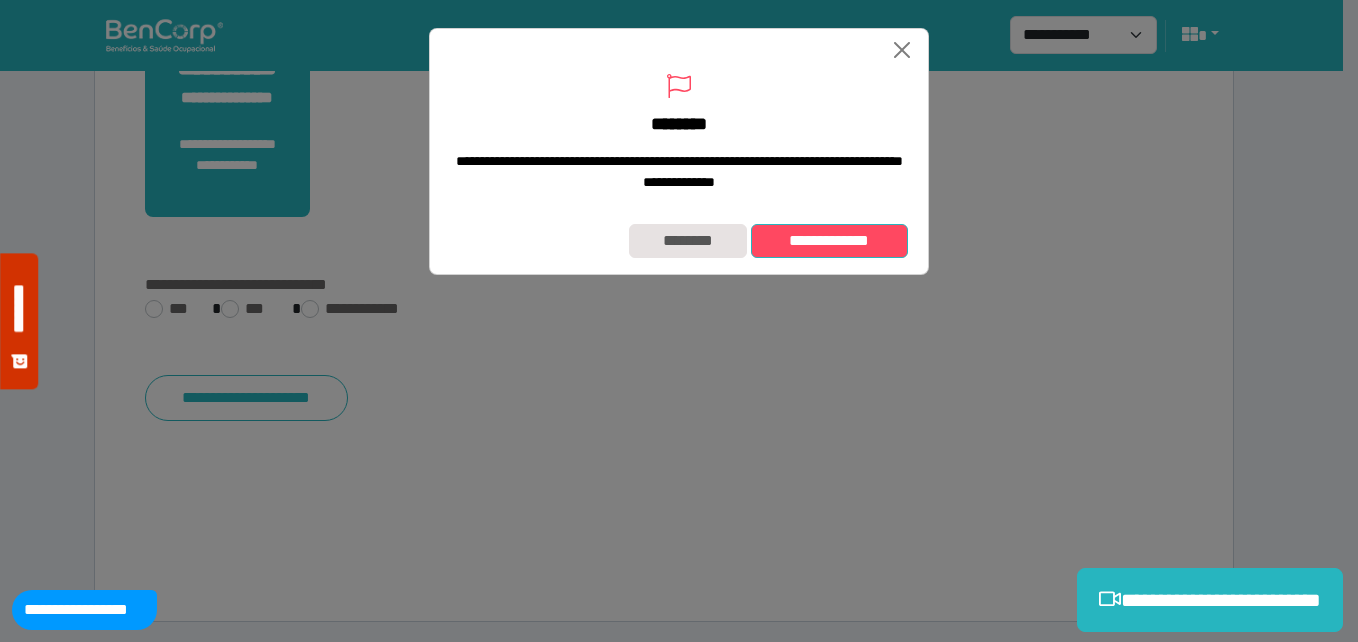 click on "**********" at bounding box center (829, 241) 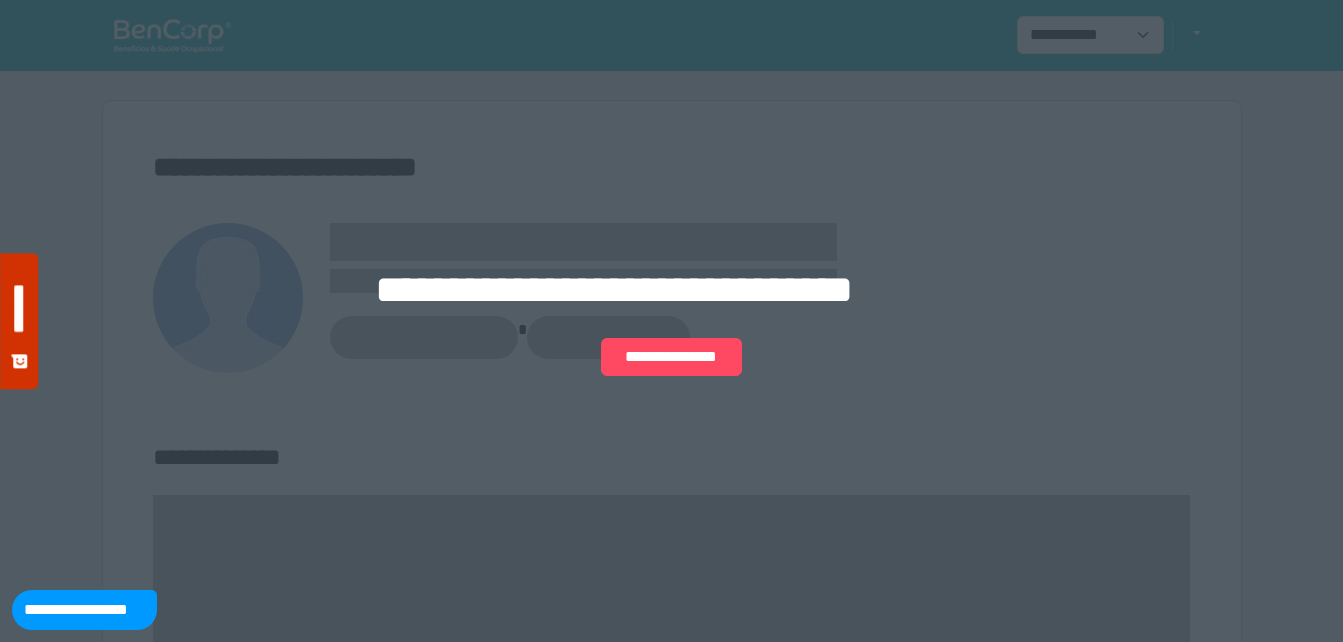 scroll, scrollTop: 0, scrollLeft: 0, axis: both 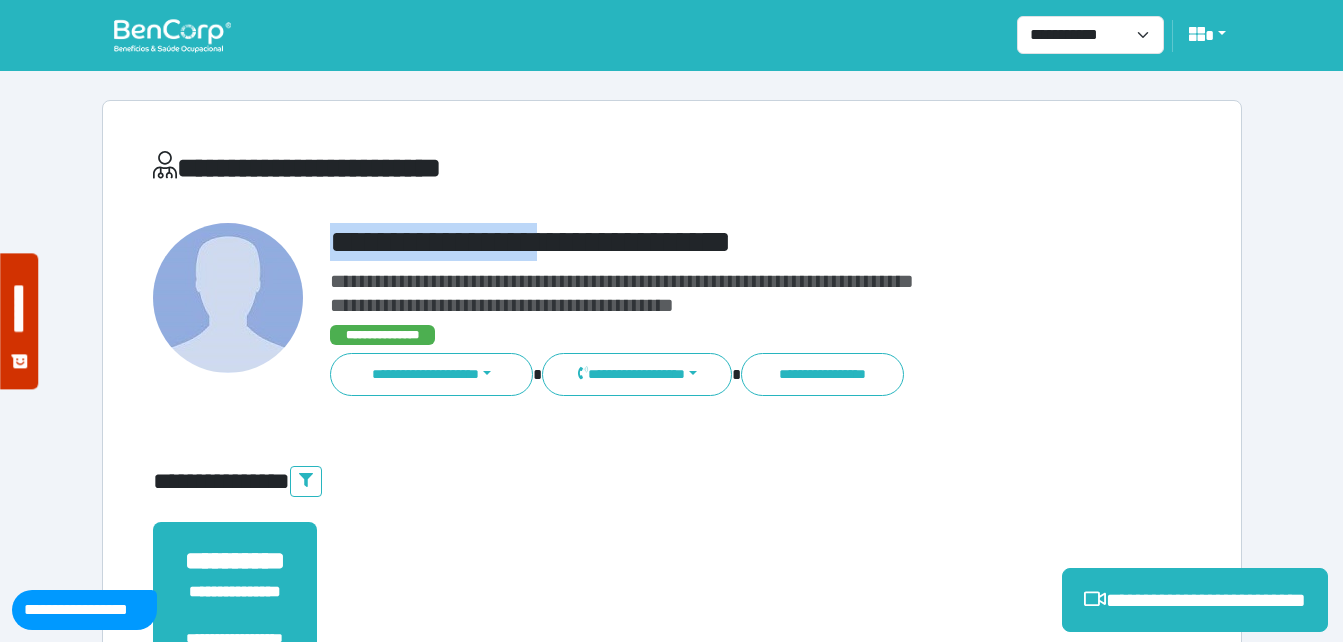 drag, startPoint x: 418, startPoint y: 241, endPoint x: 782, endPoint y: 226, distance: 364.30893 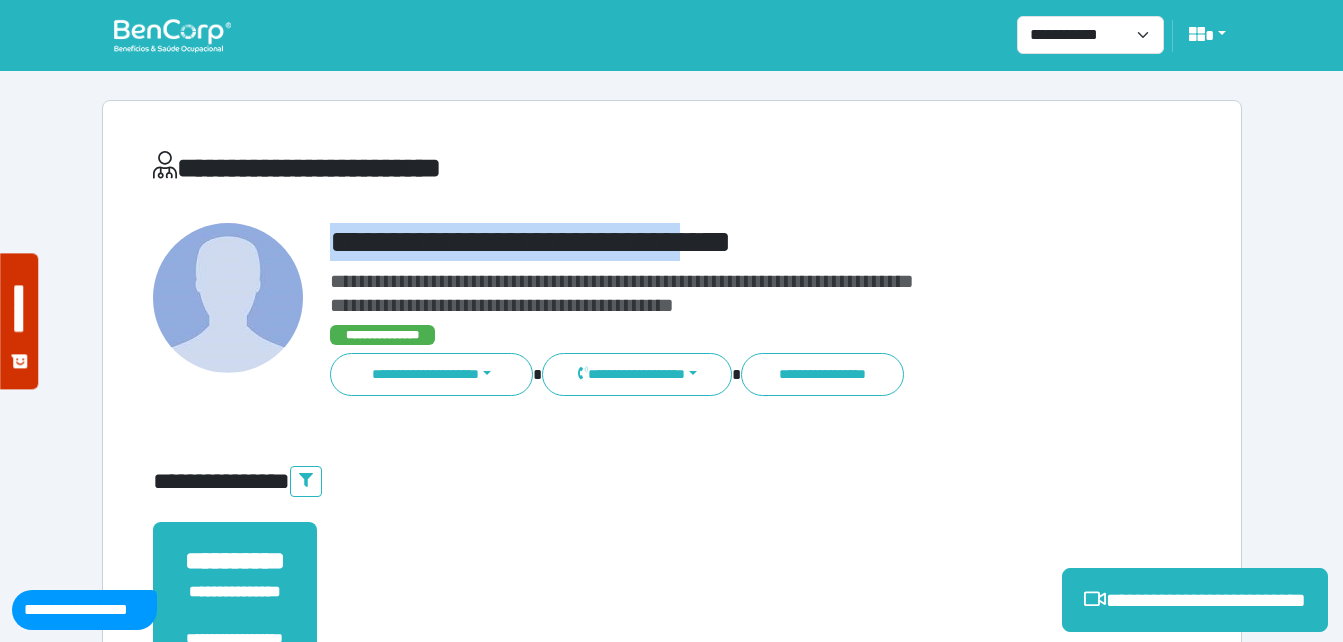 copy on "**********" 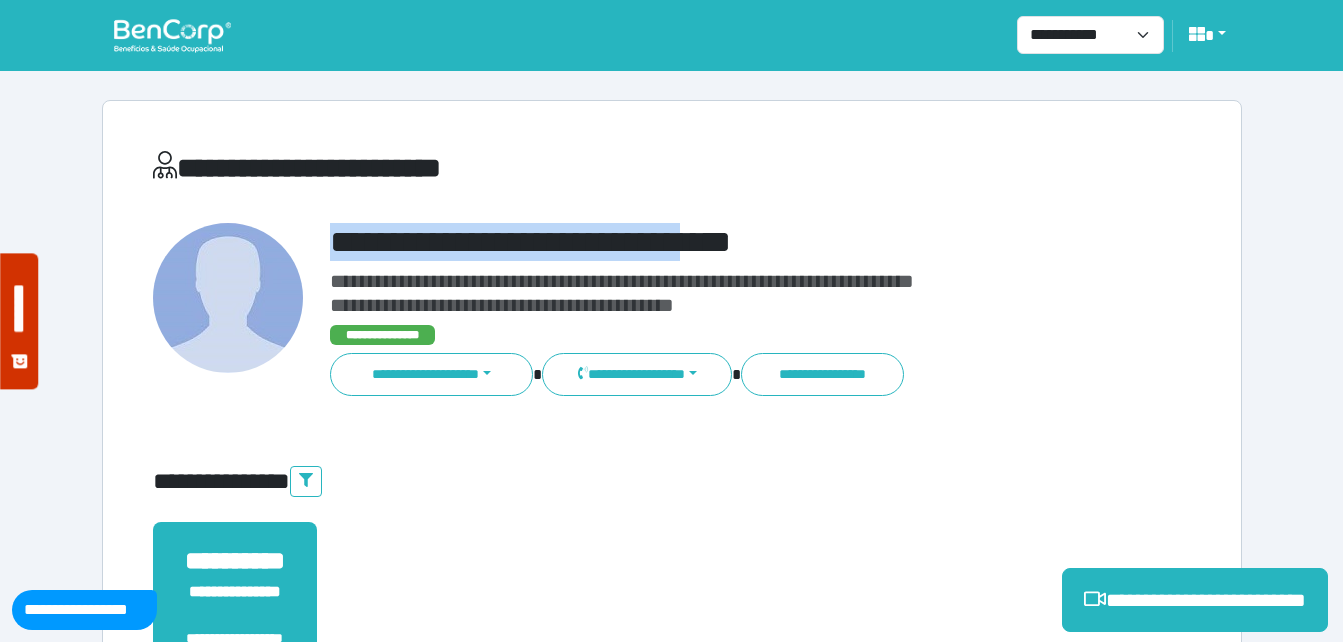 drag, startPoint x: 1187, startPoint y: 591, endPoint x: 936, endPoint y: 590, distance: 251.002 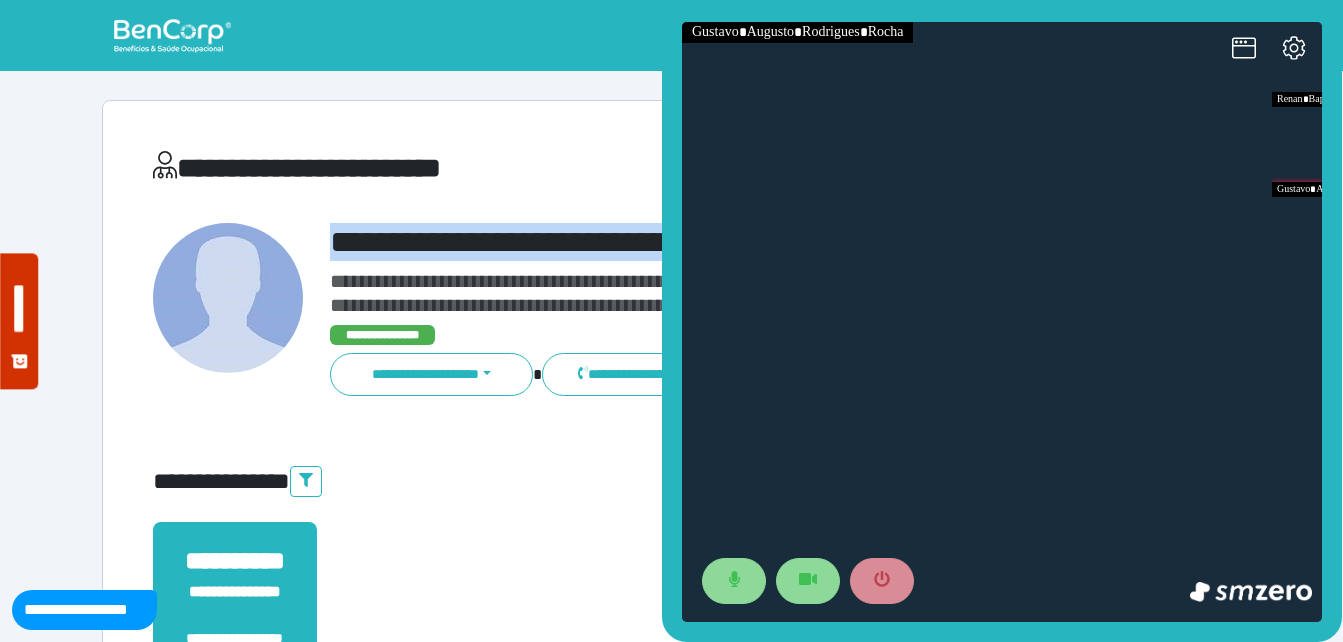 scroll, scrollTop: 0, scrollLeft: 0, axis: both 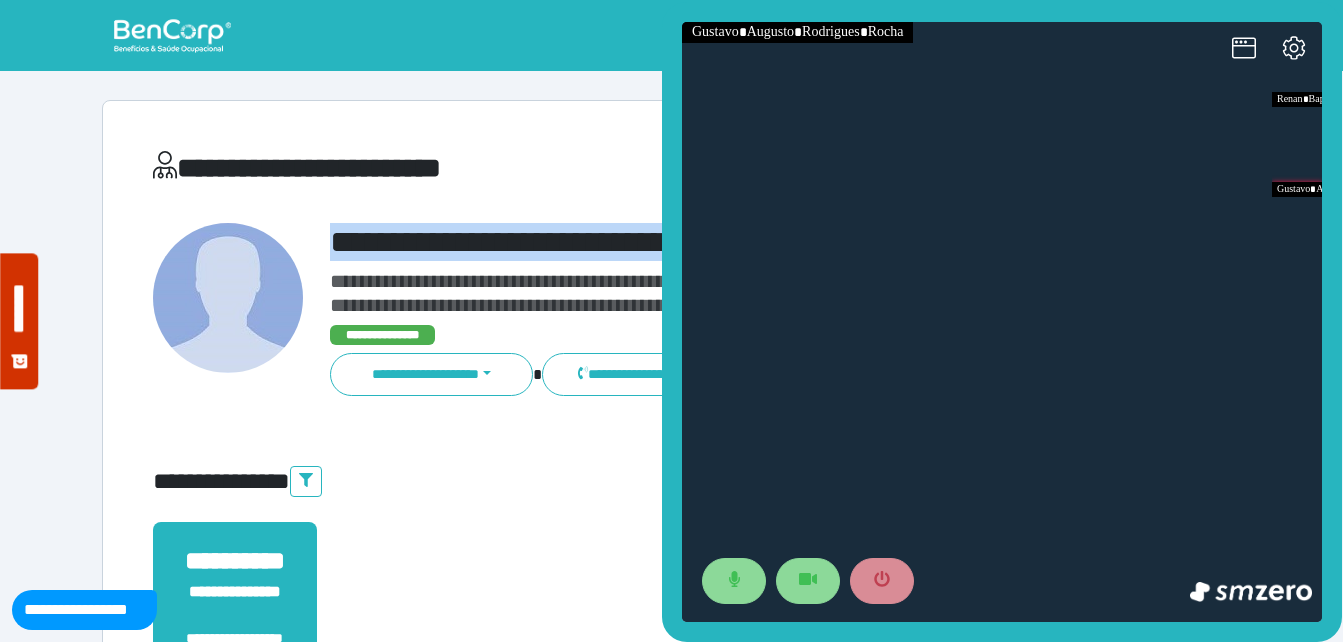 click at bounding box center (228, 298) 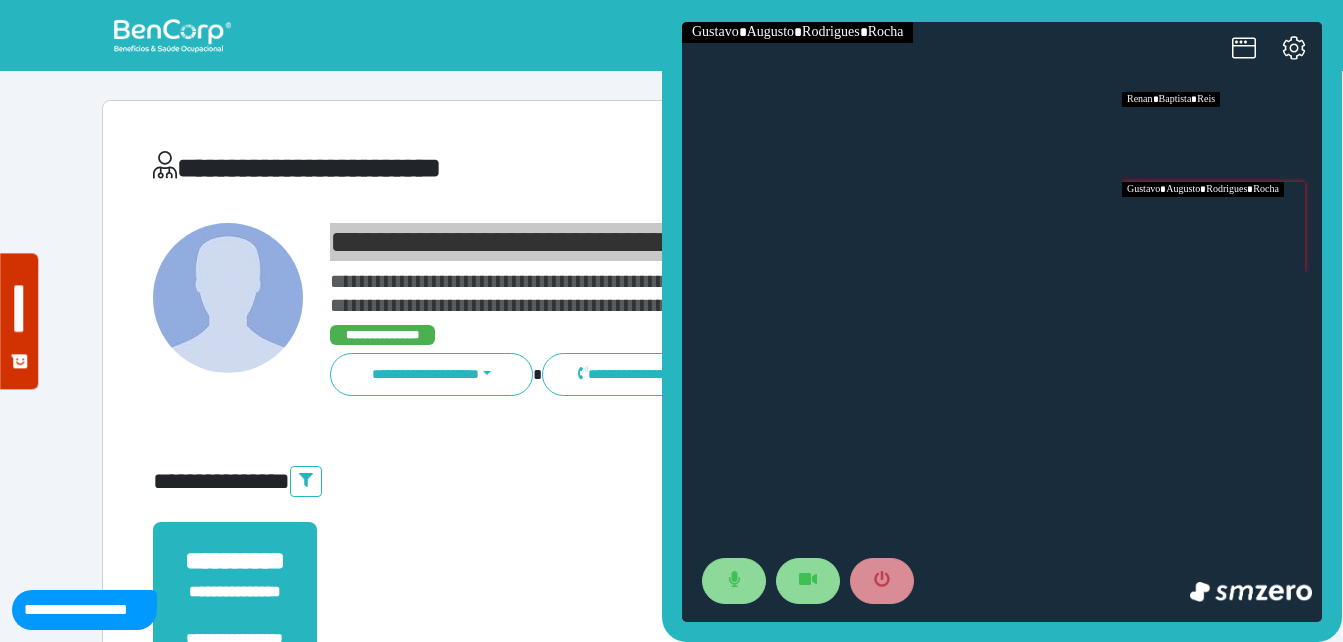 click at bounding box center [1222, 137] 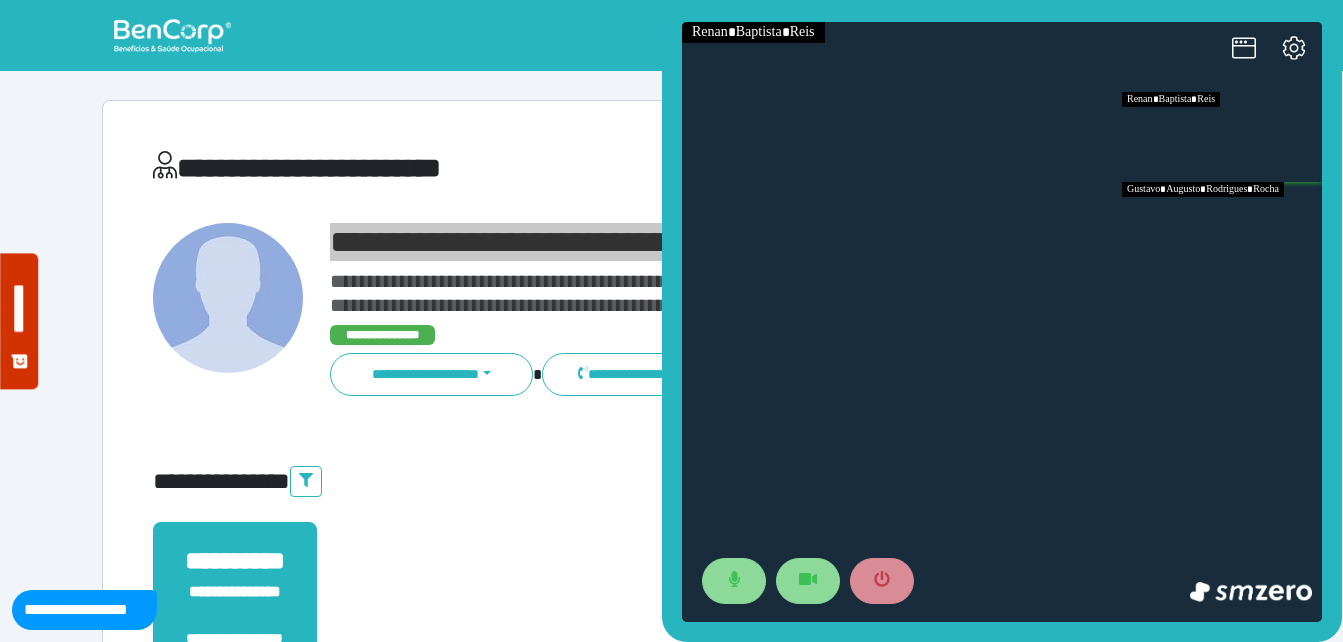 click at bounding box center [1222, 227] 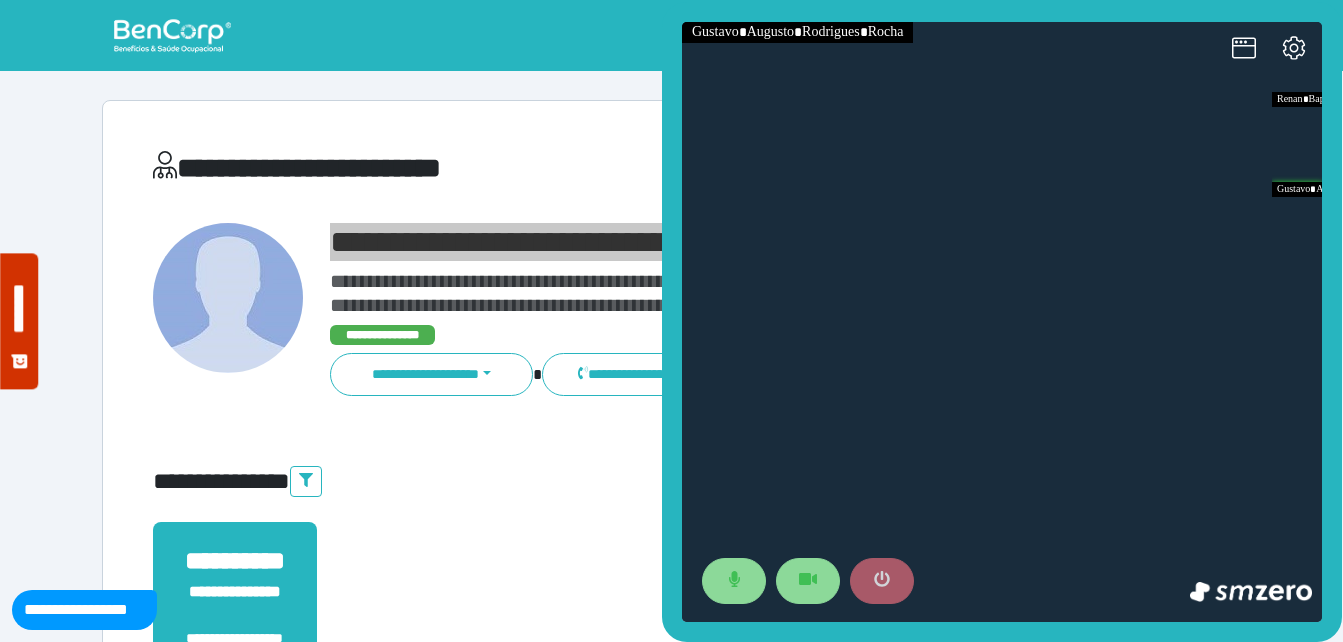 click at bounding box center (882, 581) 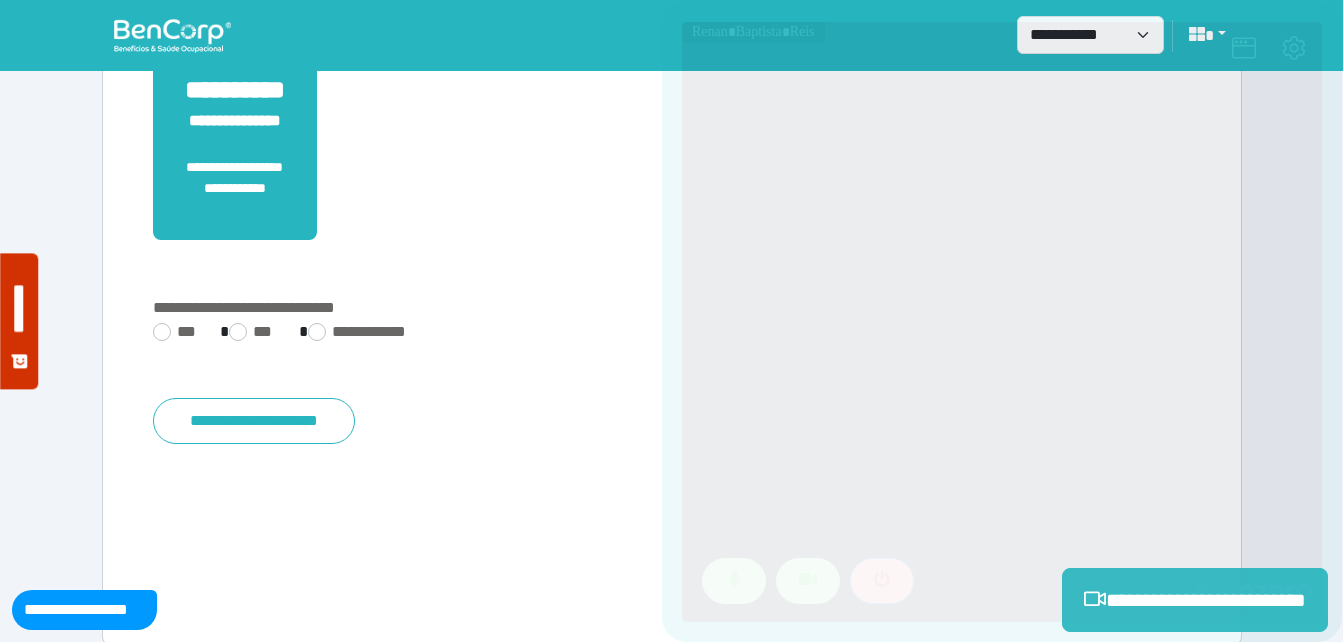 scroll, scrollTop: 494, scrollLeft: 0, axis: vertical 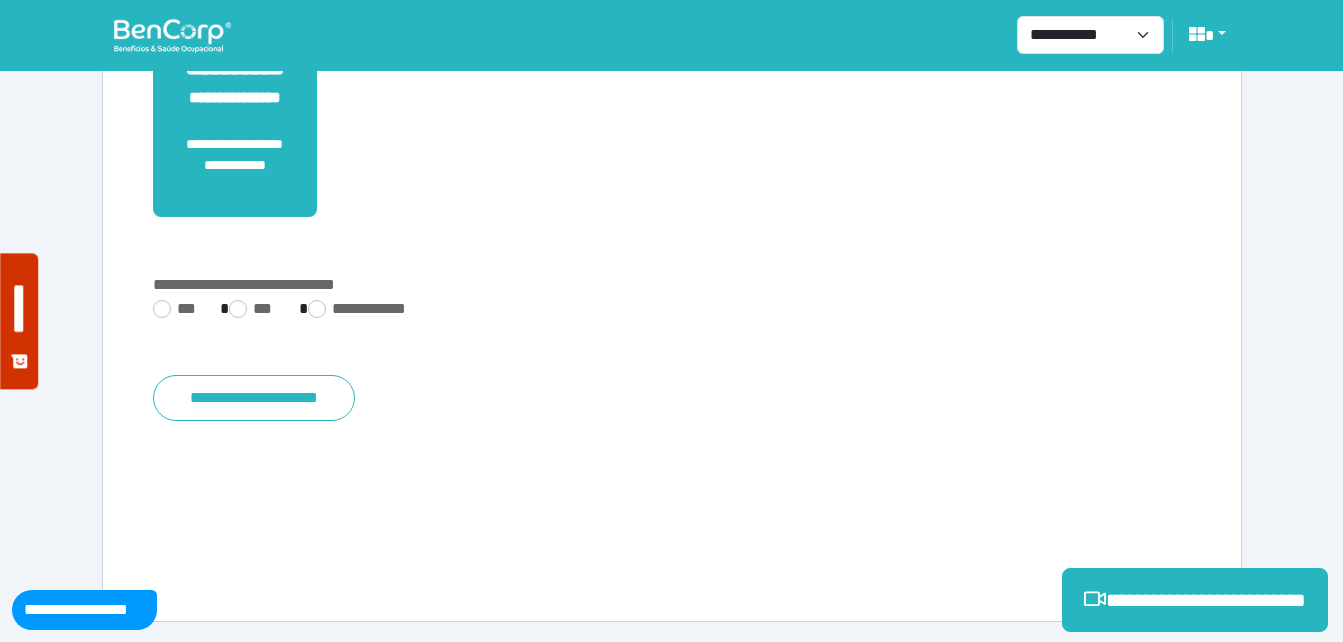 click on "**********" at bounding box center (672, 311) 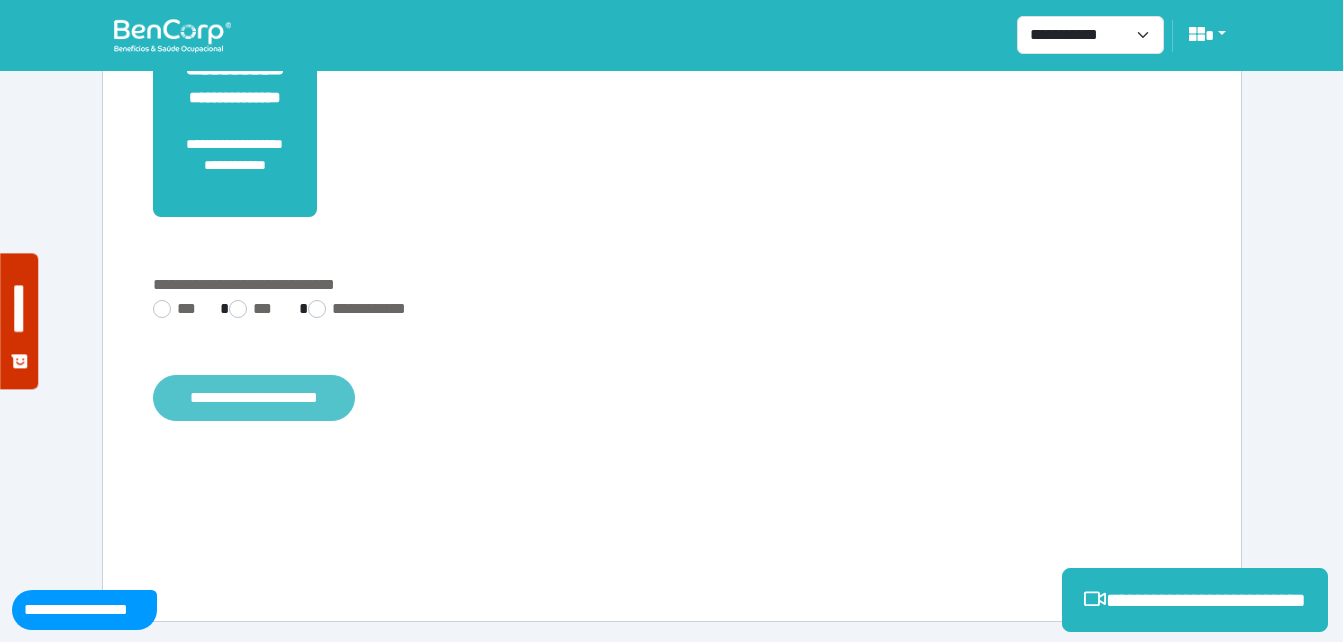 click on "**********" at bounding box center (254, 398) 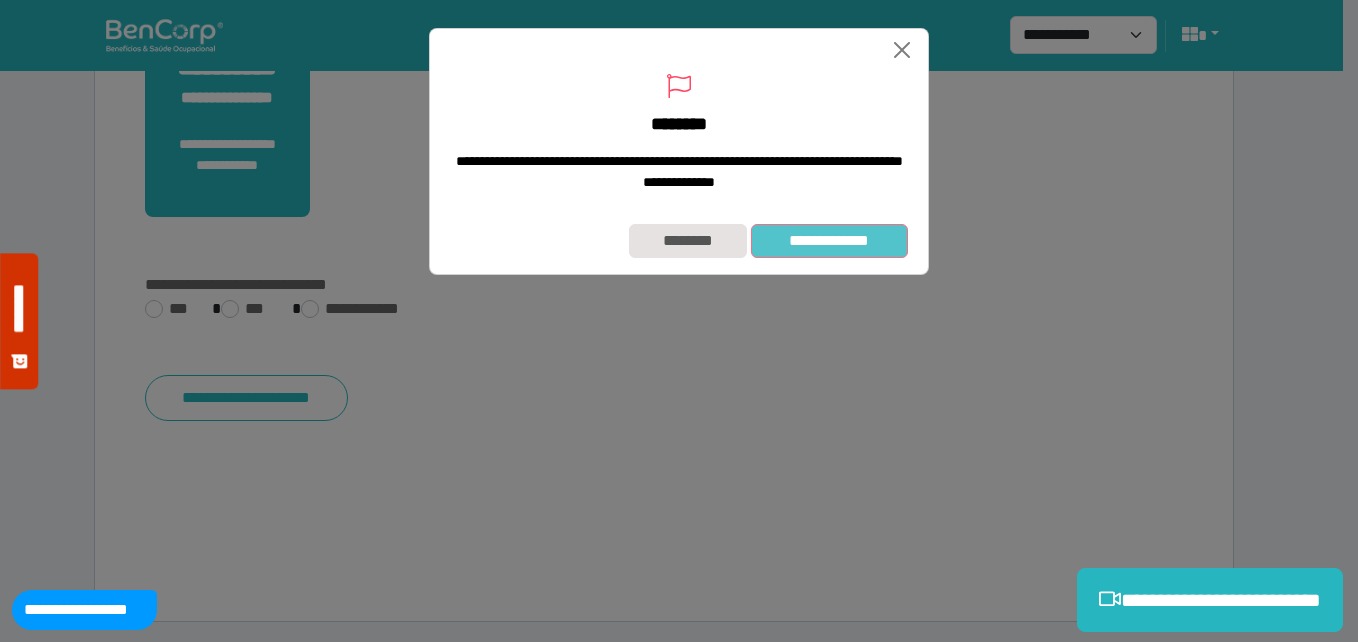 click on "**********" at bounding box center (829, 241) 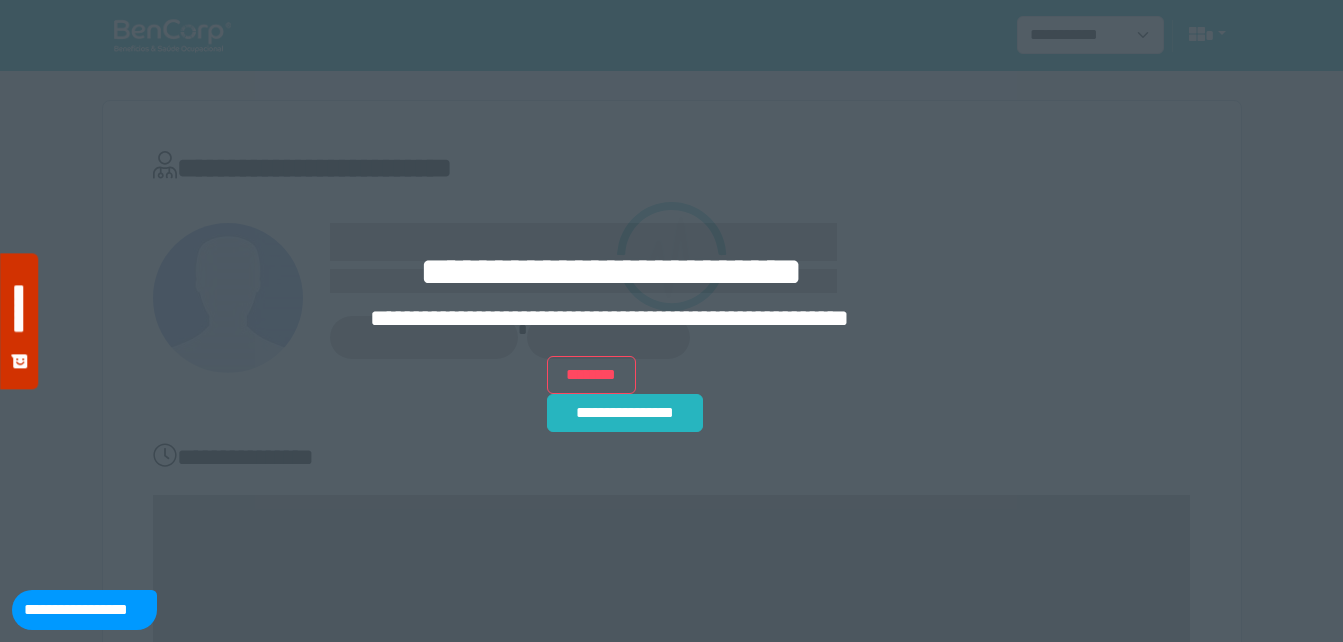 scroll, scrollTop: 0, scrollLeft: 0, axis: both 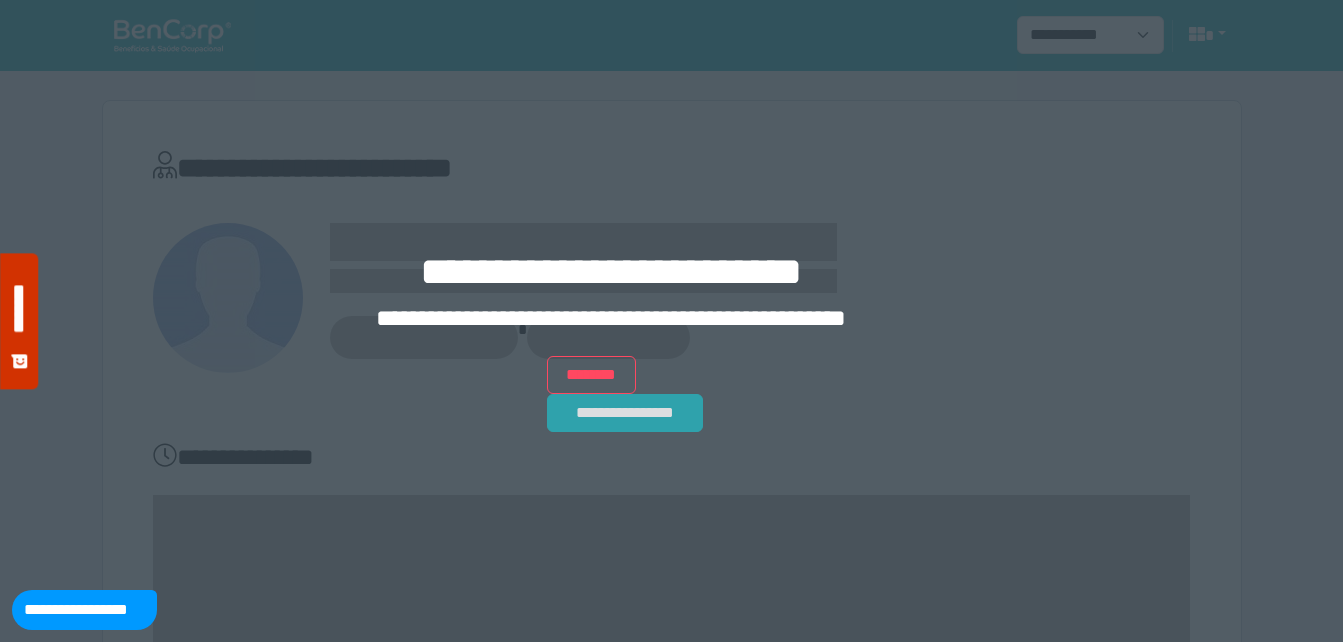 click on "**********" at bounding box center (625, 413) 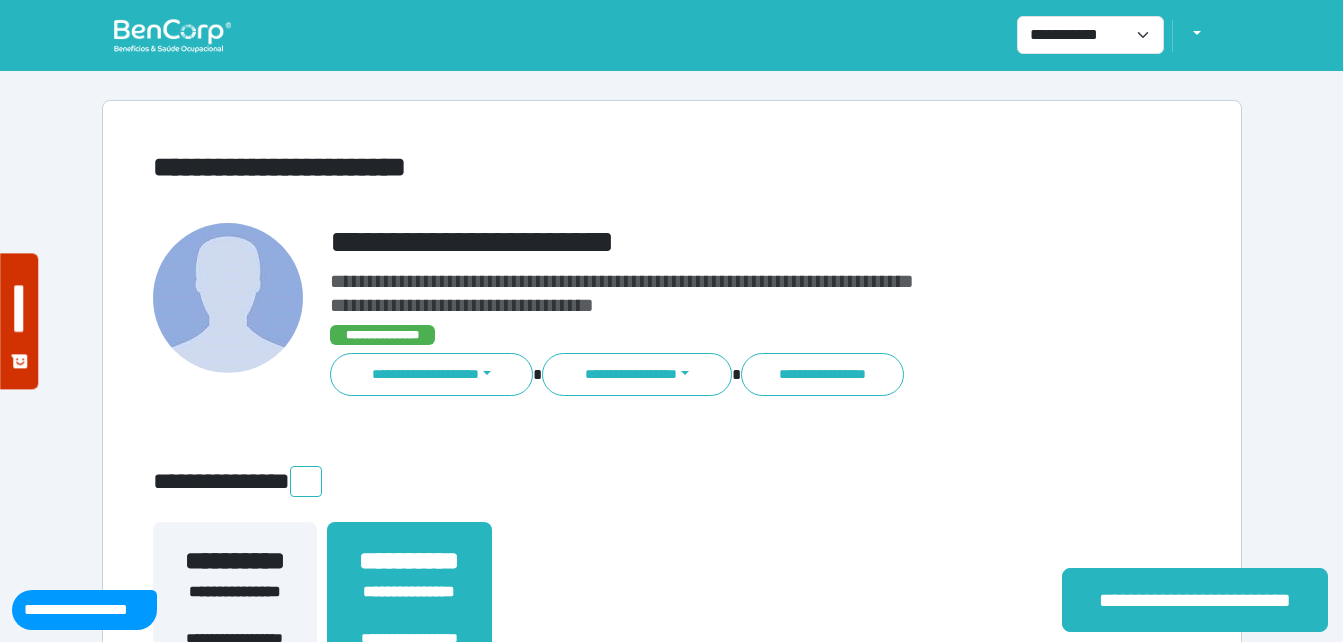 scroll, scrollTop: 0, scrollLeft: 0, axis: both 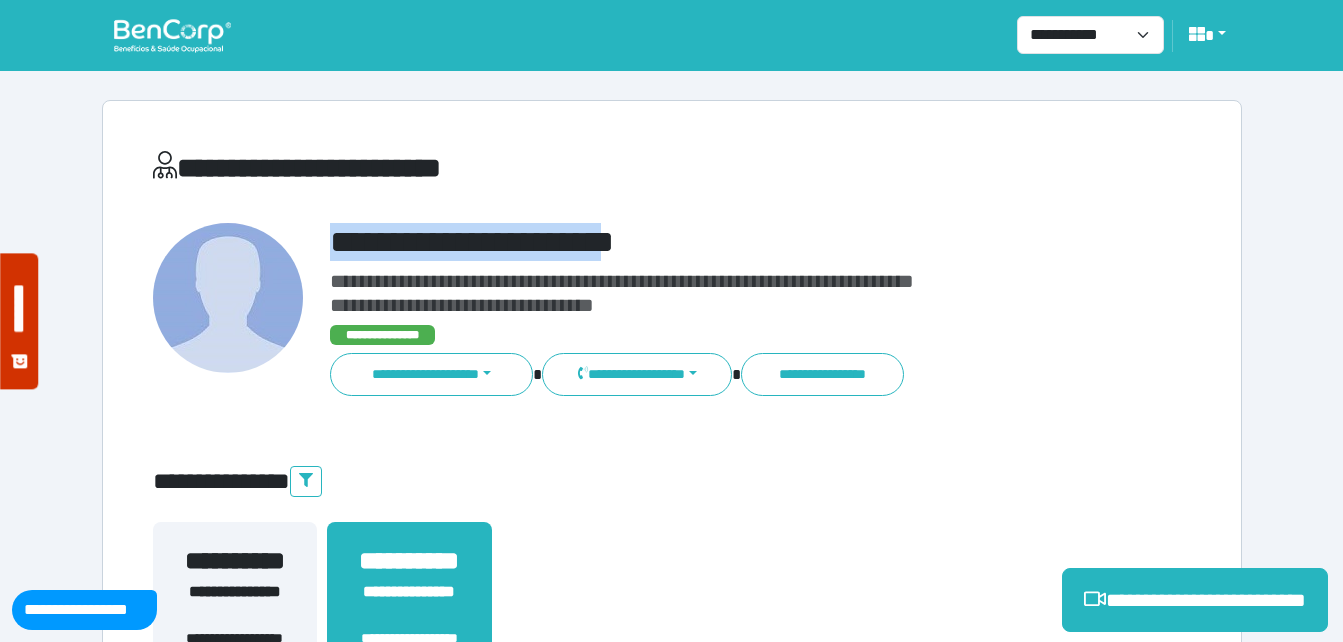 drag, startPoint x: 316, startPoint y: 237, endPoint x: 692, endPoint y: 247, distance: 376.13297 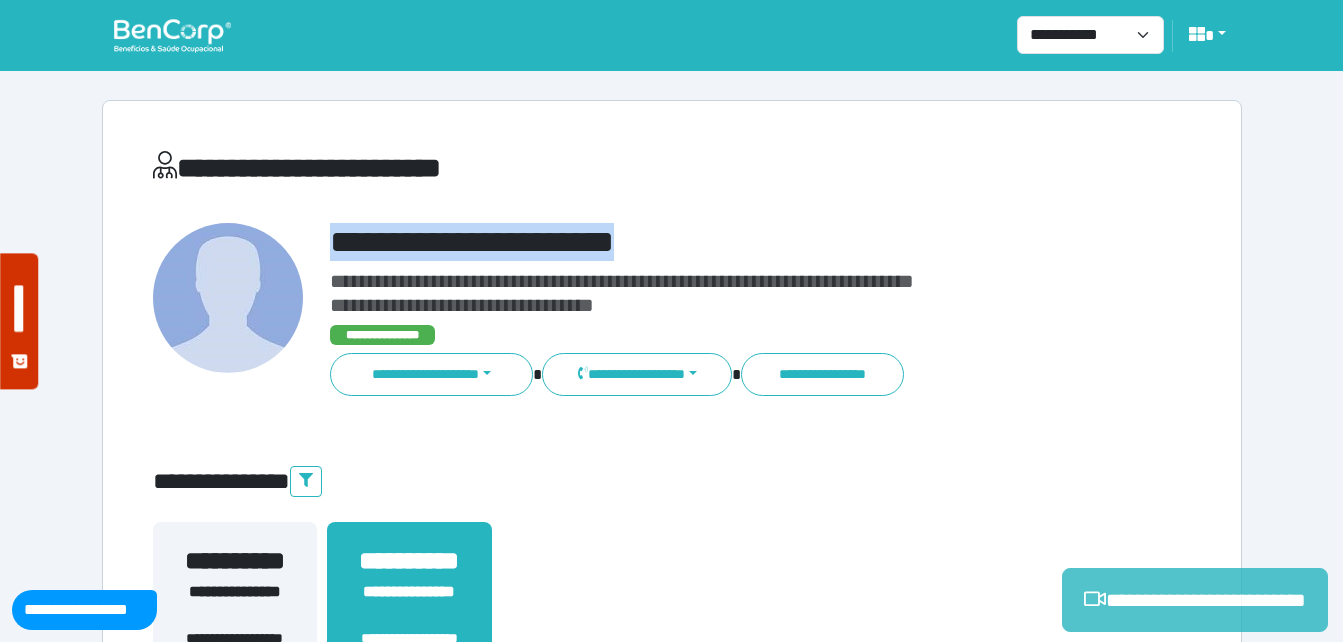 click on "**********" at bounding box center (1195, 600) 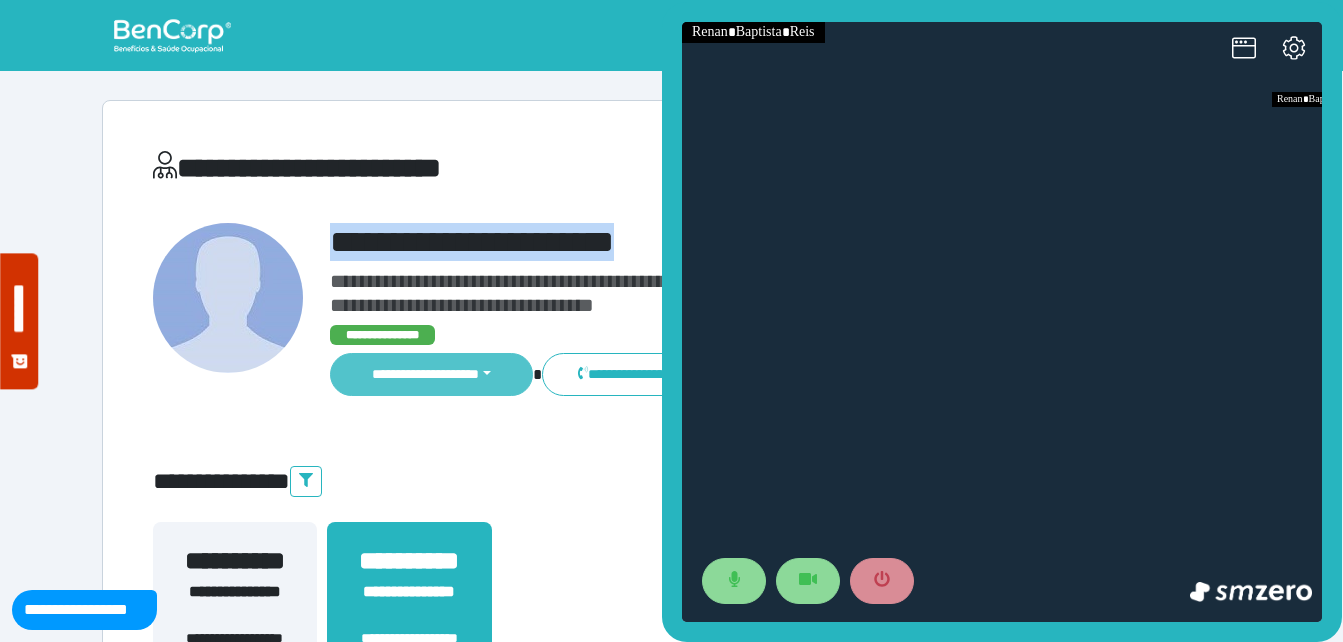 scroll, scrollTop: 0, scrollLeft: 0, axis: both 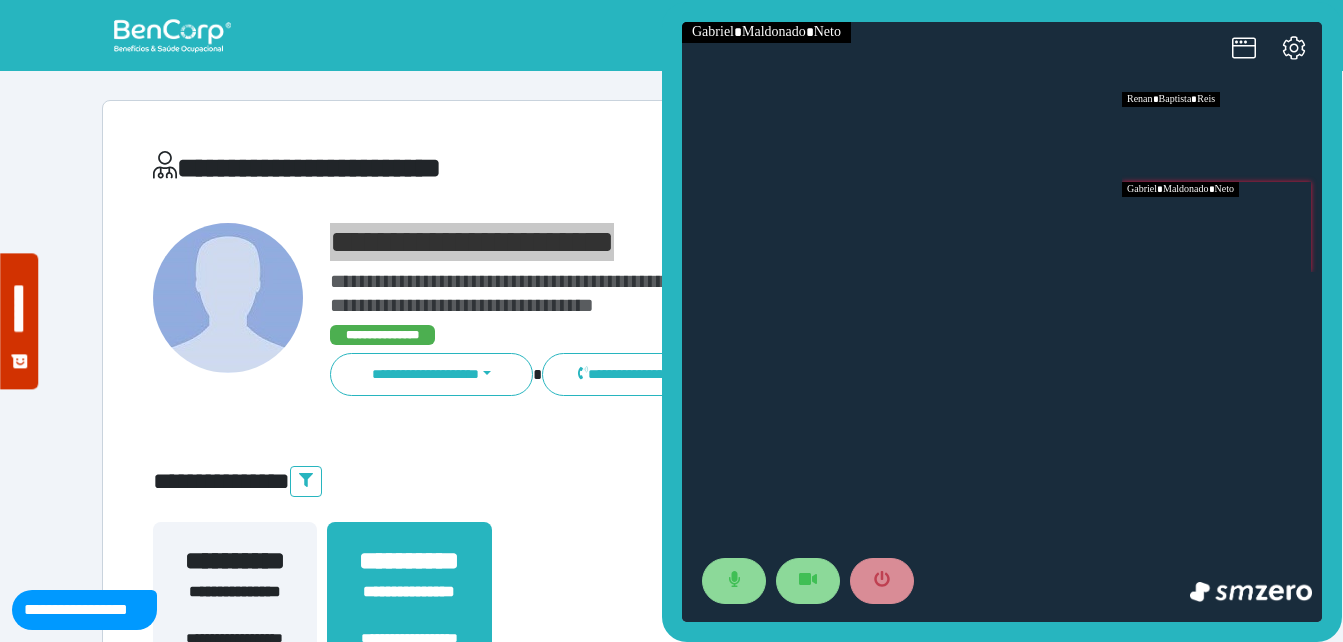 click at bounding box center [1222, 227] 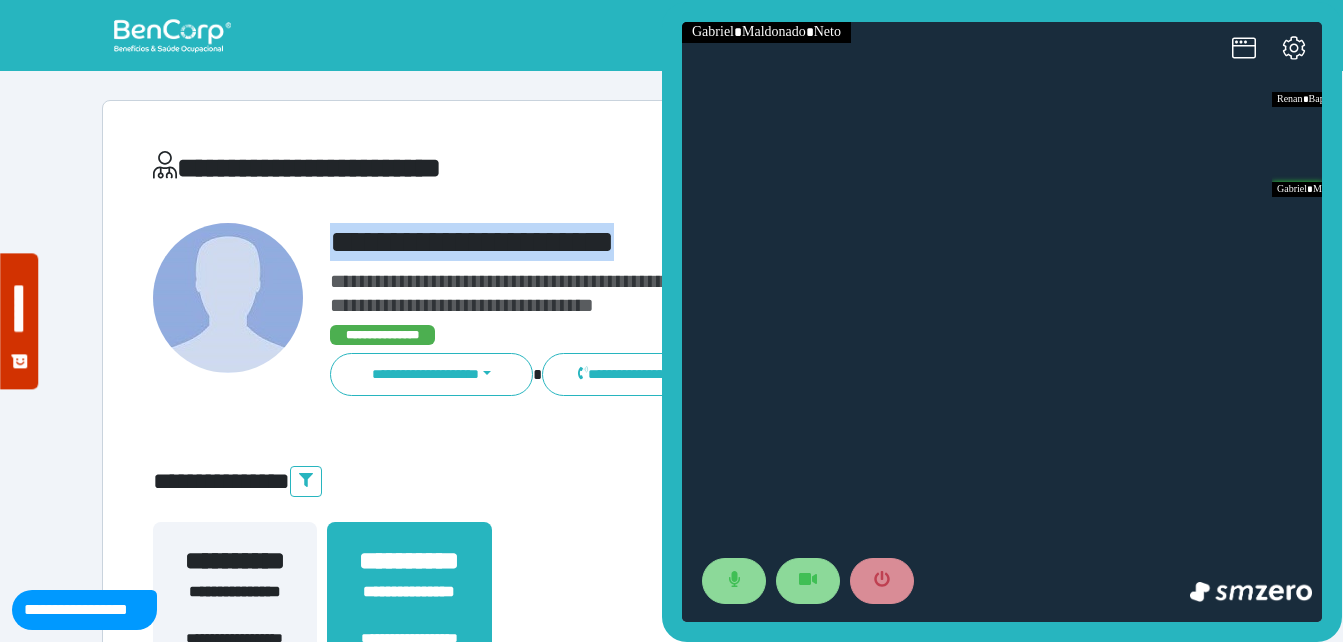 click on "**********" at bounding box center [672, 608] 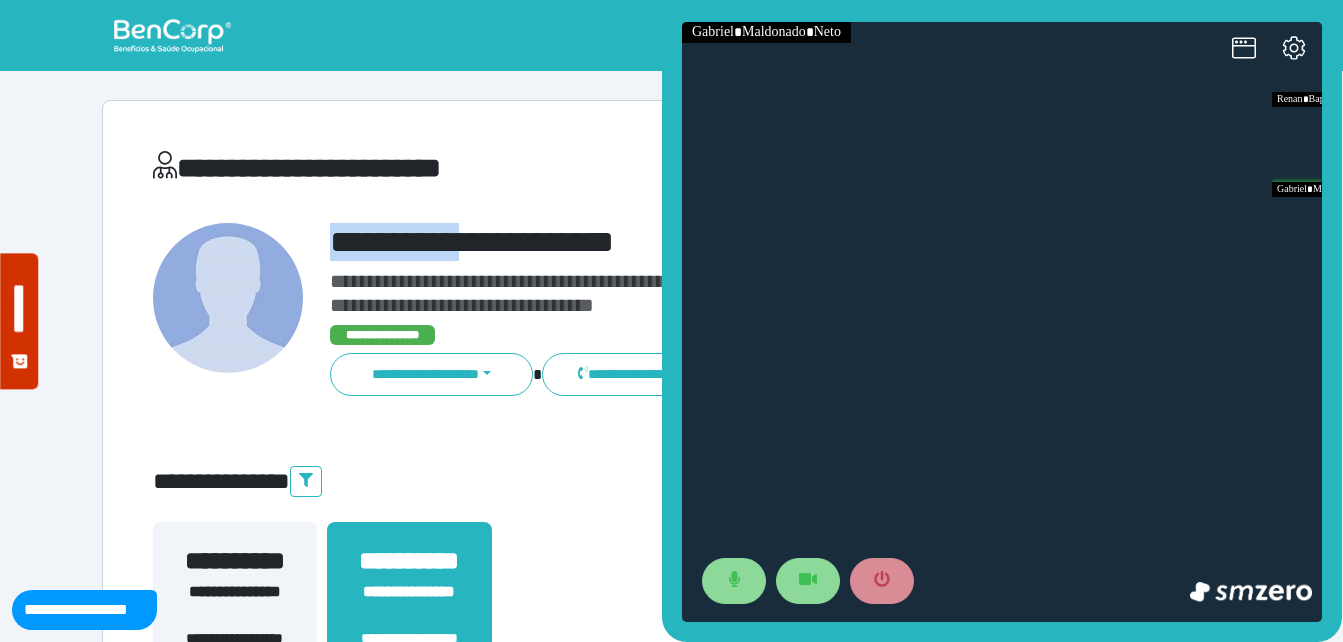 drag, startPoint x: 336, startPoint y: 226, endPoint x: 514, endPoint y: 227, distance: 178.0028 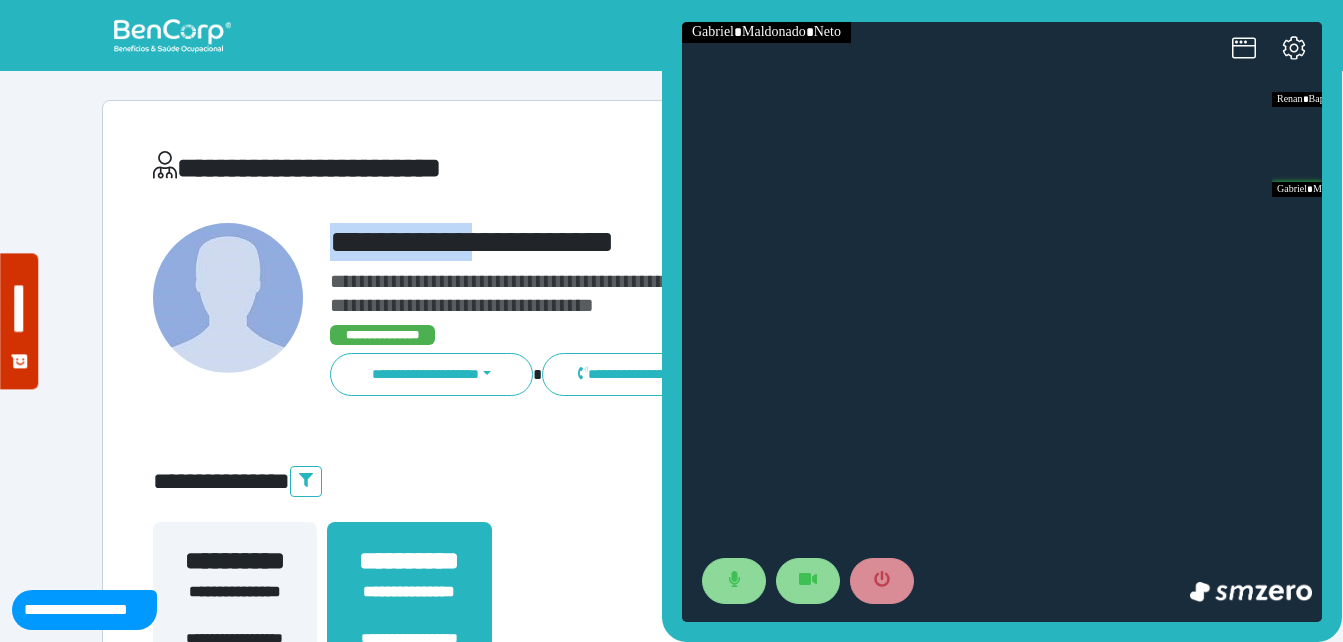copy on "**********" 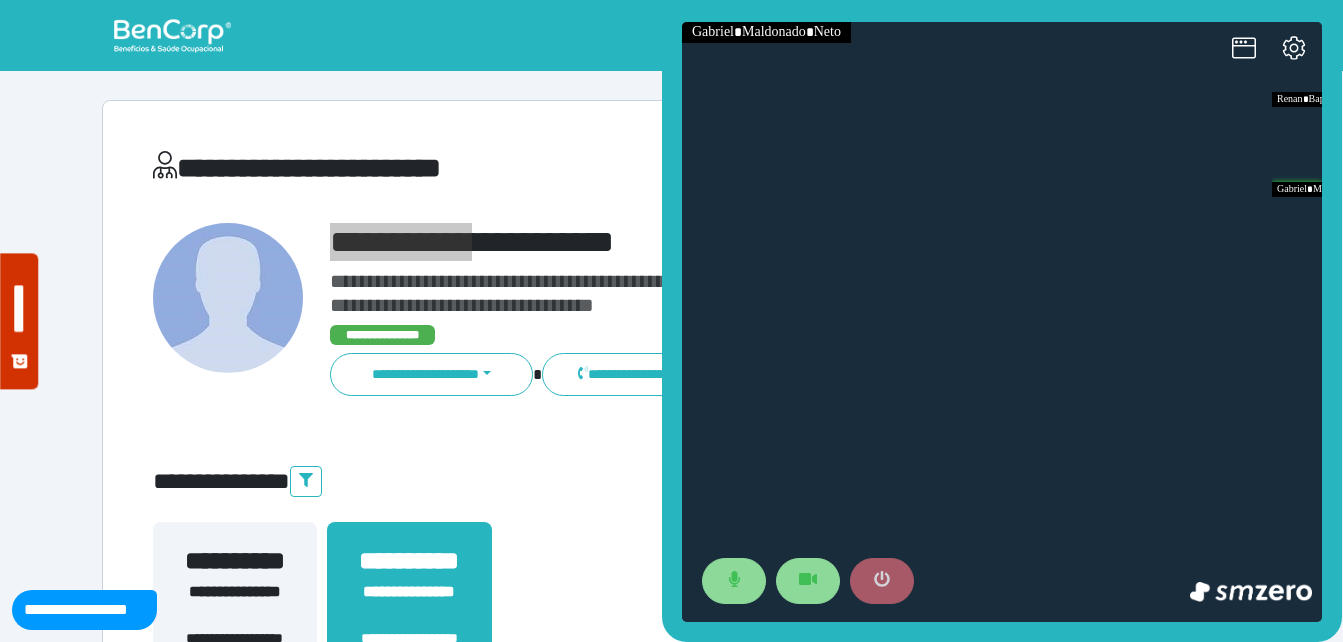 click 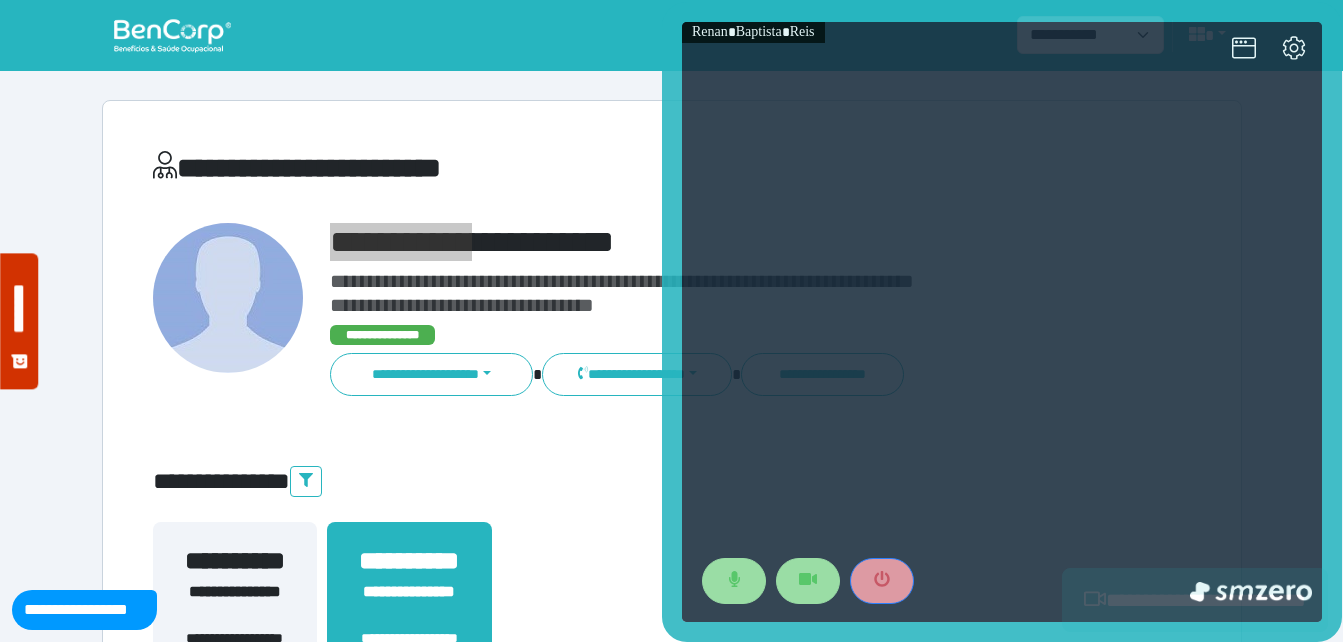 scroll, scrollTop: 494, scrollLeft: 0, axis: vertical 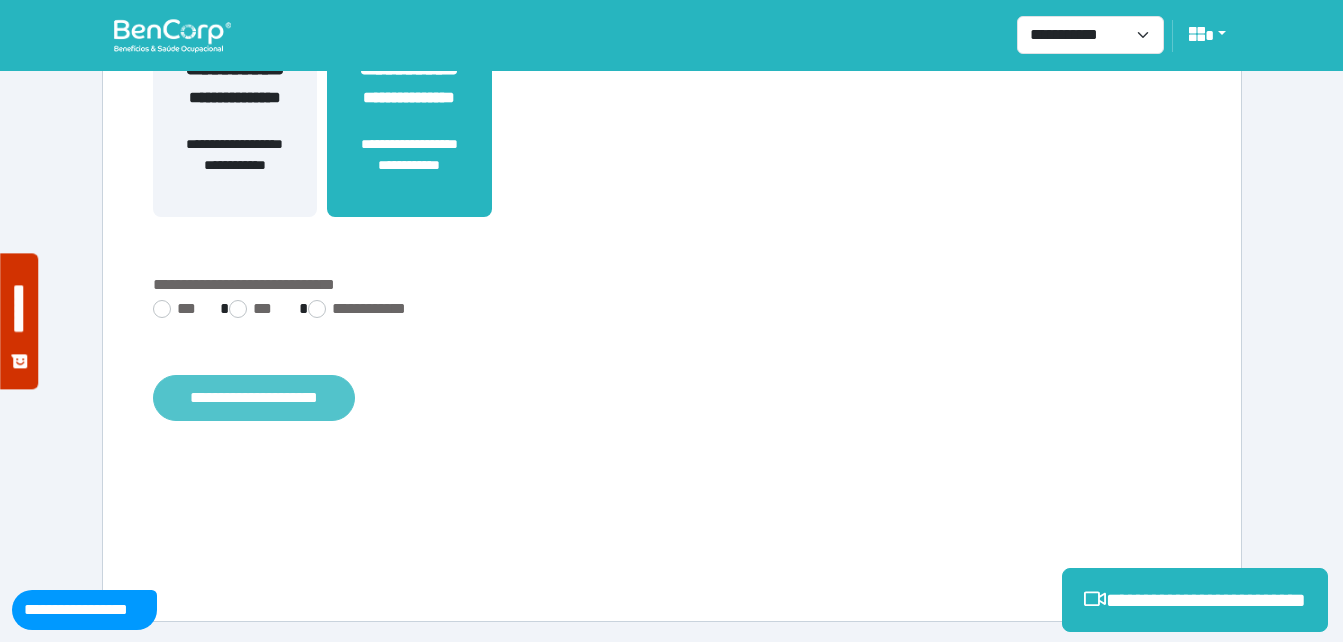 click on "**********" at bounding box center (254, 398) 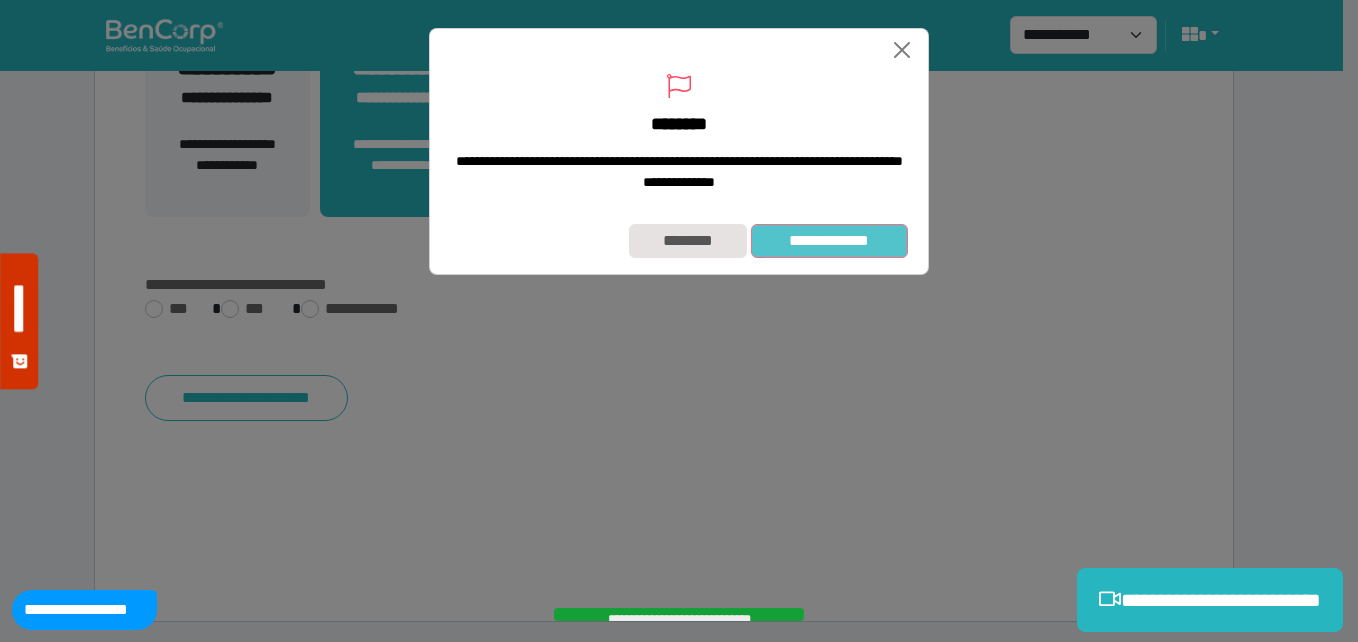 click on "**********" at bounding box center (829, 241) 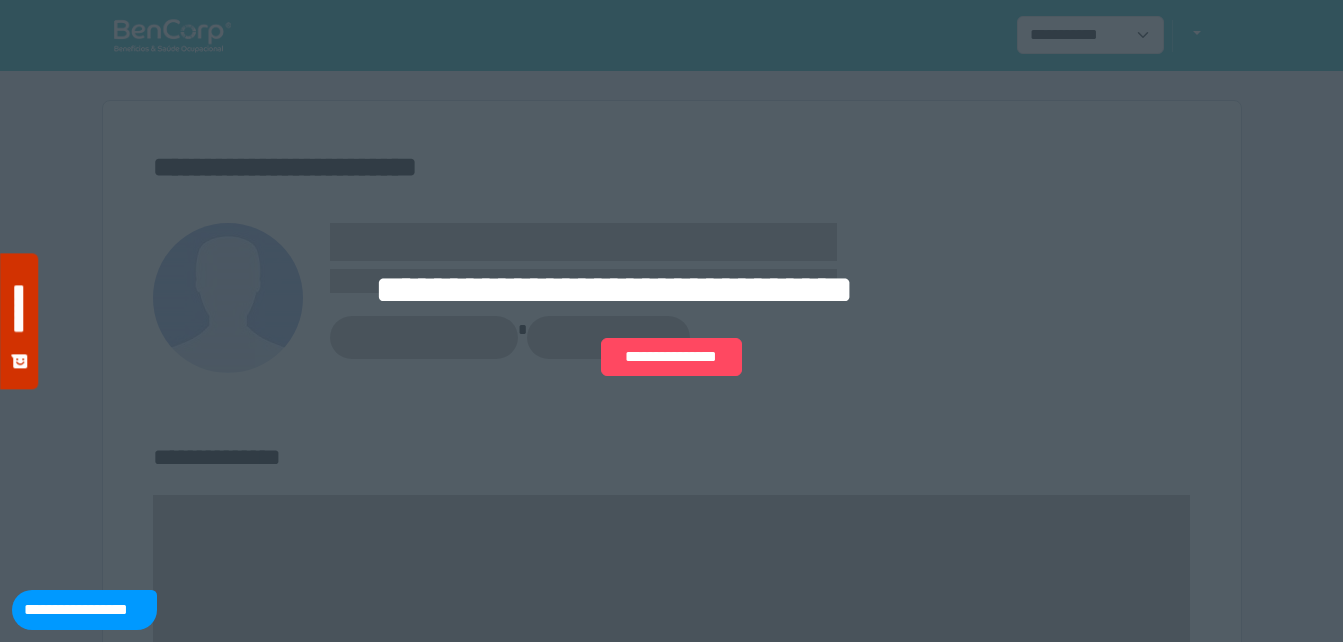 scroll, scrollTop: 0, scrollLeft: 0, axis: both 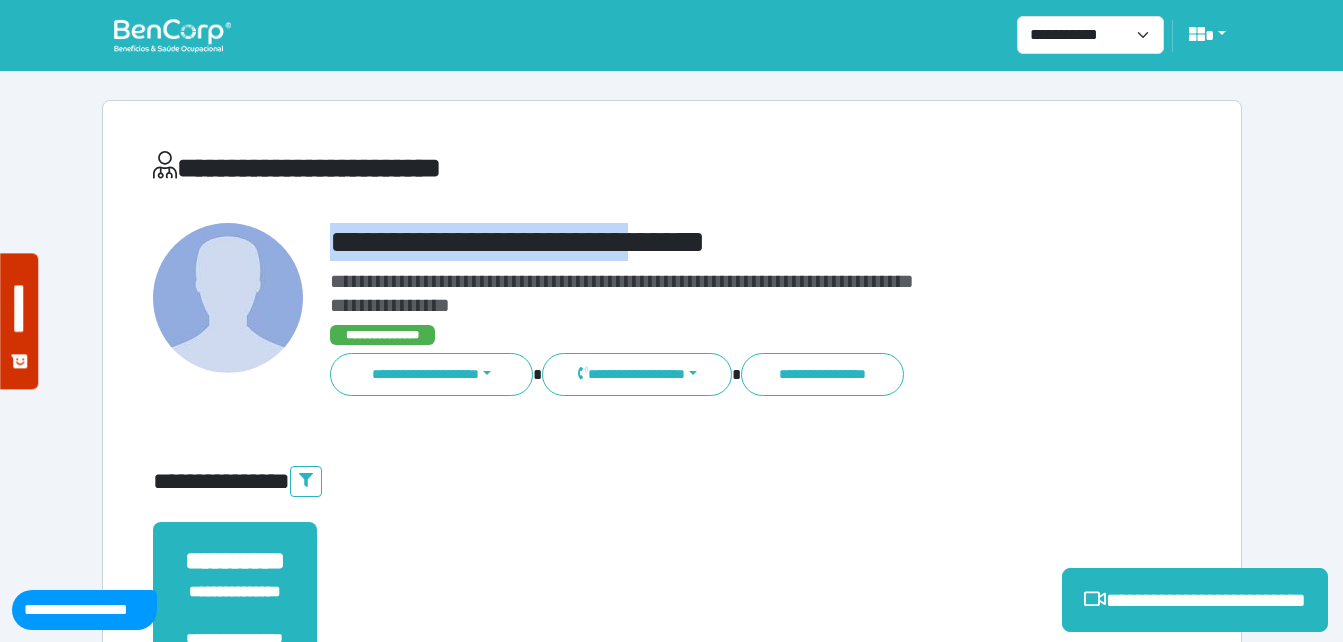 drag, startPoint x: 331, startPoint y: 246, endPoint x: 811, endPoint y: 230, distance: 480.2666 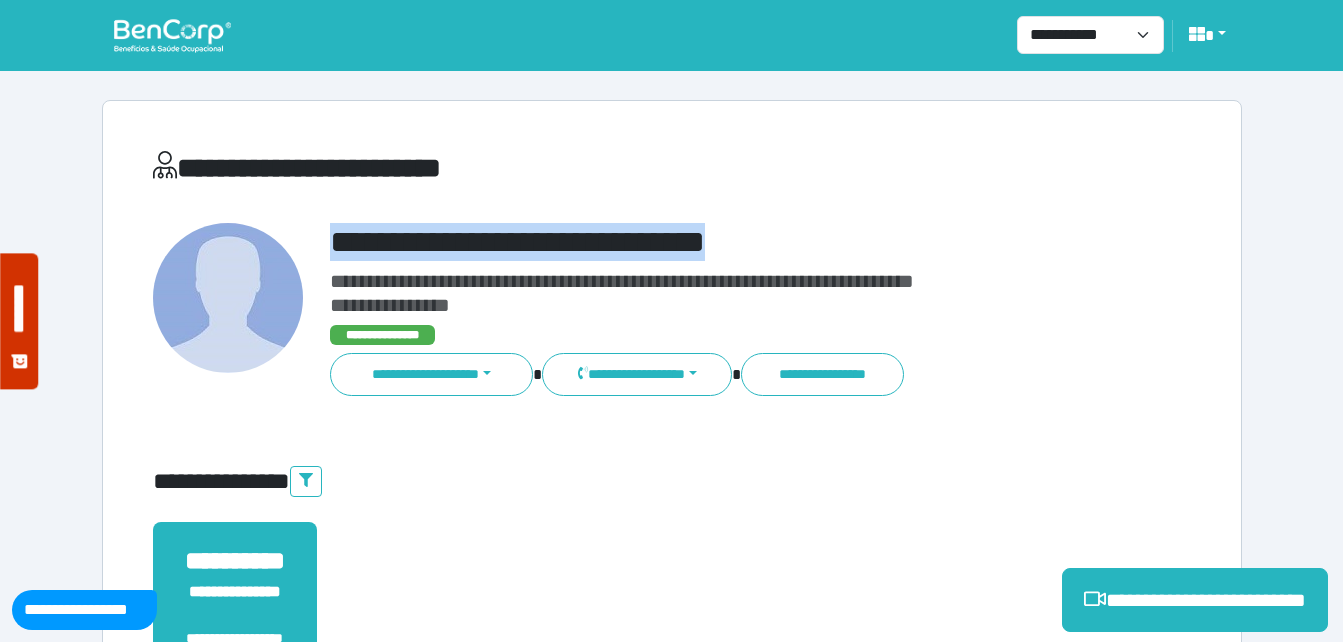 copy on "**********" 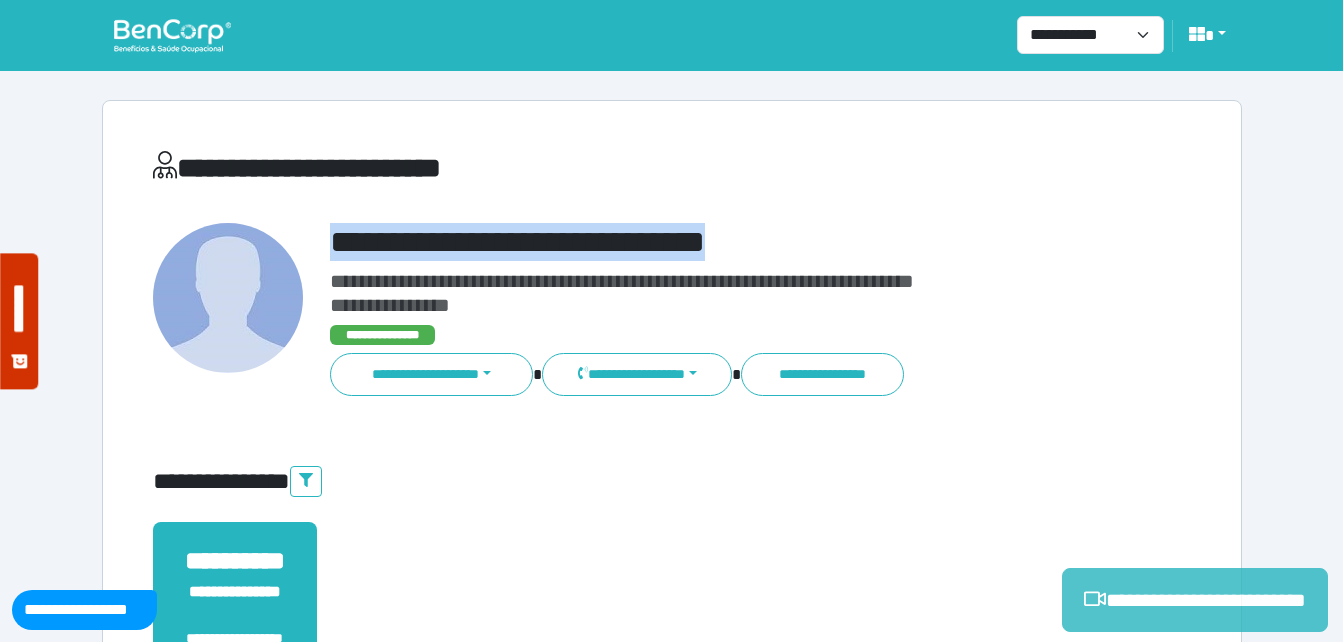 click on "**********" at bounding box center [1195, 600] 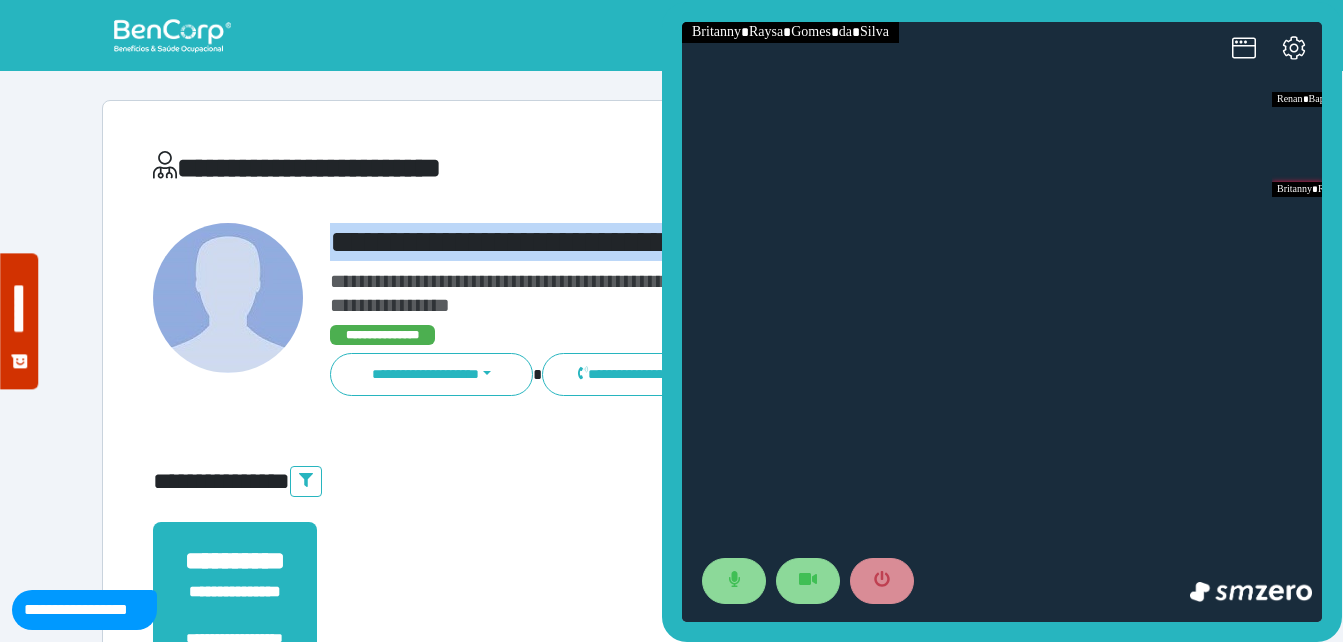 scroll, scrollTop: 0, scrollLeft: 0, axis: both 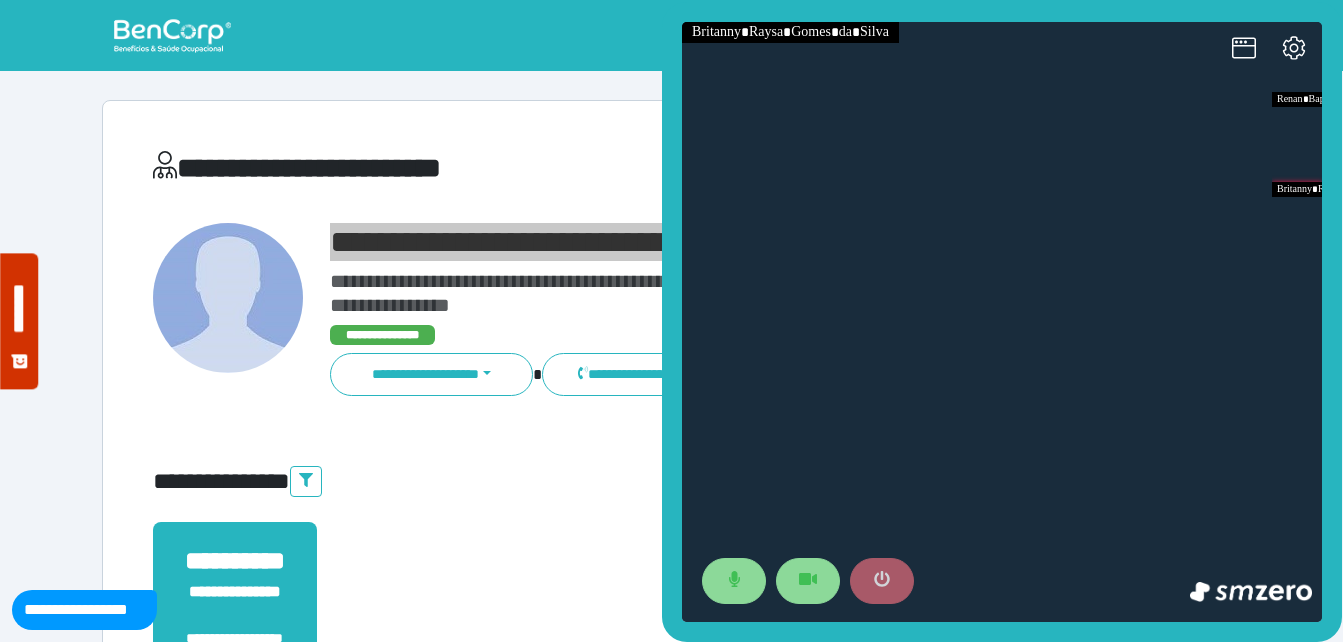 click at bounding box center [882, 581] 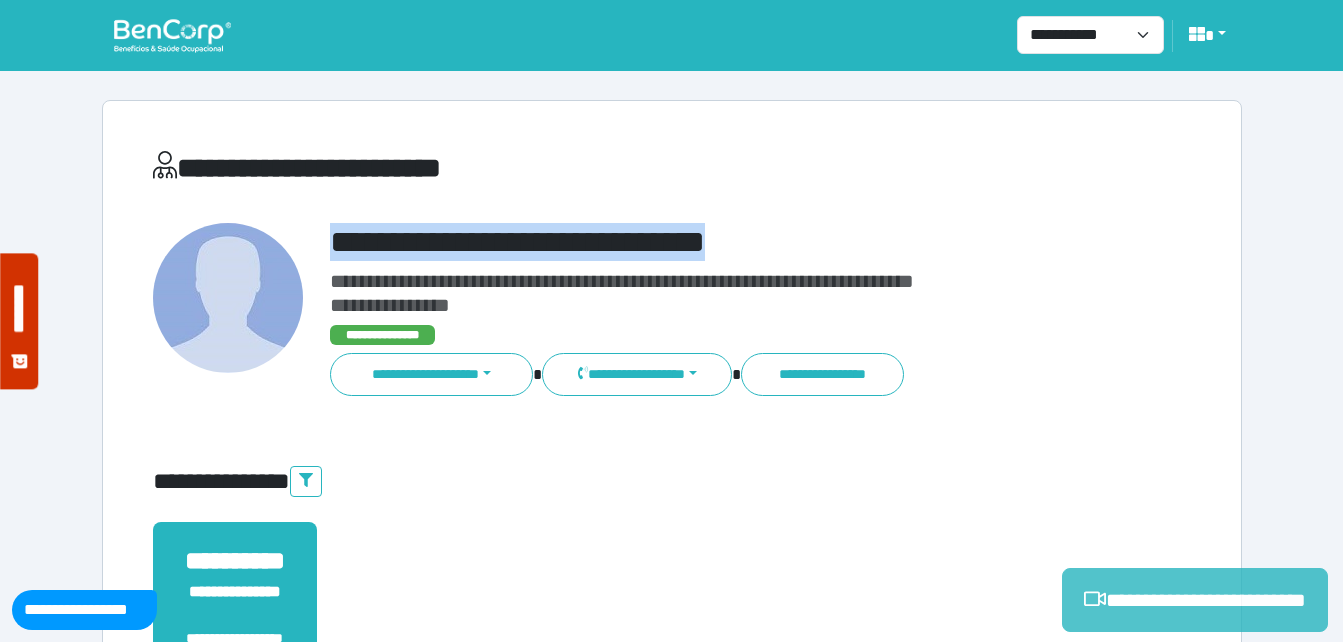 click on "**********" at bounding box center (1195, 600) 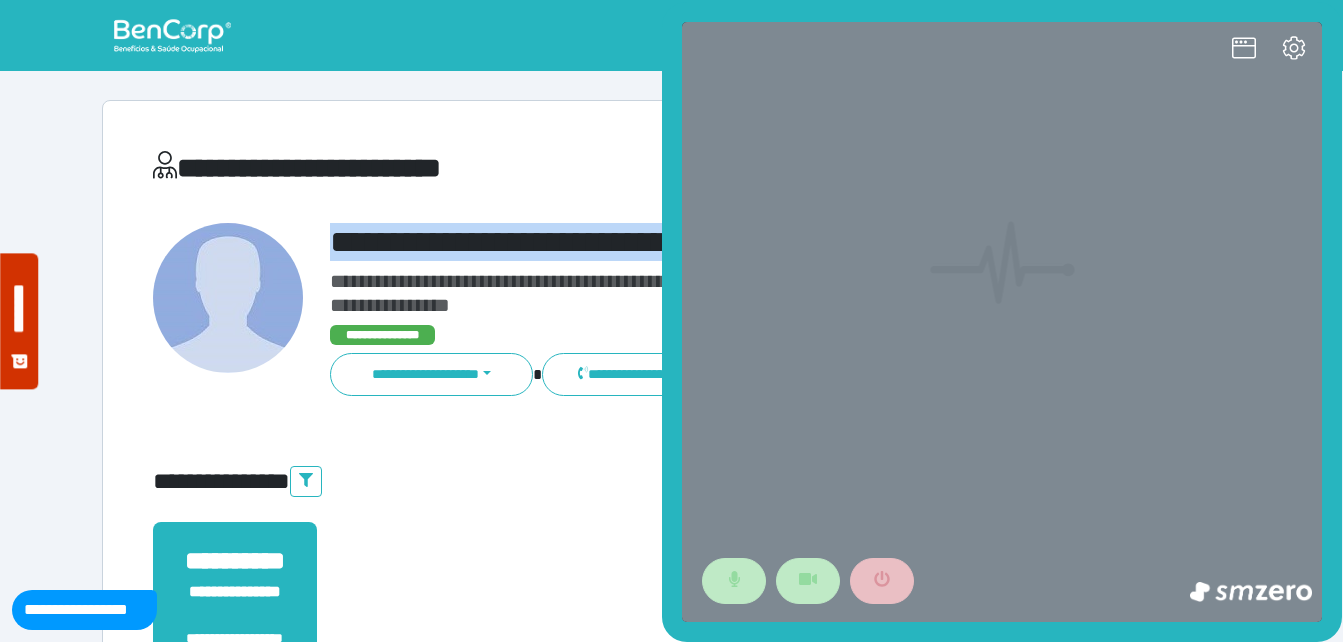 scroll, scrollTop: 0, scrollLeft: 0, axis: both 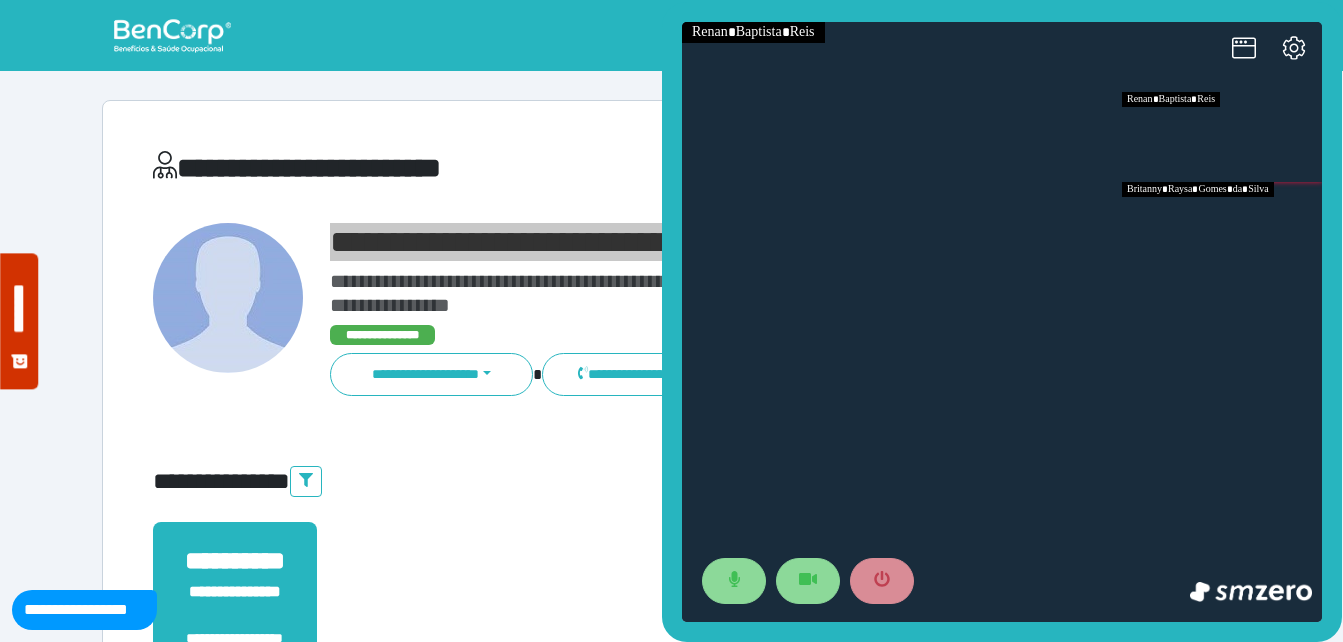 click at bounding box center [1222, 227] 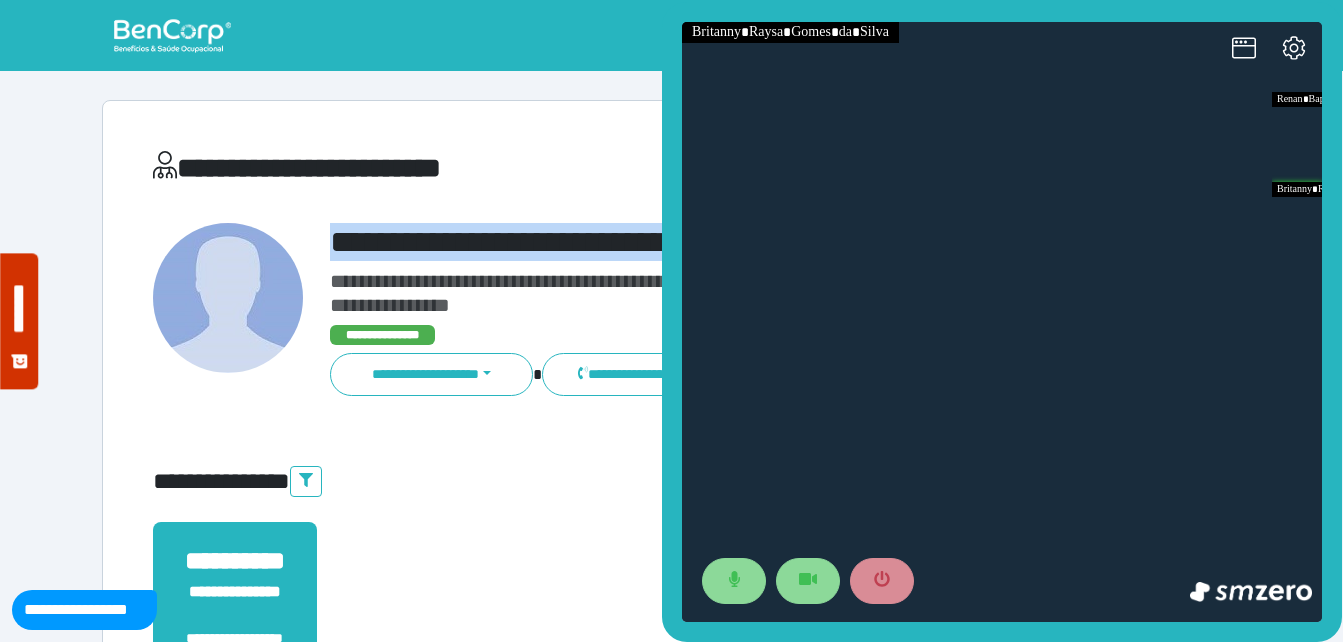 click on "**********" at bounding box center (716, 242) 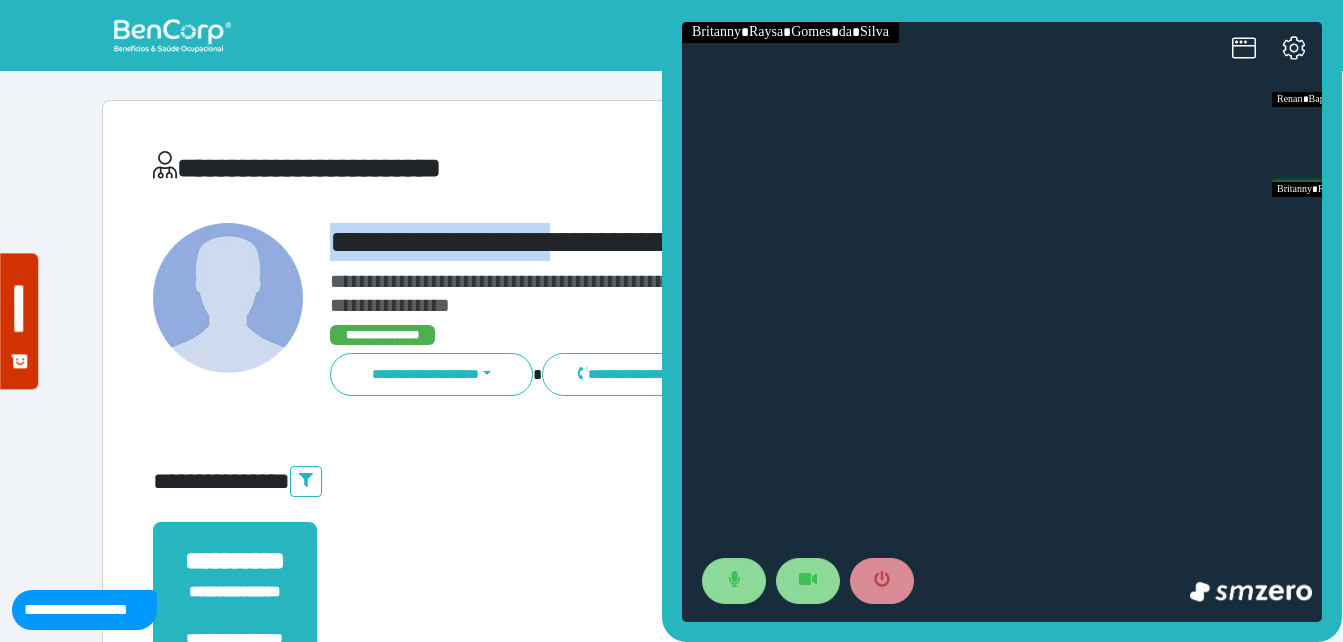 drag, startPoint x: 332, startPoint y: 247, endPoint x: 630, endPoint y: 228, distance: 298.6051 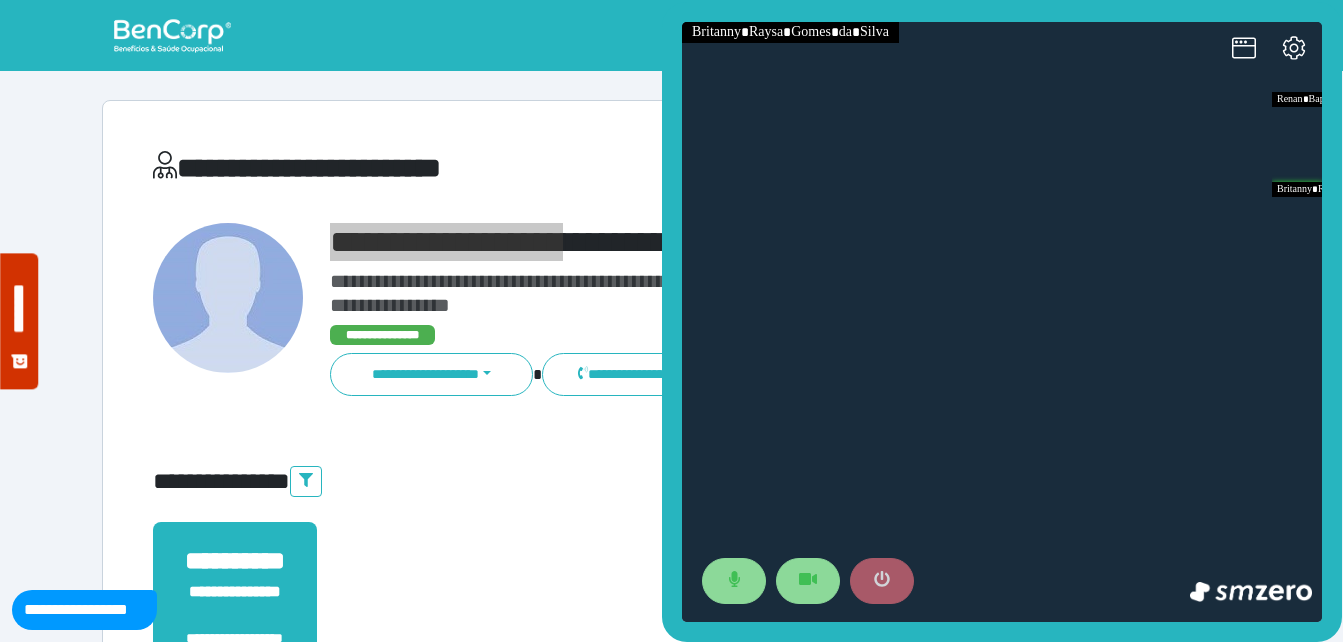 click at bounding box center [882, 581] 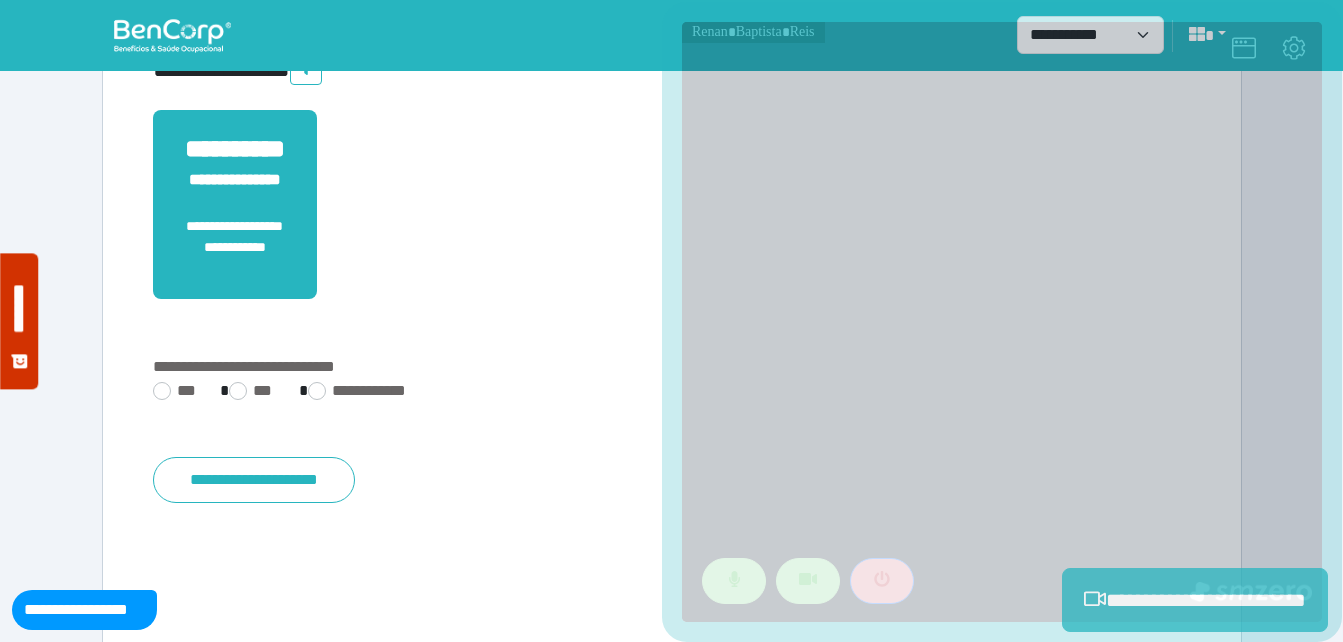 scroll, scrollTop: 494, scrollLeft: 0, axis: vertical 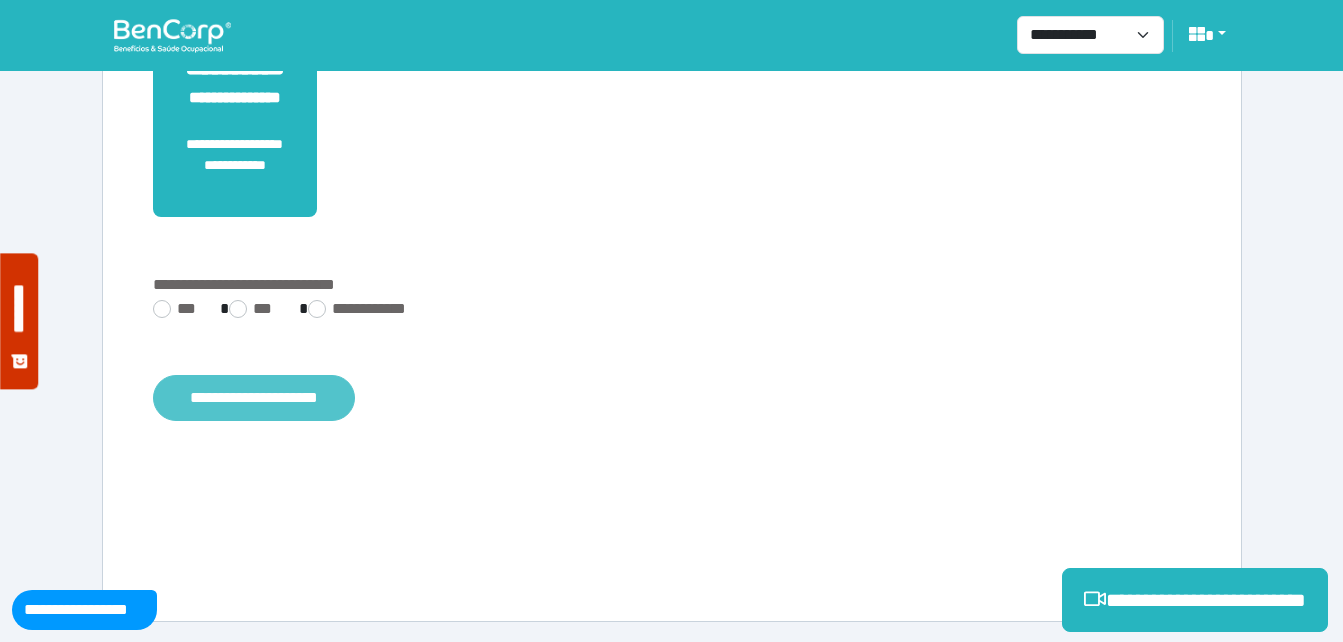click on "**********" at bounding box center (254, 398) 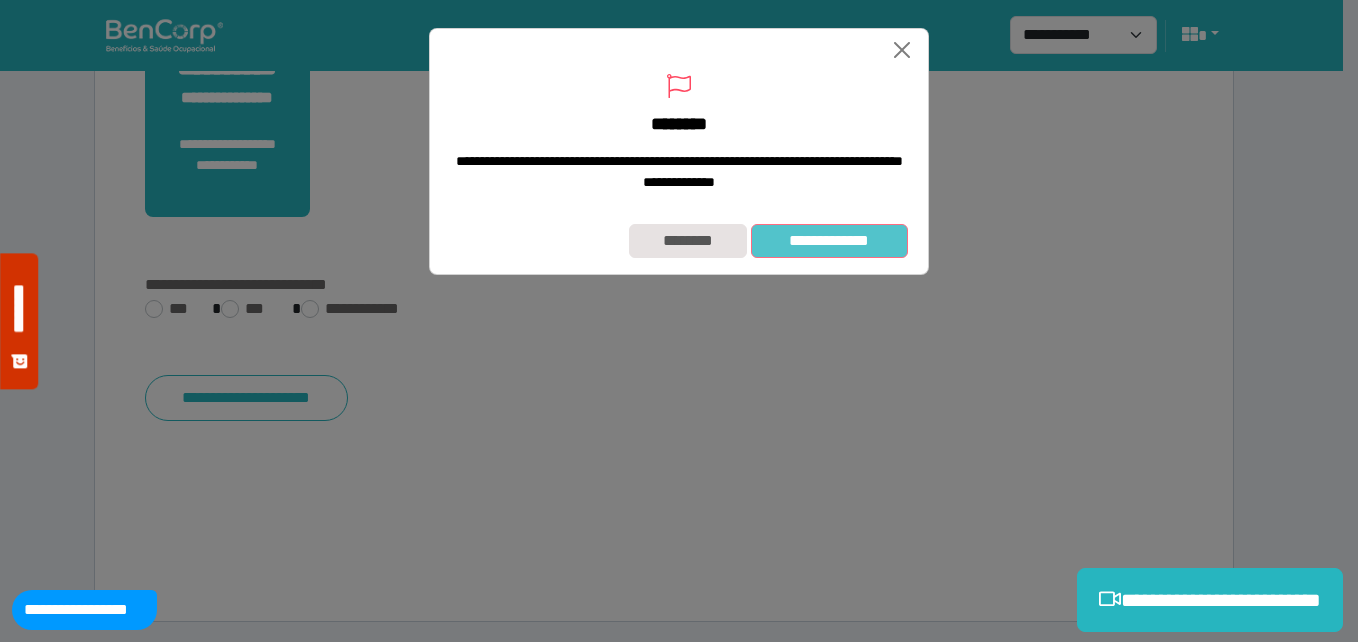 click on "**********" at bounding box center [829, 241] 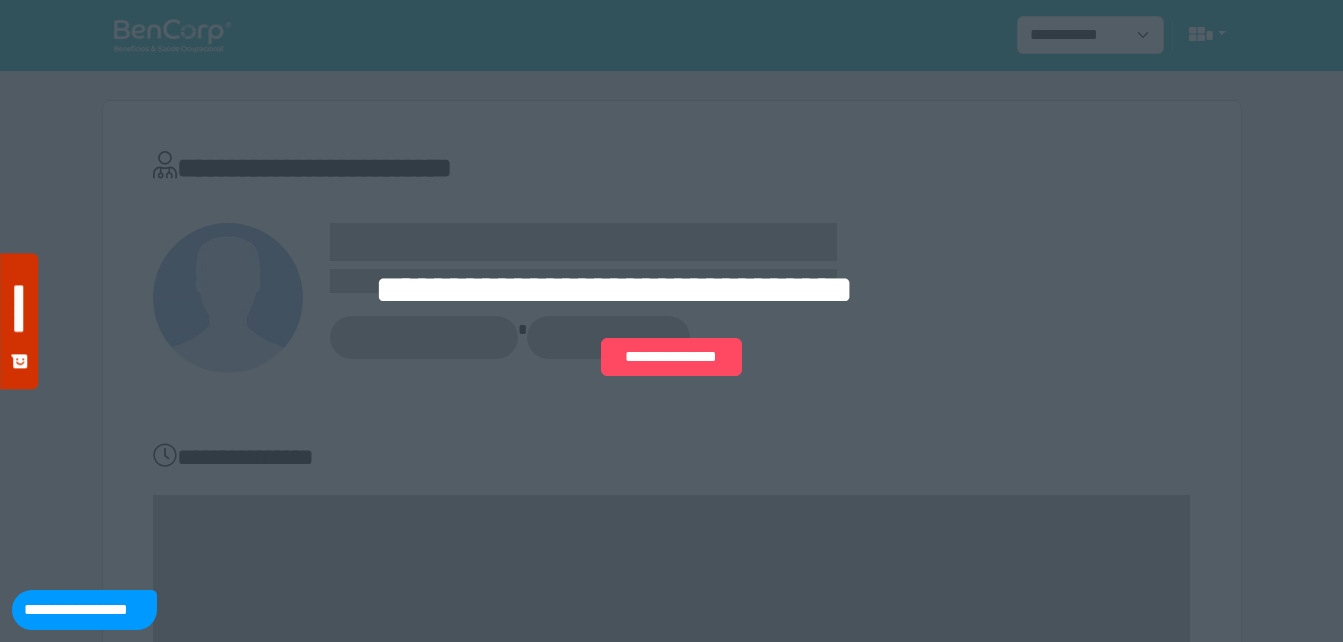scroll, scrollTop: 0, scrollLeft: 0, axis: both 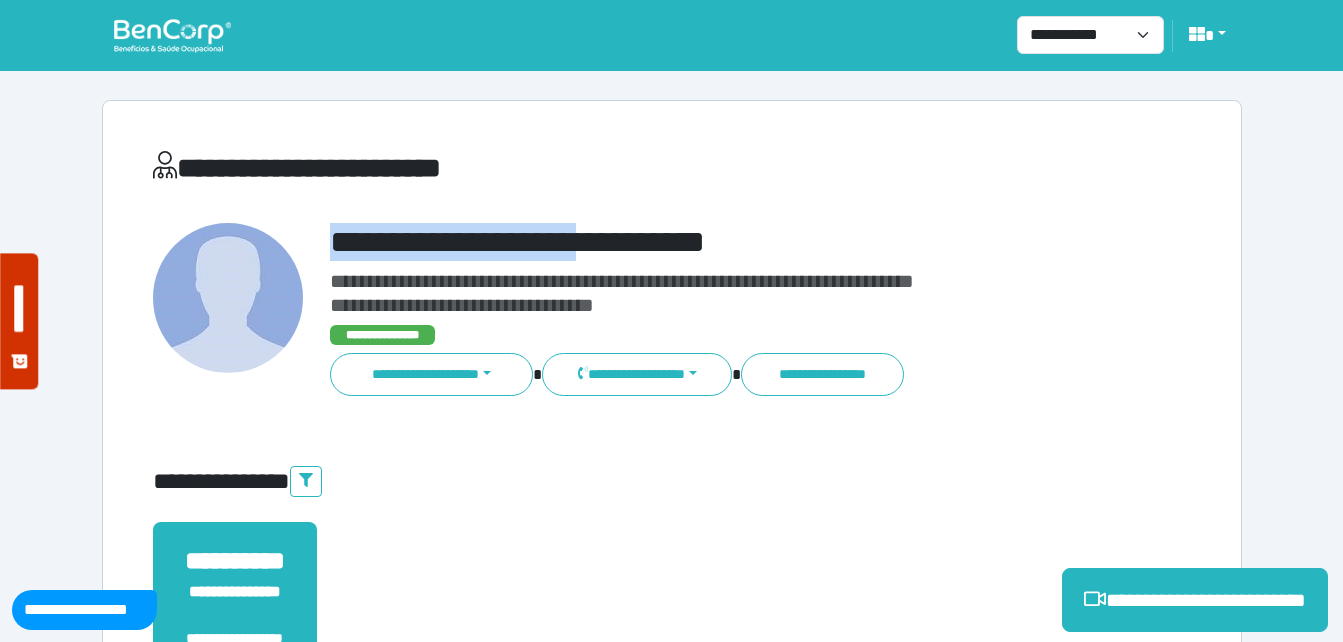 drag, startPoint x: 326, startPoint y: 230, endPoint x: 639, endPoint y: 240, distance: 313.1597 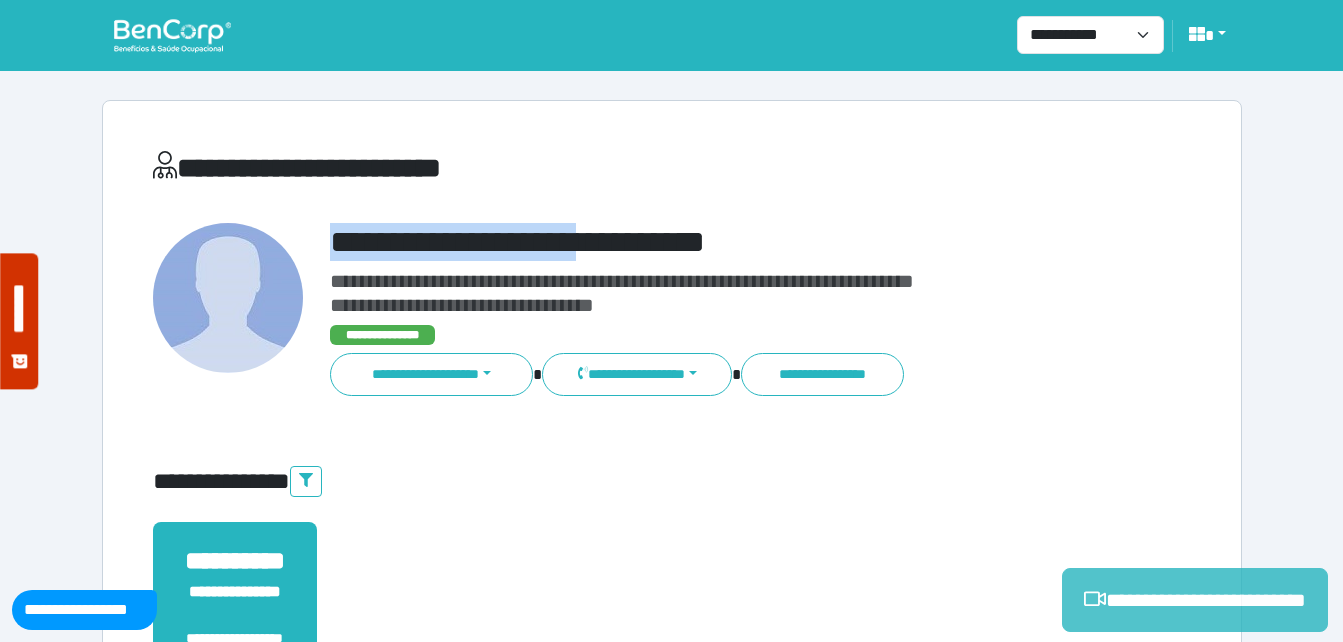 click on "**********" at bounding box center (1195, 600) 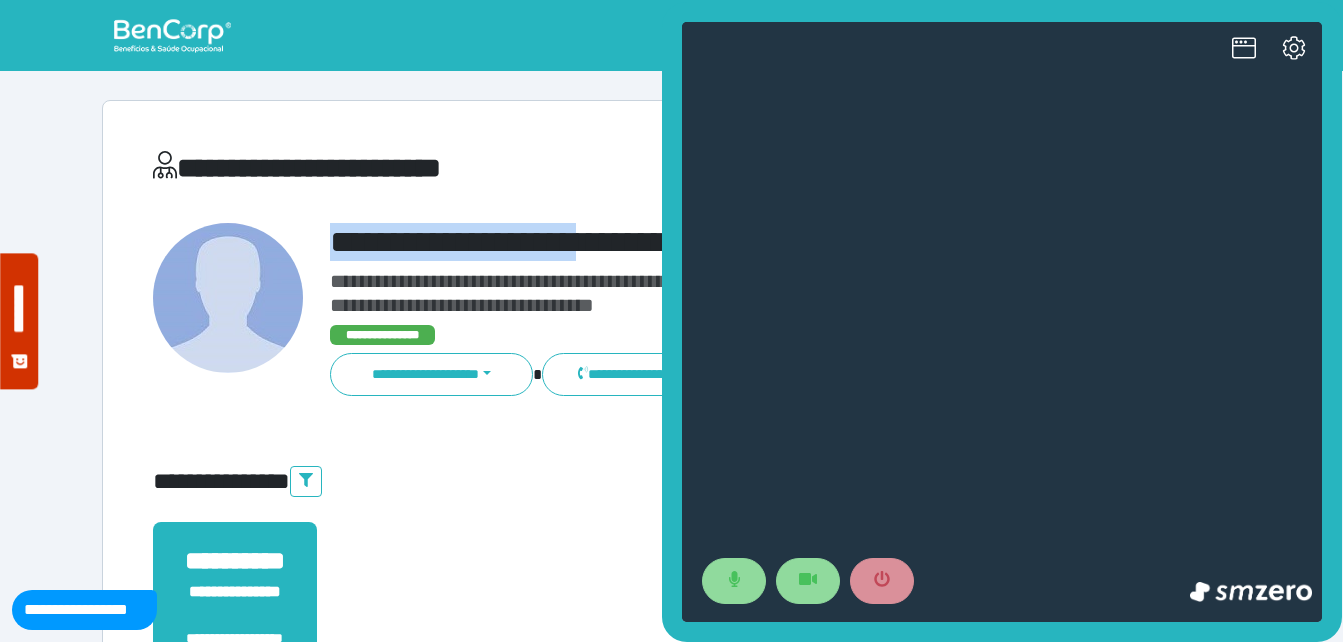 scroll, scrollTop: 0, scrollLeft: 0, axis: both 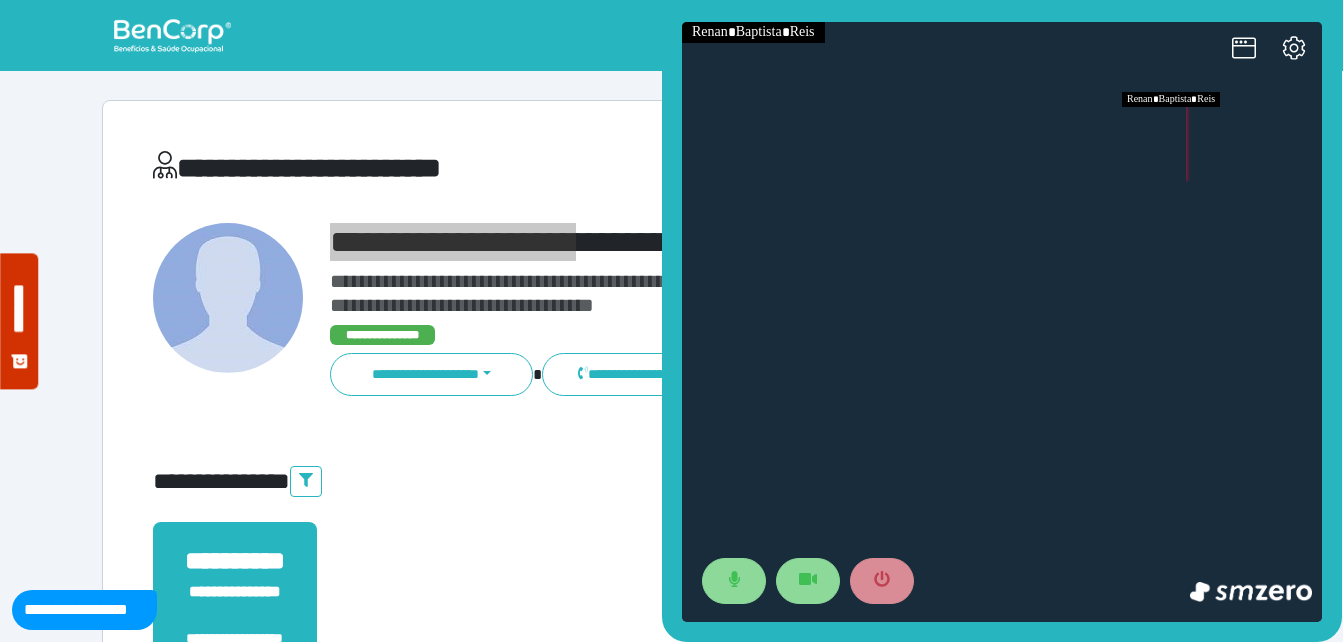 click at bounding box center [1222, 137] 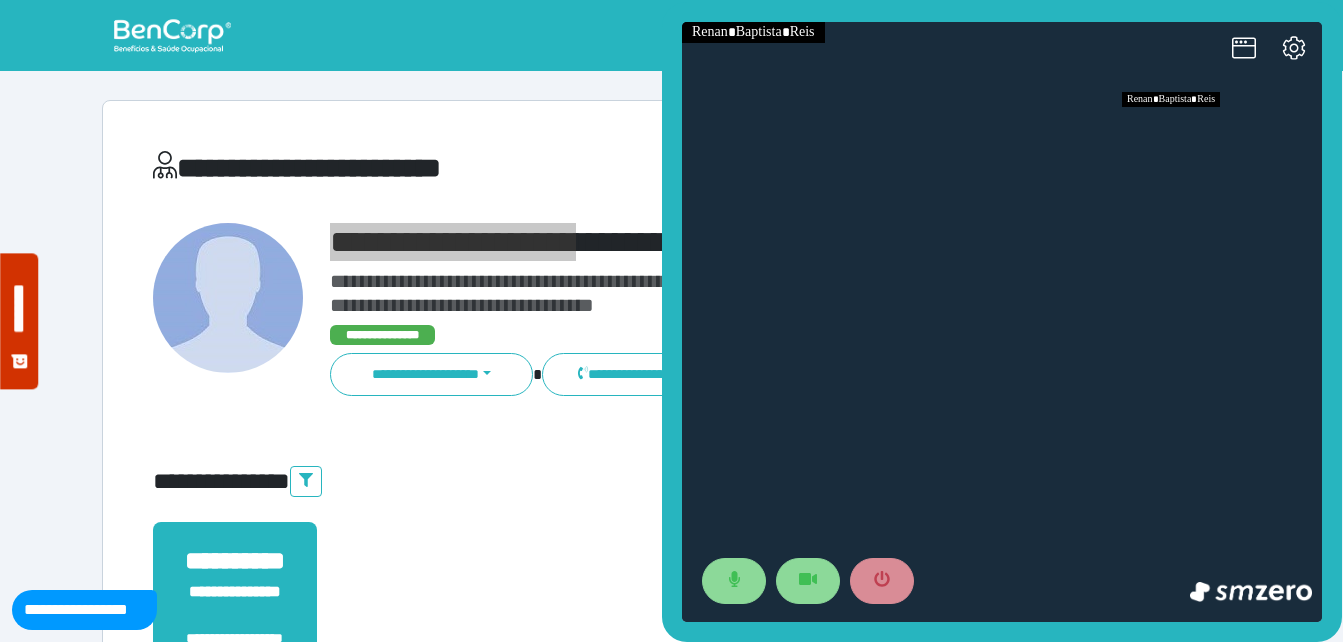 click at bounding box center [1222, 137] 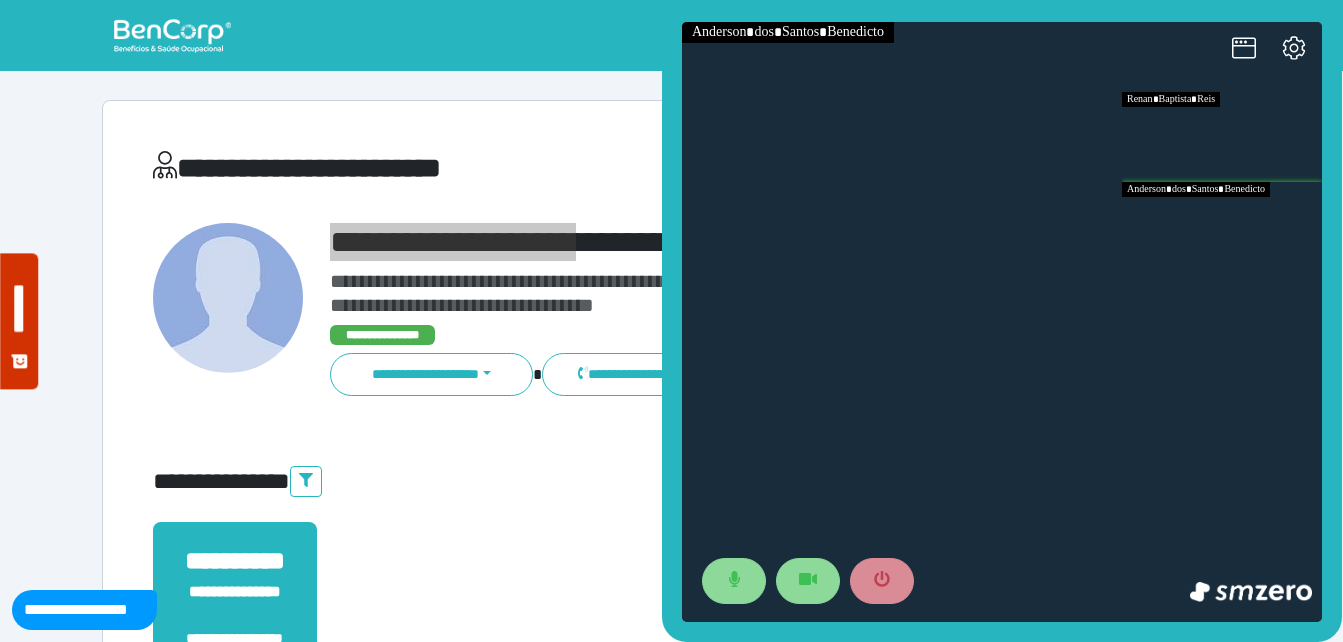 click at bounding box center (1222, 137) 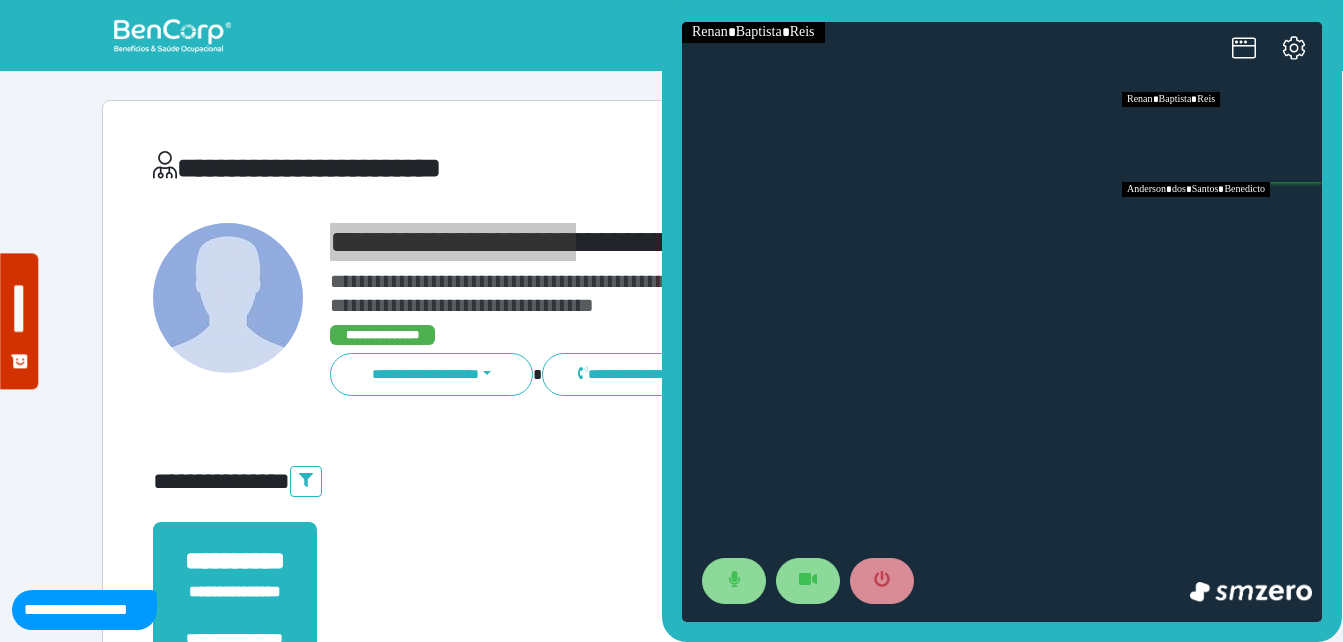 click at bounding box center (1222, 227) 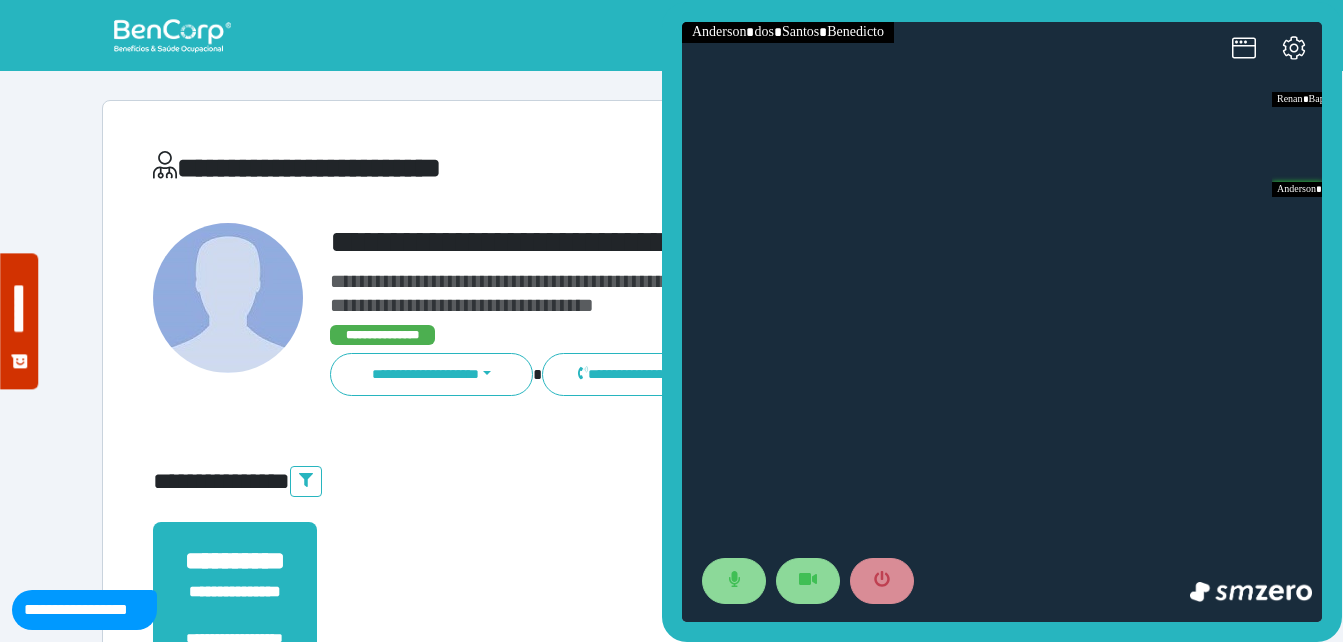 click on "**********" at bounding box center (495, 168) 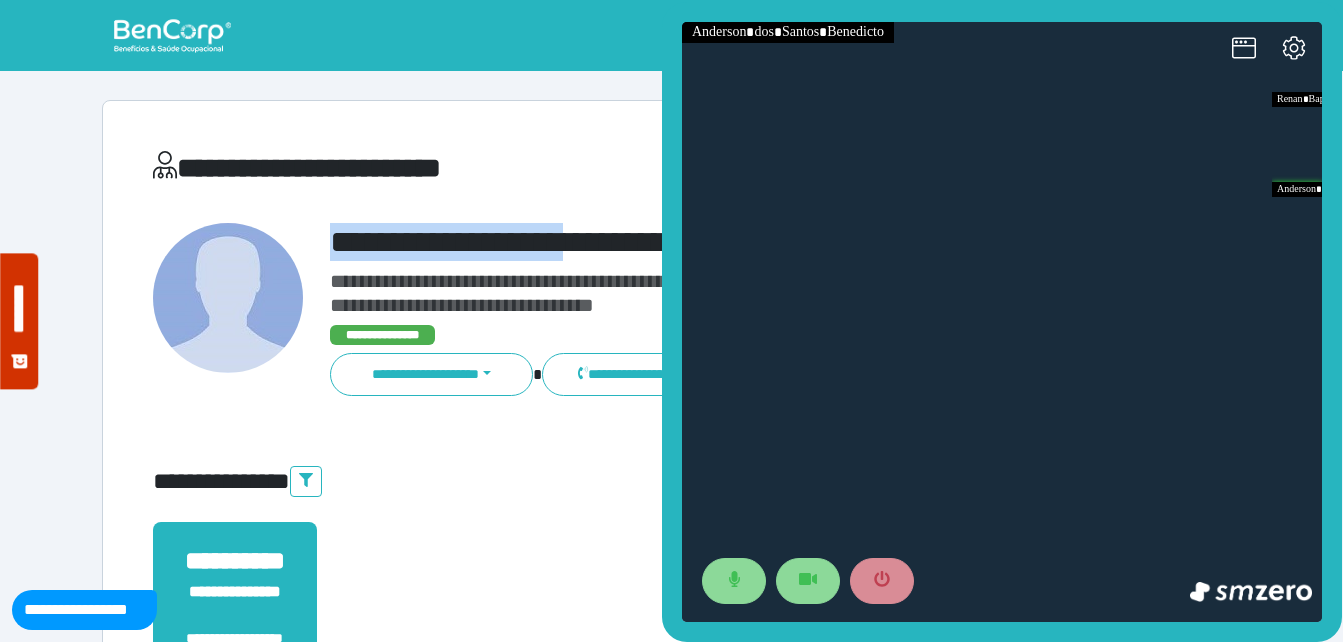 drag, startPoint x: 324, startPoint y: 221, endPoint x: 654, endPoint y: 231, distance: 330.1515 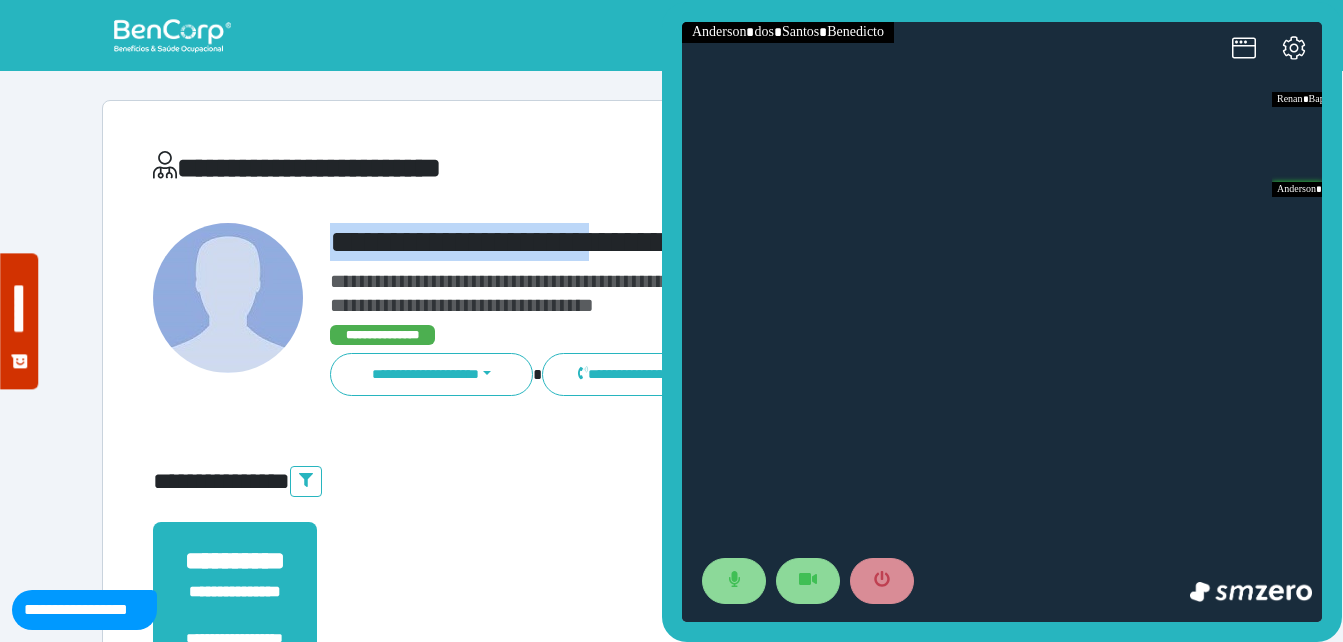 copy on "**********" 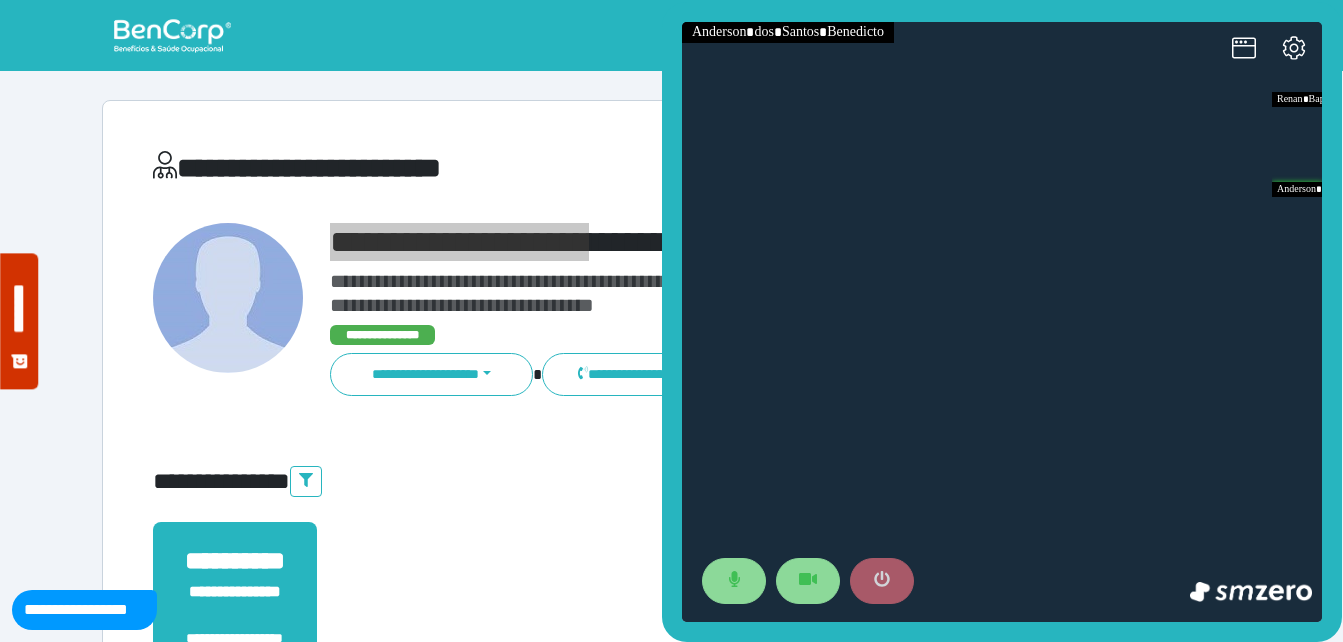 click at bounding box center [882, 581] 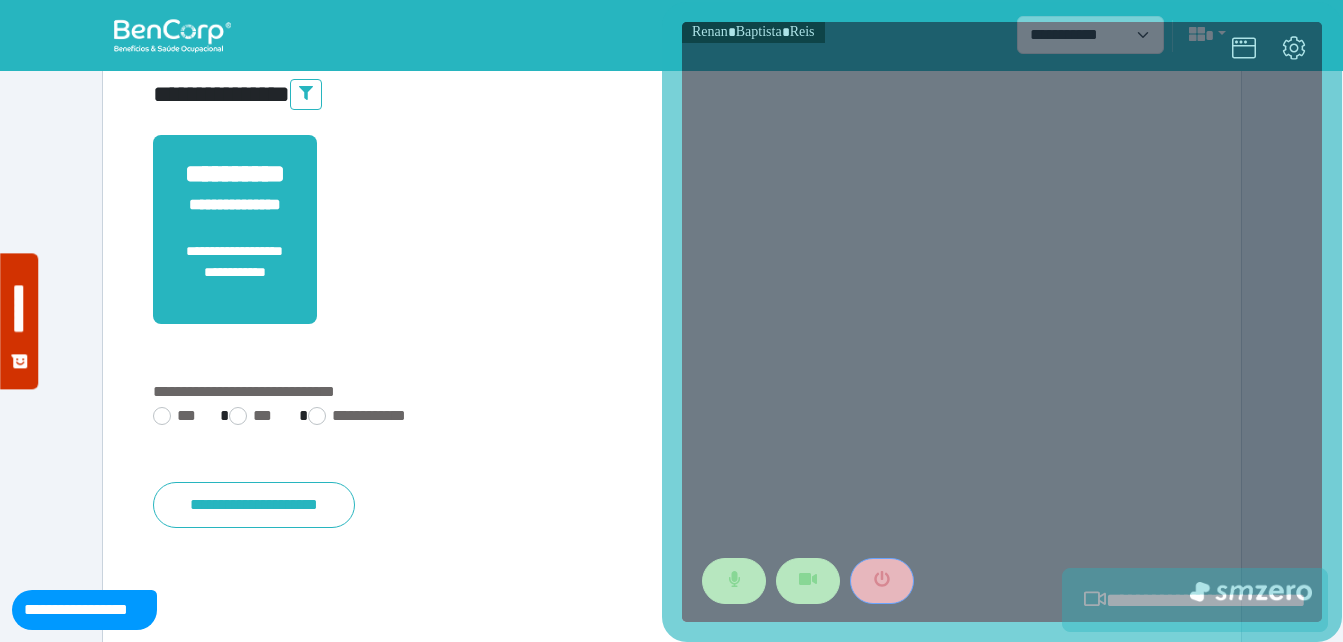 scroll, scrollTop: 494, scrollLeft: 0, axis: vertical 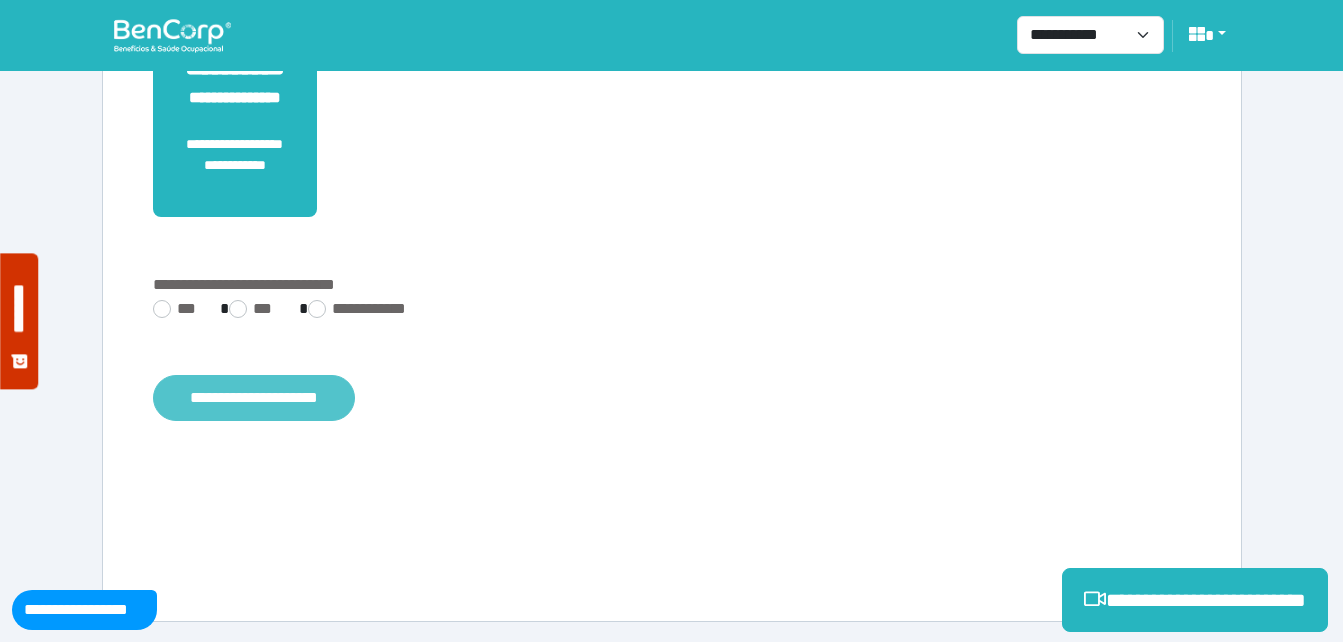 click on "**********" at bounding box center (254, 398) 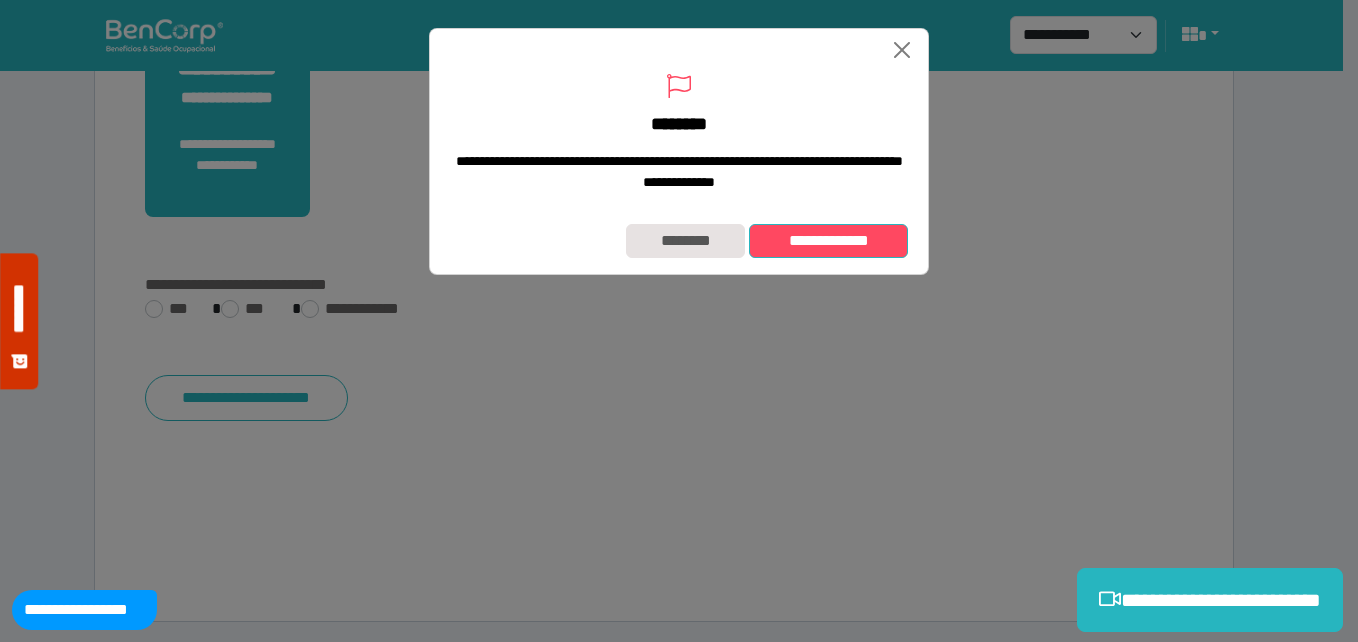 click on "**********" at bounding box center [828, 241] 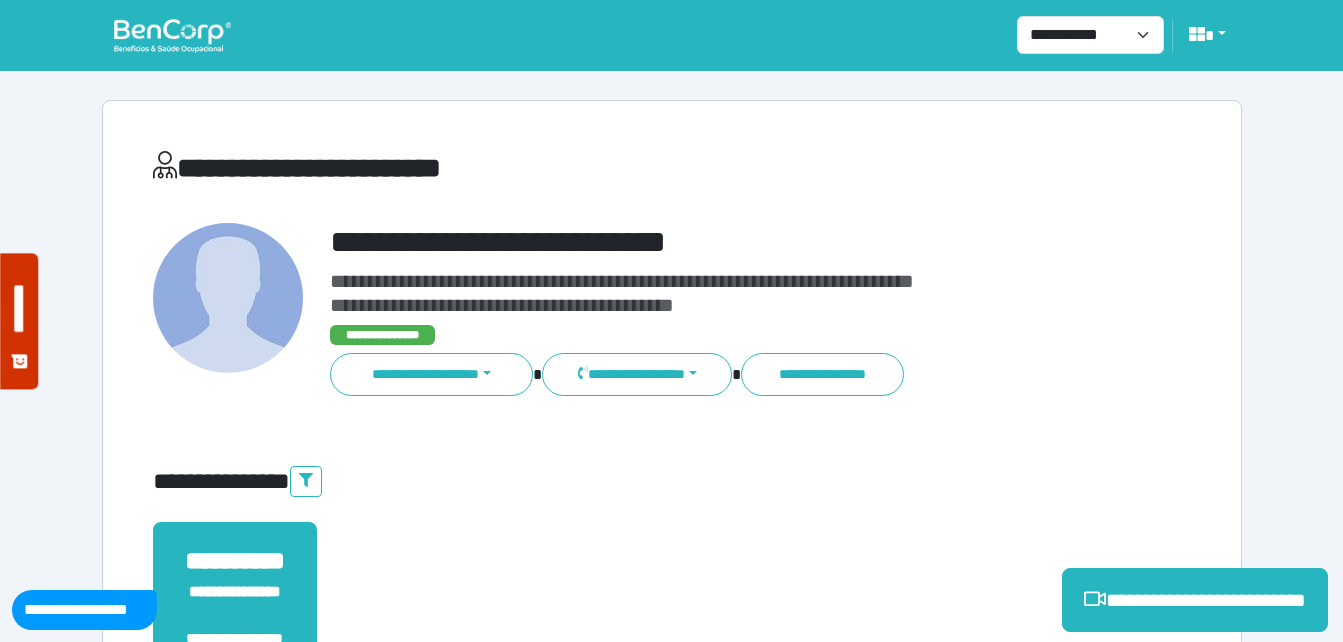 scroll, scrollTop: 0, scrollLeft: 0, axis: both 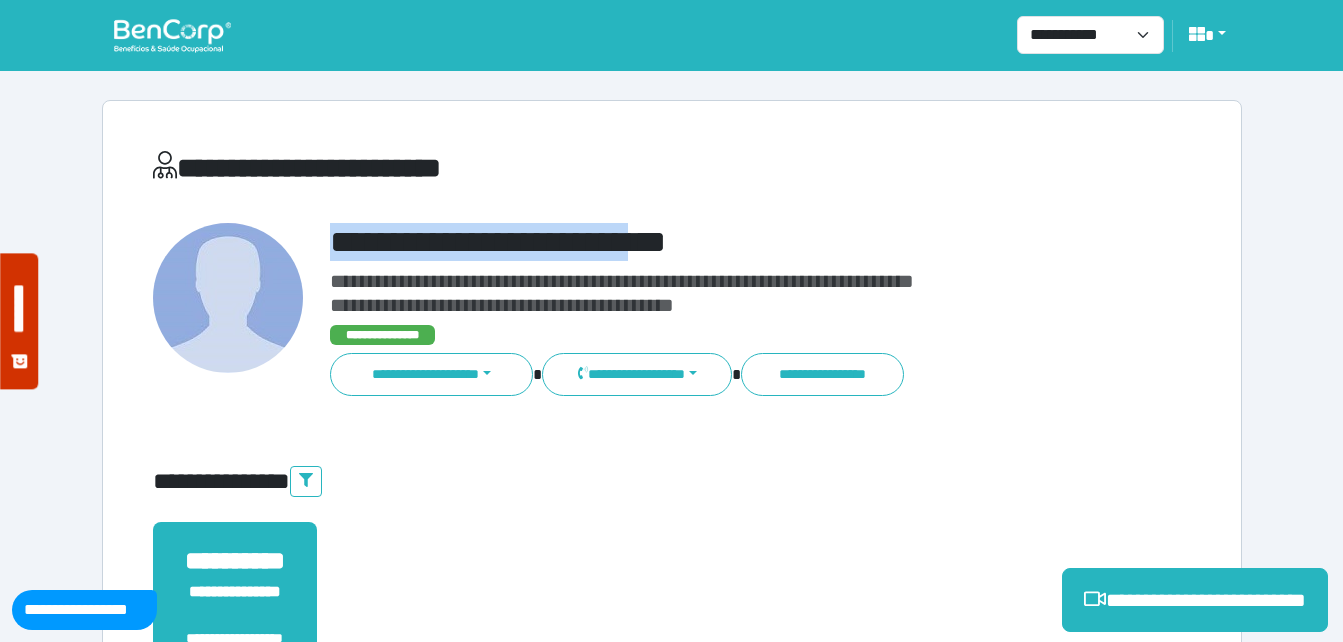 drag, startPoint x: 329, startPoint y: 231, endPoint x: 703, endPoint y: 255, distance: 374.76926 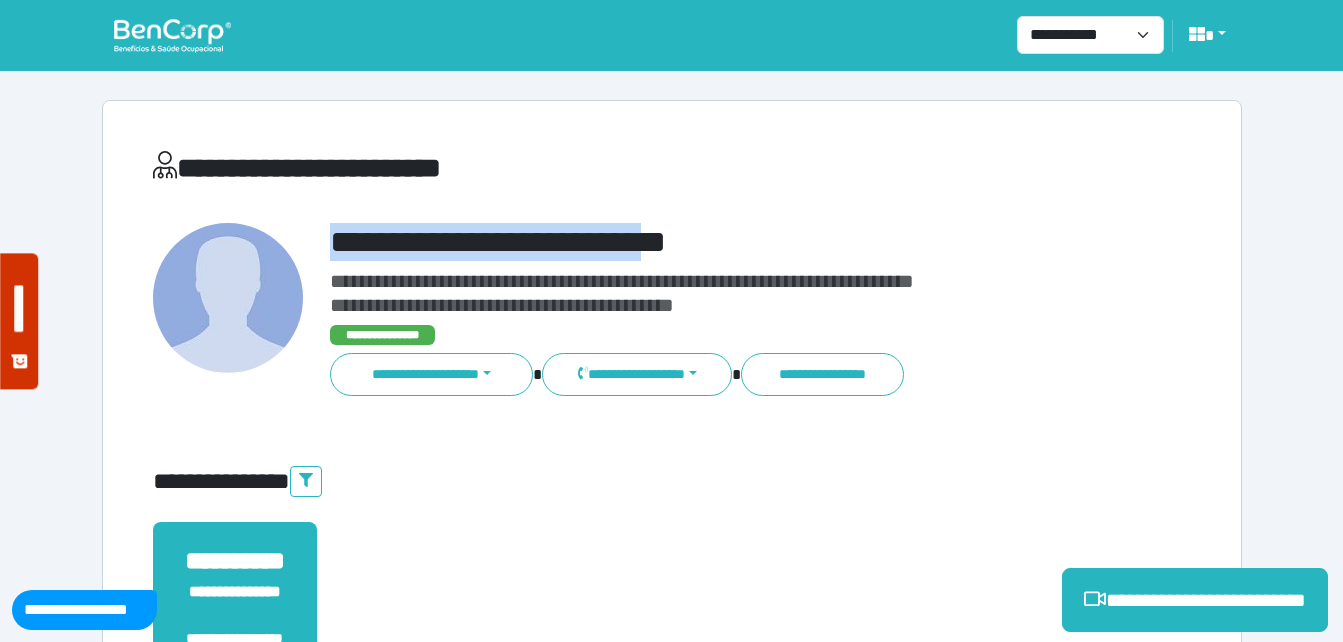 copy on "**********" 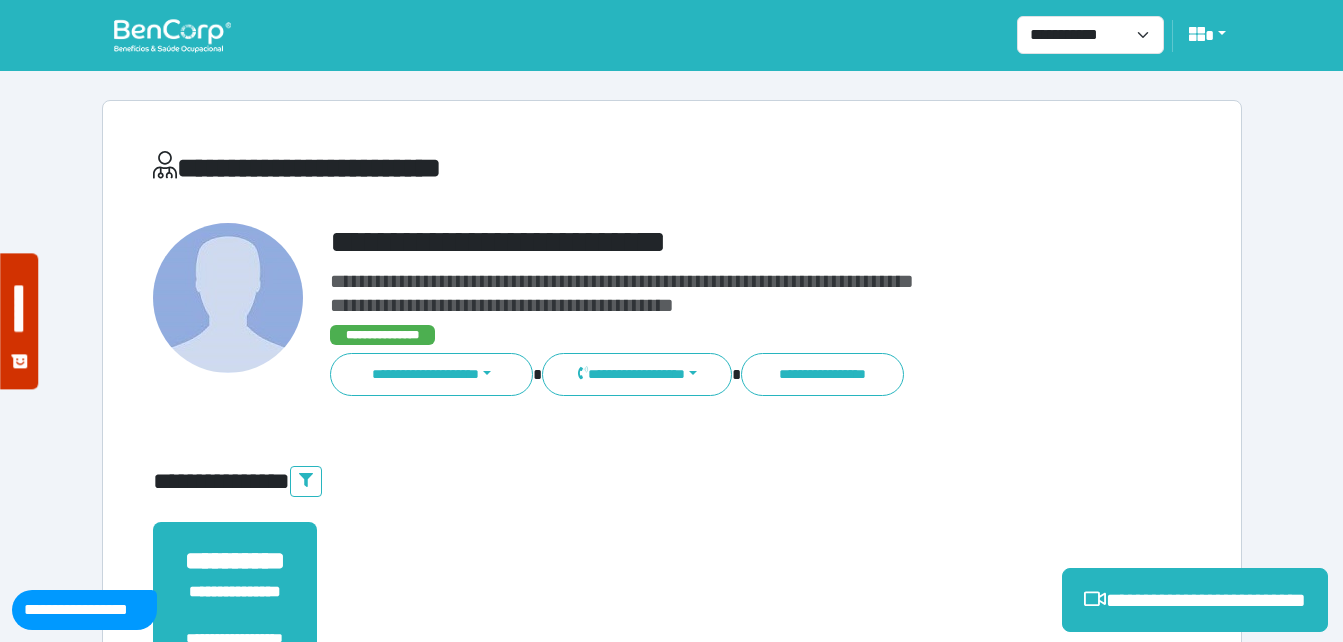 click on "**********" at bounding box center (672, 608) 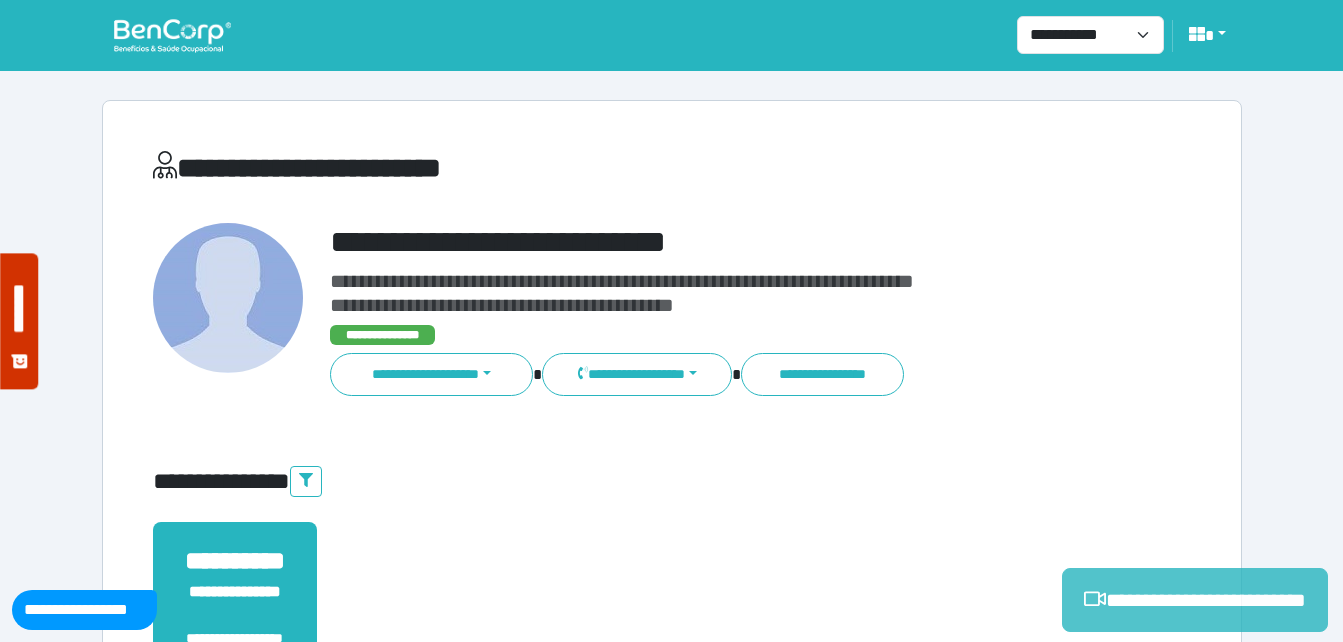 click on "**********" at bounding box center [1195, 600] 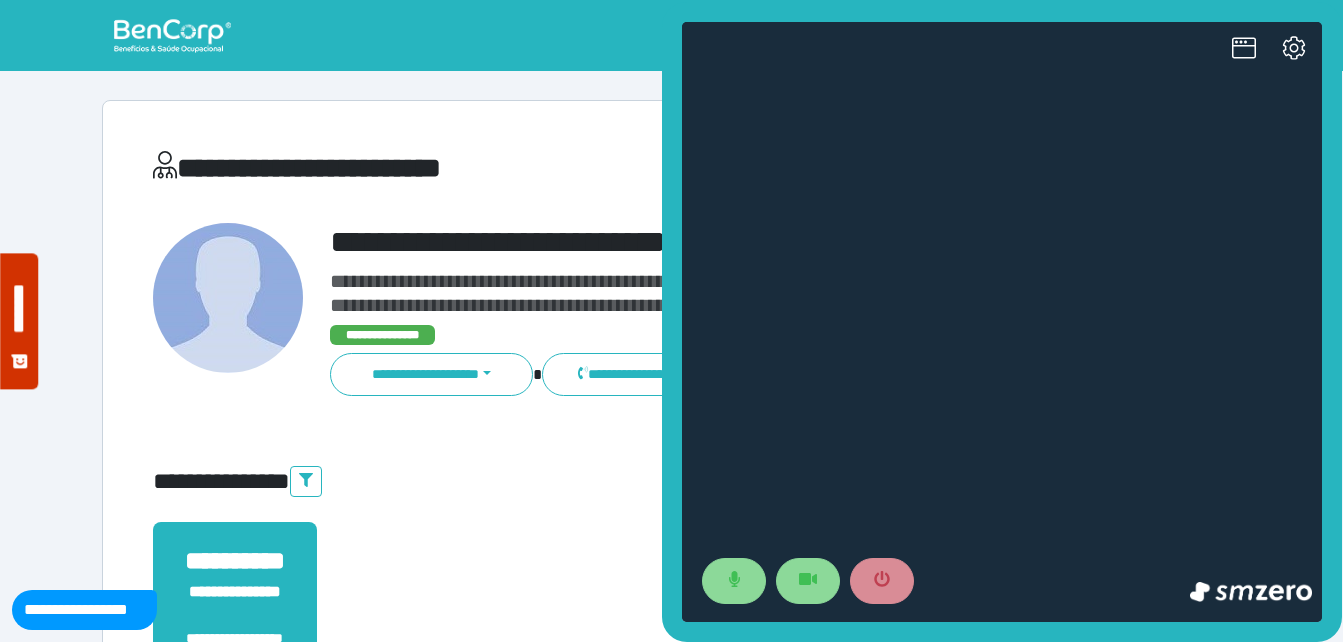 scroll, scrollTop: 0, scrollLeft: 0, axis: both 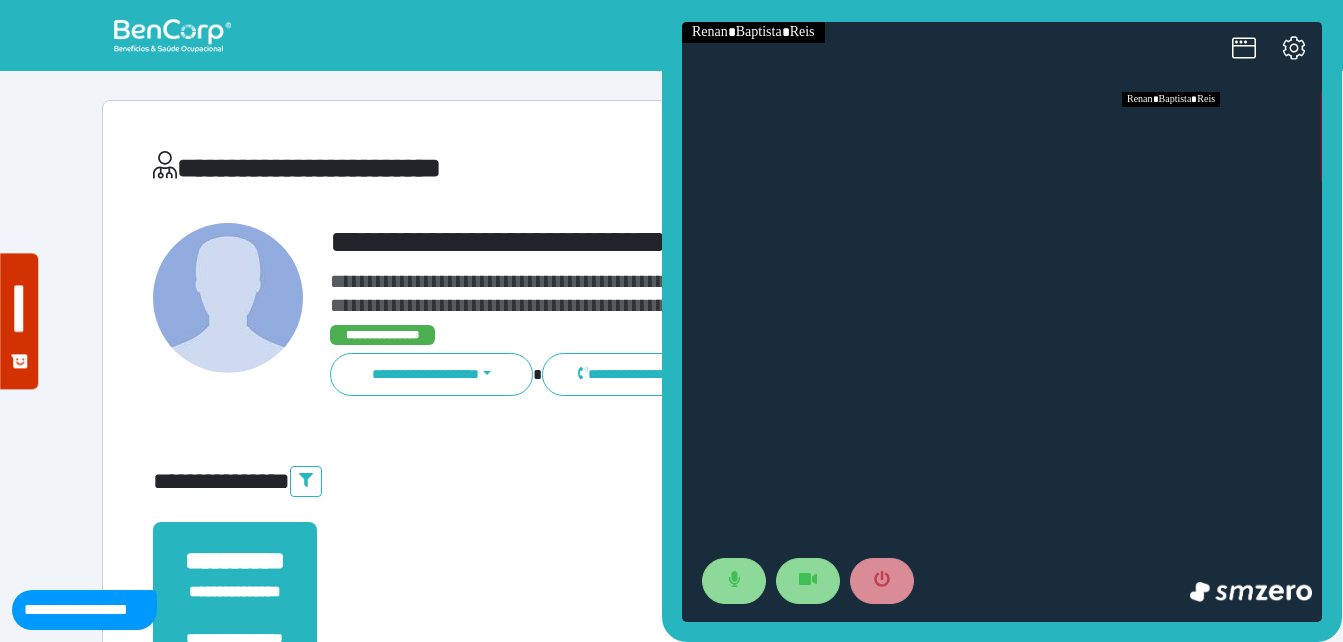click at bounding box center (1222, 137) 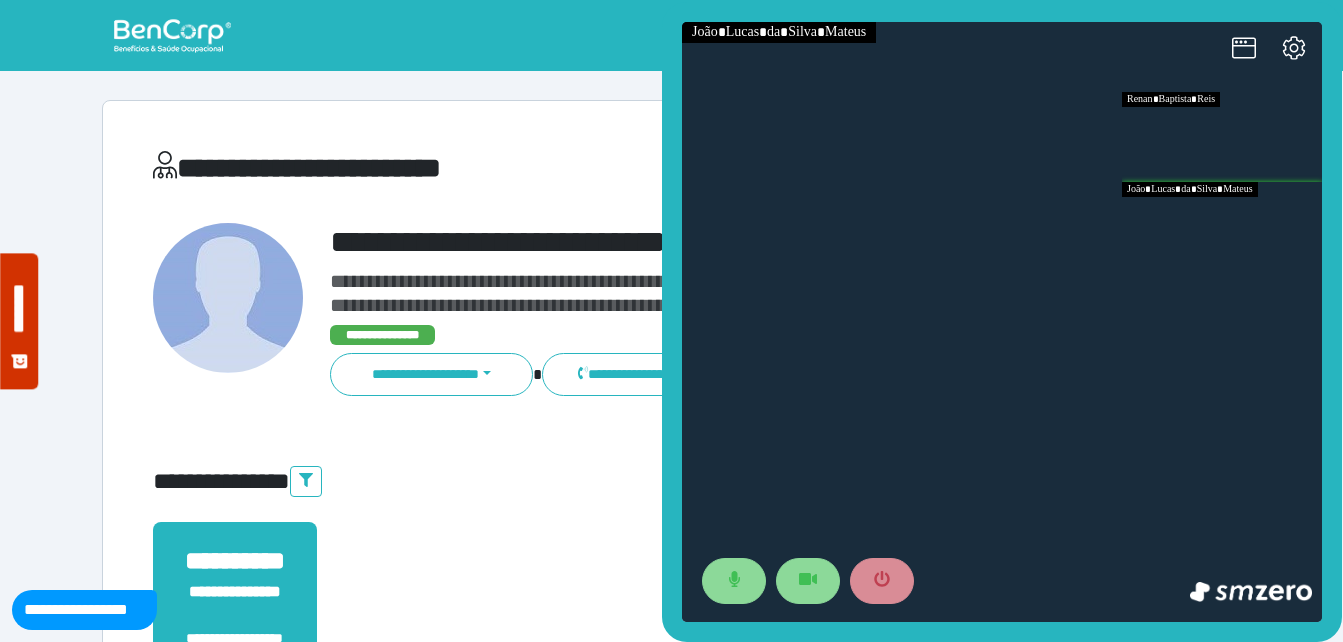 click at bounding box center [1222, 227] 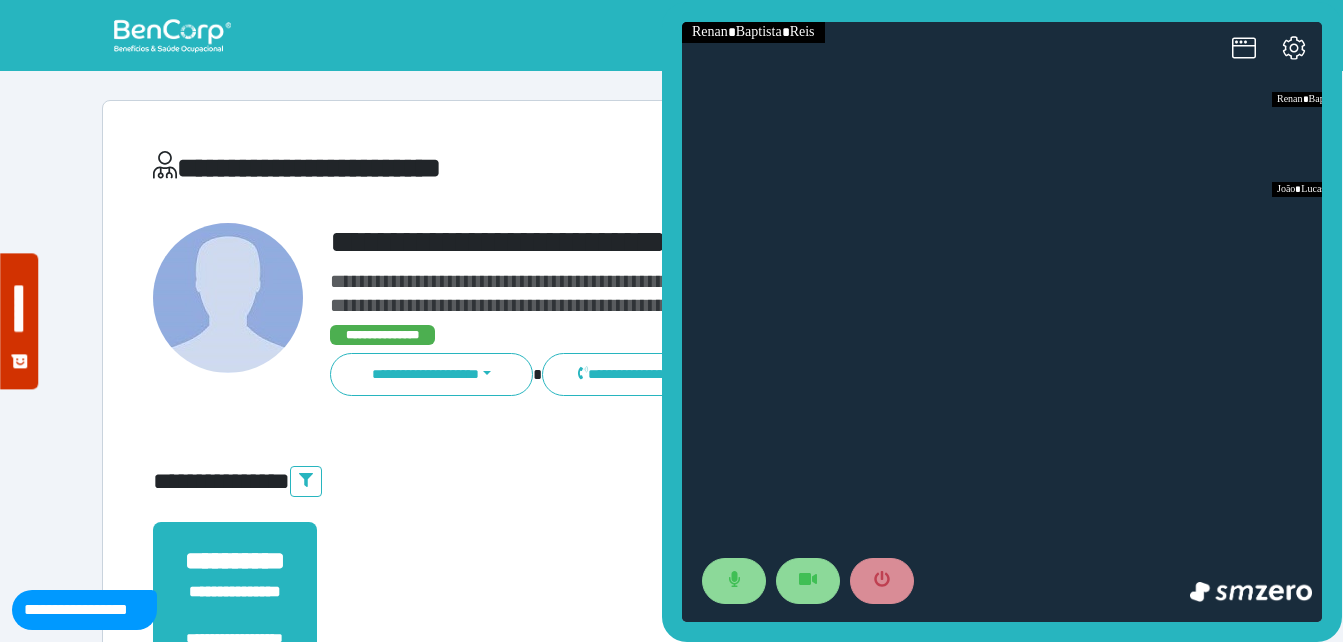 click on "**********" at bounding box center (716, 242) 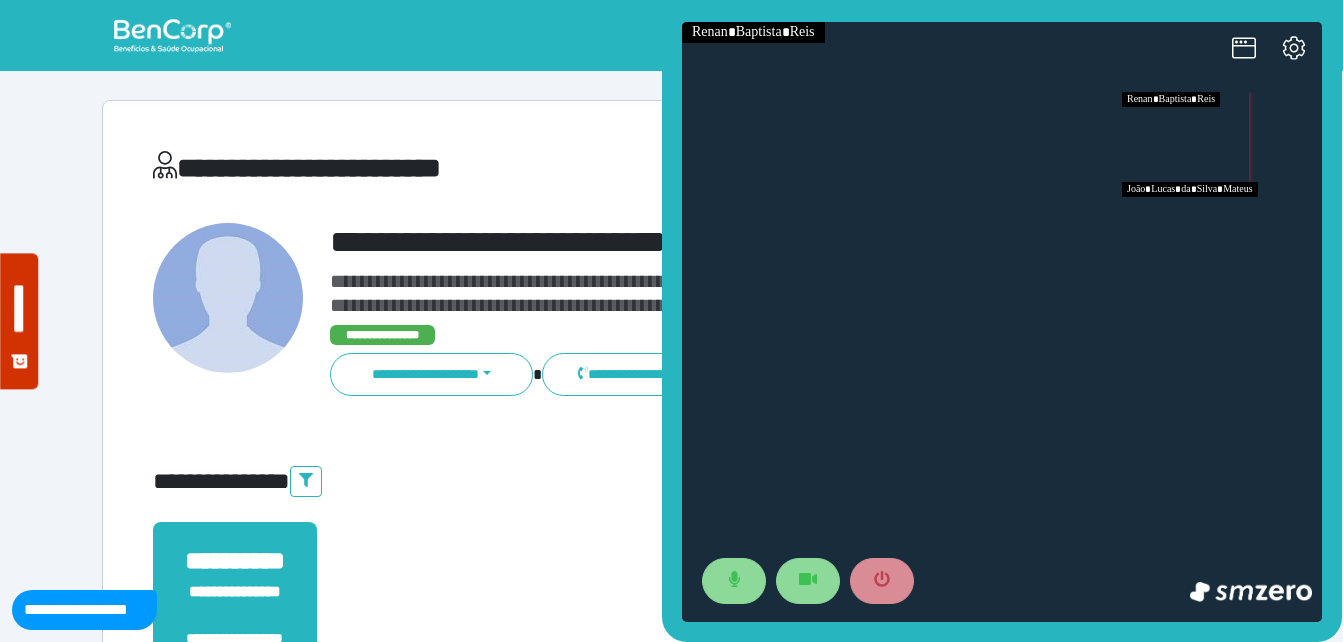 click at bounding box center [1222, 227] 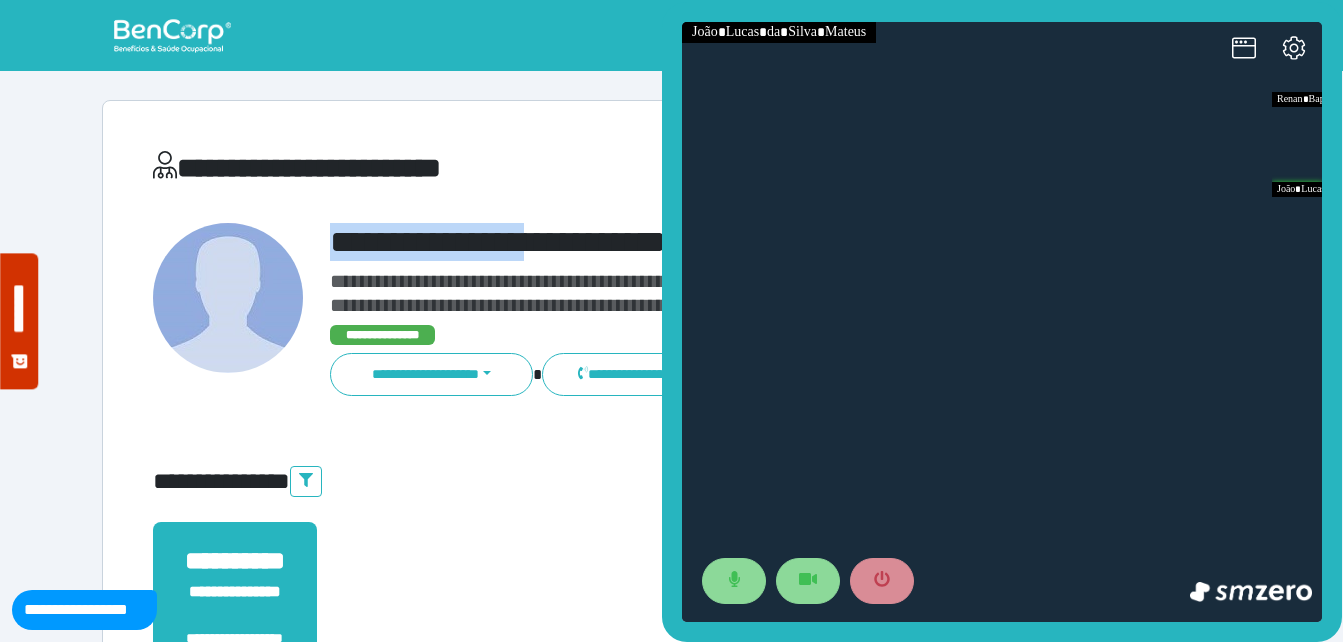 drag, startPoint x: 368, startPoint y: 223, endPoint x: 569, endPoint y: 203, distance: 201.99257 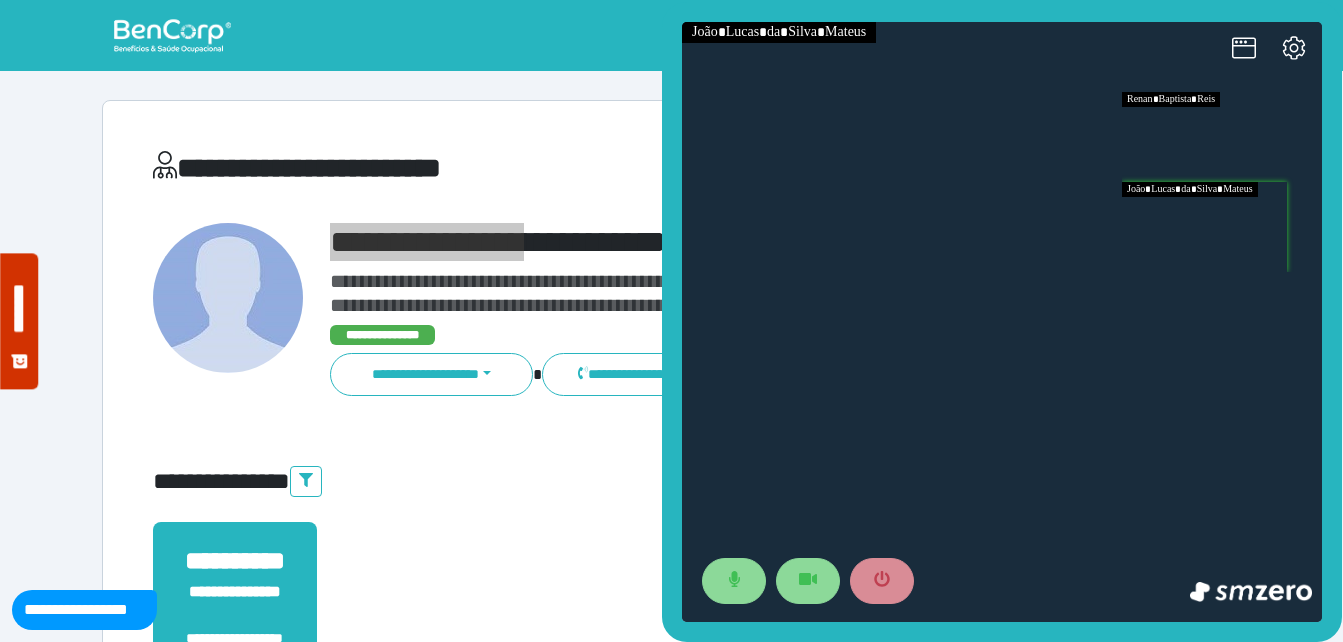 click at bounding box center (1222, 137) 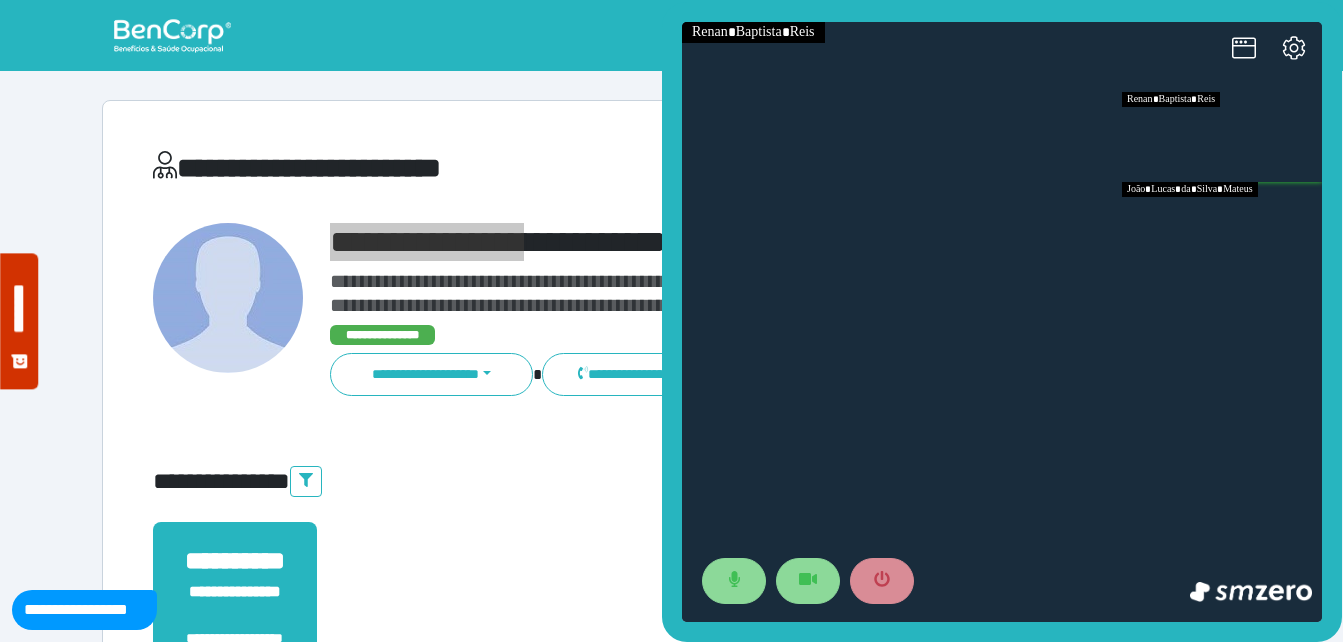 click at bounding box center [1222, 227] 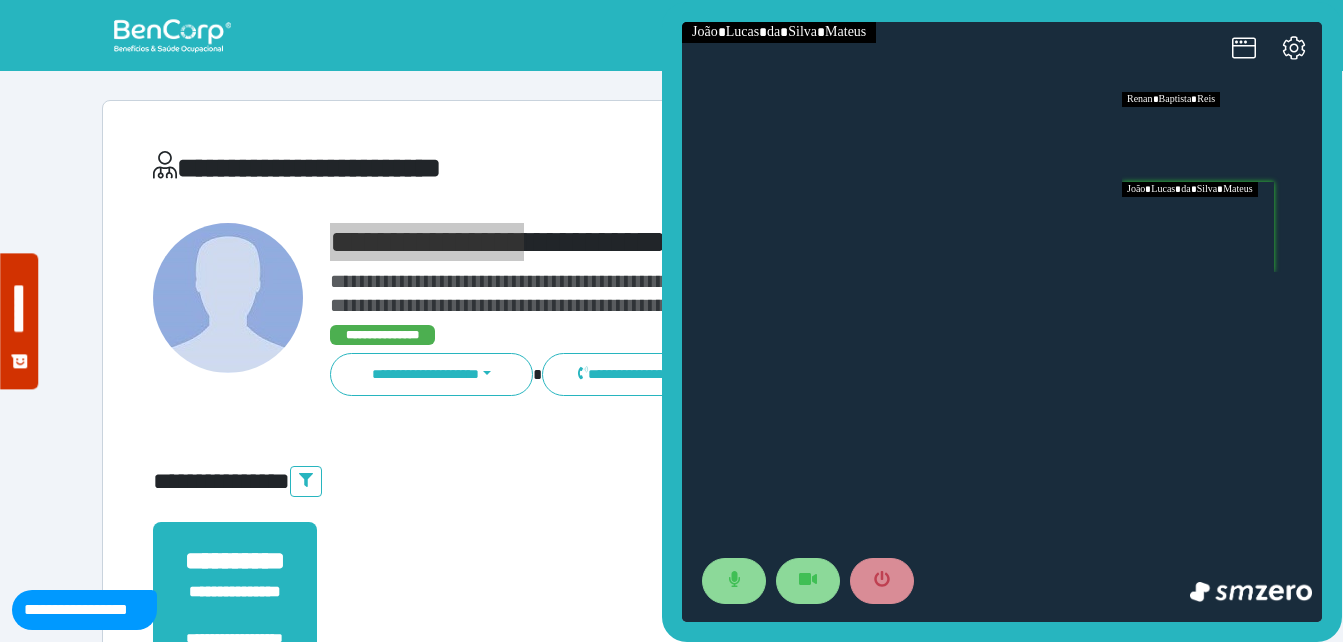 click at bounding box center [1222, 137] 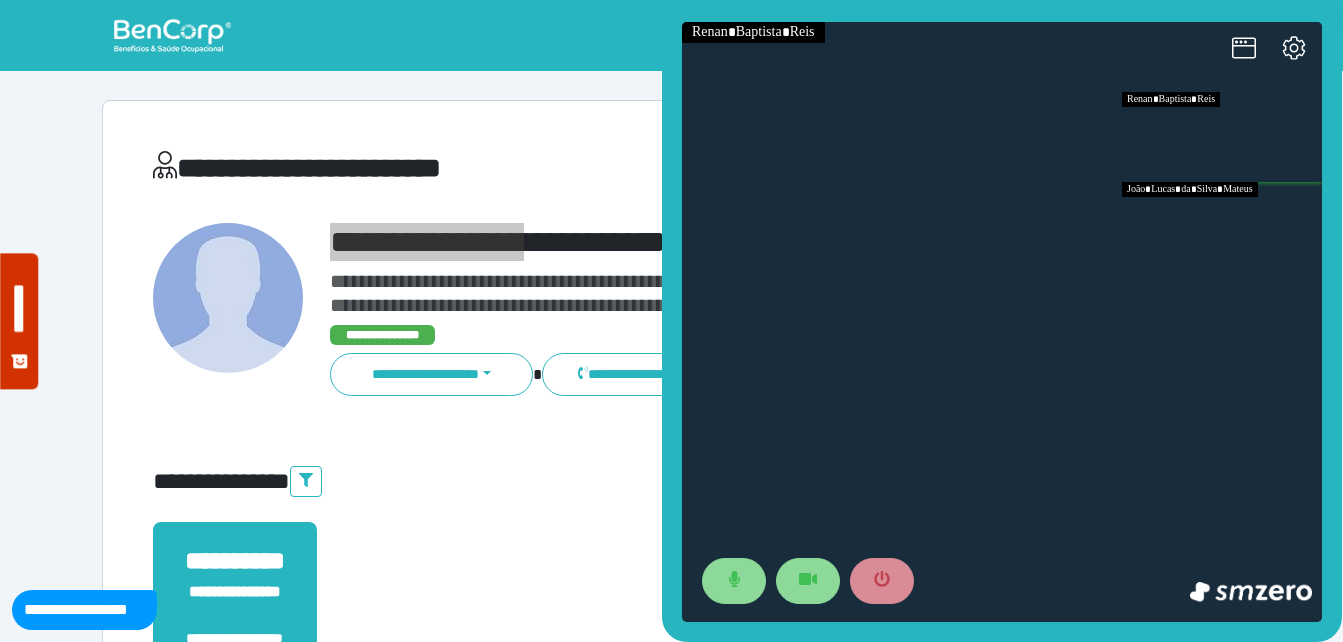 click at bounding box center [1222, 227] 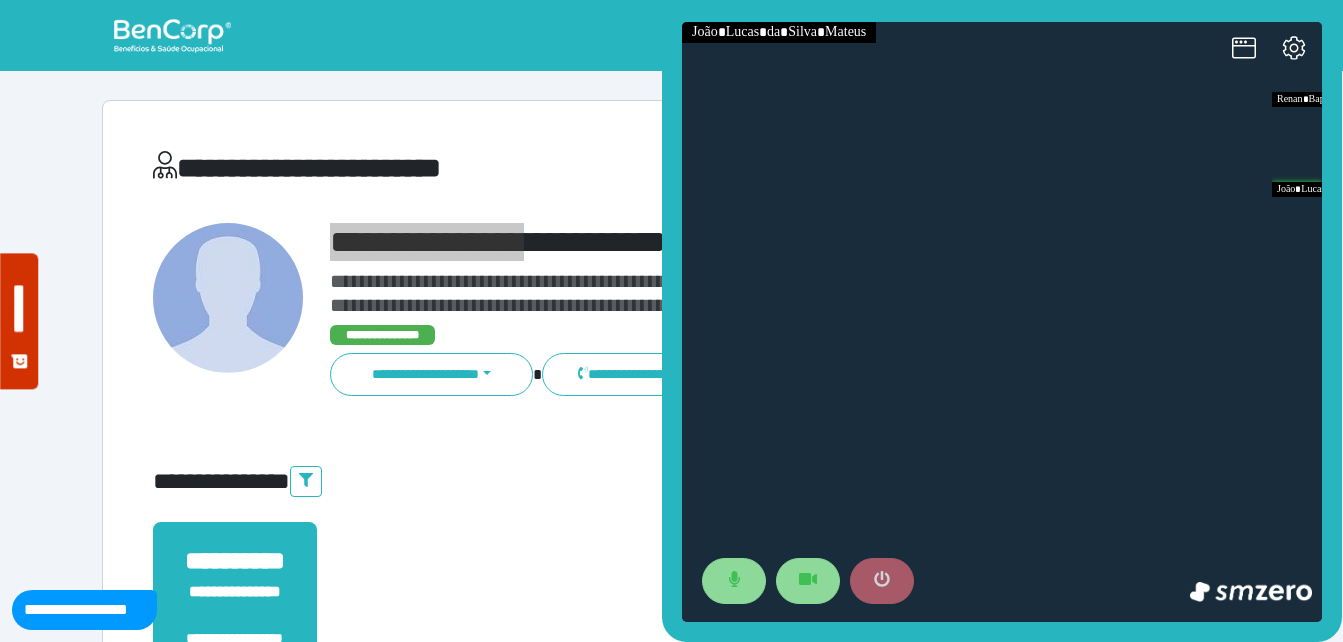 click 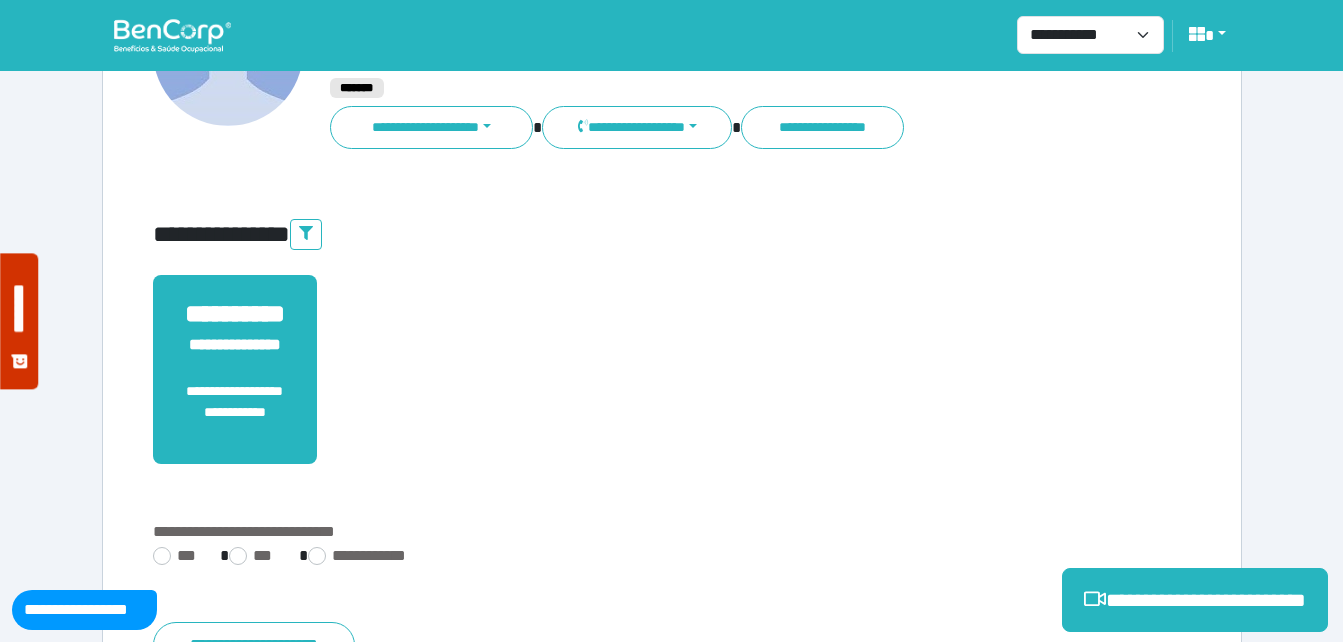scroll, scrollTop: 0, scrollLeft: 0, axis: both 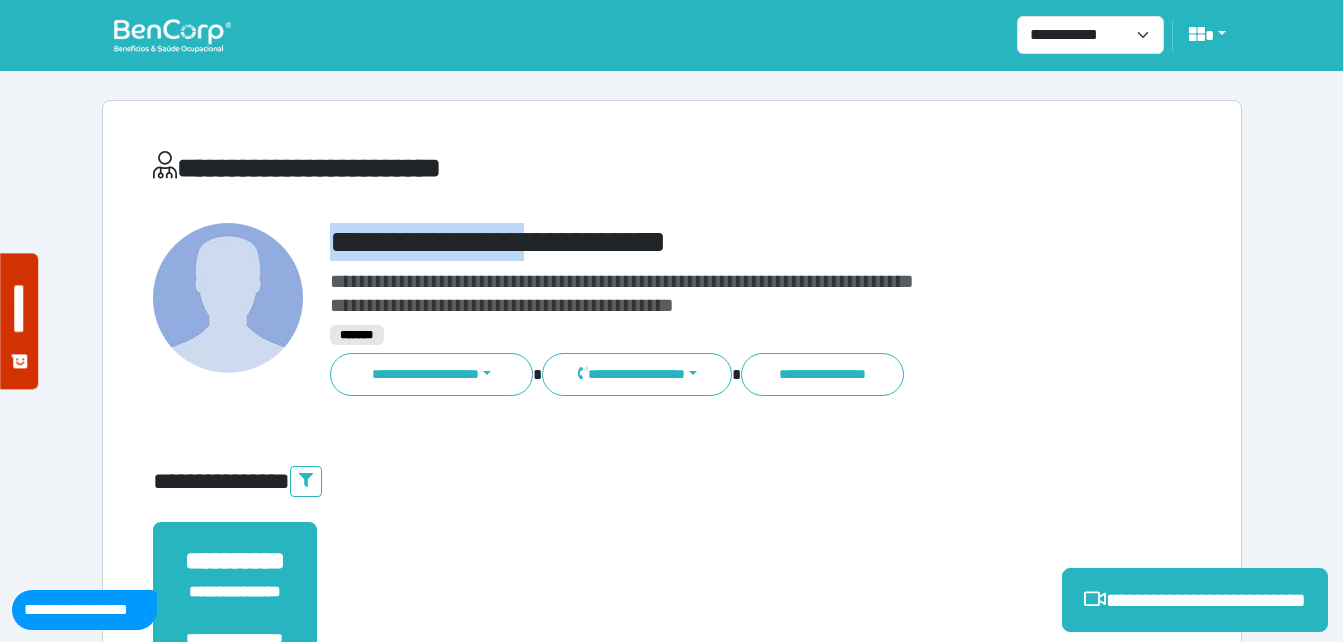 click on "**********" at bounding box center [716, 242] 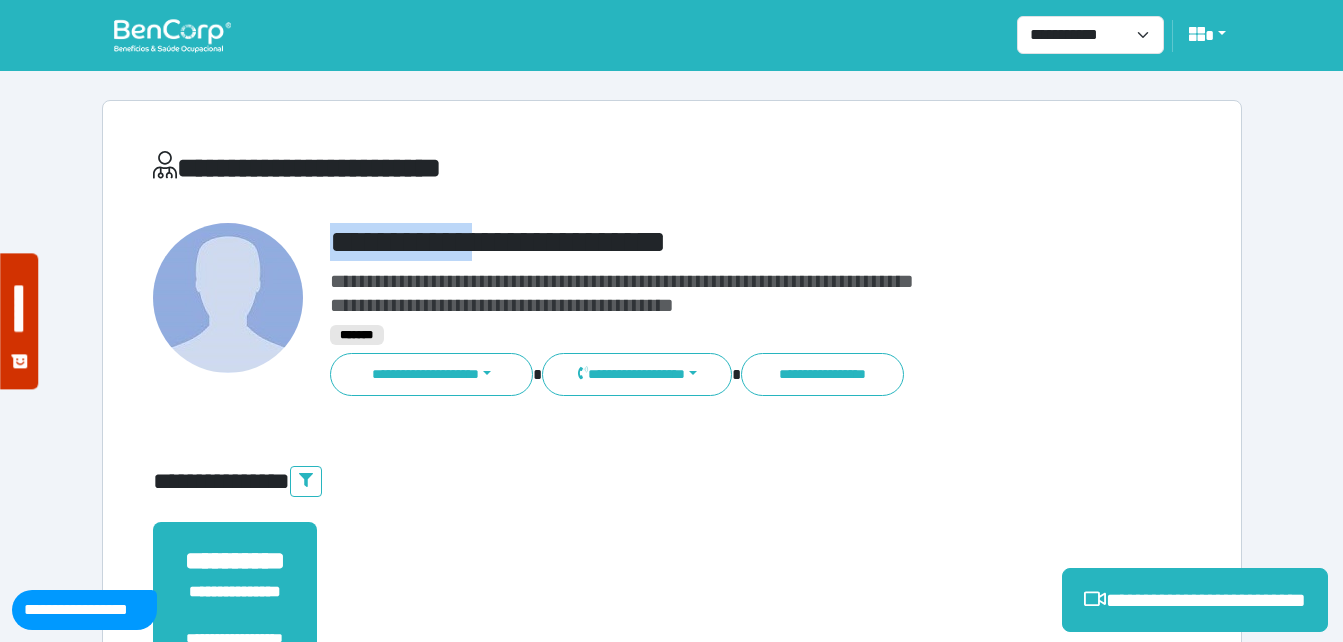 drag, startPoint x: 316, startPoint y: 245, endPoint x: 579, endPoint y: 240, distance: 263.04752 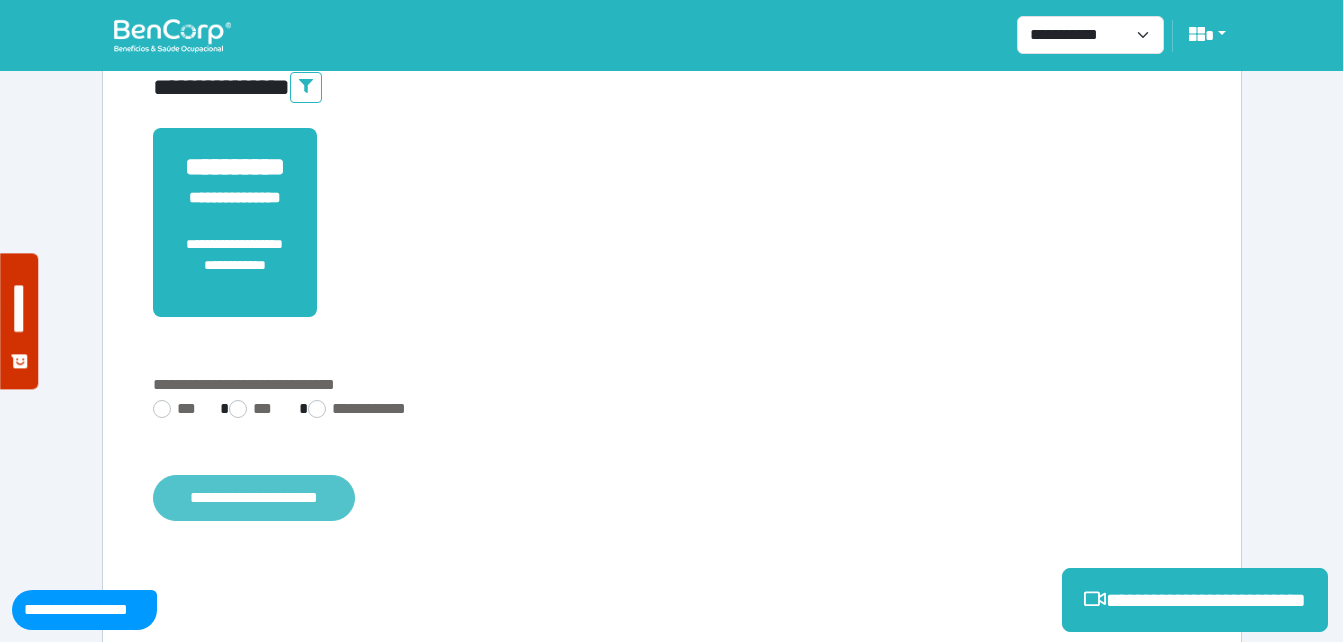 scroll, scrollTop: 494, scrollLeft: 0, axis: vertical 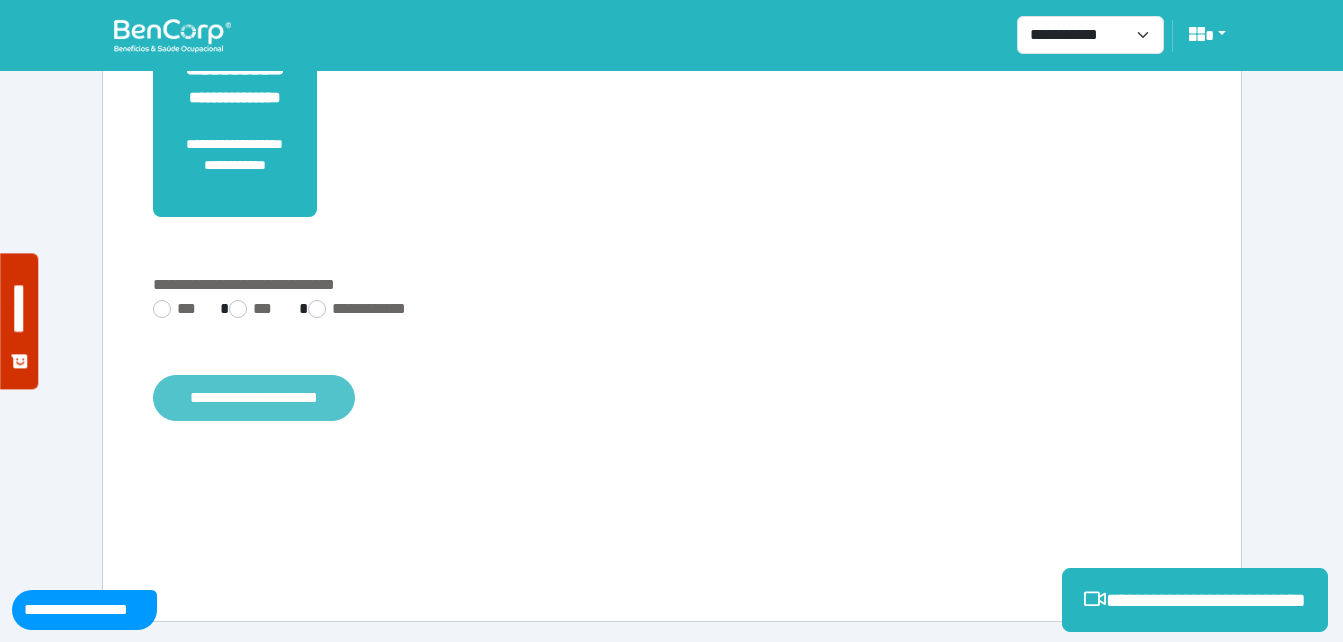 click on "**********" at bounding box center [254, 398] 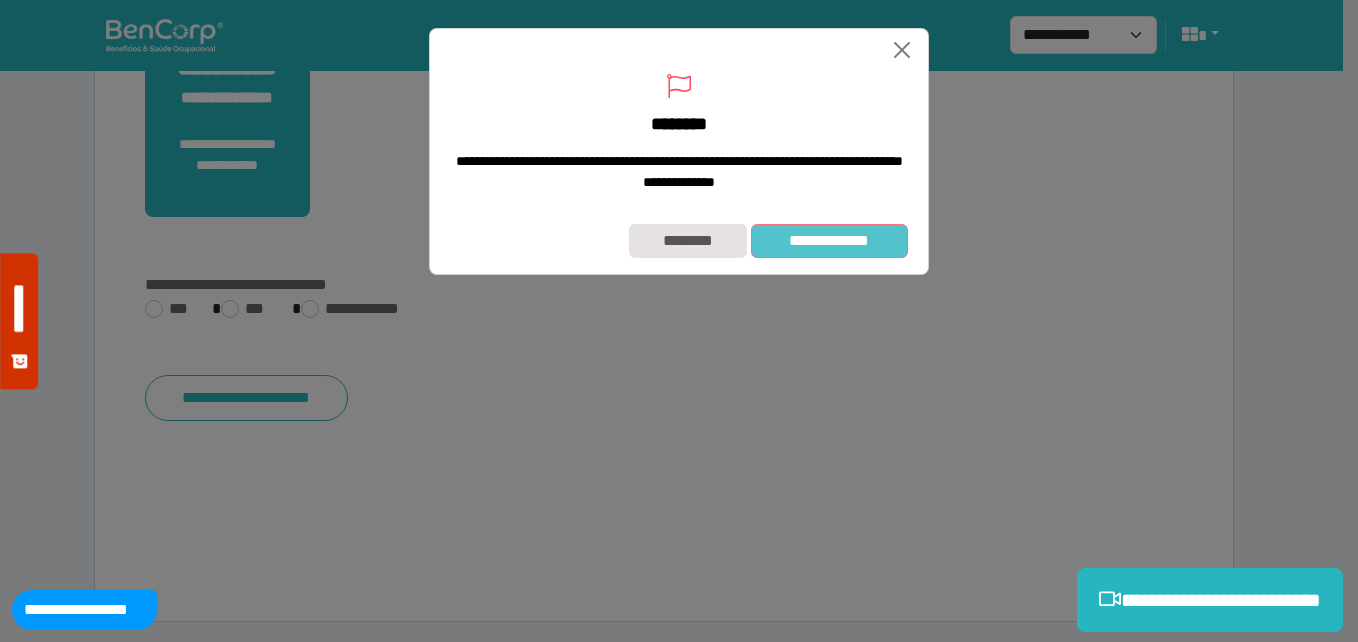 click on "**********" at bounding box center (829, 241) 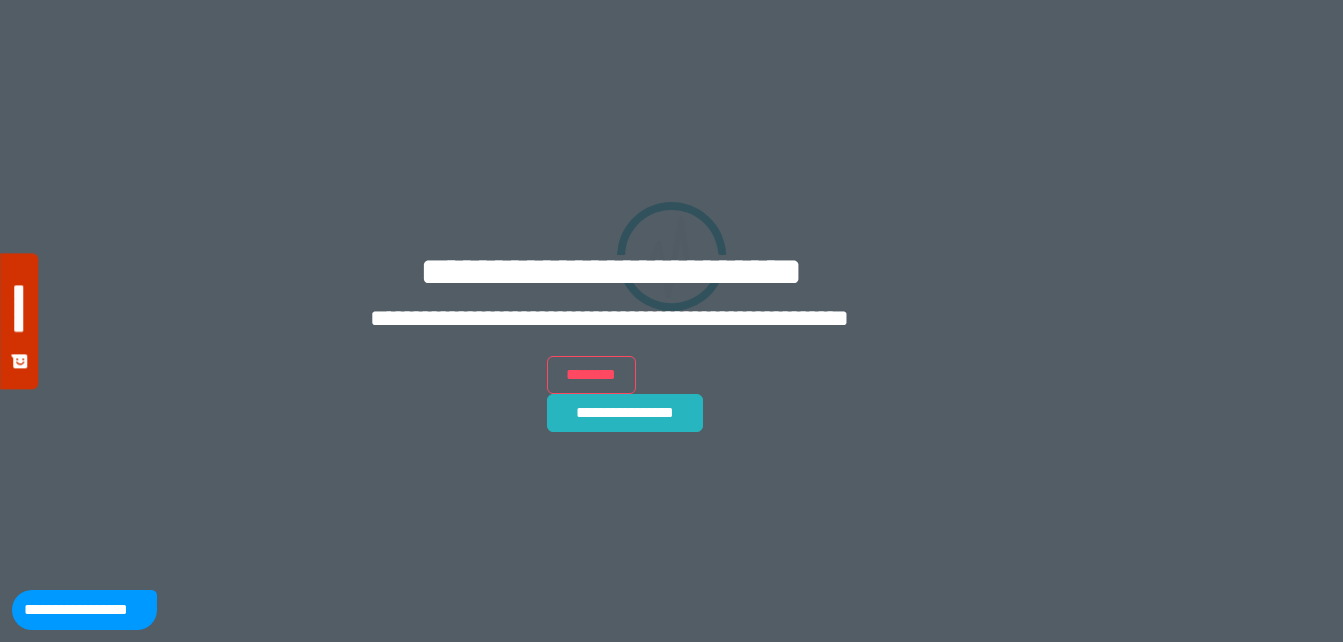 scroll, scrollTop: 0, scrollLeft: 0, axis: both 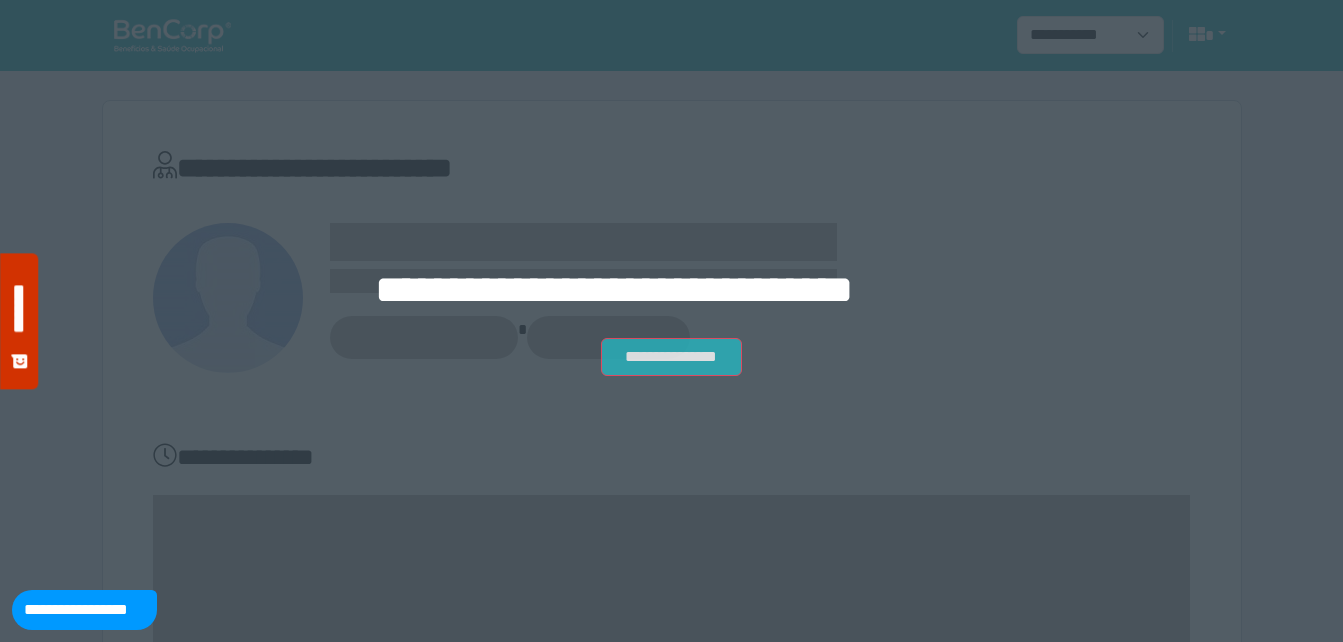 click on "**********" at bounding box center [671, 357] 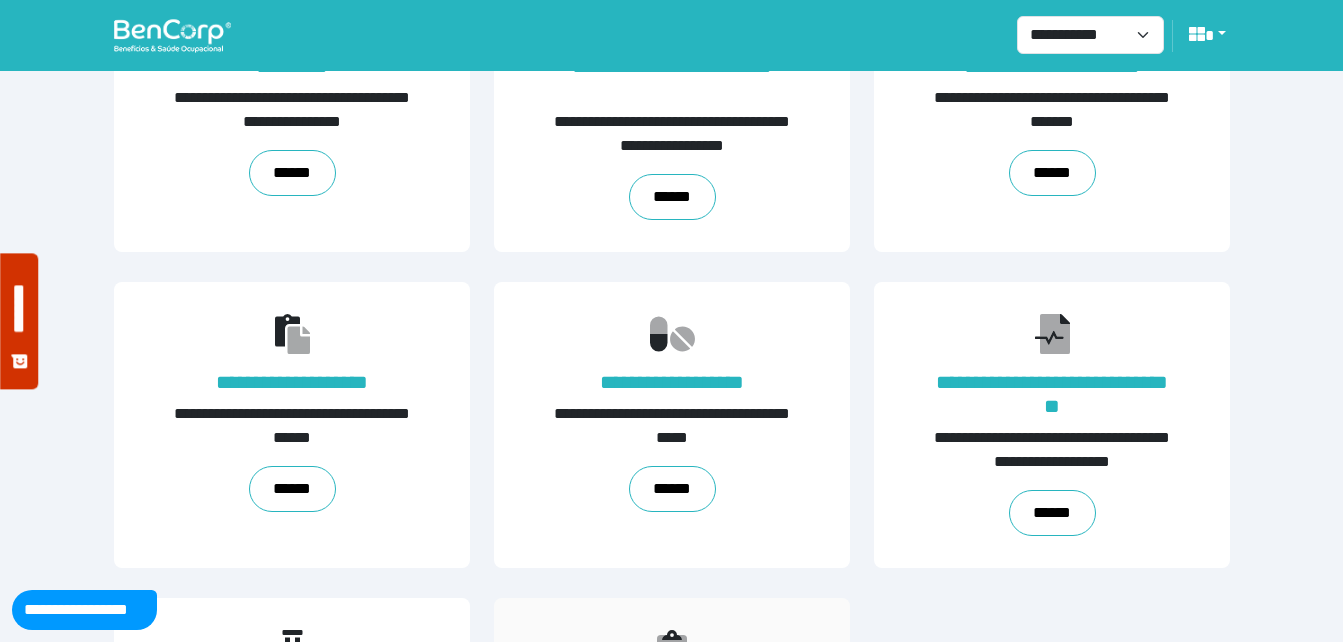 scroll, scrollTop: 454, scrollLeft: 0, axis: vertical 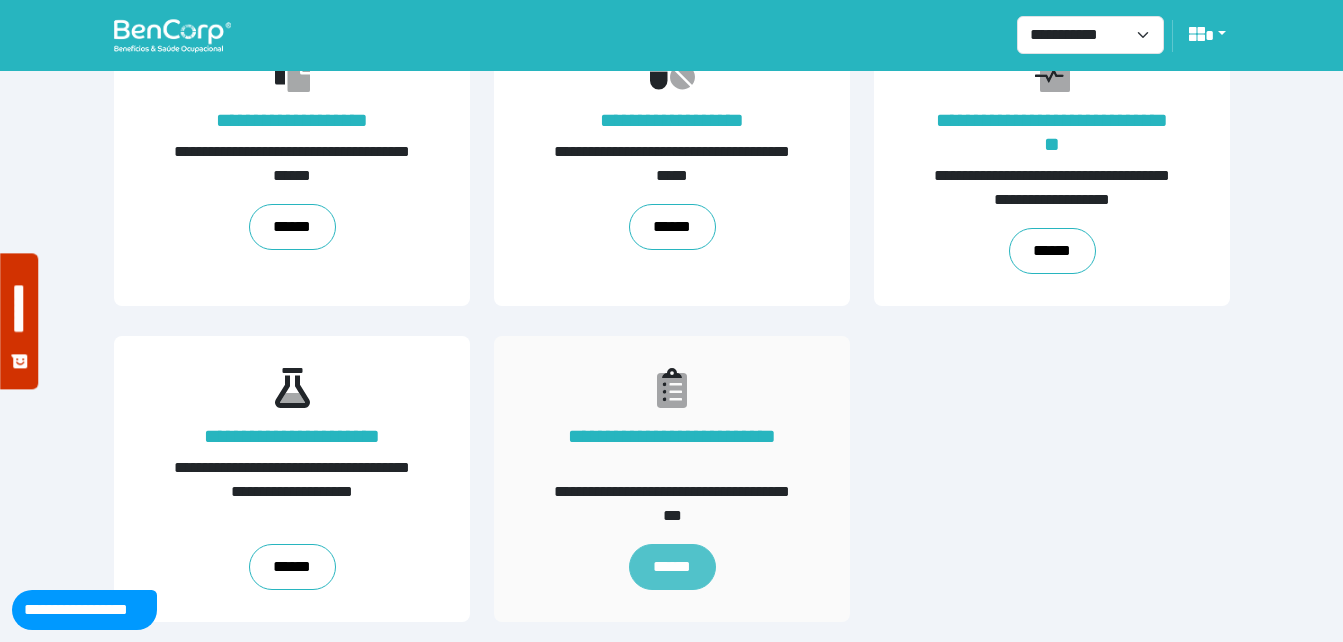 drag, startPoint x: 697, startPoint y: 535, endPoint x: 699, endPoint y: 575, distance: 40.04997 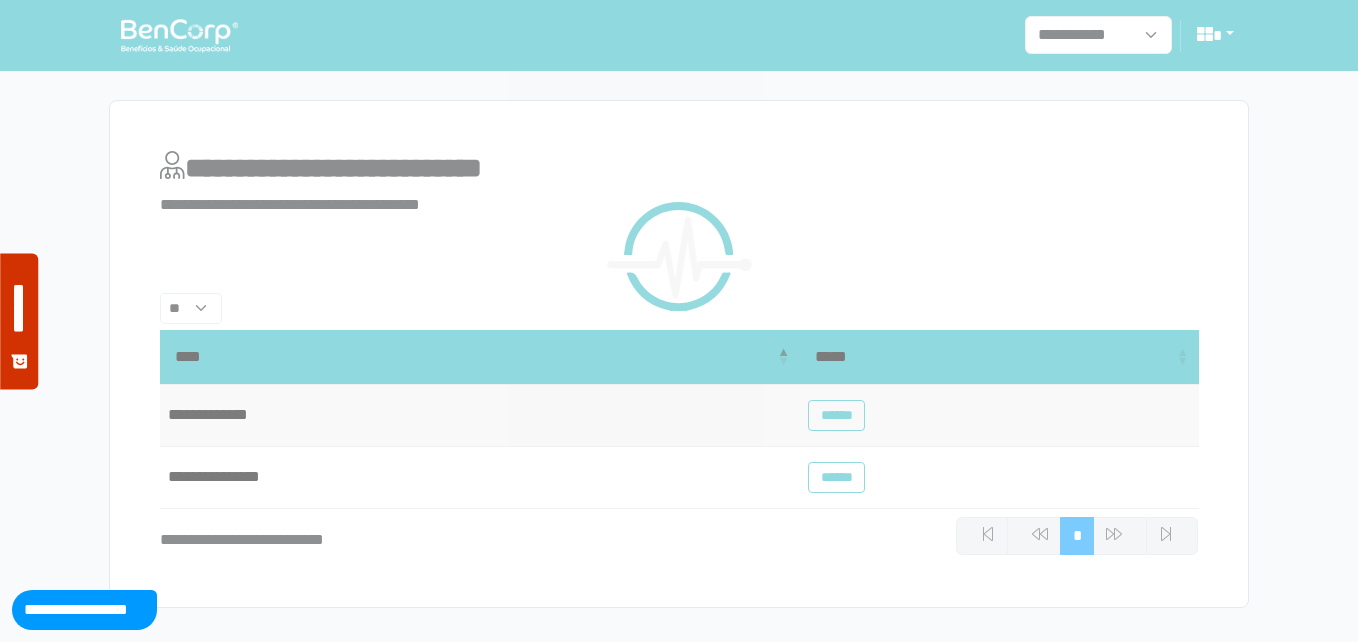 scroll, scrollTop: 0, scrollLeft: 0, axis: both 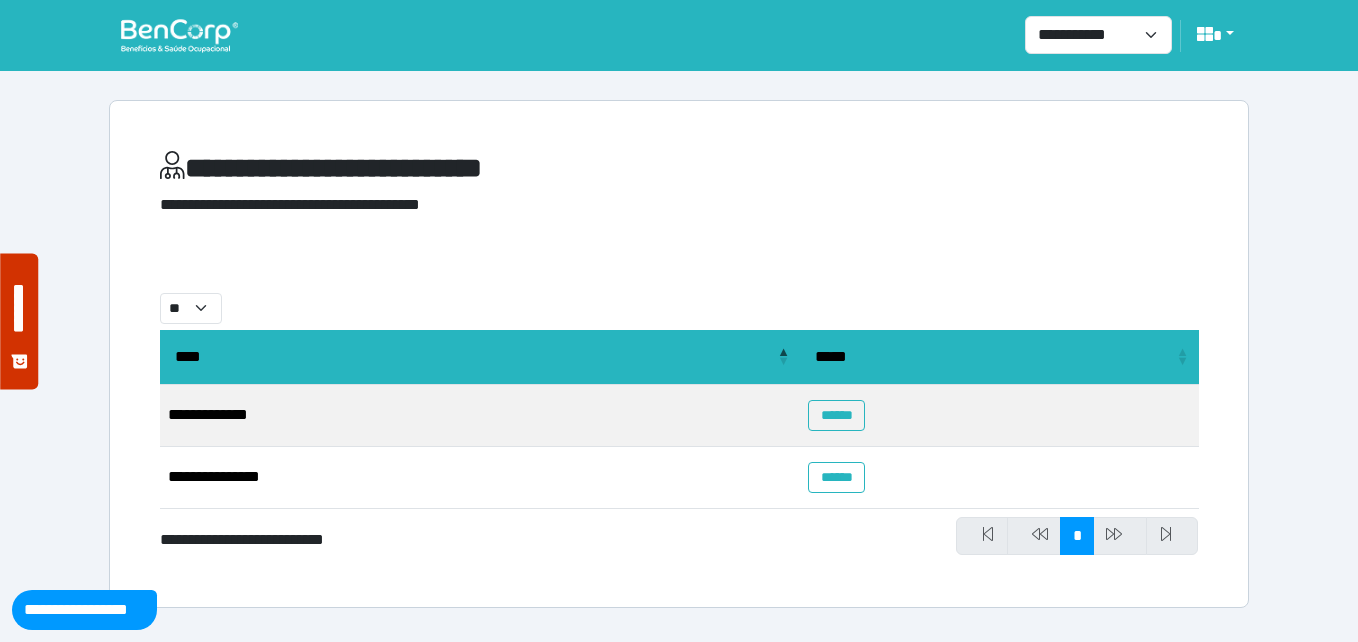 click on "******" at bounding box center (999, 478) 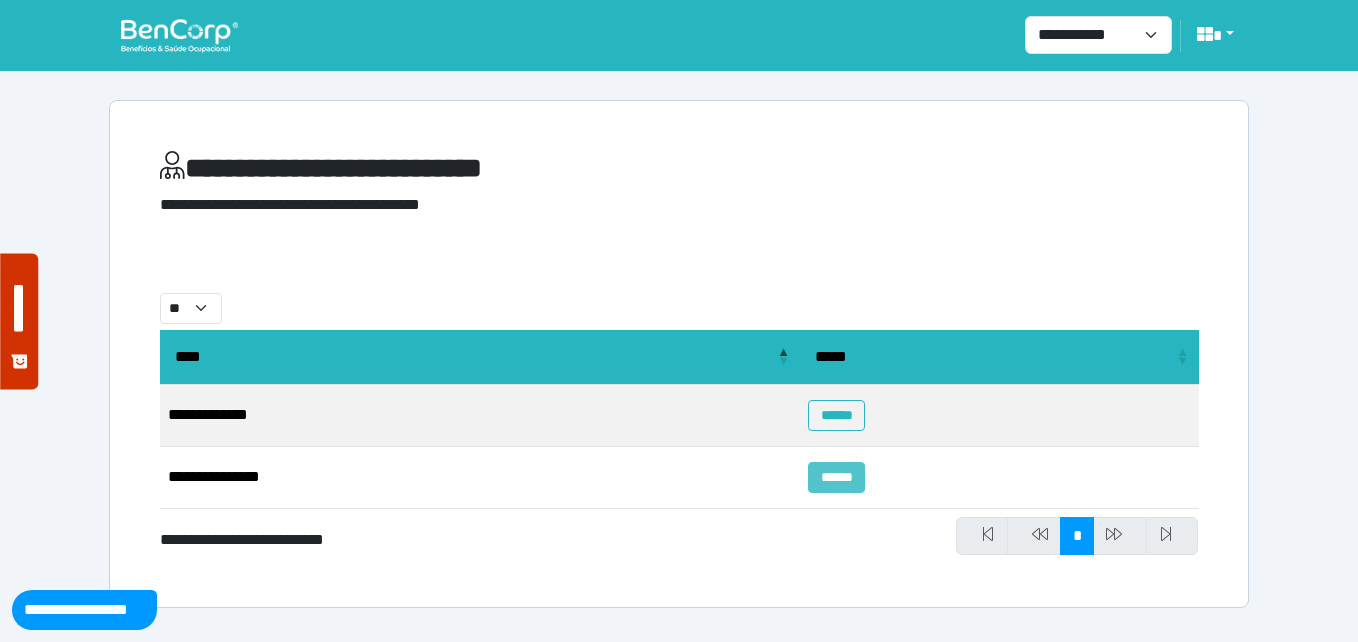 drag, startPoint x: 822, startPoint y: 475, endPoint x: 827, endPoint y: 488, distance: 13.928389 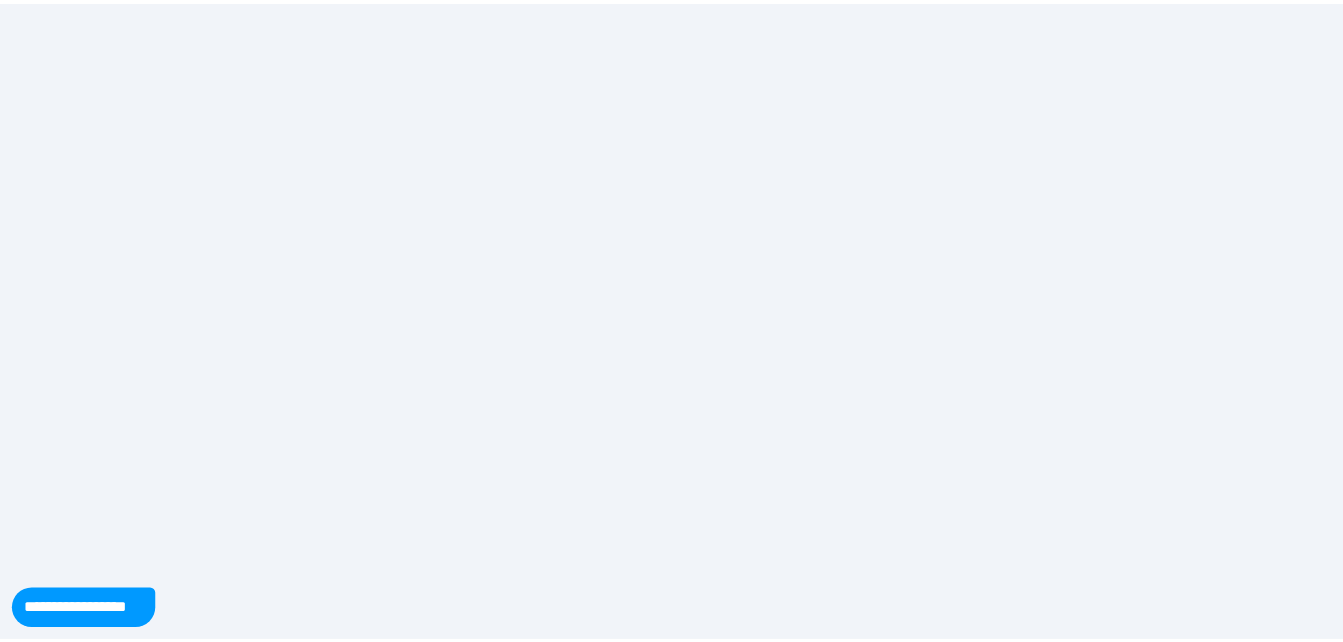 scroll, scrollTop: 0, scrollLeft: 0, axis: both 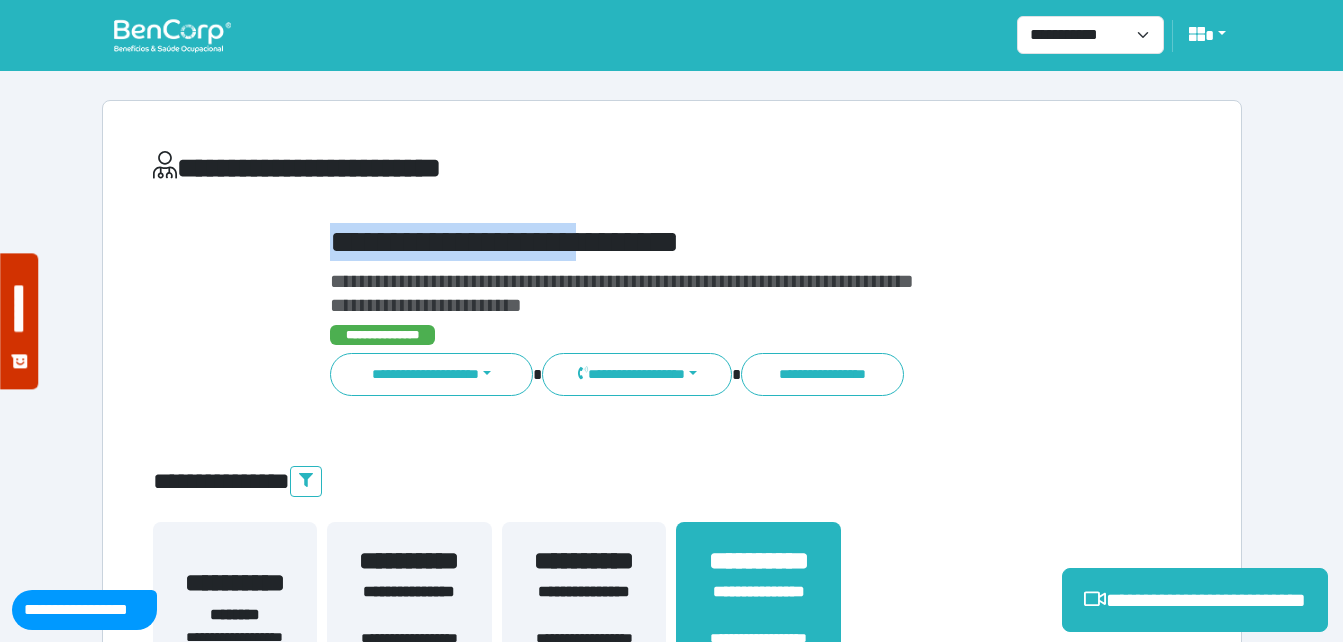 drag, startPoint x: 320, startPoint y: 245, endPoint x: 627, endPoint y: 209, distance: 309.10355 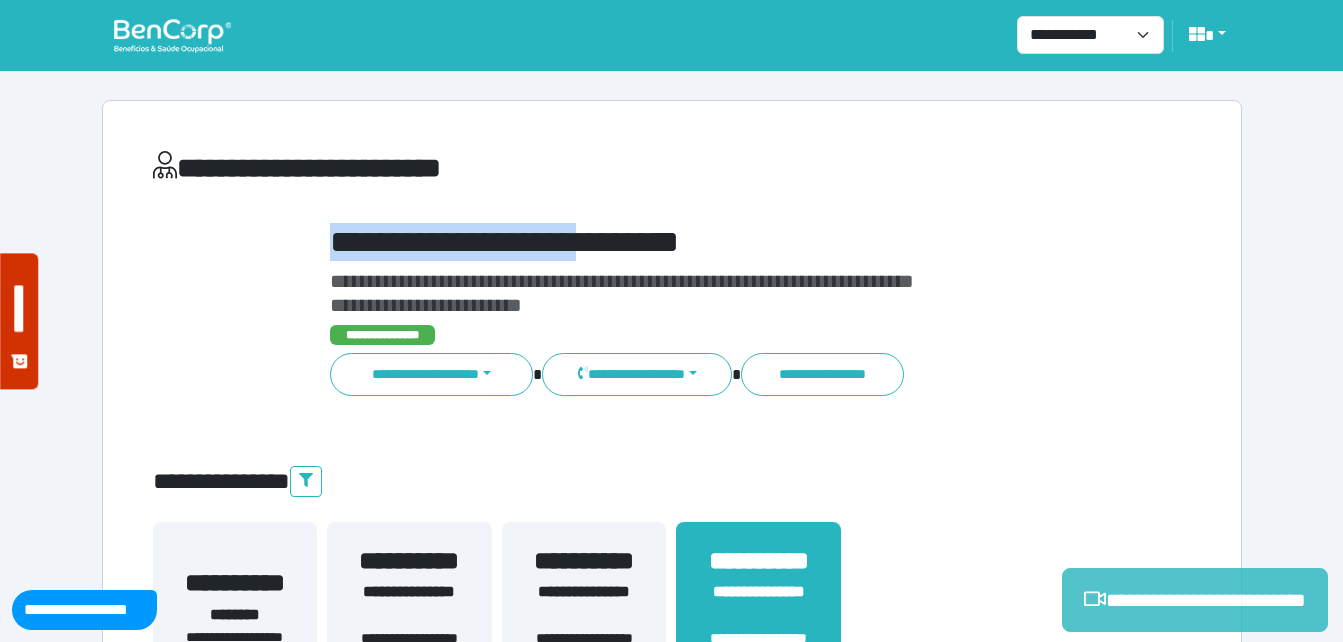 click on "**********" at bounding box center [1195, 600] 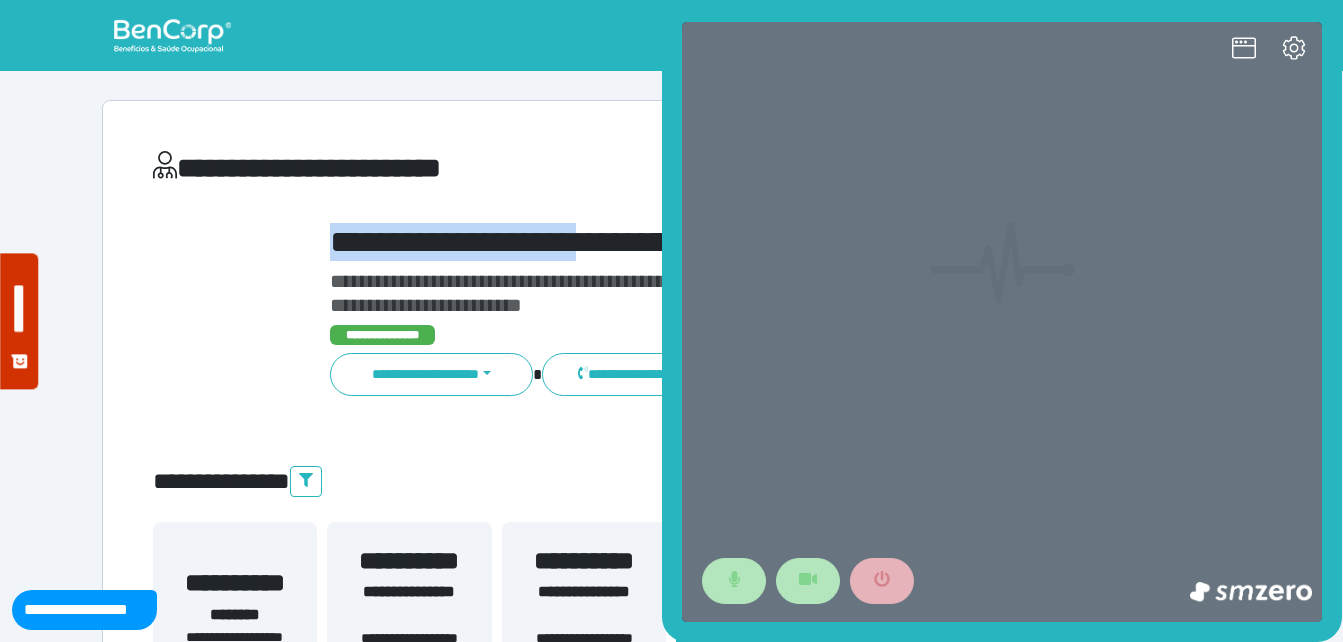 scroll, scrollTop: 0, scrollLeft: 0, axis: both 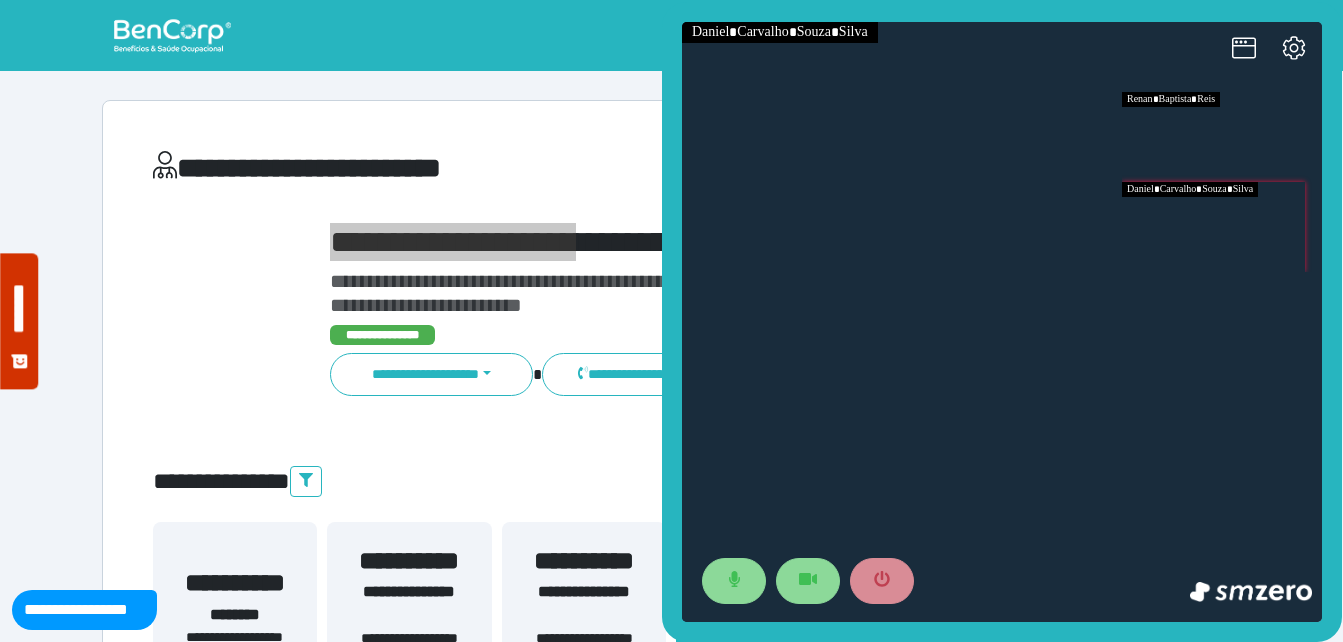 click at bounding box center (1222, 227) 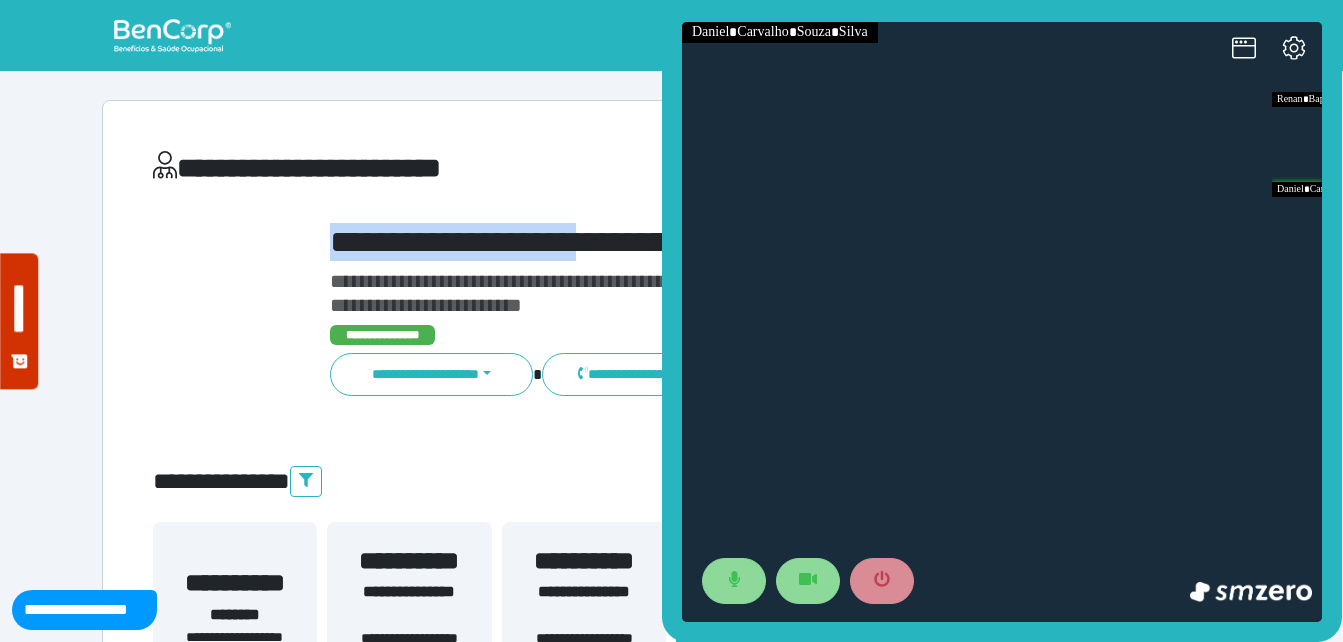 click on "**********" at bounding box center (672, 608) 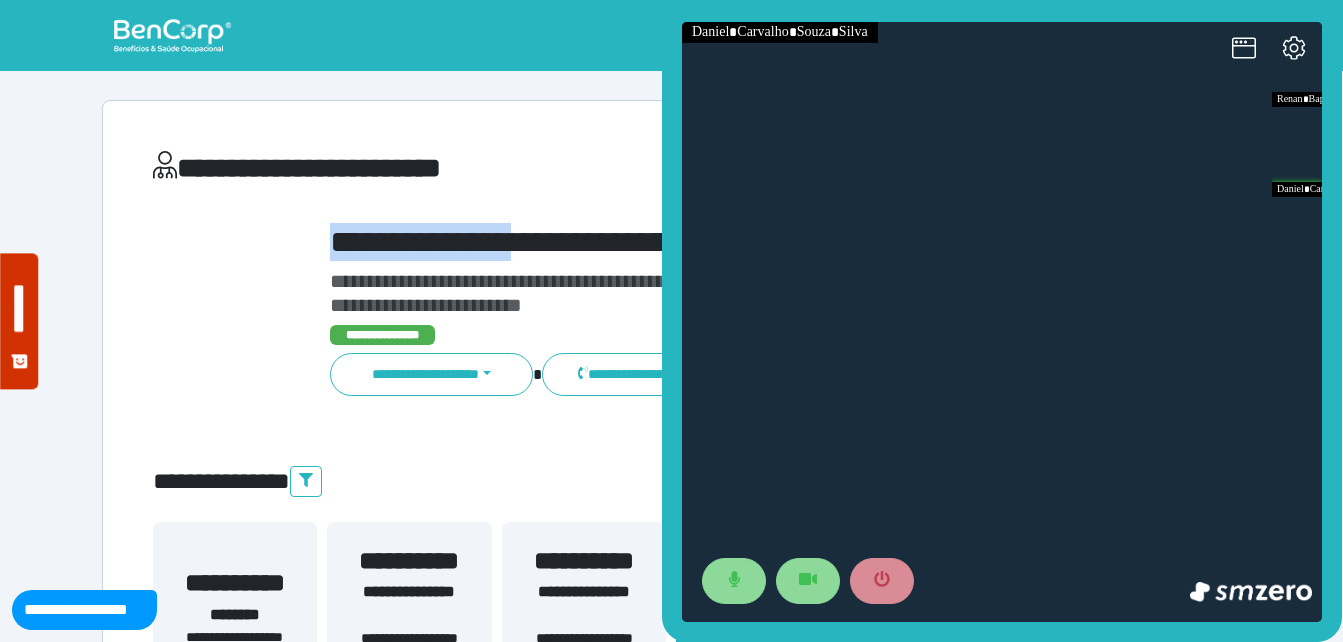drag, startPoint x: 315, startPoint y: 246, endPoint x: 671, endPoint y: 252, distance: 356.05057 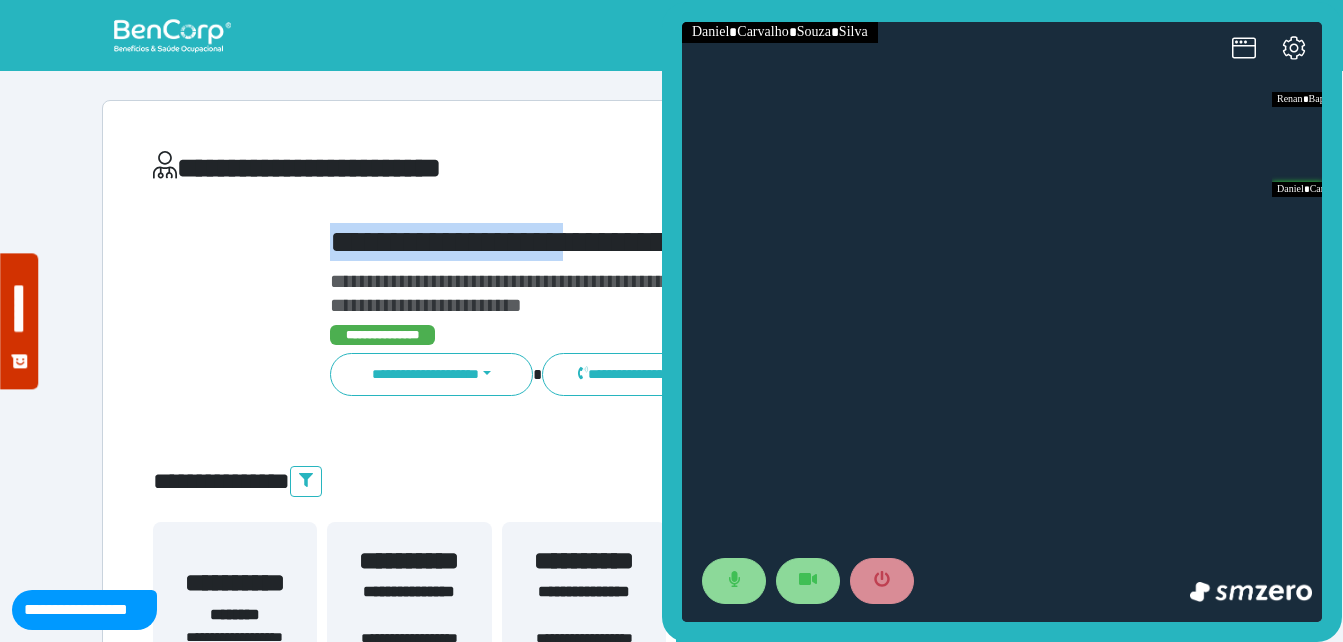 click on "**********" at bounding box center [716, 242] 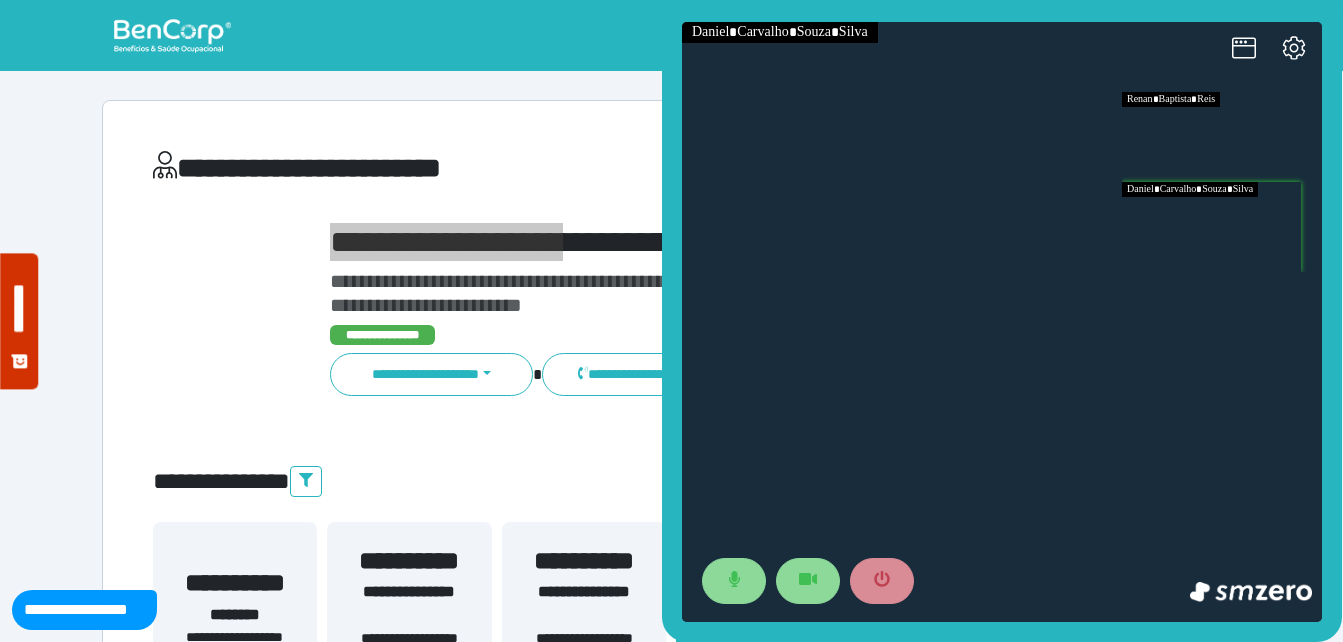 drag, startPoint x: 1286, startPoint y: 135, endPoint x: 1285, endPoint y: 159, distance: 24.020824 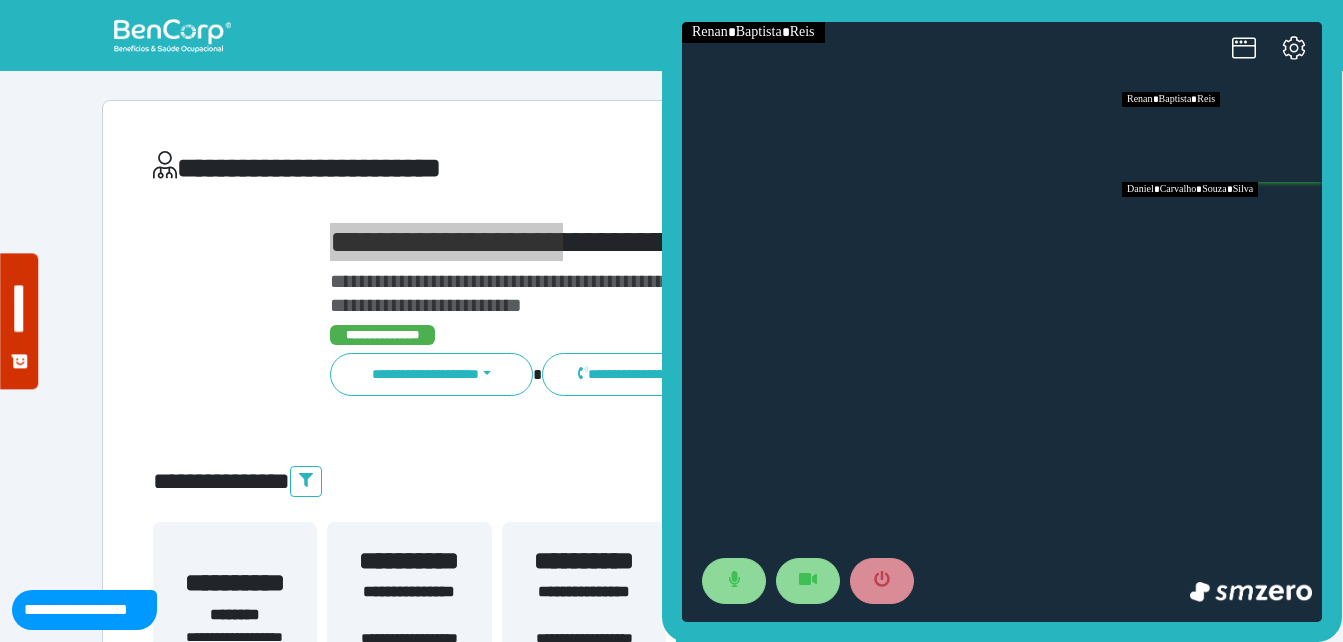 click at bounding box center (1222, 227) 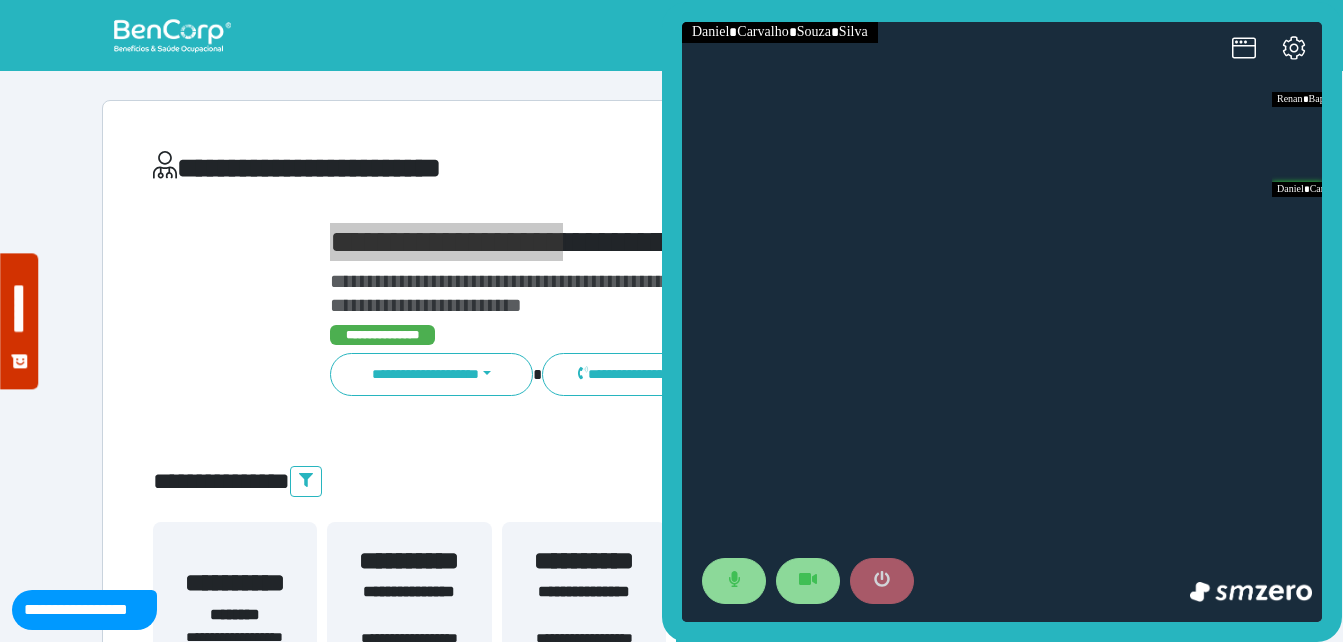 click 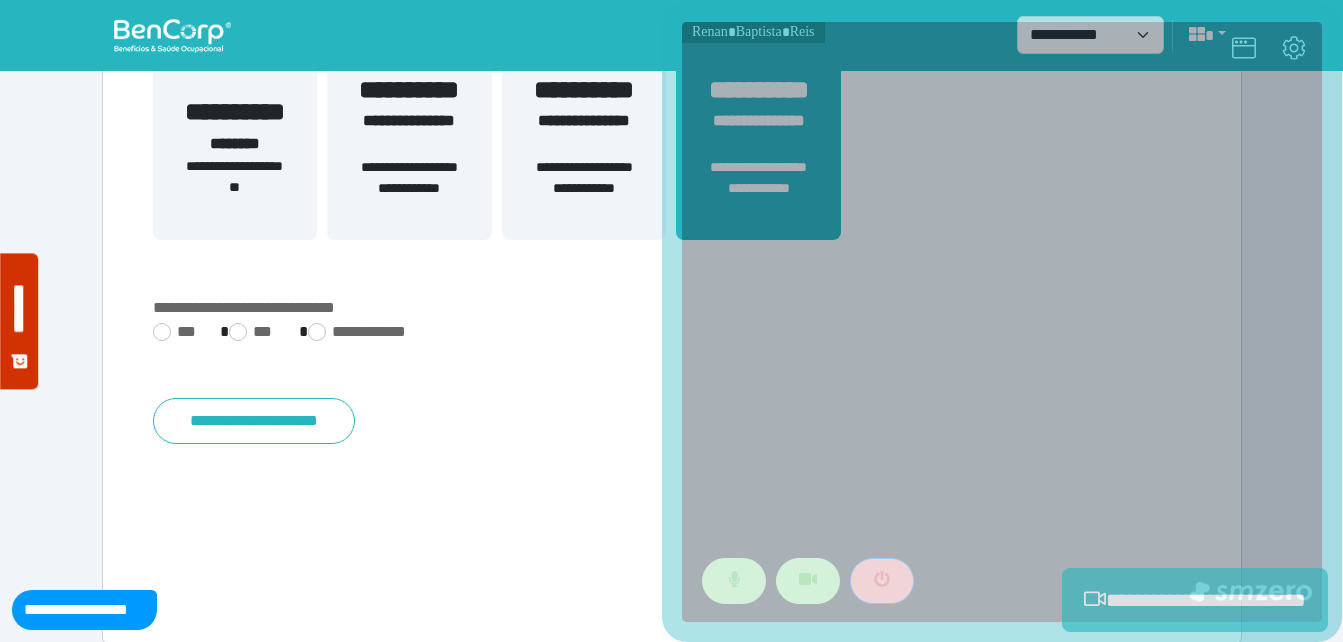 scroll, scrollTop: 494, scrollLeft: 0, axis: vertical 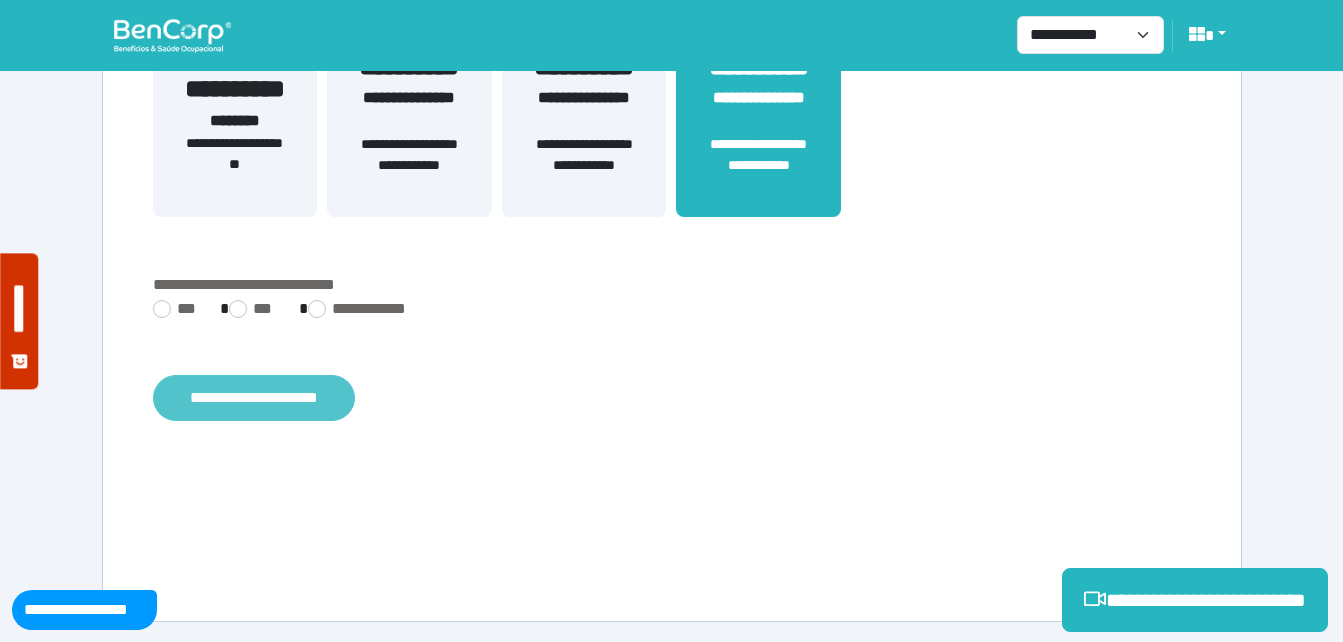 click on "**********" at bounding box center [254, 398] 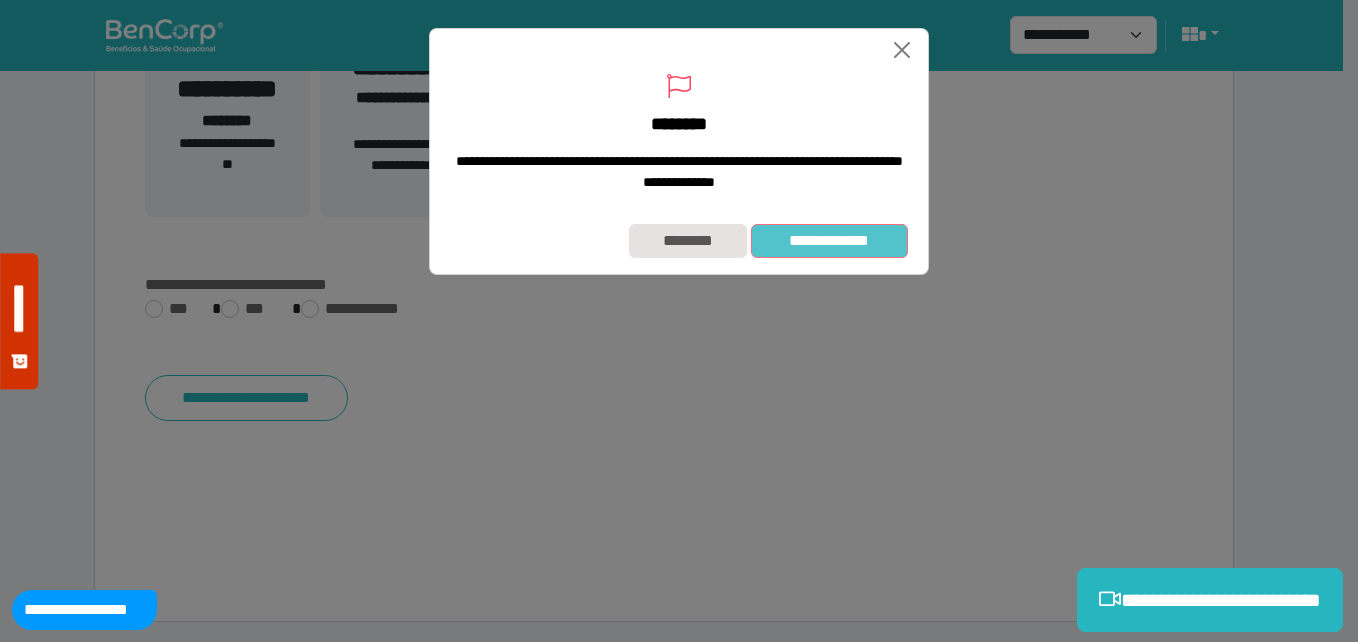 click on "**********" at bounding box center (829, 241) 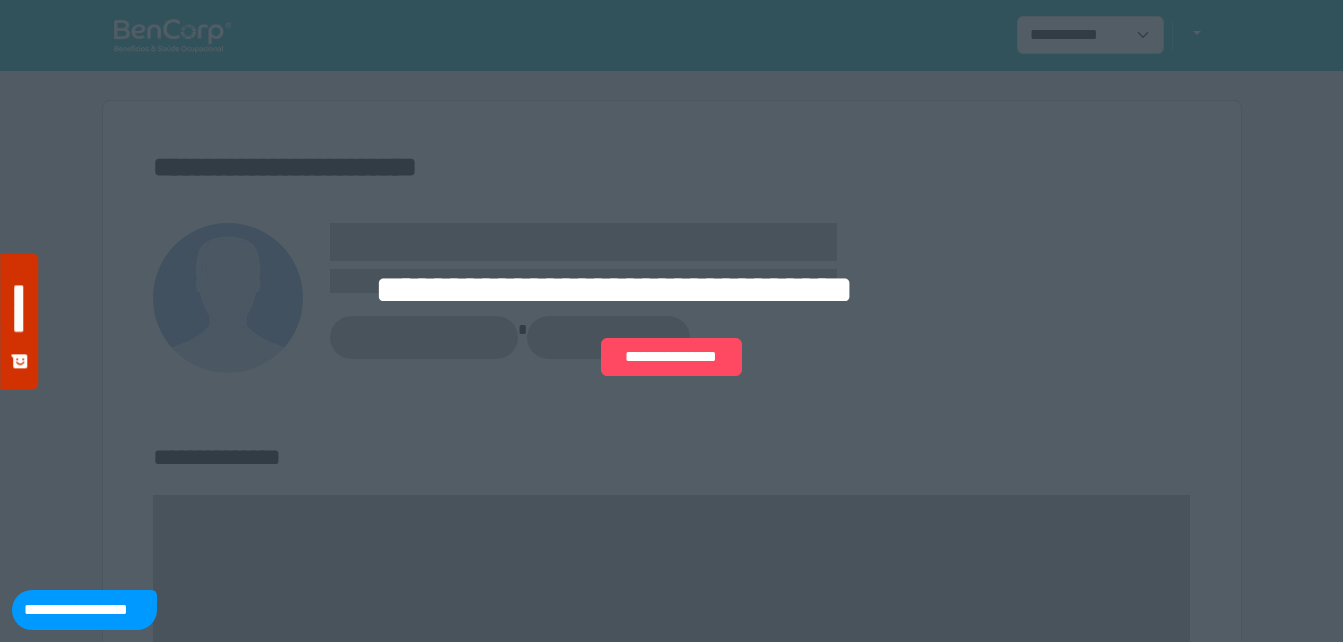 scroll, scrollTop: 0, scrollLeft: 0, axis: both 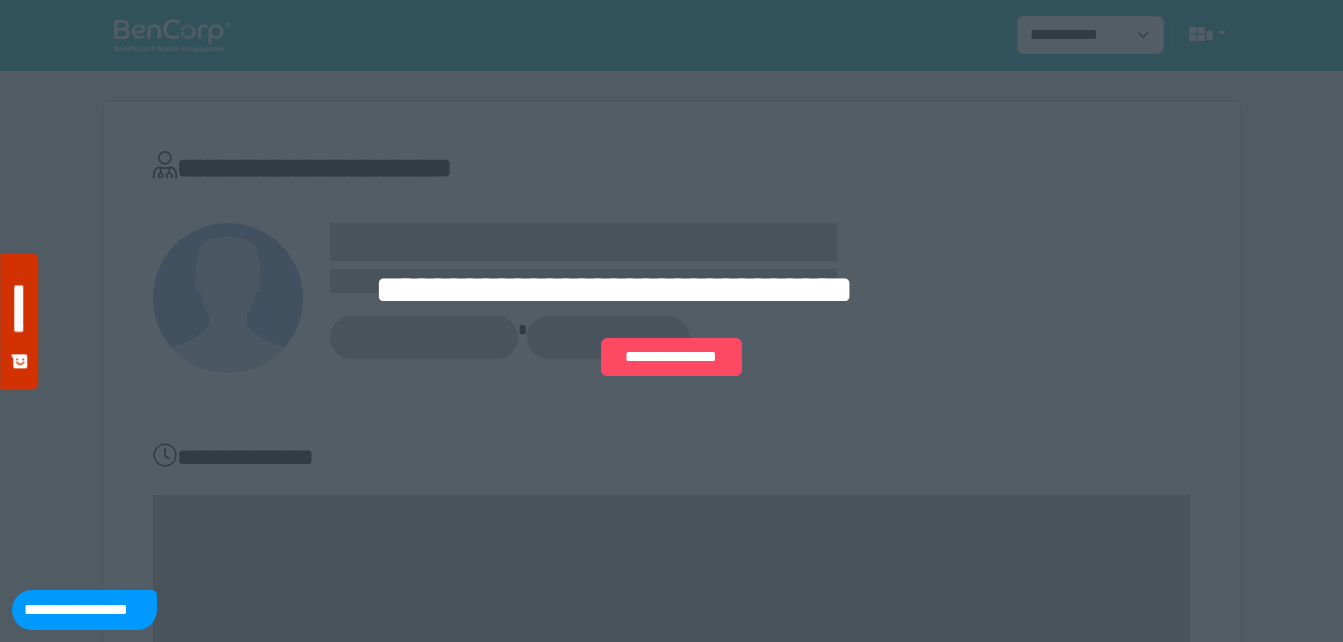 click on "**********" at bounding box center [671, 290] 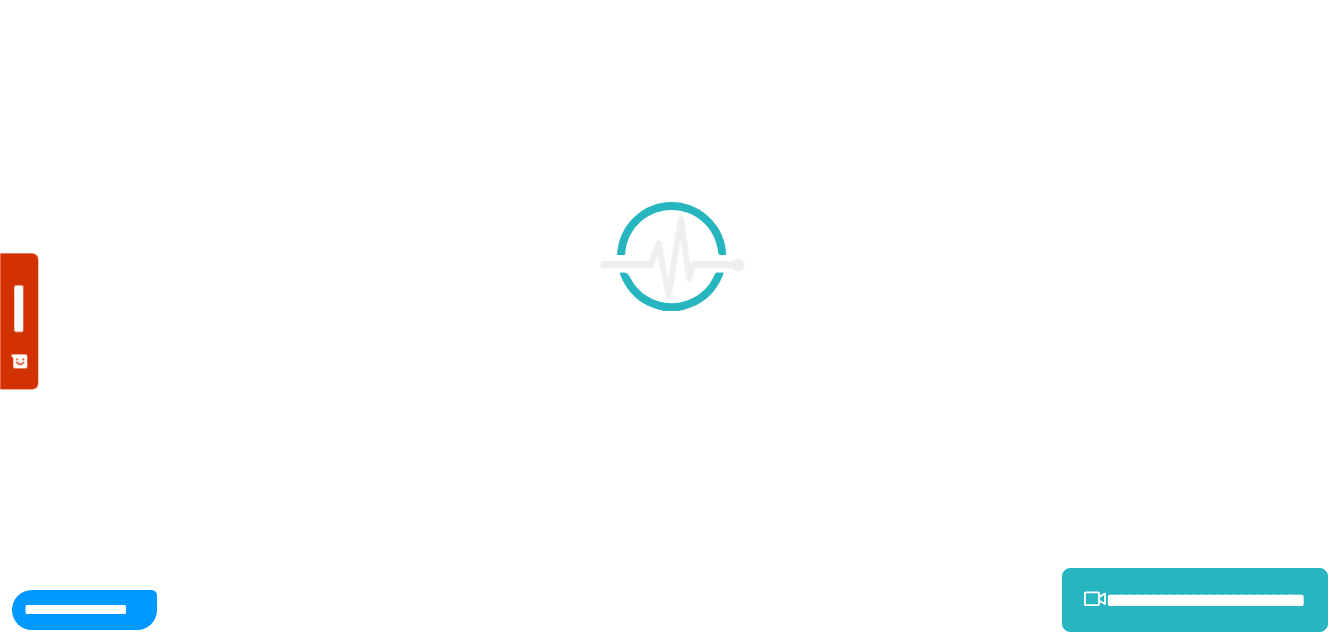 scroll, scrollTop: 0, scrollLeft: 0, axis: both 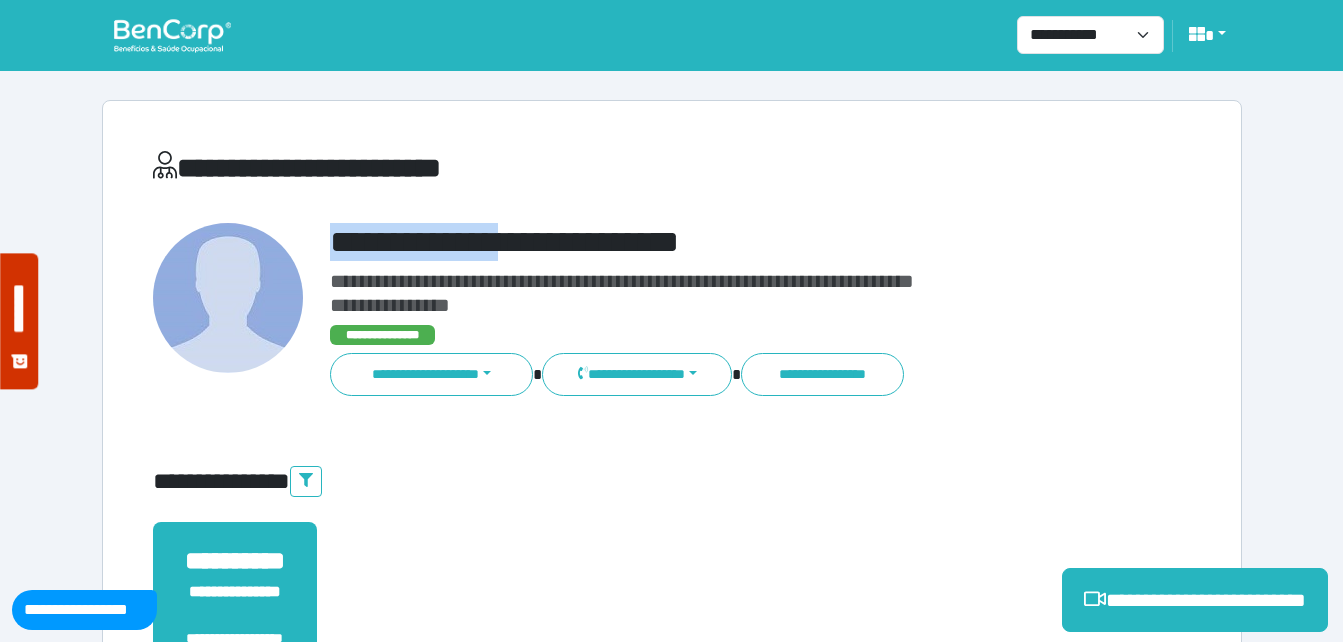 drag, startPoint x: 307, startPoint y: 244, endPoint x: 539, endPoint y: 242, distance: 232.00862 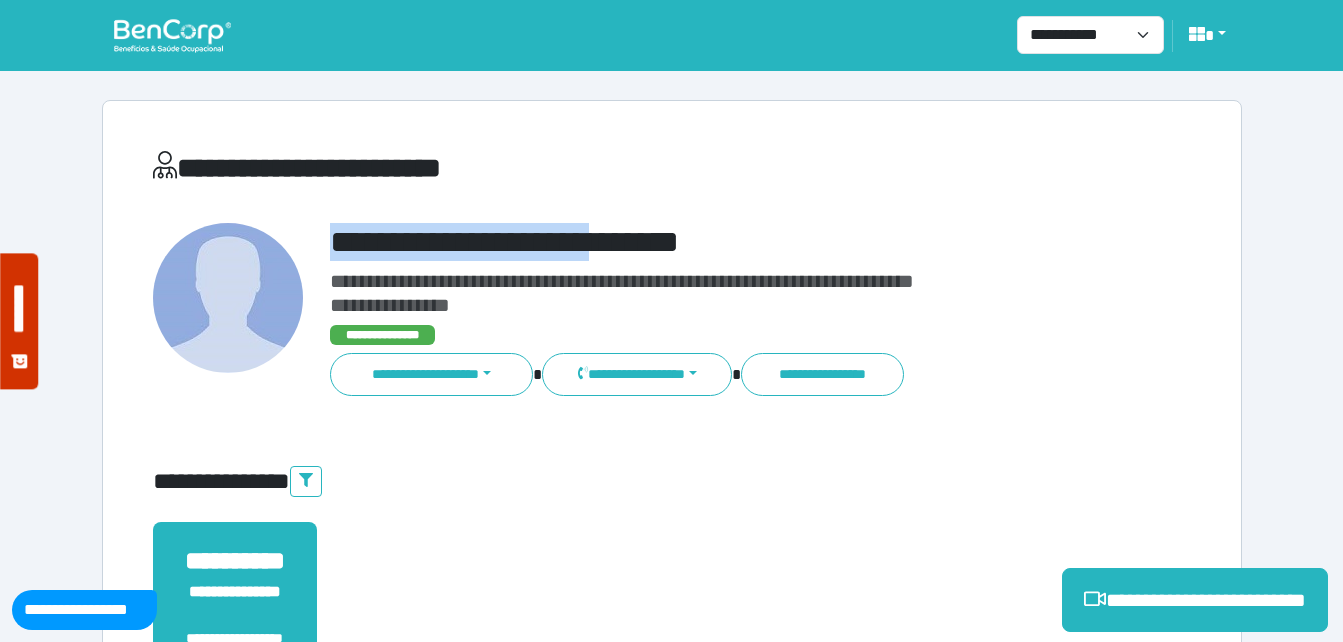 drag, startPoint x: 539, startPoint y: 242, endPoint x: 654, endPoint y: 235, distance: 115.212845 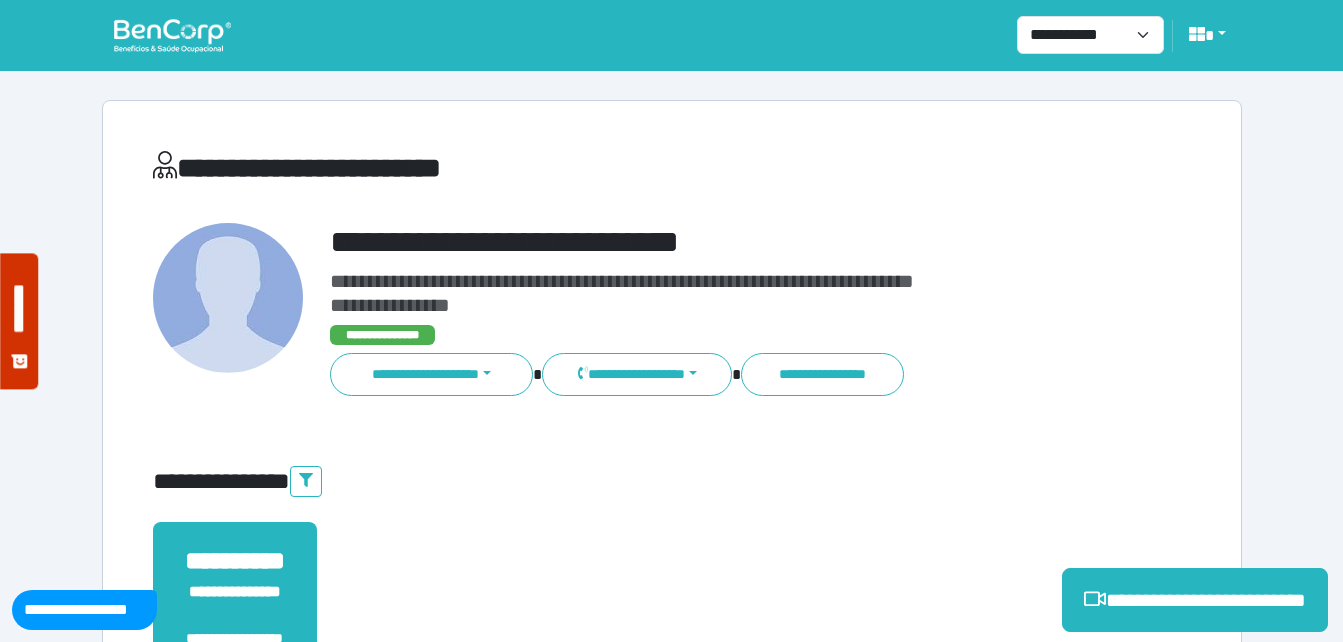 click on "**********" at bounding box center (716, 374) 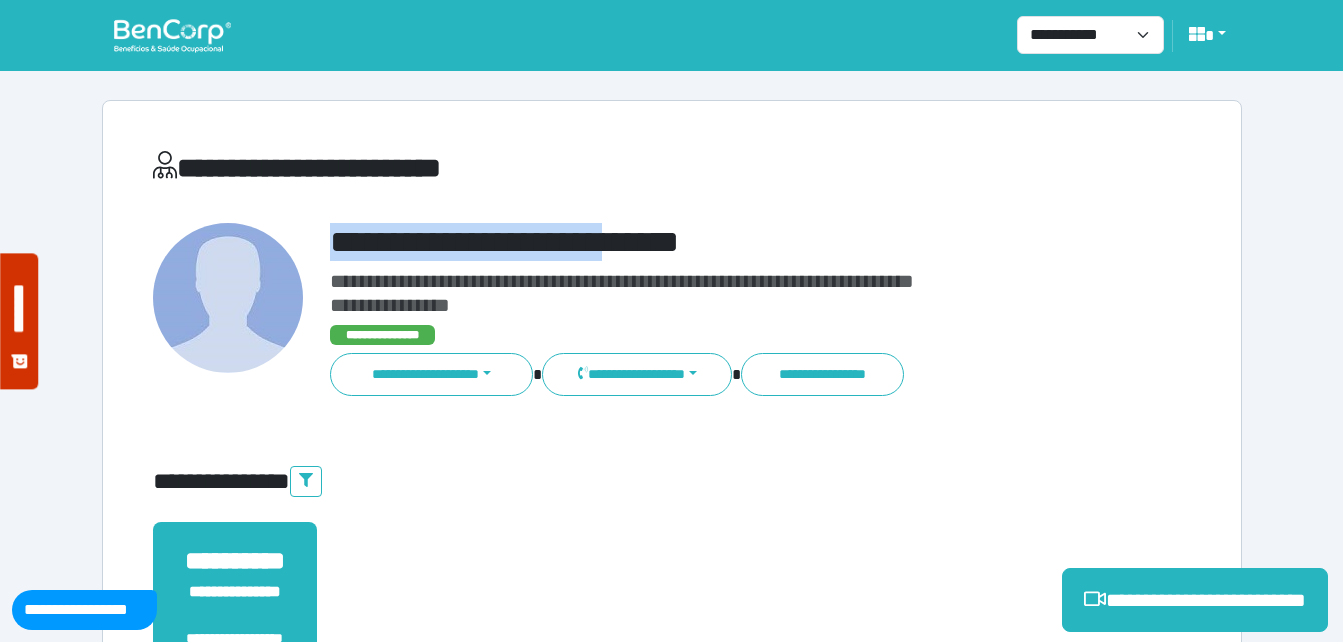 drag, startPoint x: 333, startPoint y: 237, endPoint x: 677, endPoint y: 244, distance: 344.07123 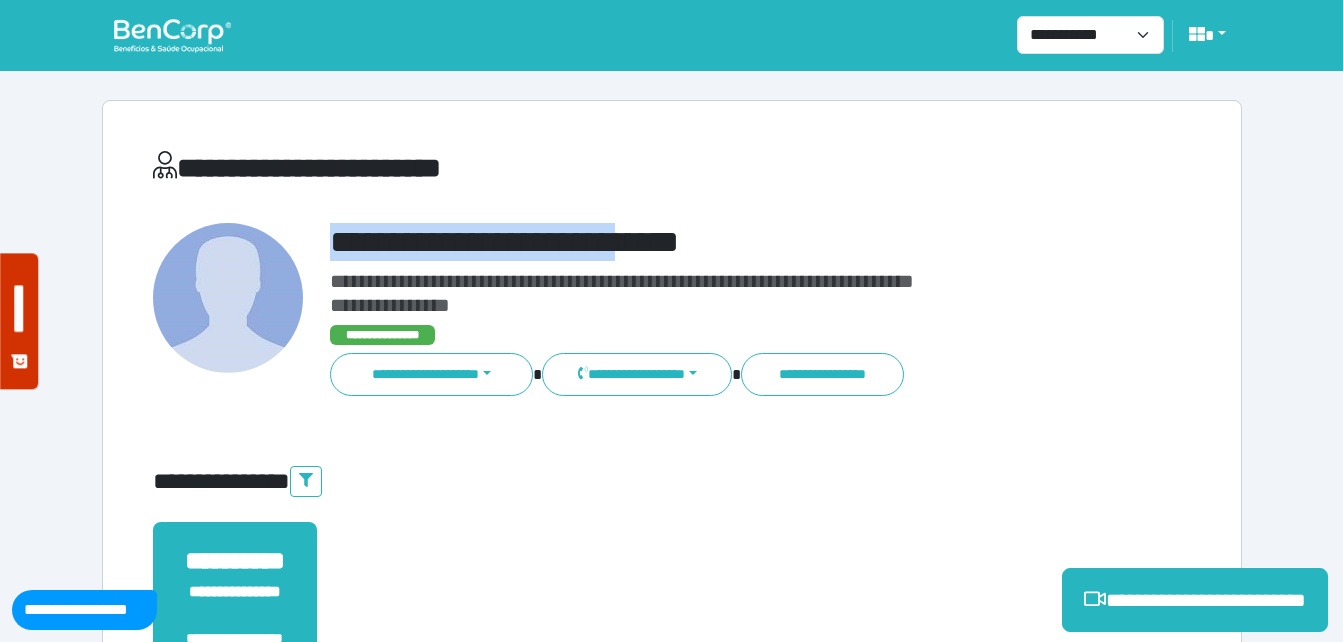 copy on "**********" 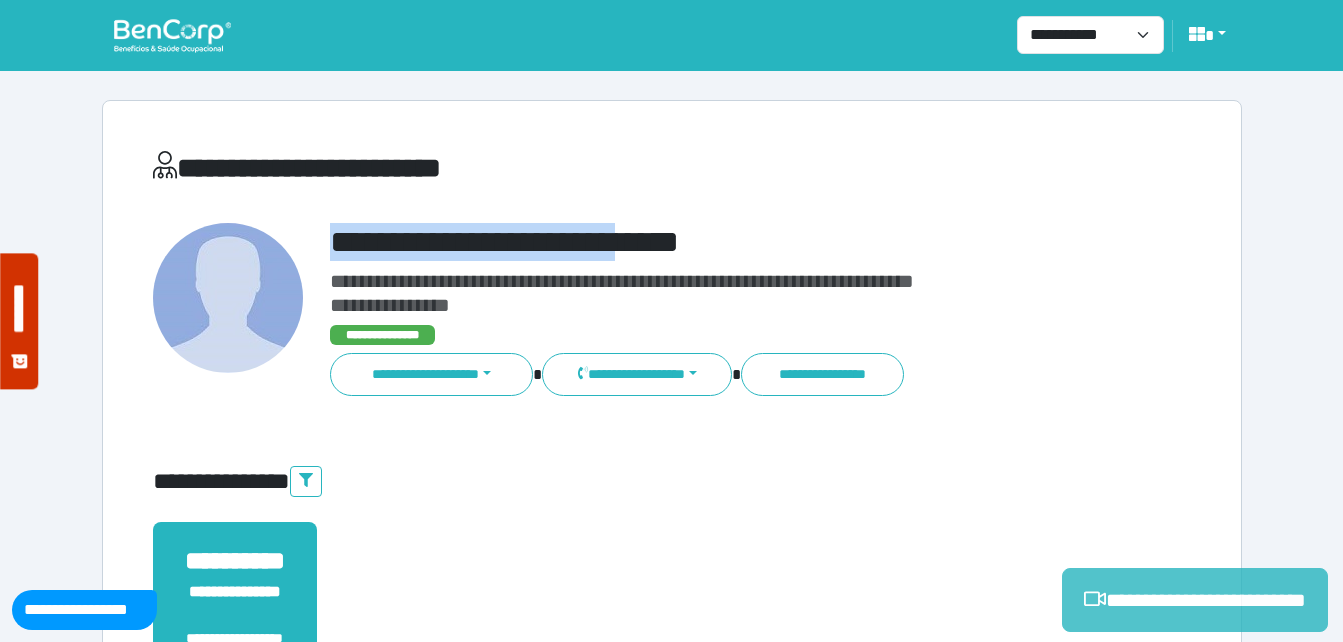 copy on "**********" 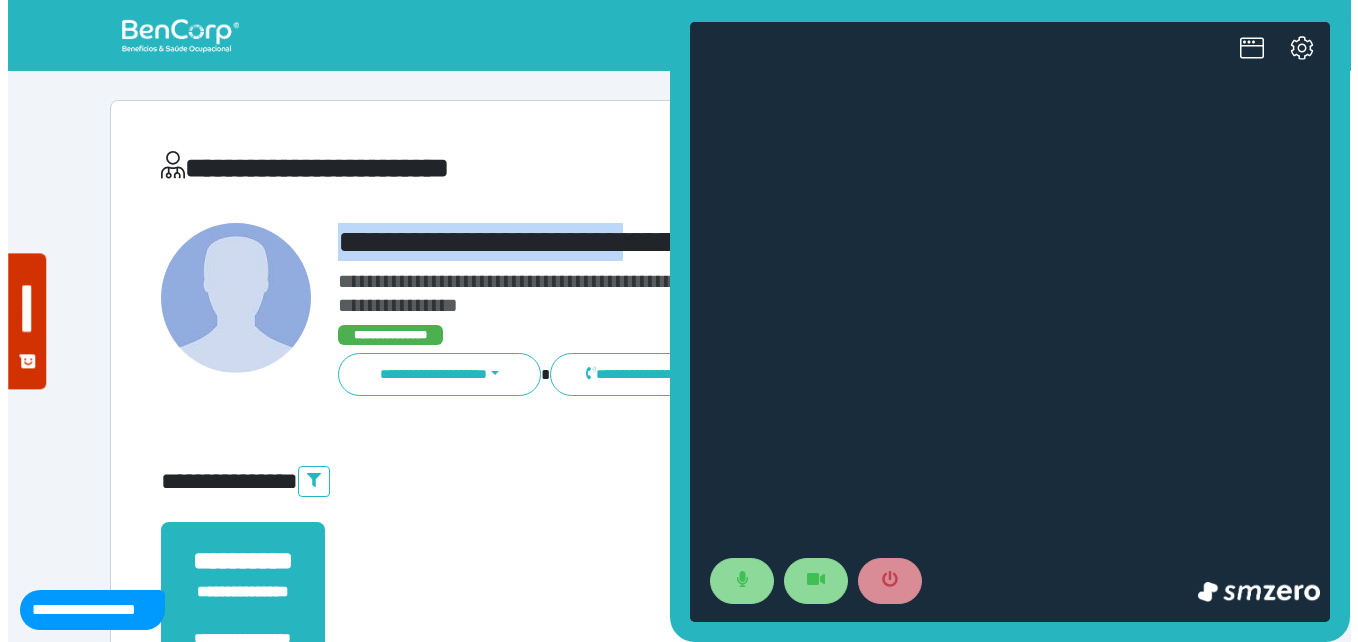 scroll, scrollTop: 0, scrollLeft: 0, axis: both 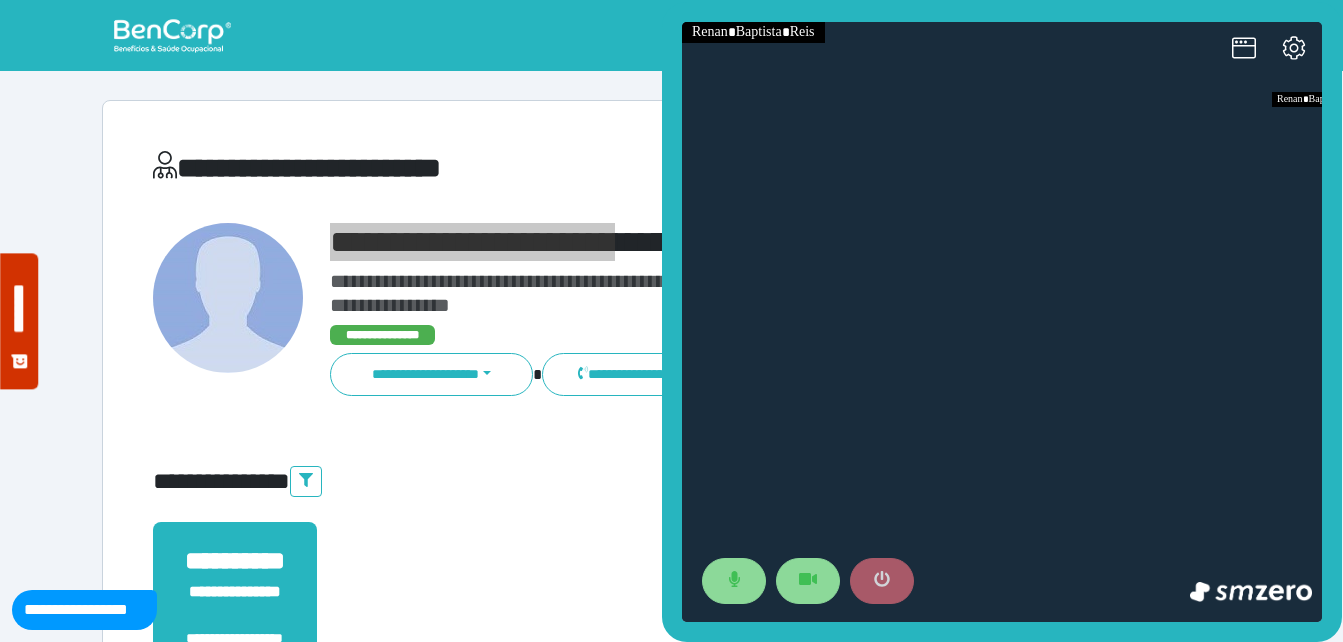 click at bounding box center (882, 581) 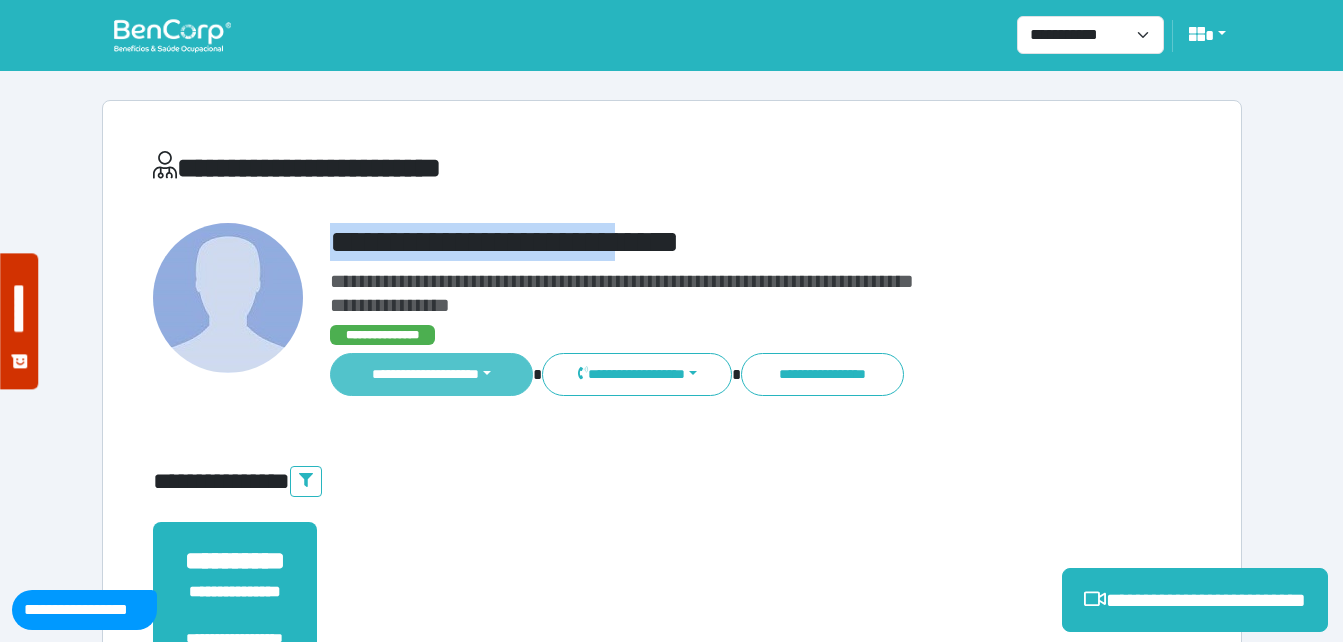 click on "**********" at bounding box center (432, 374) 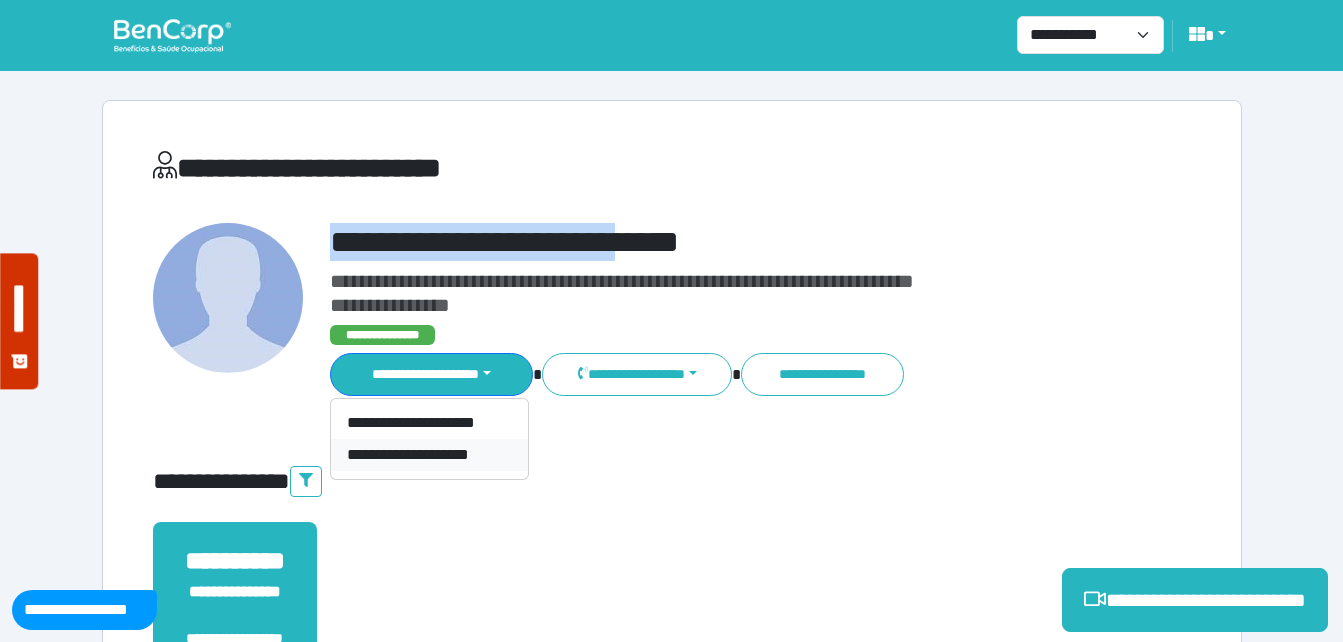 click on "**********" at bounding box center [429, 455] 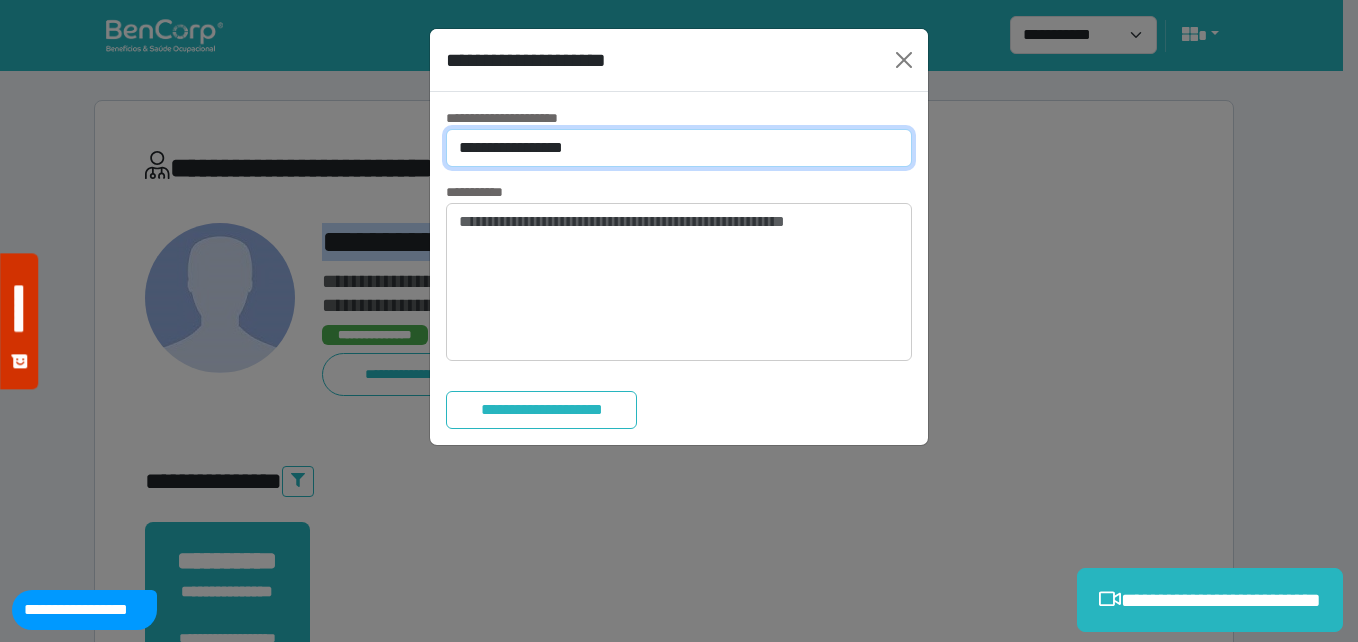 click on "**********" at bounding box center [679, 148] 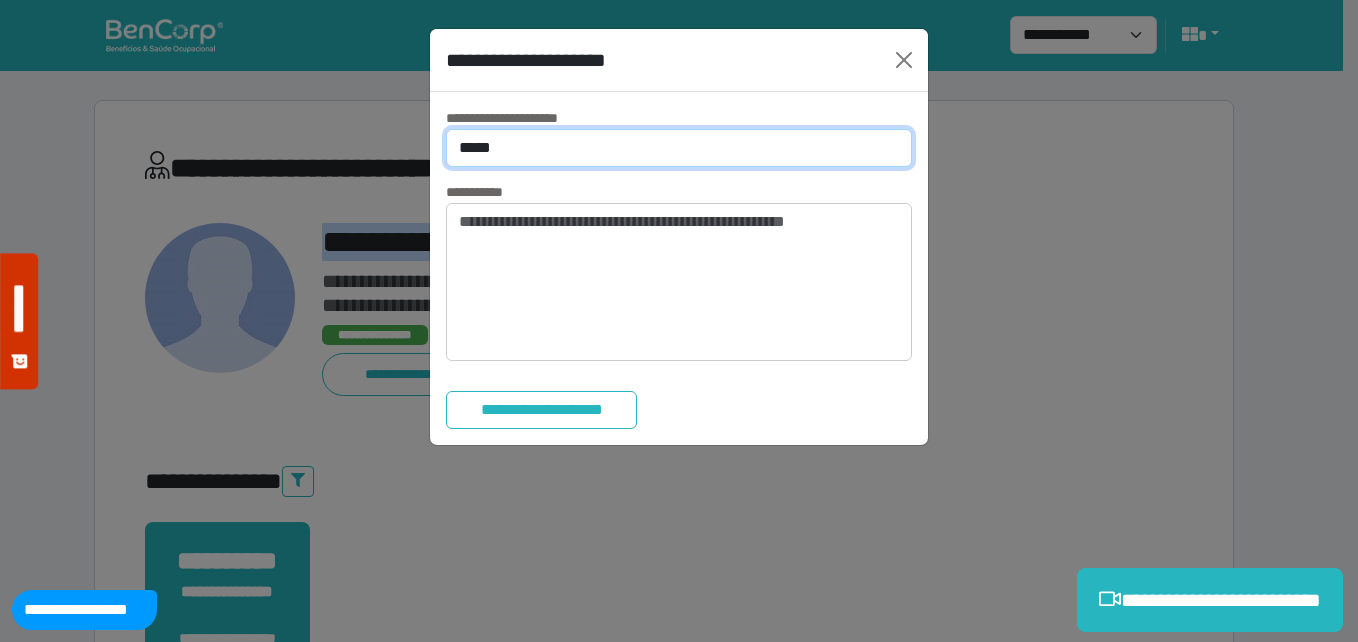 click on "**********" at bounding box center (679, 148) 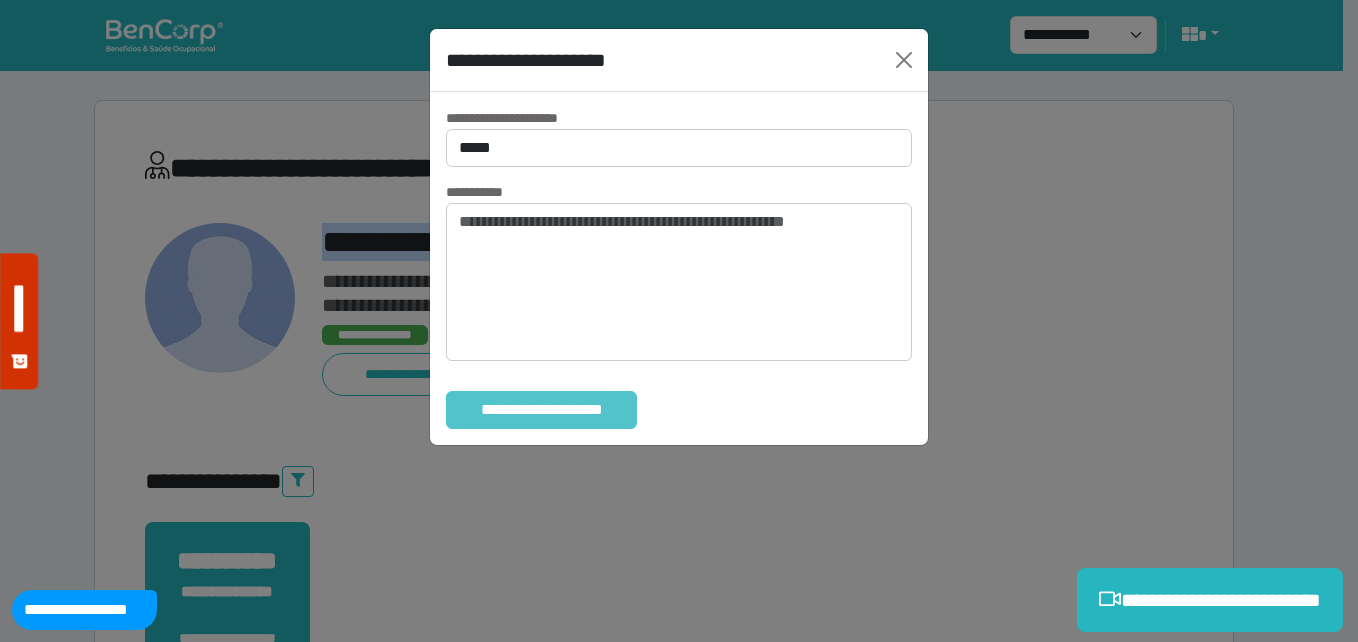 click on "**********" at bounding box center (541, 410) 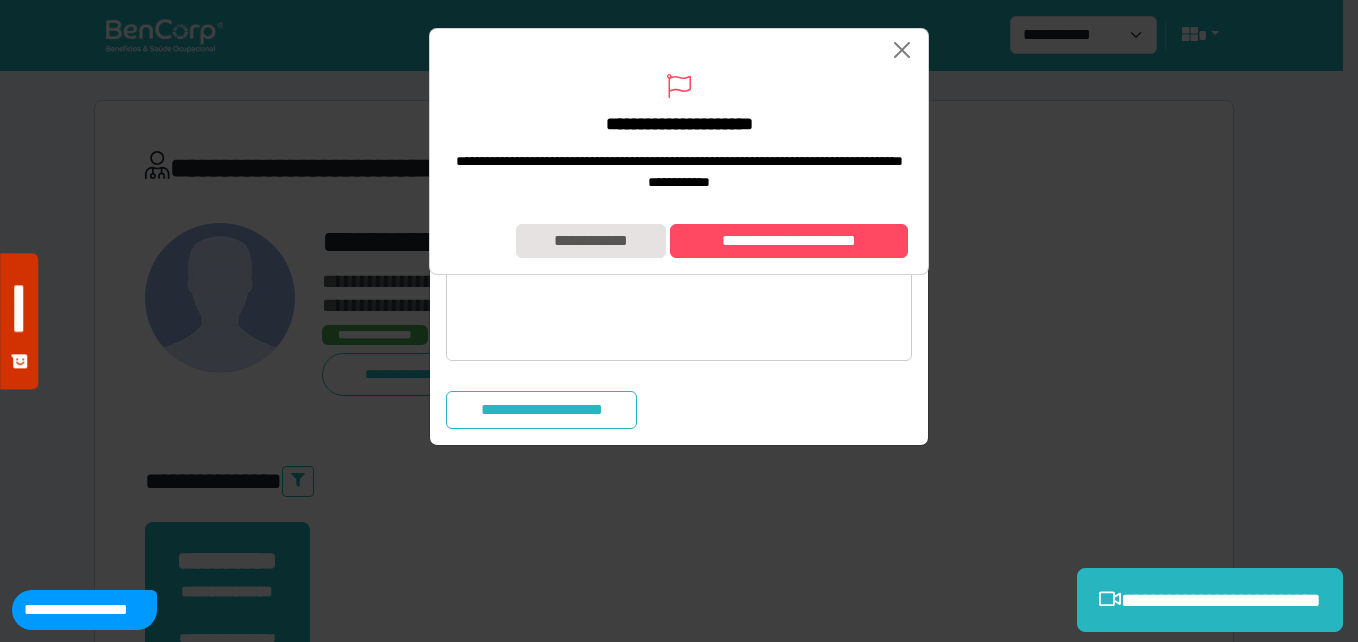 click on "**********" at bounding box center [679, 241] 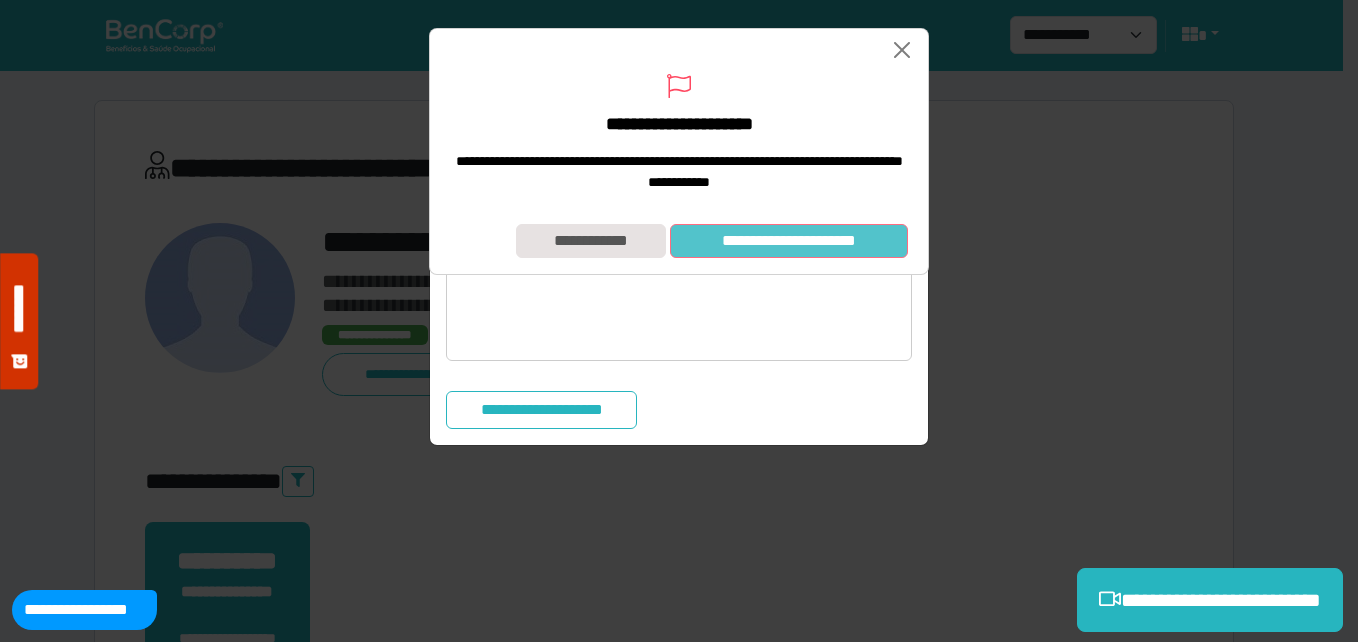 click on "**********" at bounding box center [789, 241] 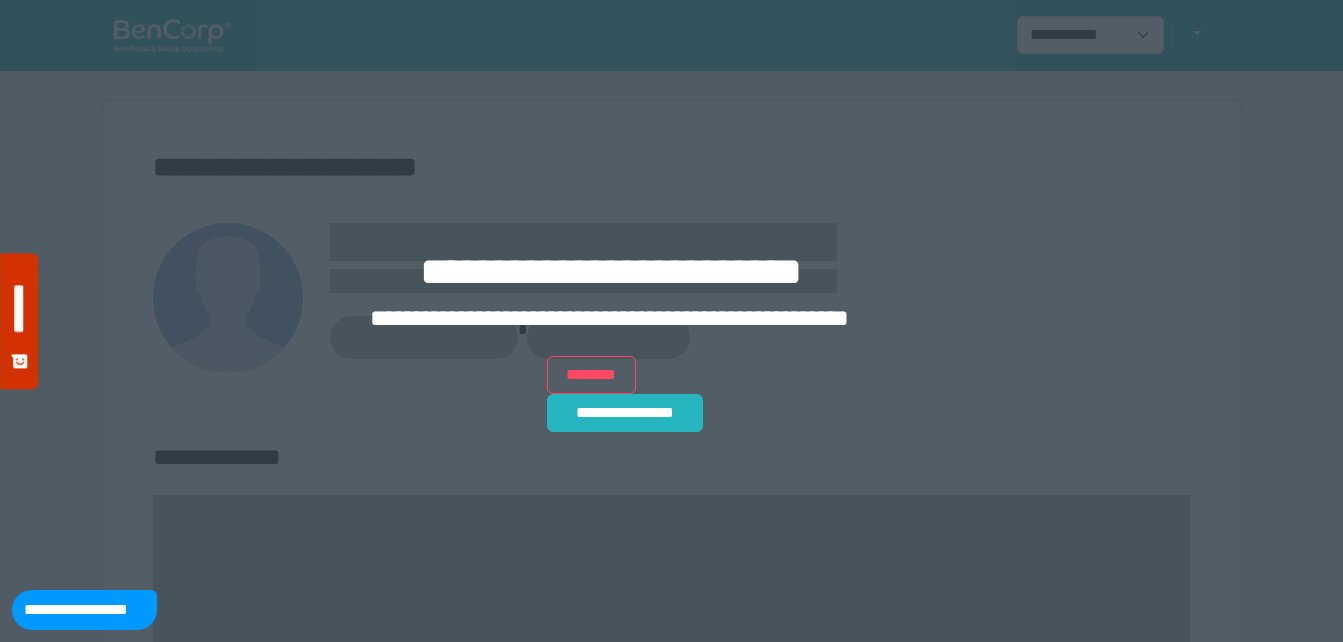 scroll, scrollTop: 0, scrollLeft: 0, axis: both 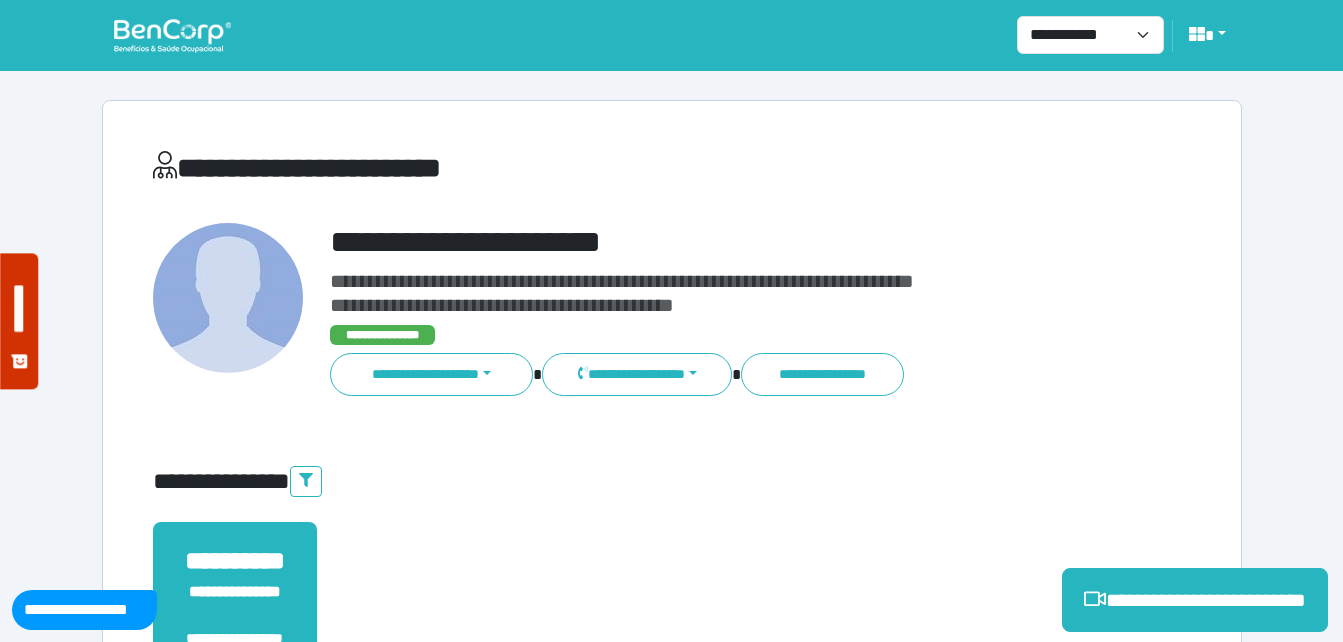 click on "**********" at bounding box center (716, 242) 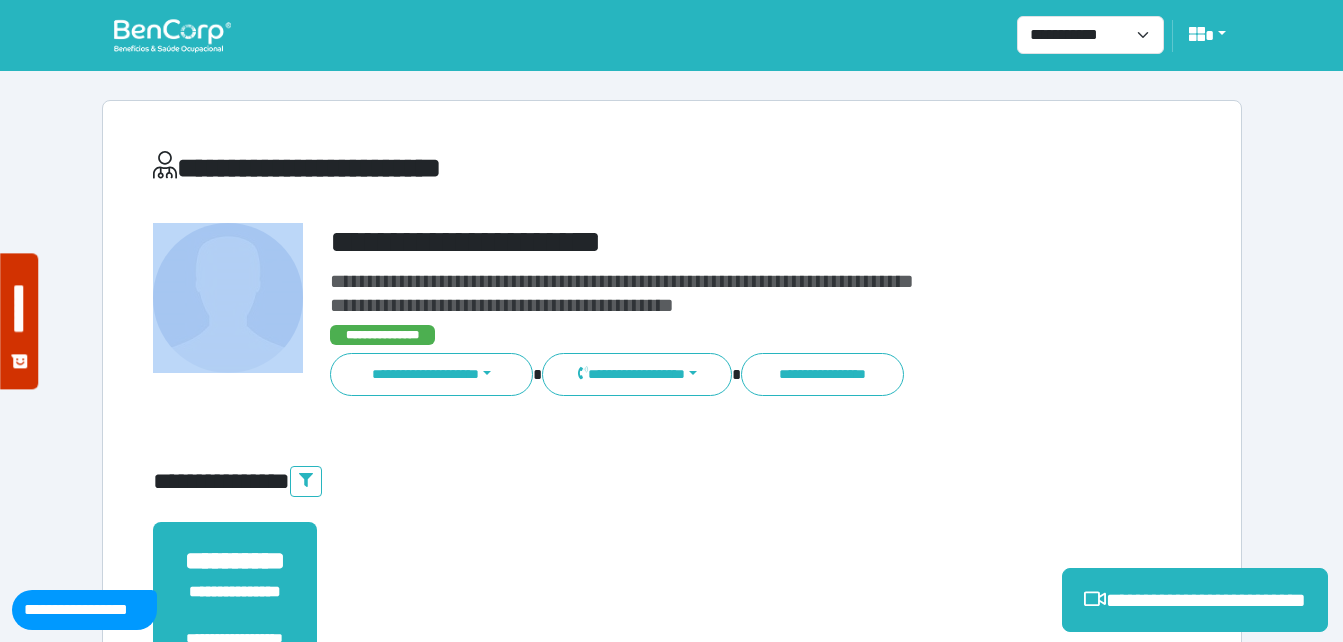 drag, startPoint x: 328, startPoint y: 233, endPoint x: 787, endPoint y: 193, distance: 460.73962 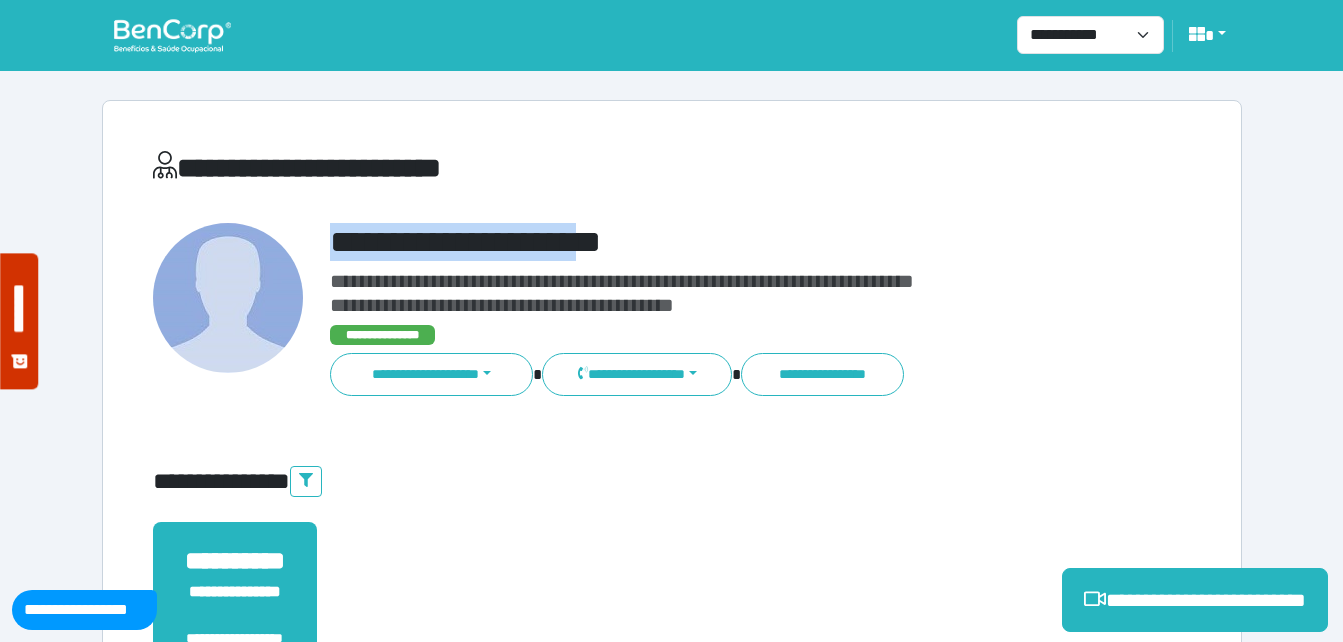 click on "**********" at bounding box center (716, 242) 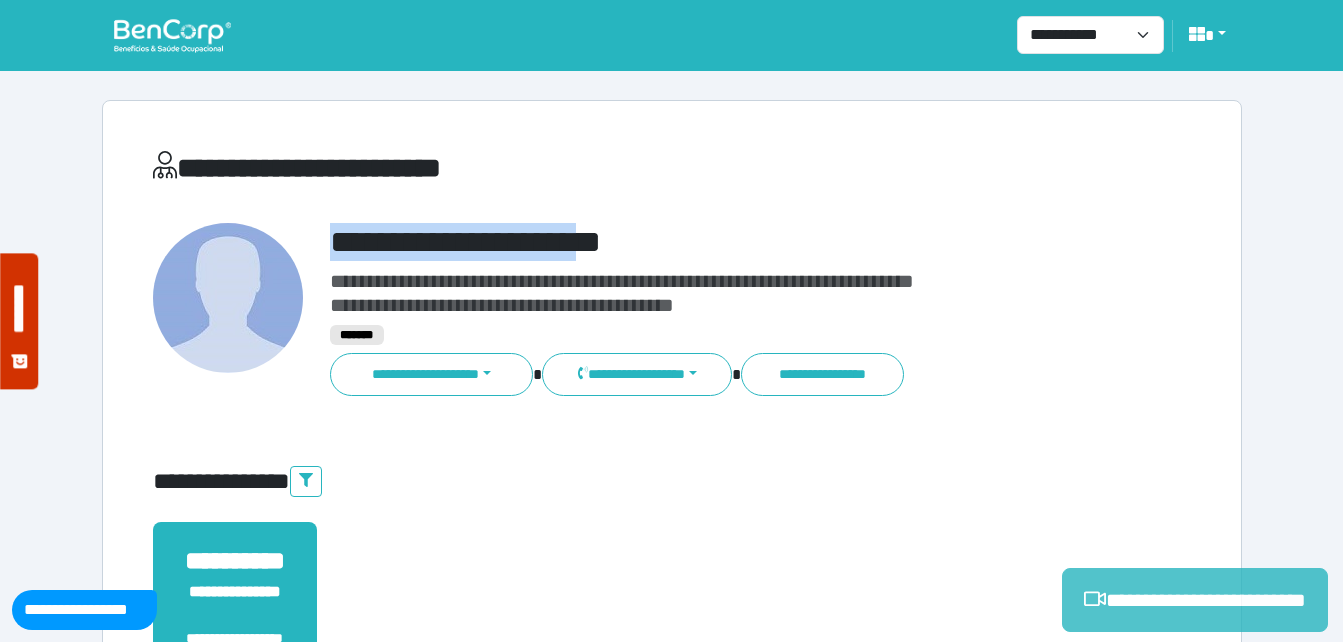 click on "**********" at bounding box center (1195, 600) 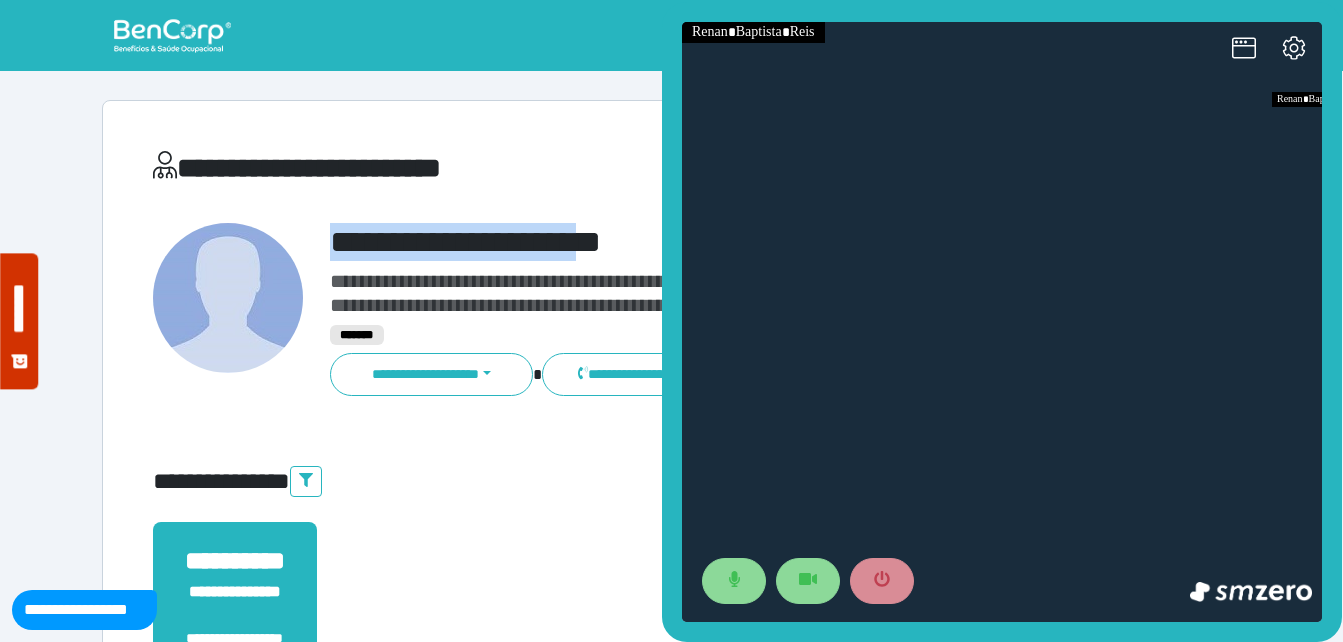 scroll, scrollTop: 0, scrollLeft: 0, axis: both 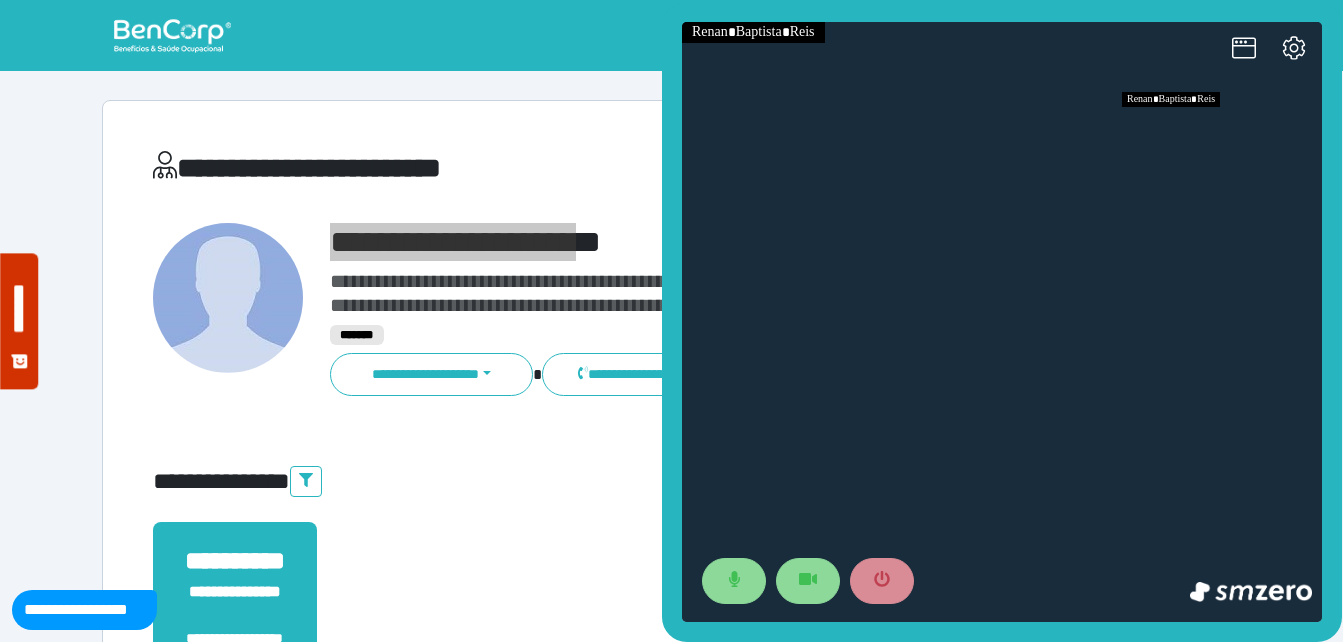 click at bounding box center (1222, 137) 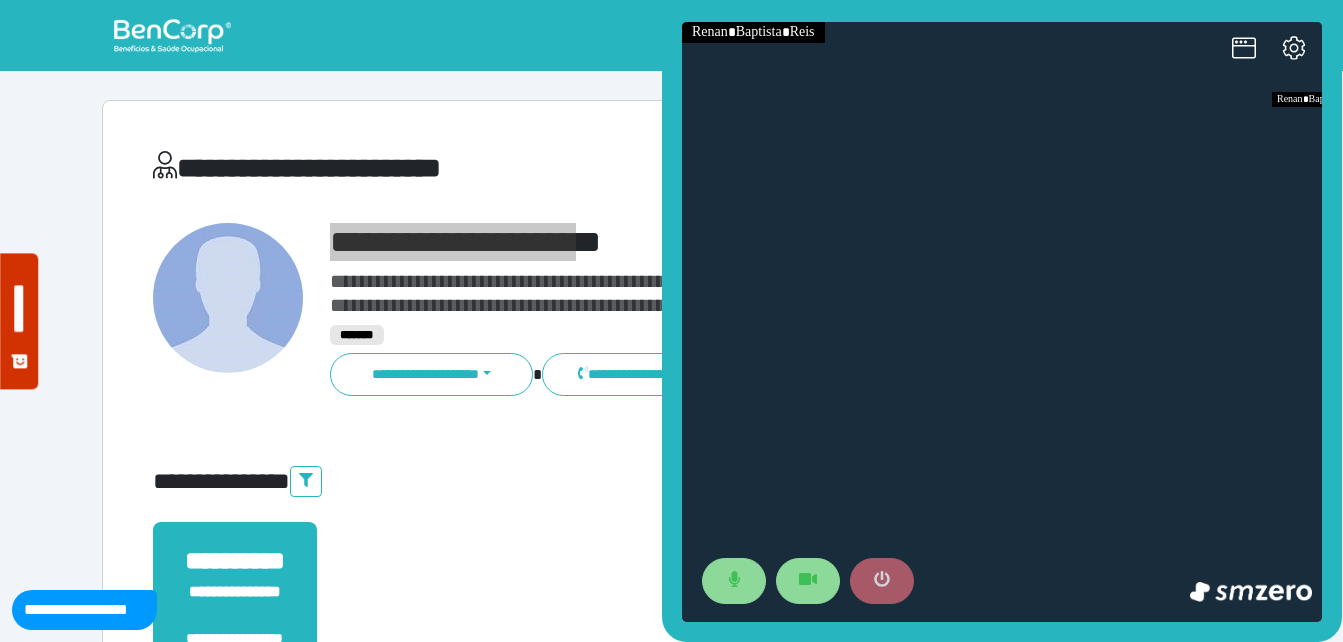 click at bounding box center (882, 581) 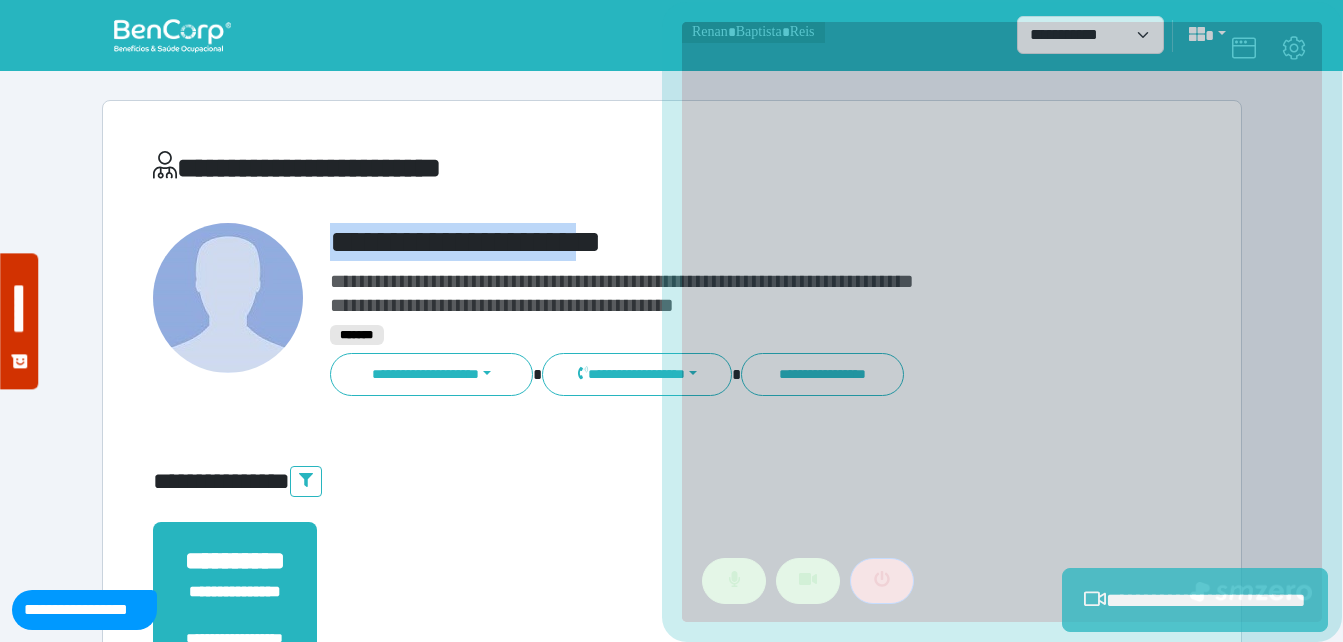click on "**********" at bounding box center [1195, 600] 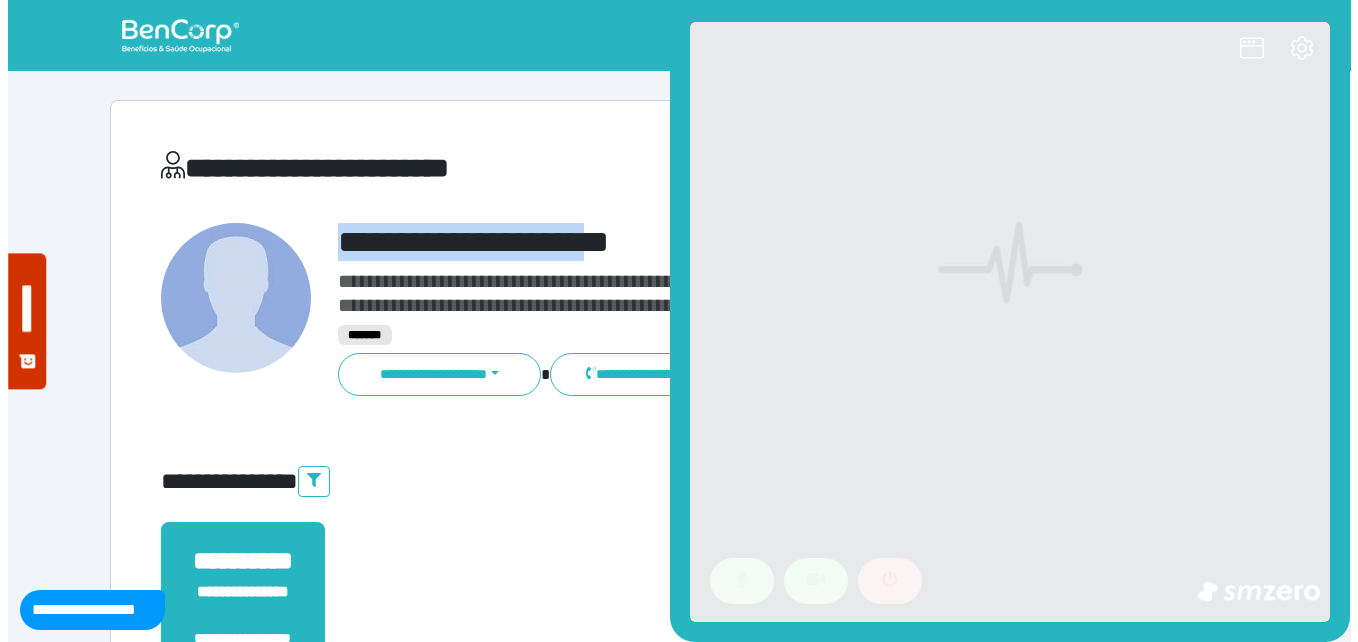 scroll, scrollTop: 0, scrollLeft: 0, axis: both 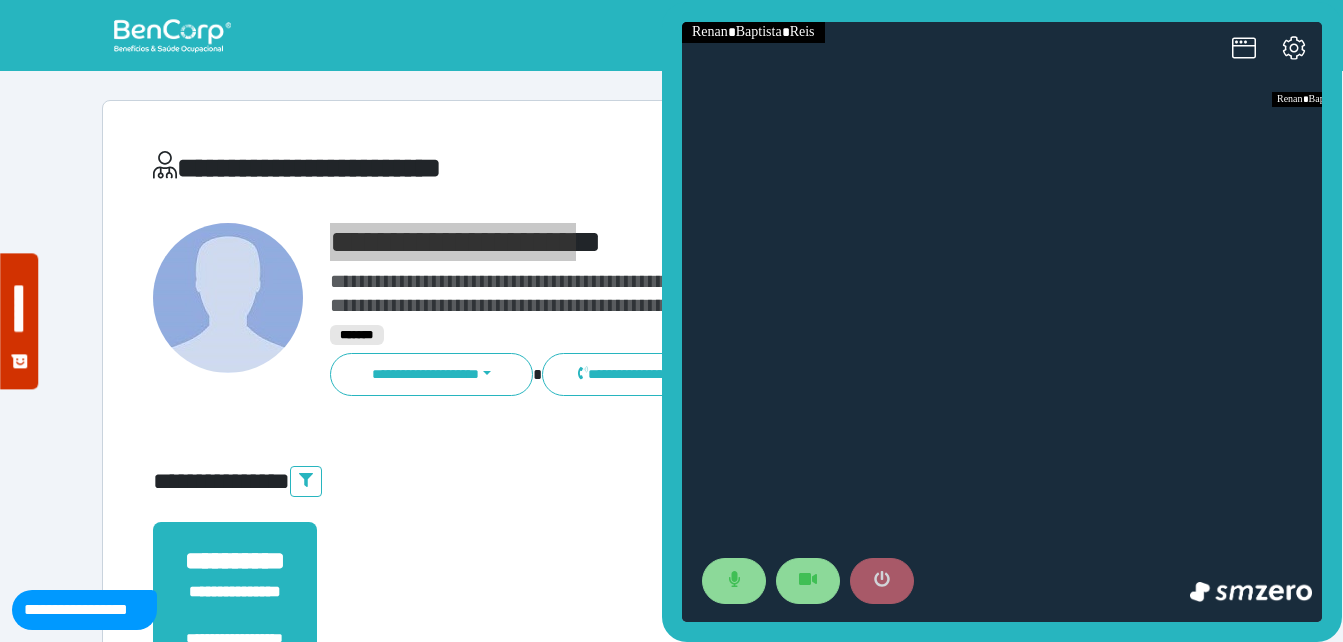 click 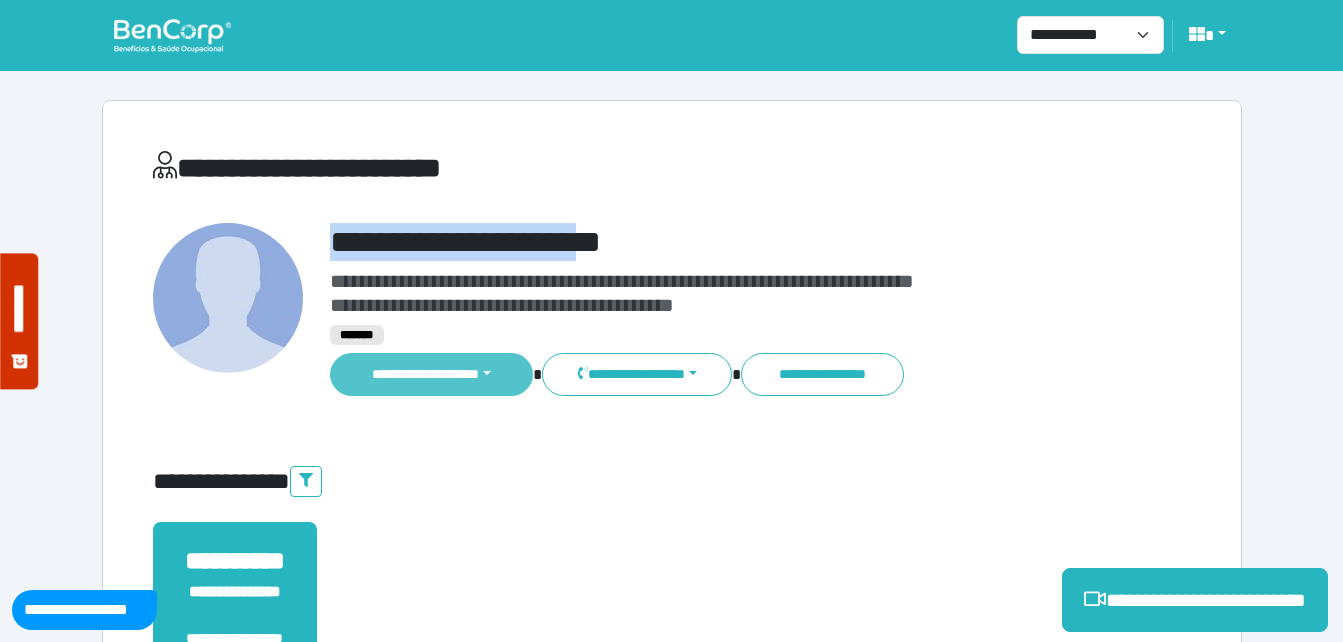 click on "**********" at bounding box center (432, 374) 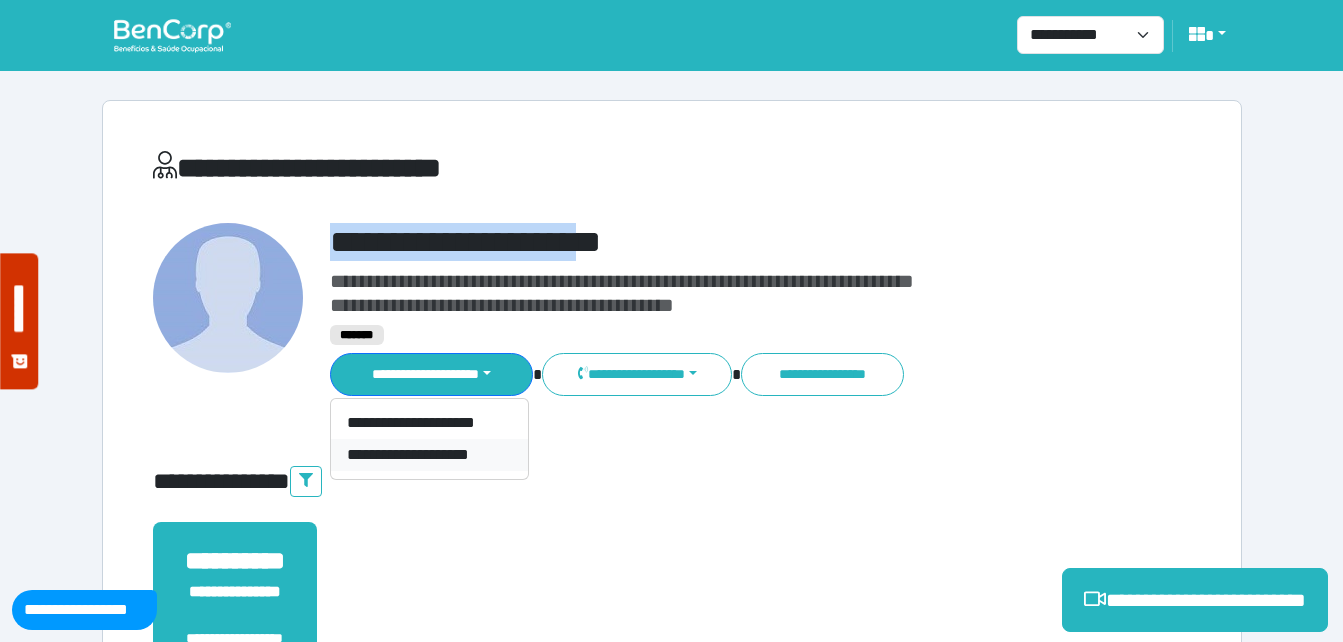 click on "**********" at bounding box center [429, 455] 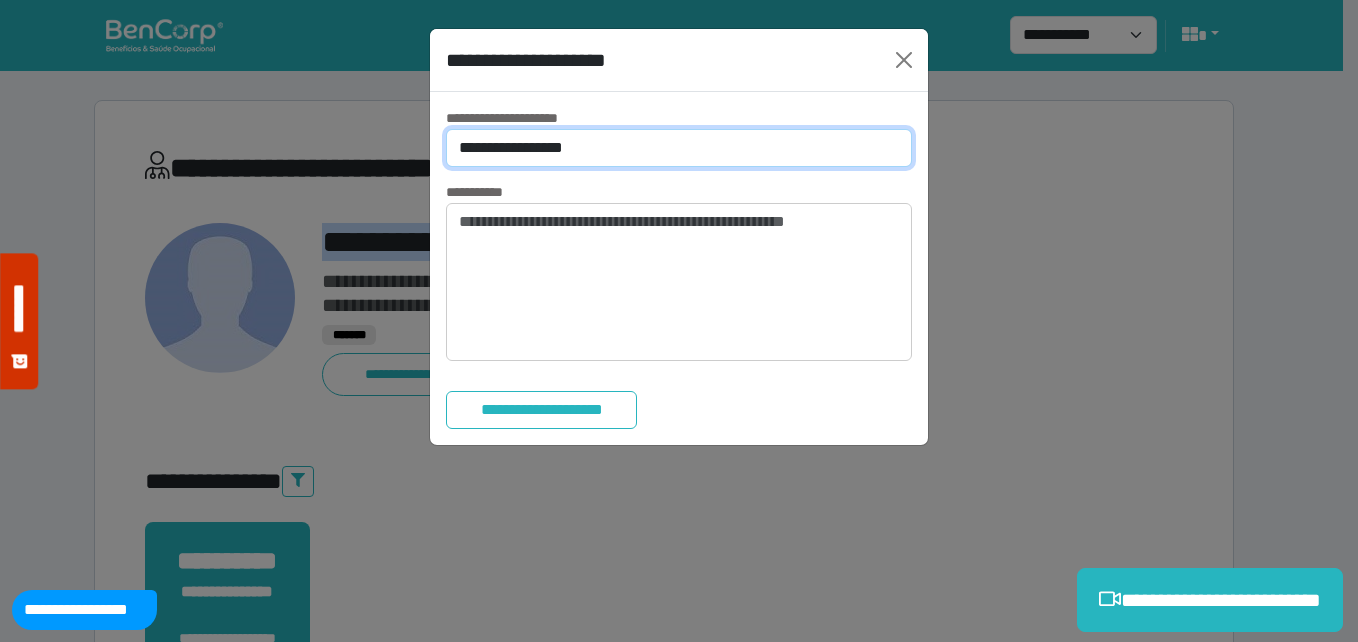 click on "**********" at bounding box center [679, 148] 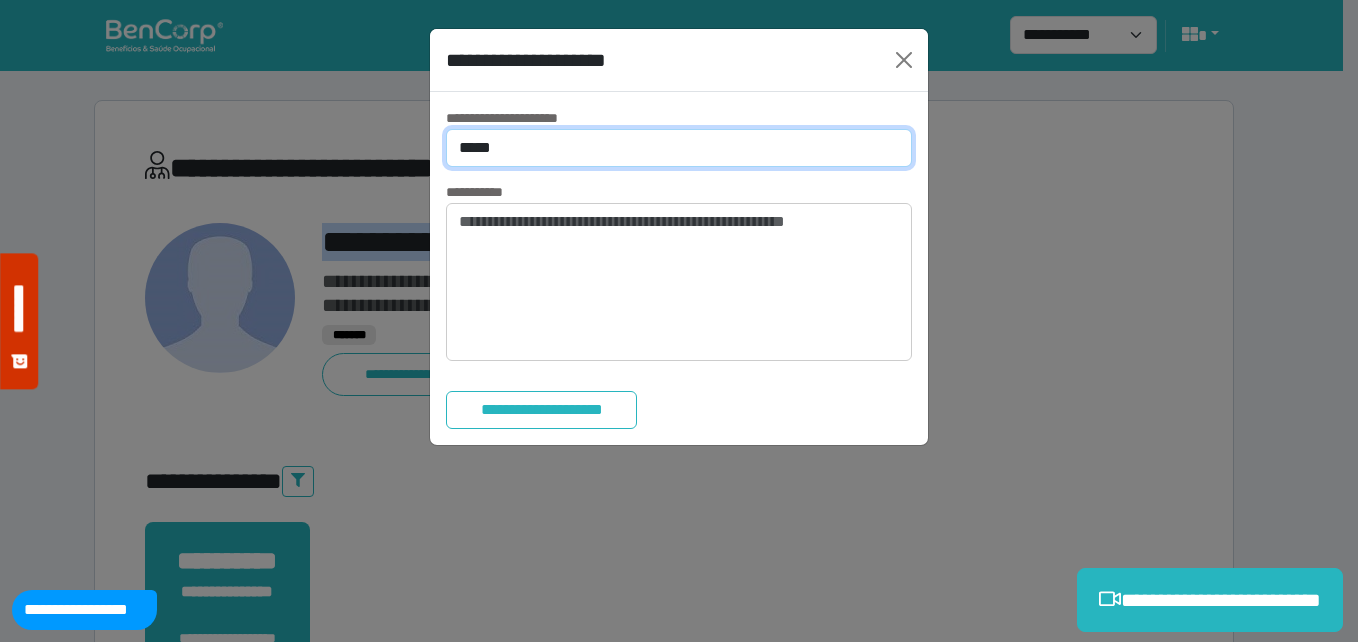 click on "**********" at bounding box center [679, 148] 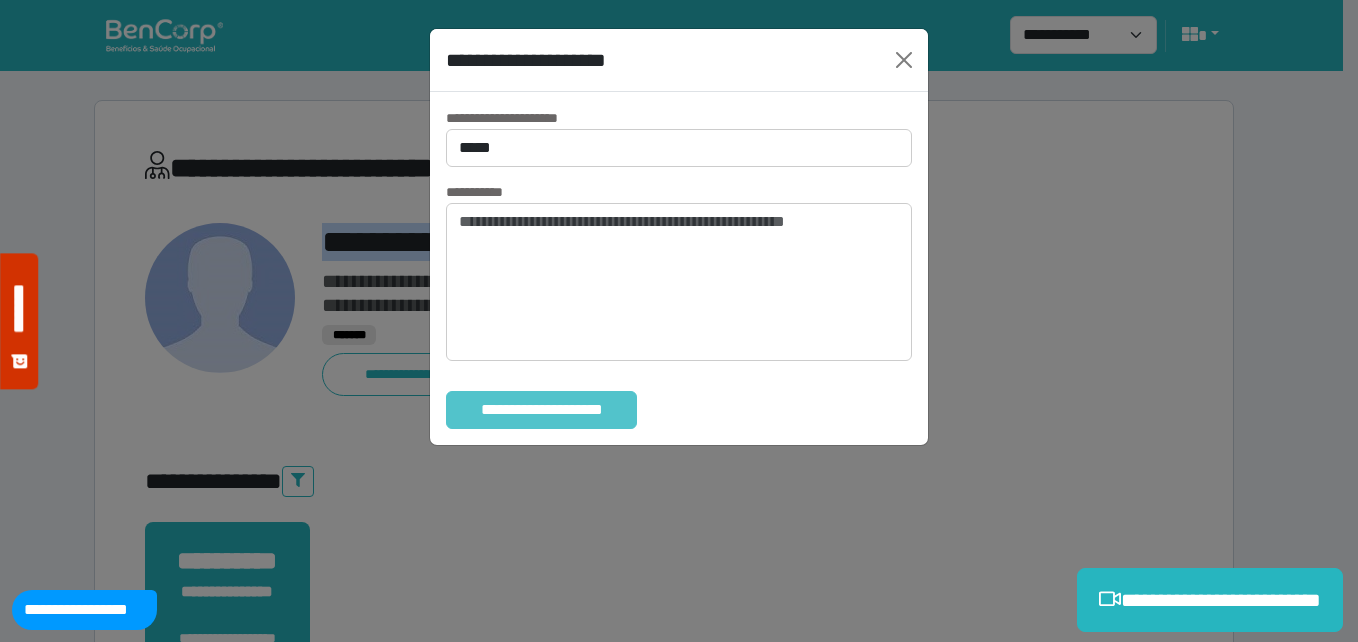 click on "**********" at bounding box center [541, 410] 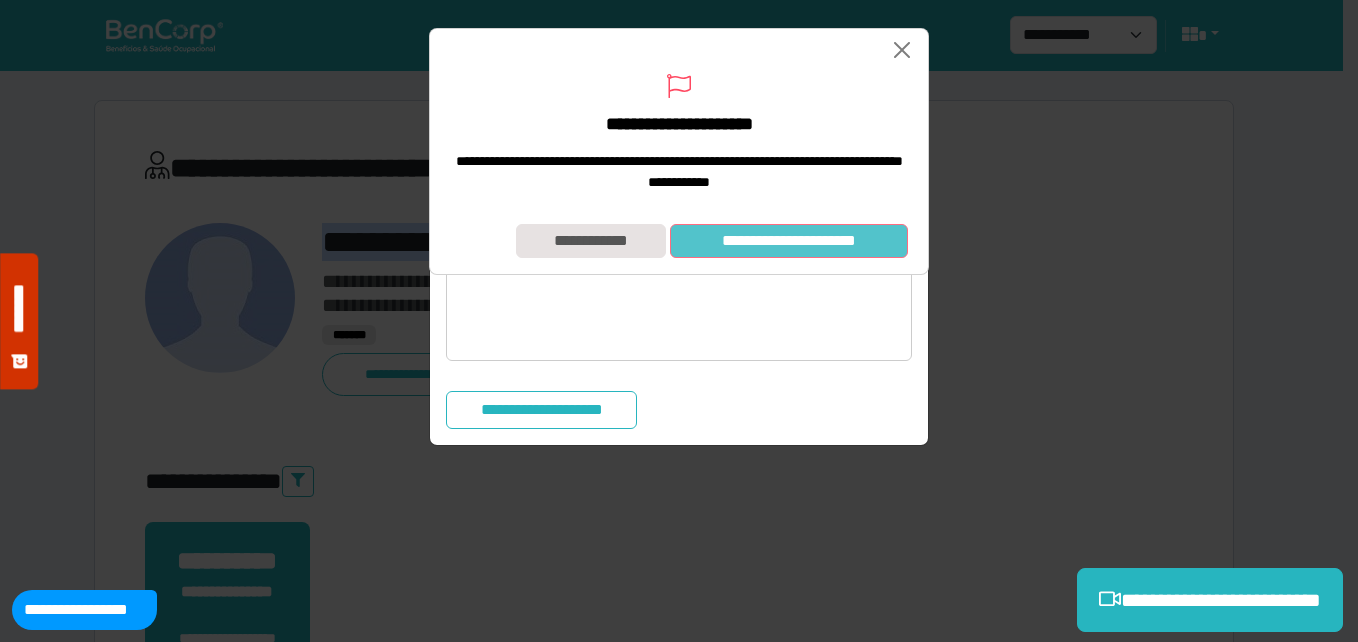 click on "**********" at bounding box center [789, 241] 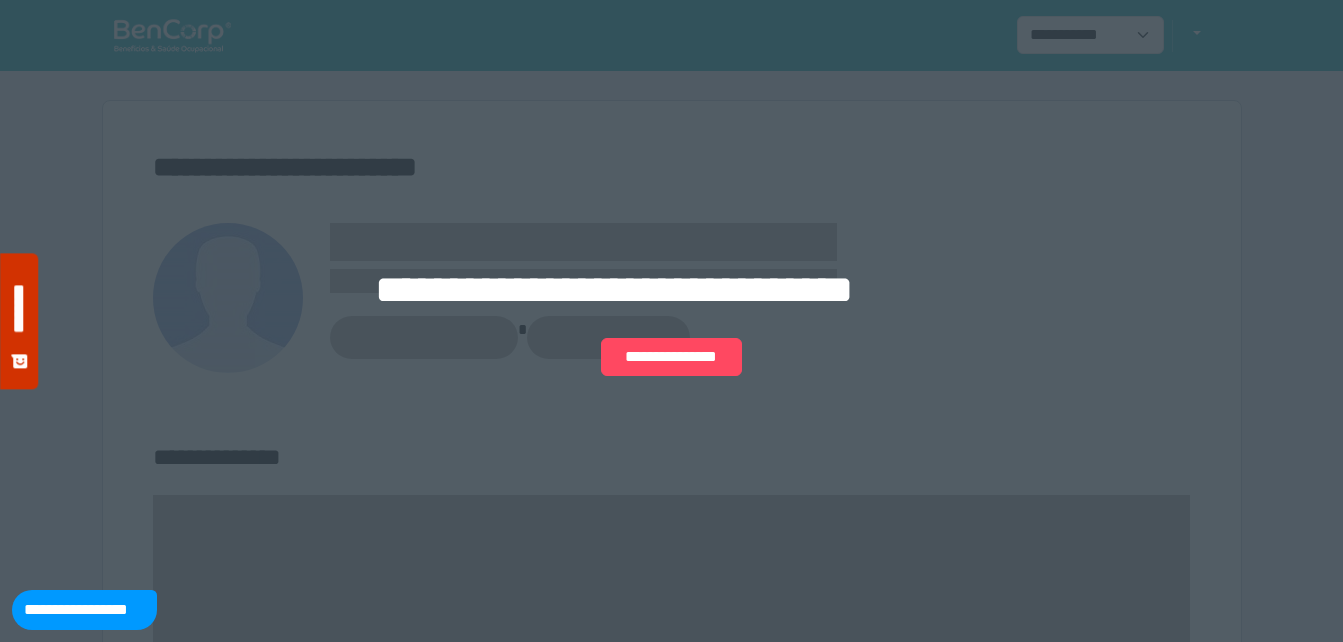 scroll, scrollTop: 0, scrollLeft: 0, axis: both 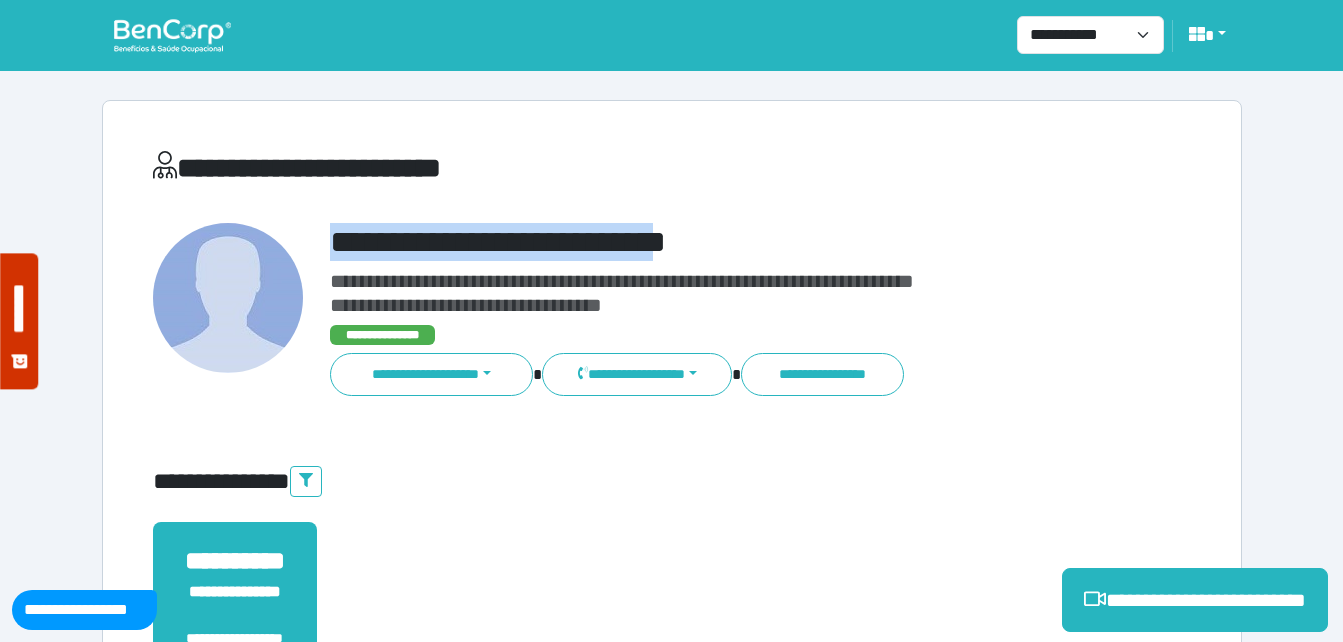 drag, startPoint x: 538, startPoint y: 225, endPoint x: 730, endPoint y: 205, distance: 193.03885 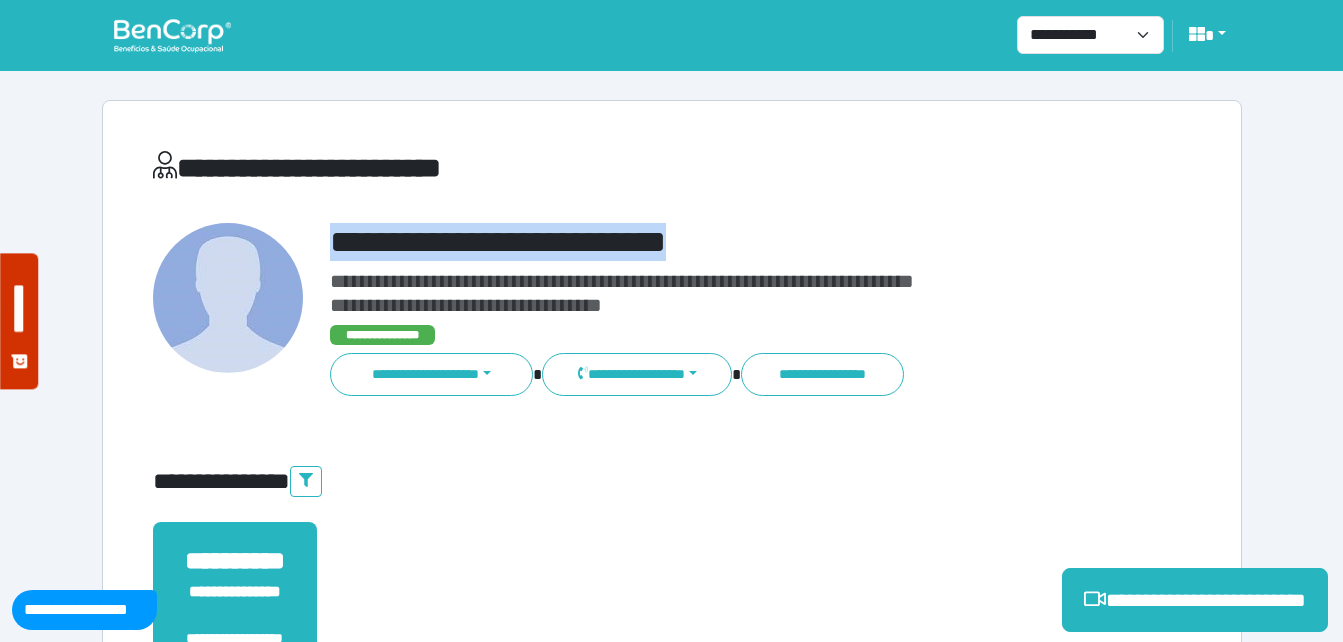 copy on "**********" 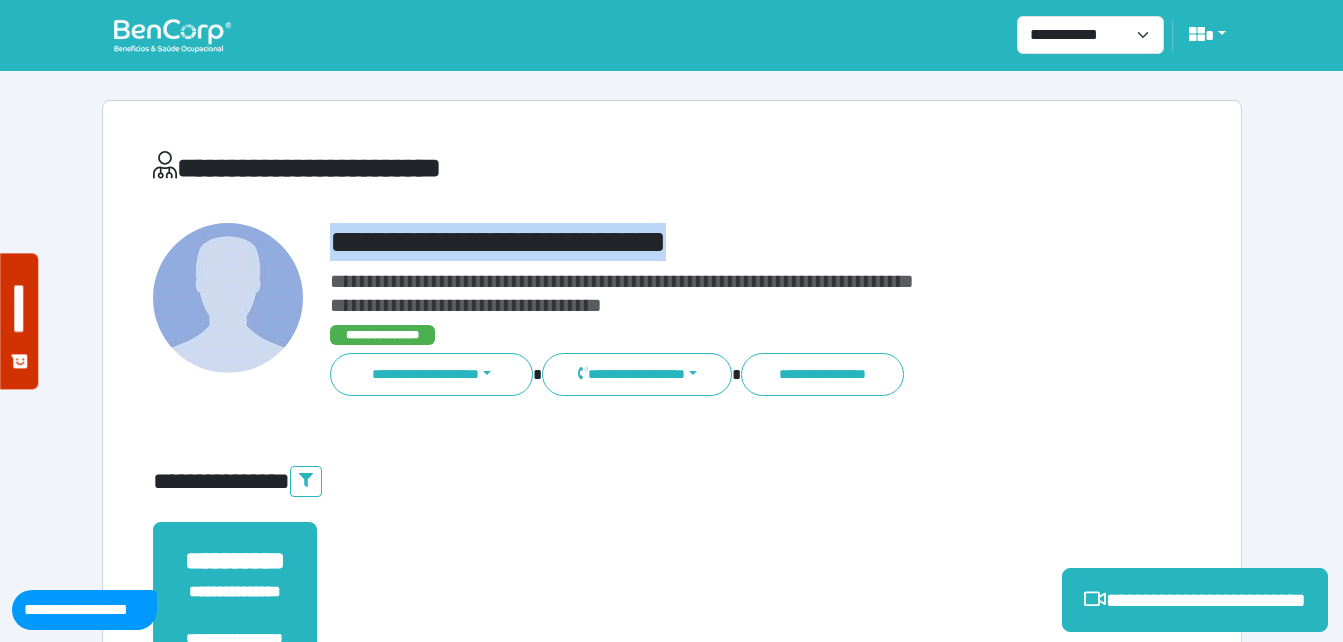 drag, startPoint x: 425, startPoint y: 214, endPoint x: 412, endPoint y: 221, distance: 14.764823 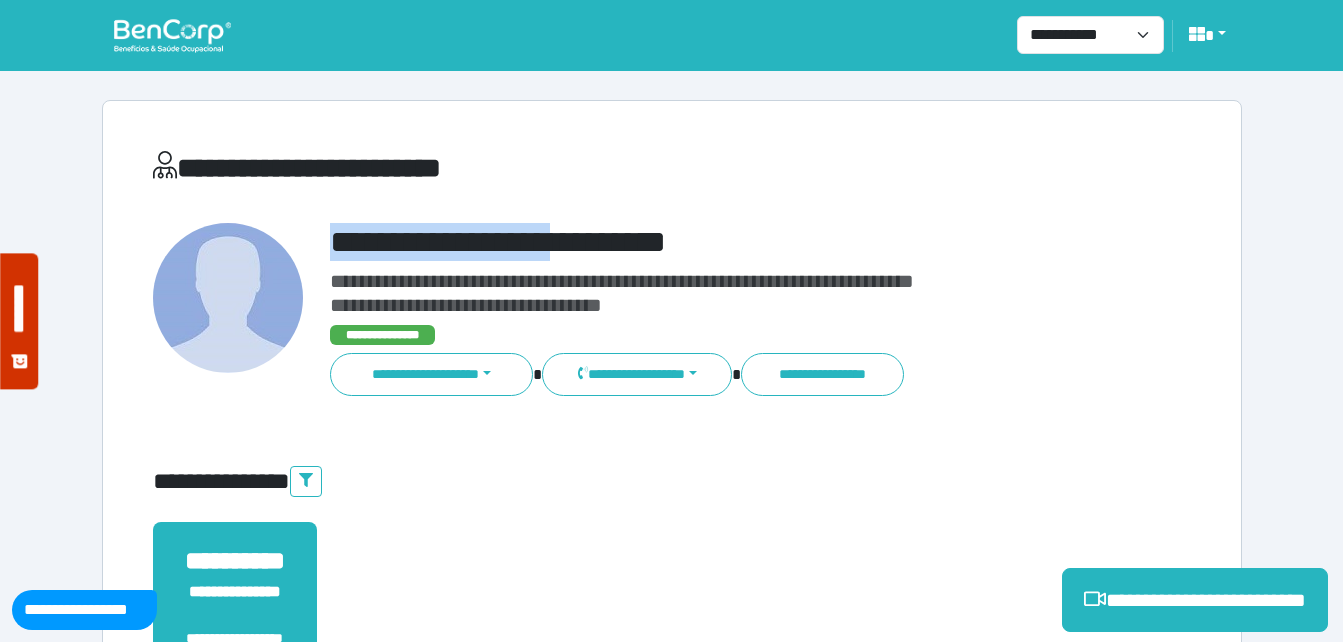 drag, startPoint x: 302, startPoint y: 245, endPoint x: 614, endPoint y: 231, distance: 312.31393 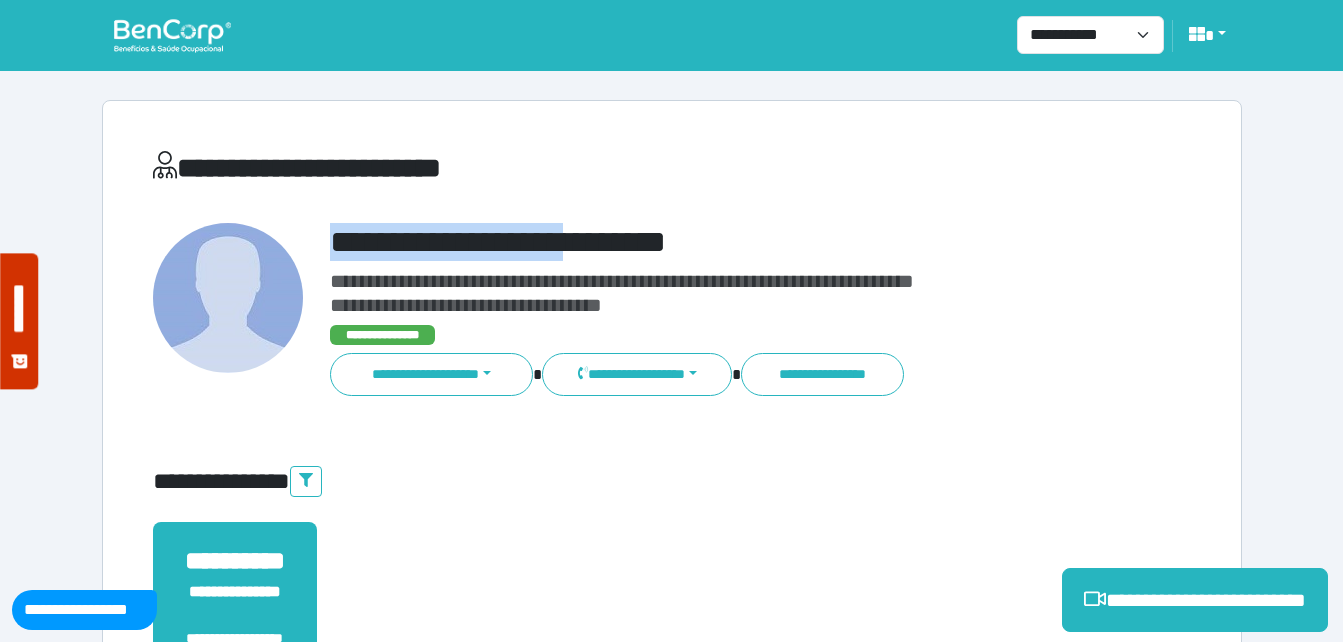 copy on "**********" 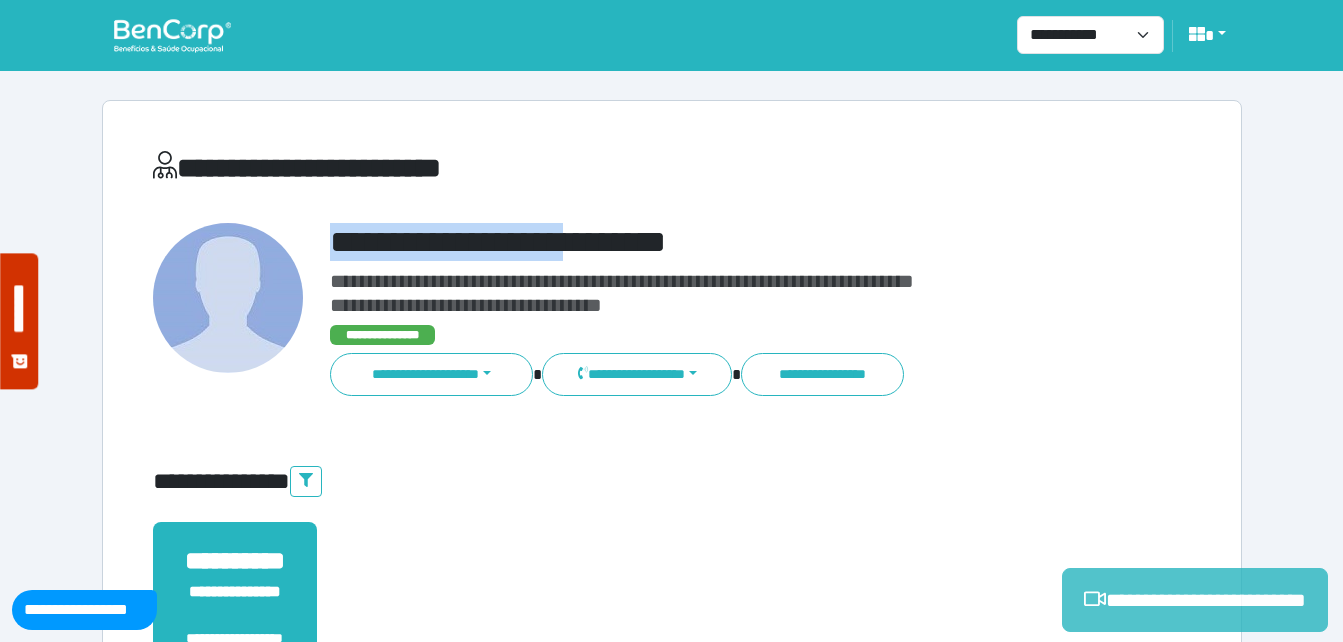 click on "**********" at bounding box center (1195, 600) 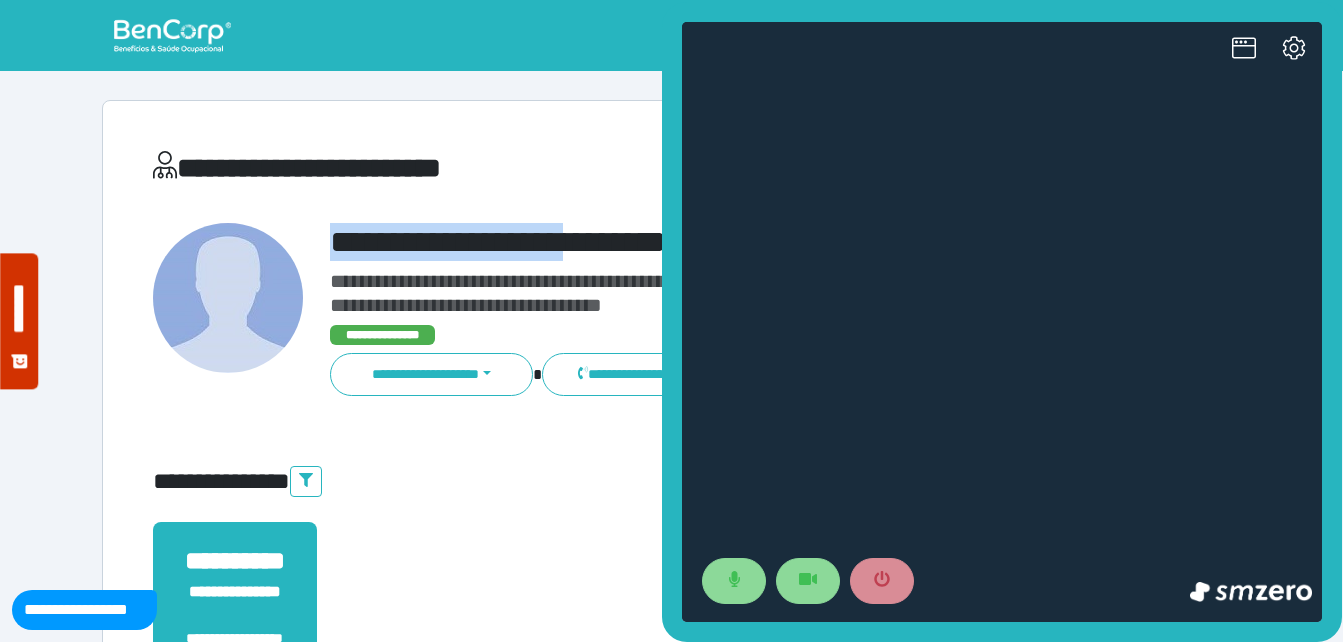 scroll, scrollTop: 0, scrollLeft: 0, axis: both 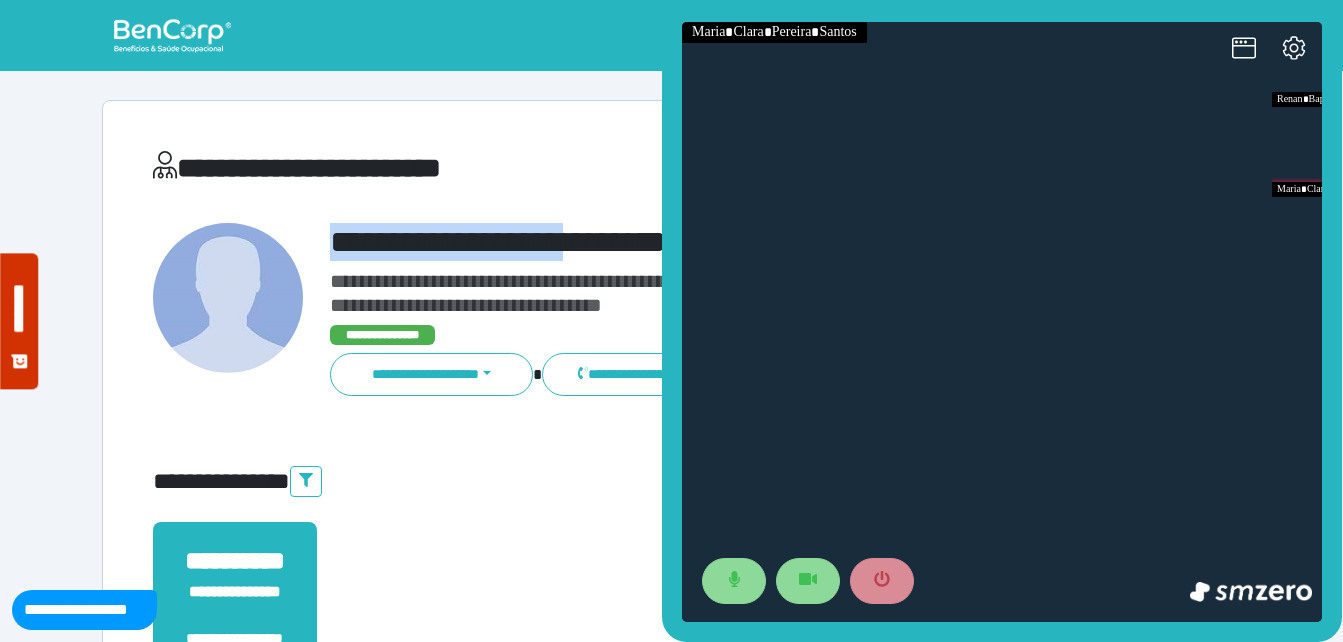 click on "**********" at bounding box center [716, 242] 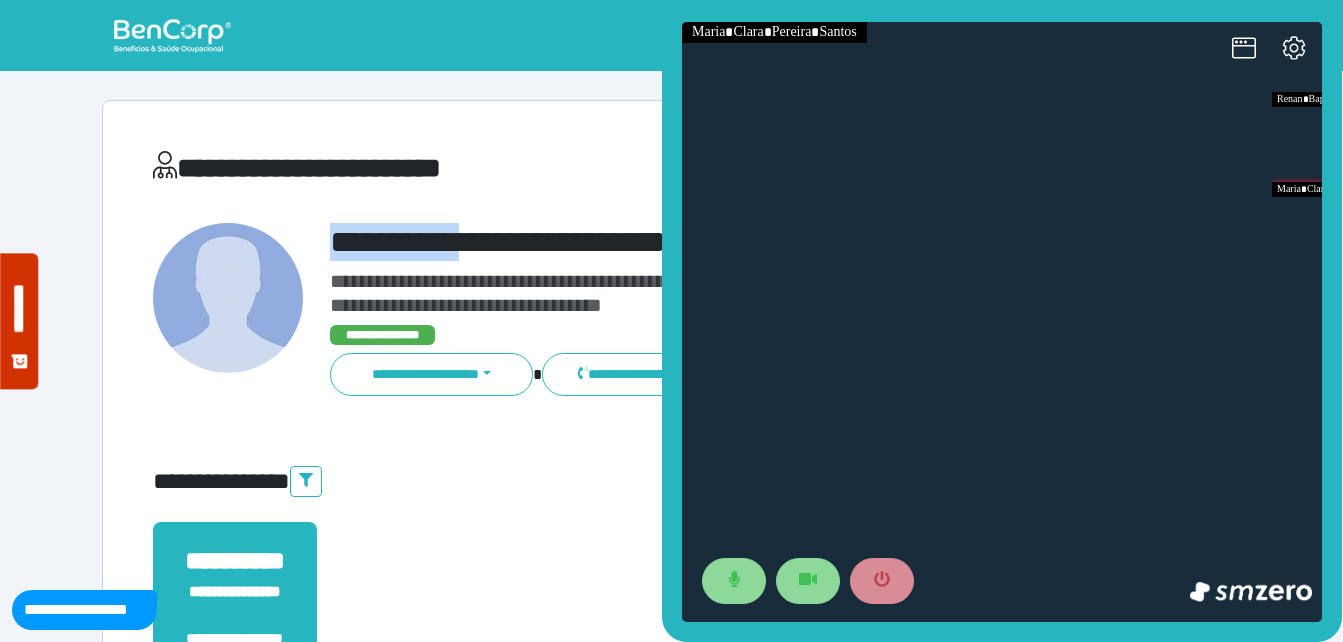 drag, startPoint x: 320, startPoint y: 233, endPoint x: 554, endPoint y: 237, distance: 234.03418 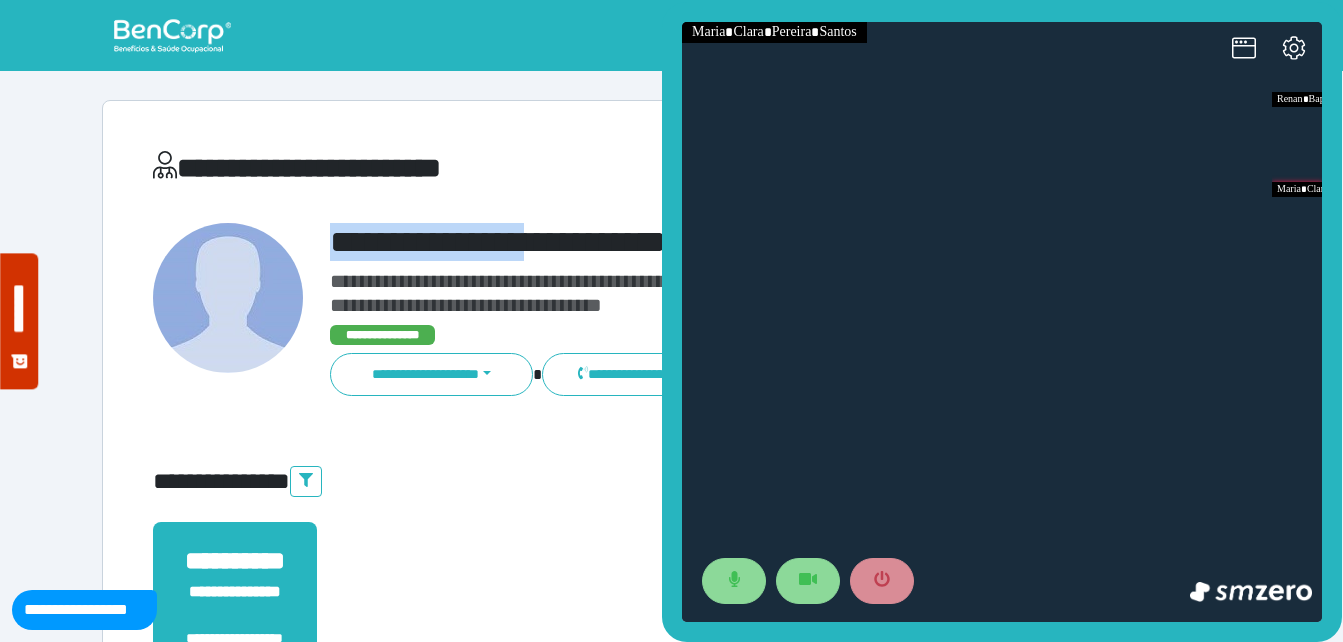 copy on "**********" 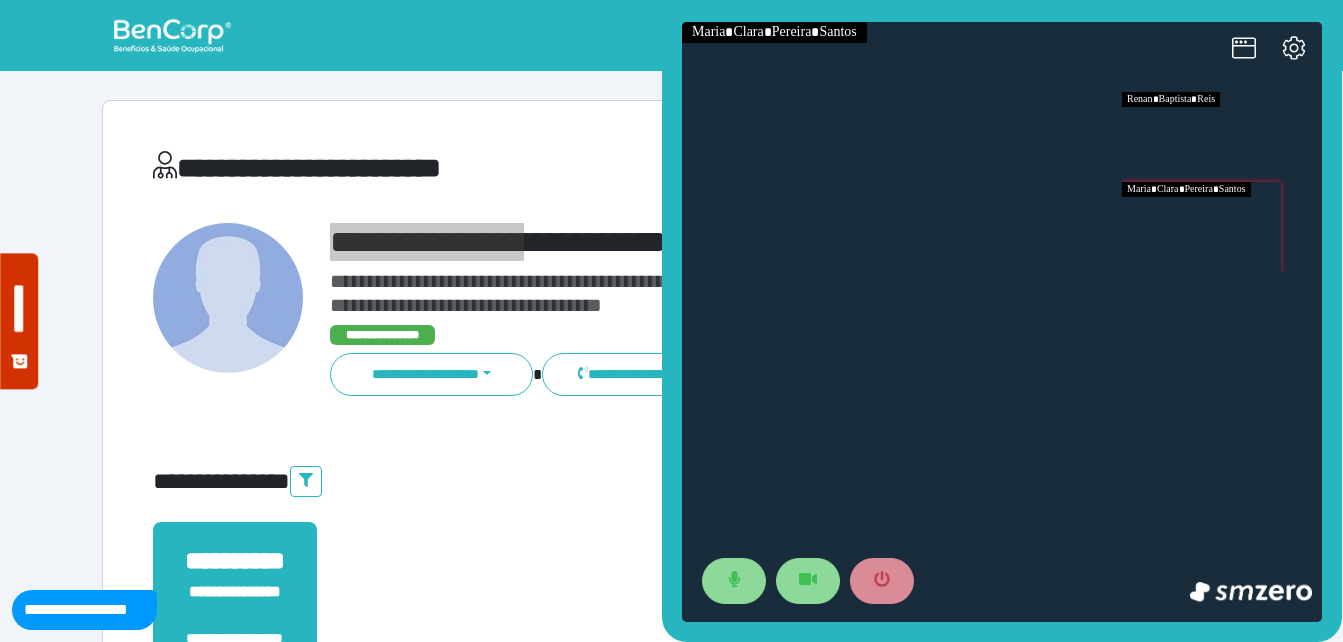click at bounding box center [1222, 137] 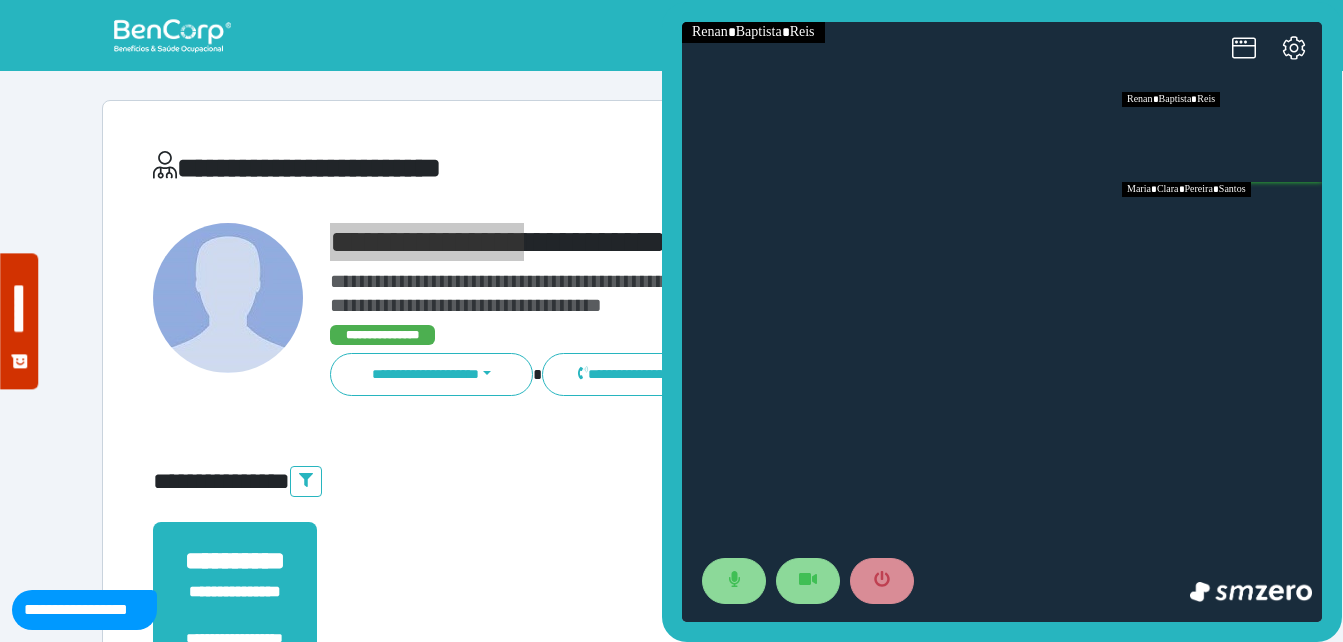 click at bounding box center (1222, 227) 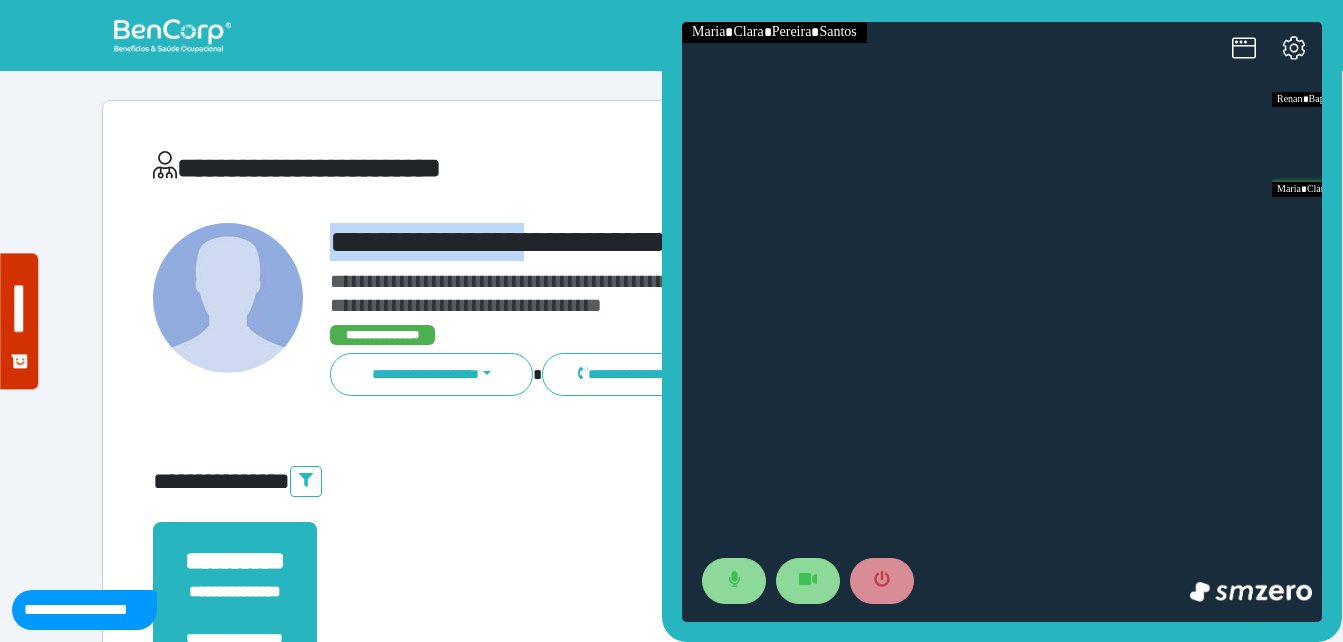 click on "**********" at bounding box center [716, 242] 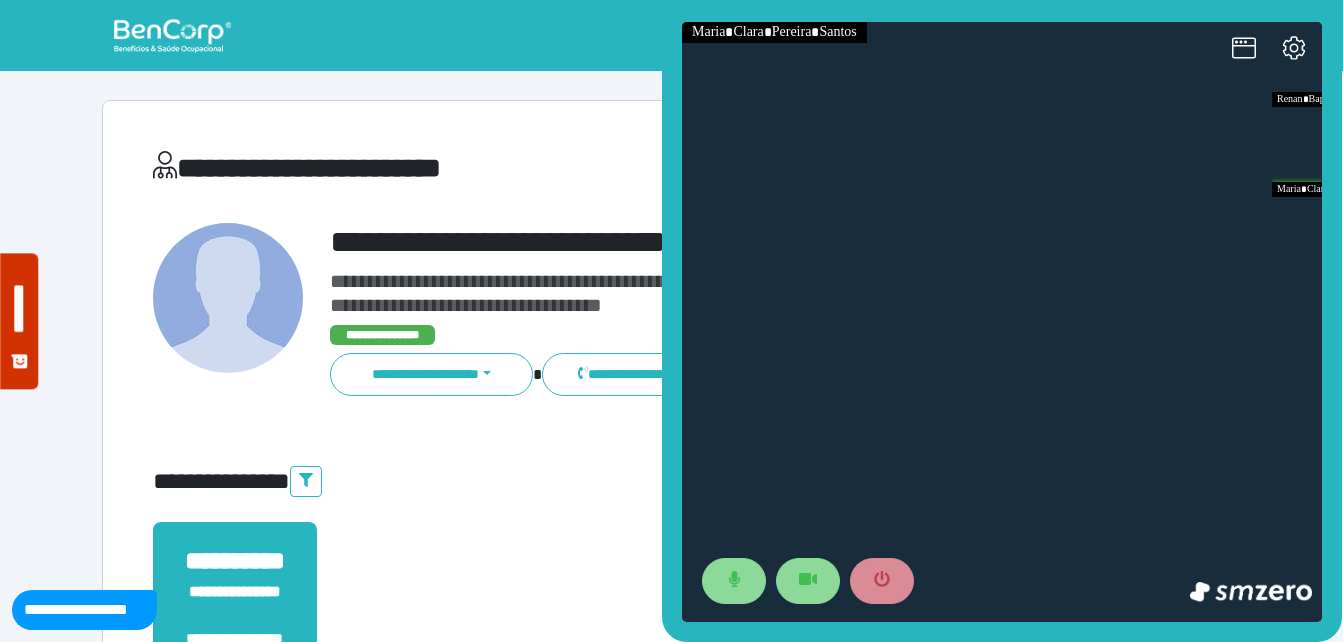drag, startPoint x: 315, startPoint y: 239, endPoint x: 334, endPoint y: 238, distance: 19.026299 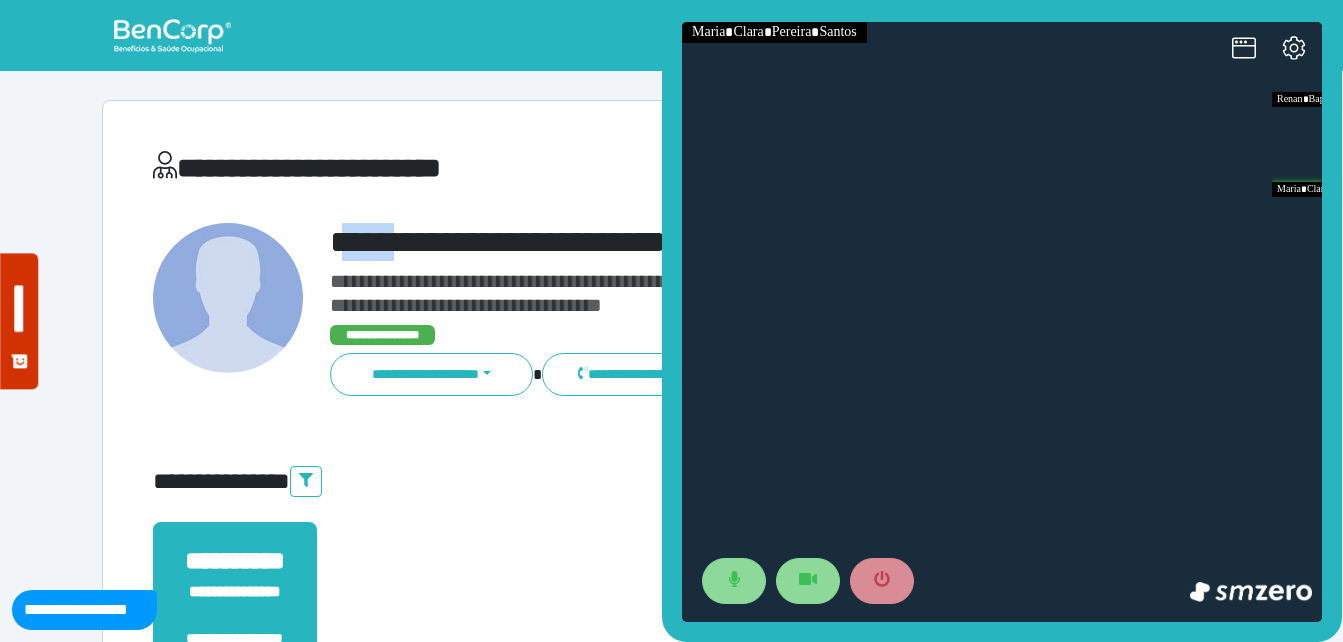 drag, startPoint x: 400, startPoint y: 231, endPoint x: 486, endPoint y: 230, distance: 86.00581 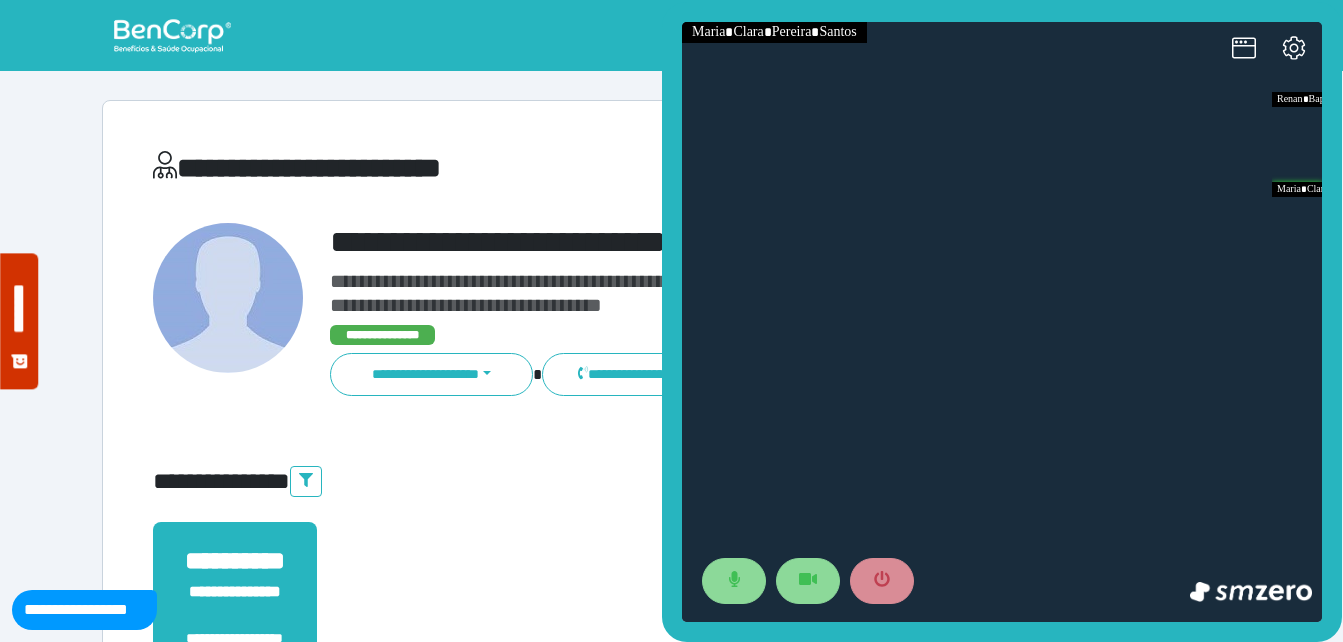 drag, startPoint x: 486, startPoint y: 230, endPoint x: 507, endPoint y: 229, distance: 21.023796 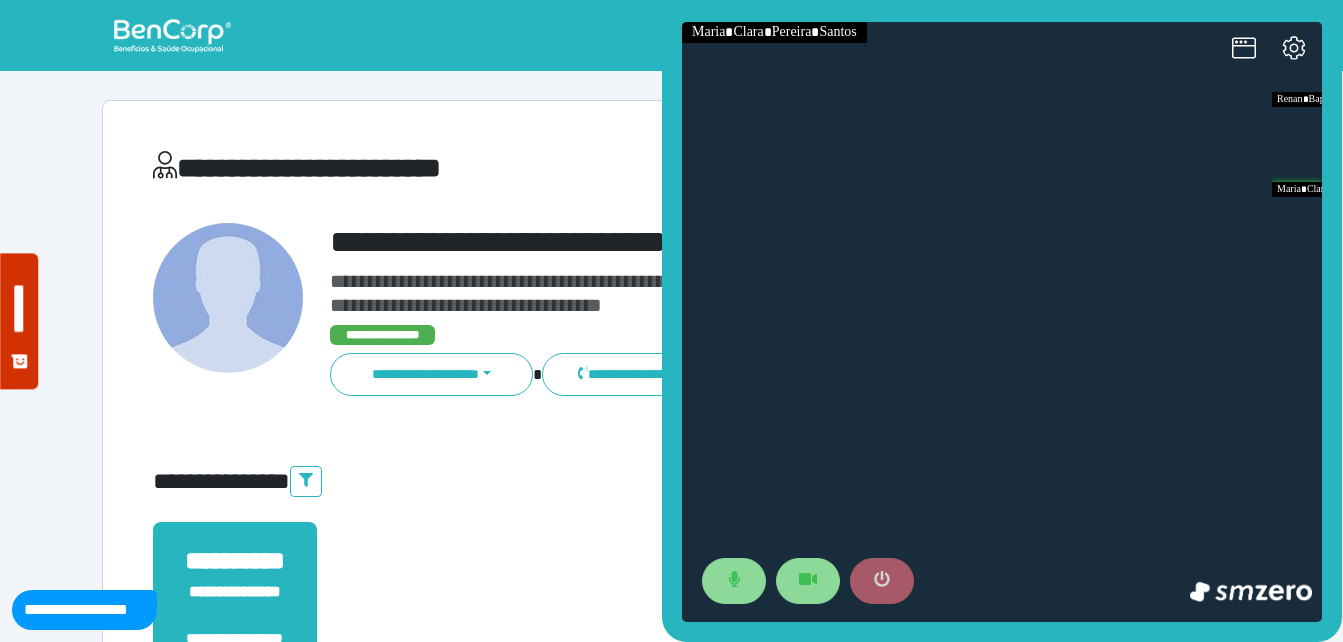 click at bounding box center (882, 581) 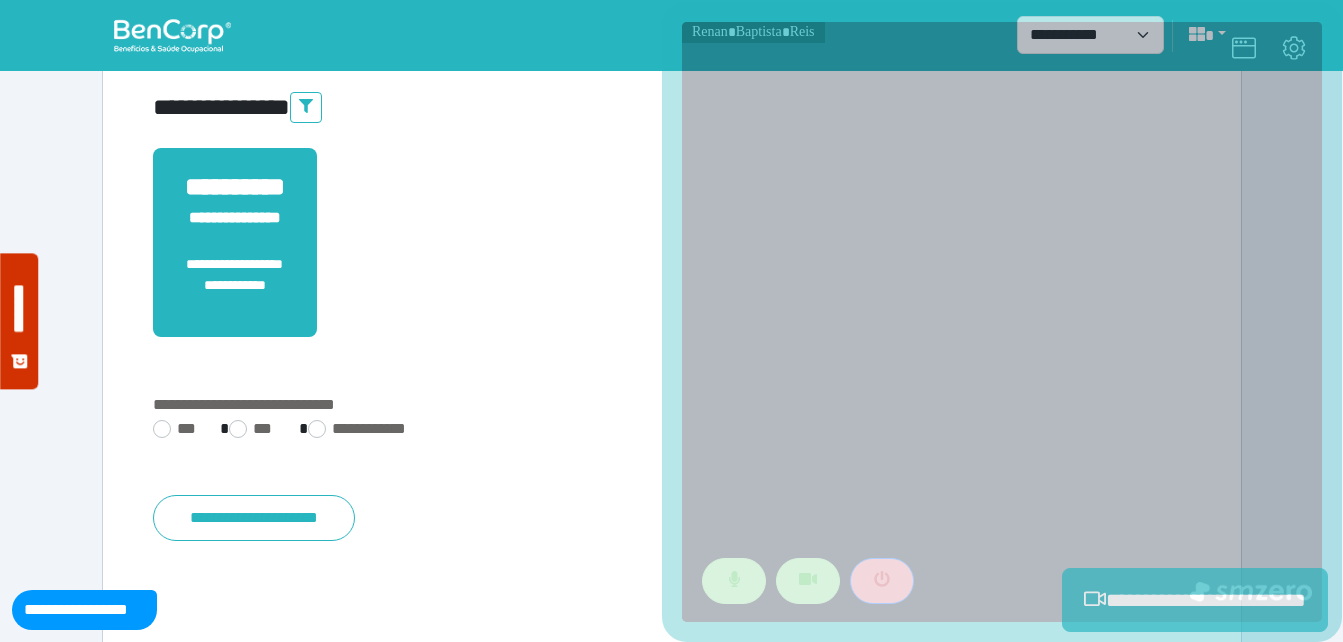 scroll, scrollTop: 400, scrollLeft: 0, axis: vertical 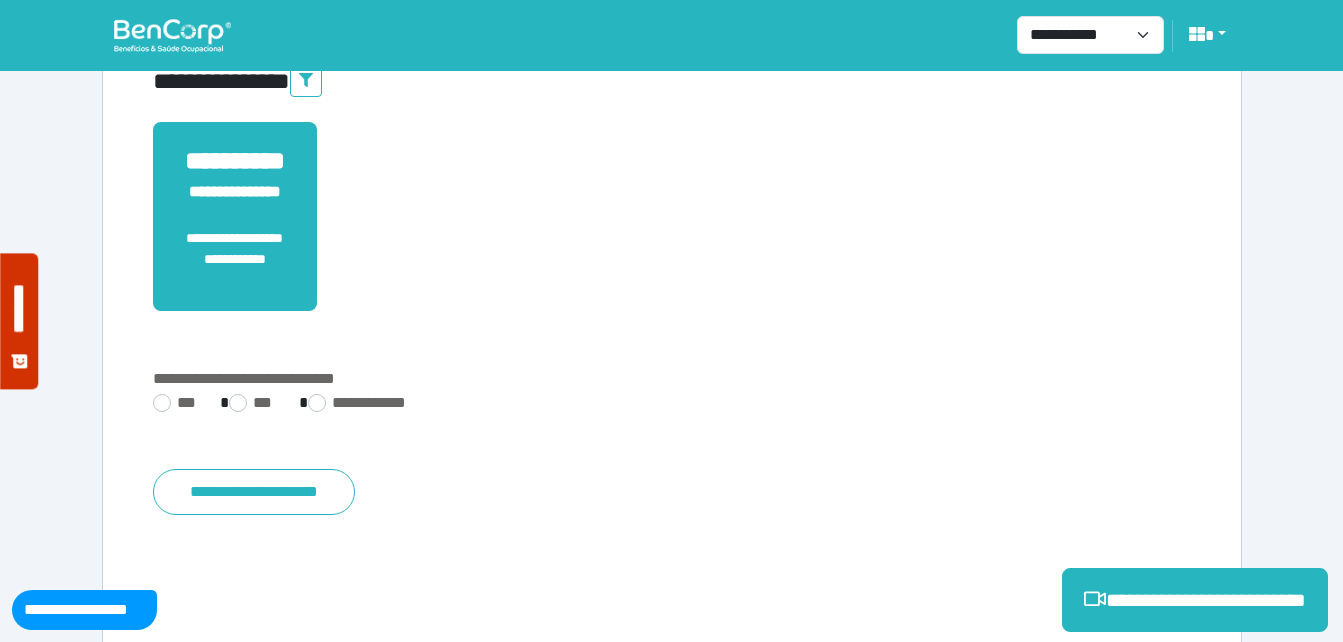 click on "**********" at bounding box center [672, 405] 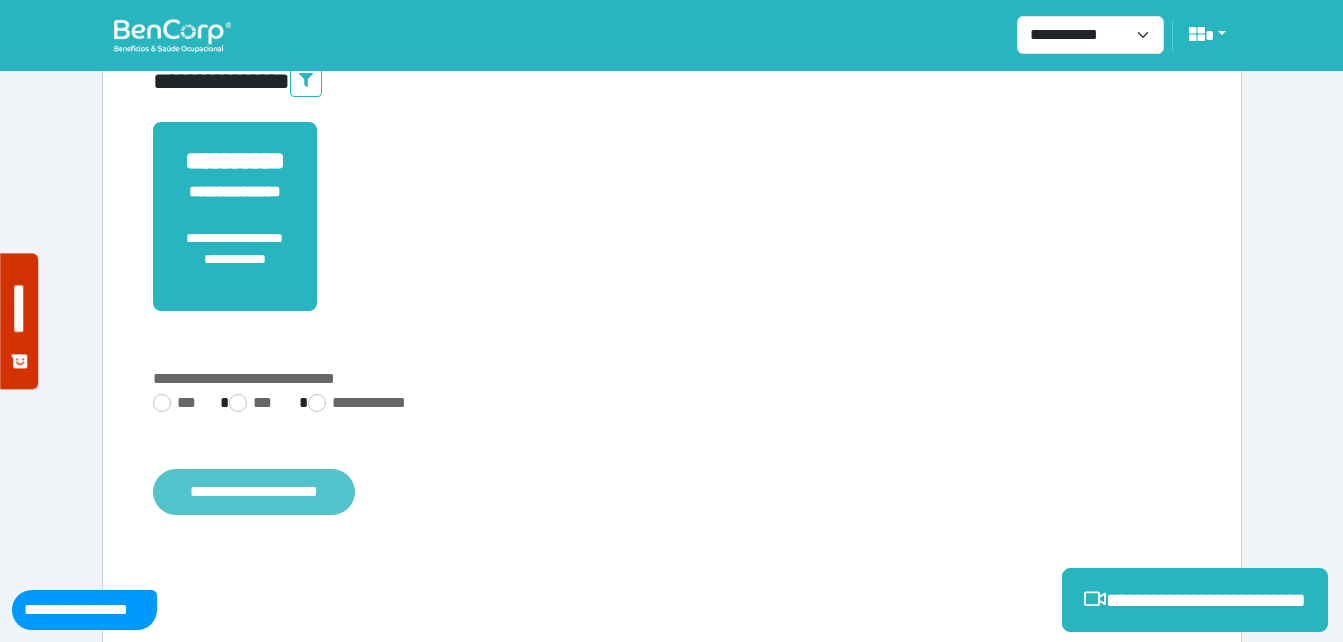 click on "**********" at bounding box center (254, 492) 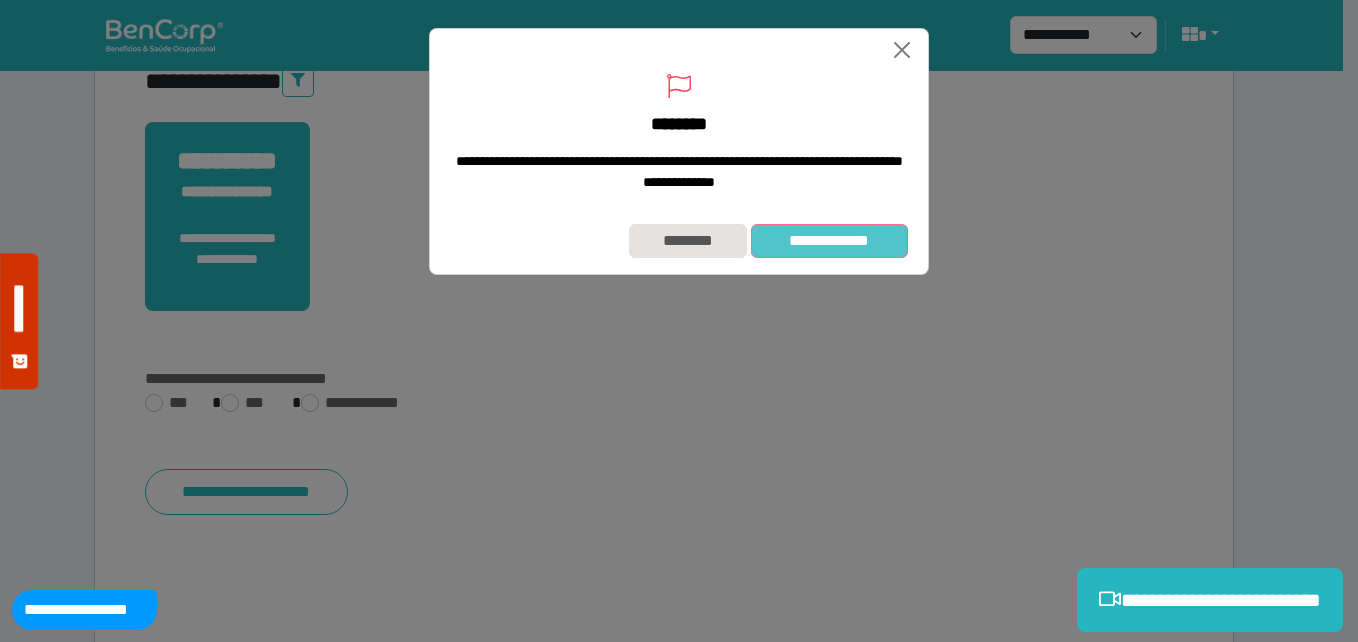 click on "**********" at bounding box center [829, 241] 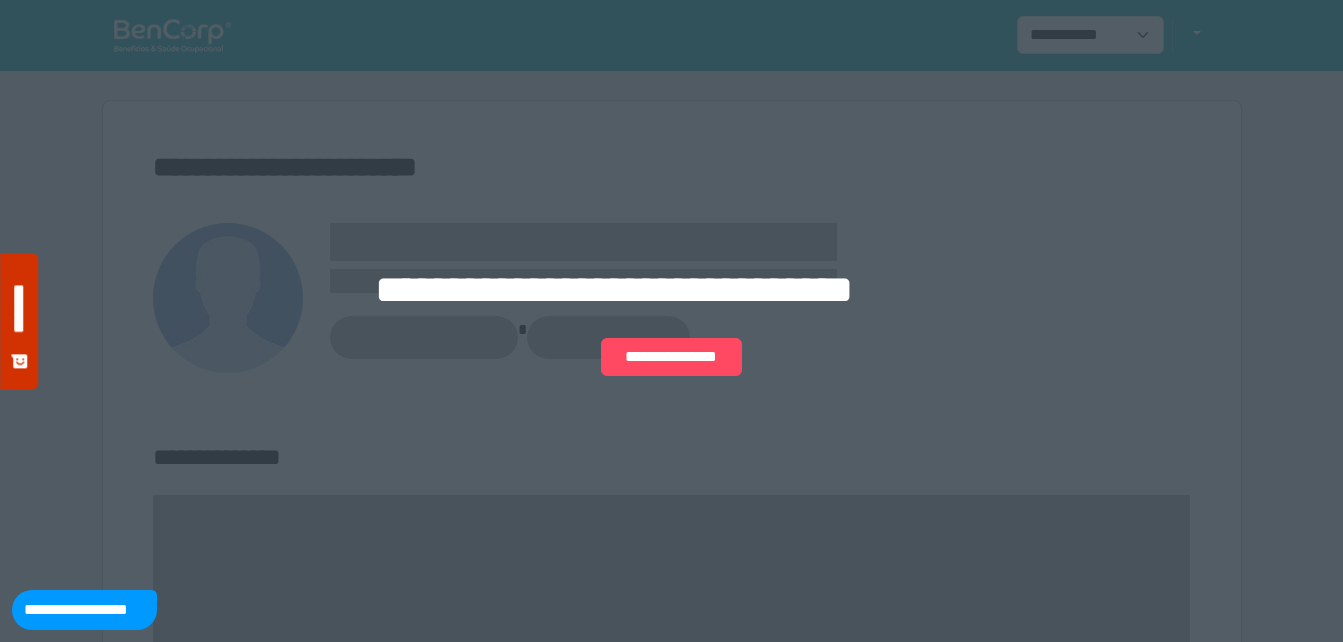 scroll, scrollTop: 0, scrollLeft: 0, axis: both 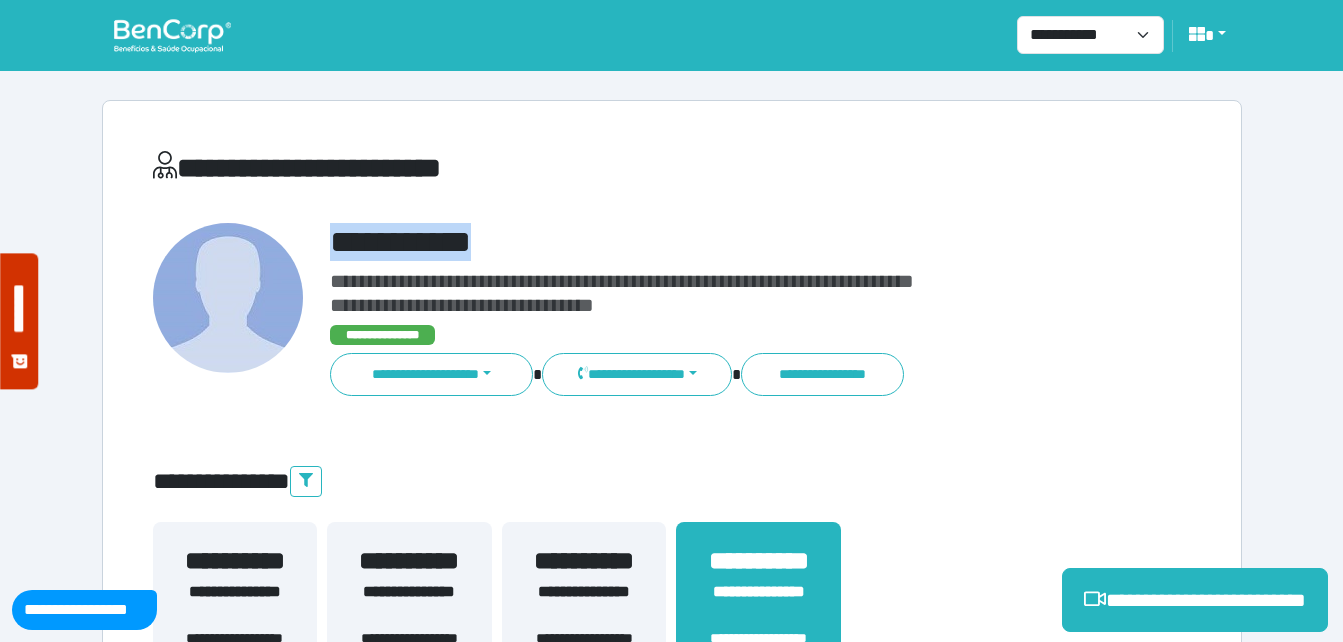 drag, startPoint x: 340, startPoint y: 235, endPoint x: 631, endPoint y: 226, distance: 291.13913 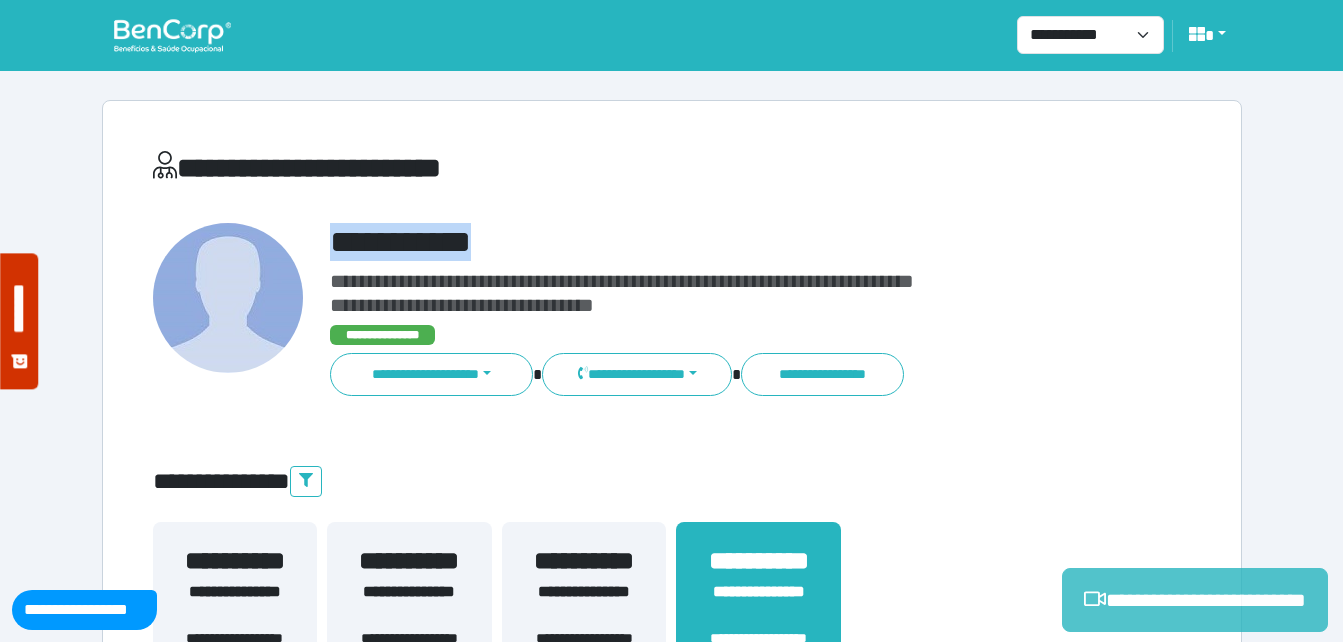 click on "**********" at bounding box center [1195, 600] 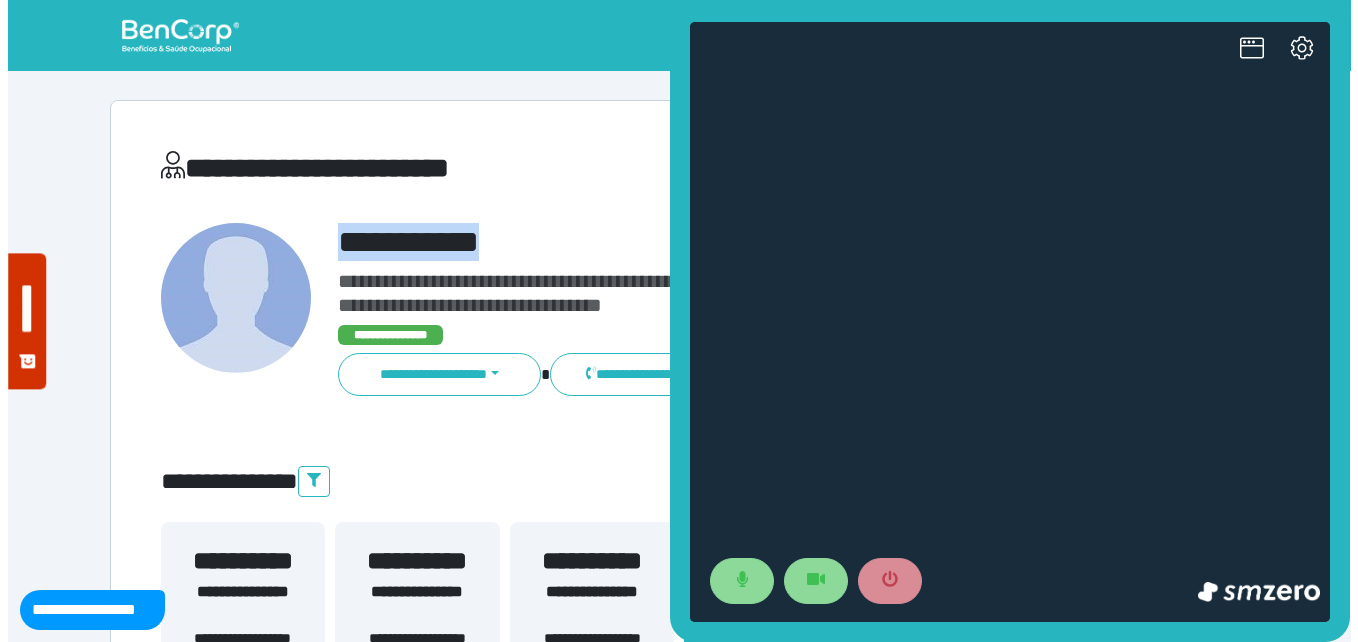 scroll, scrollTop: 0, scrollLeft: 0, axis: both 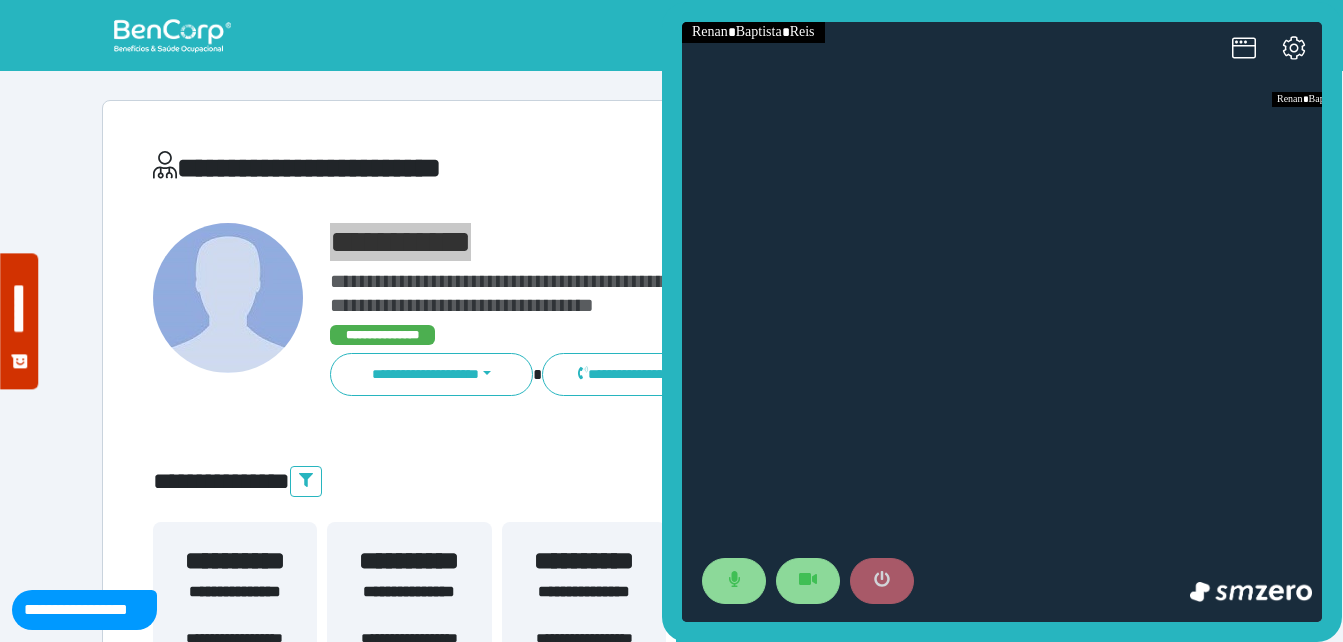 click at bounding box center (882, 581) 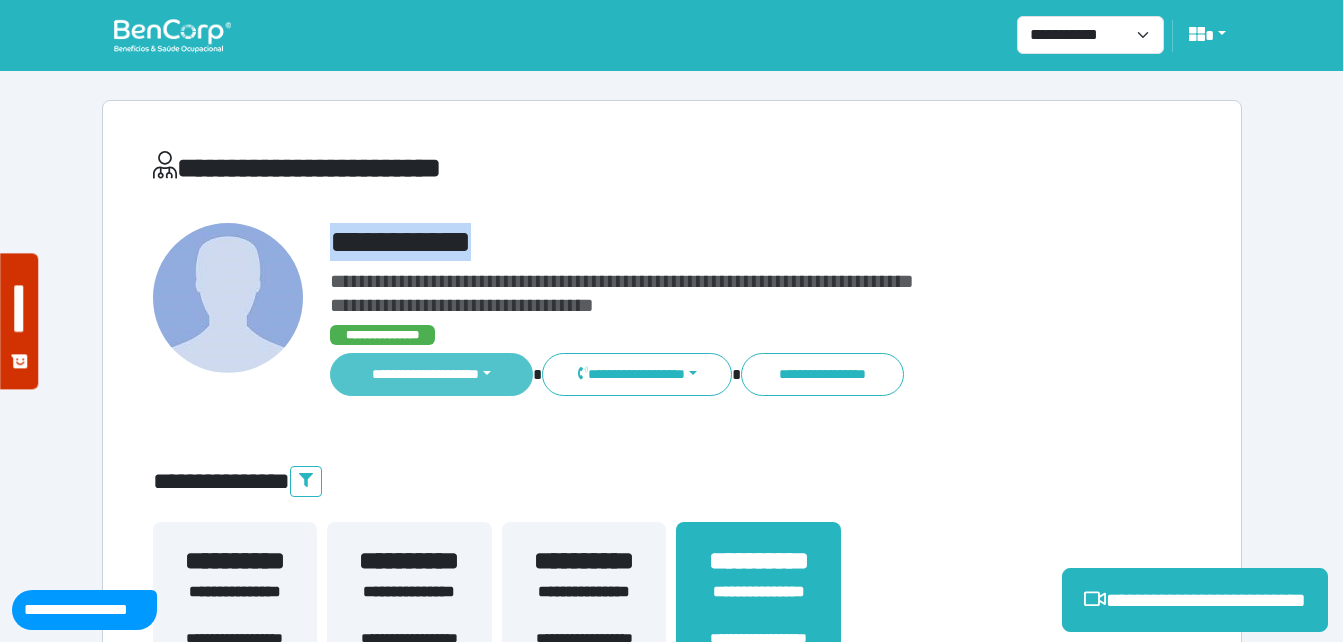 click on "**********" at bounding box center (432, 374) 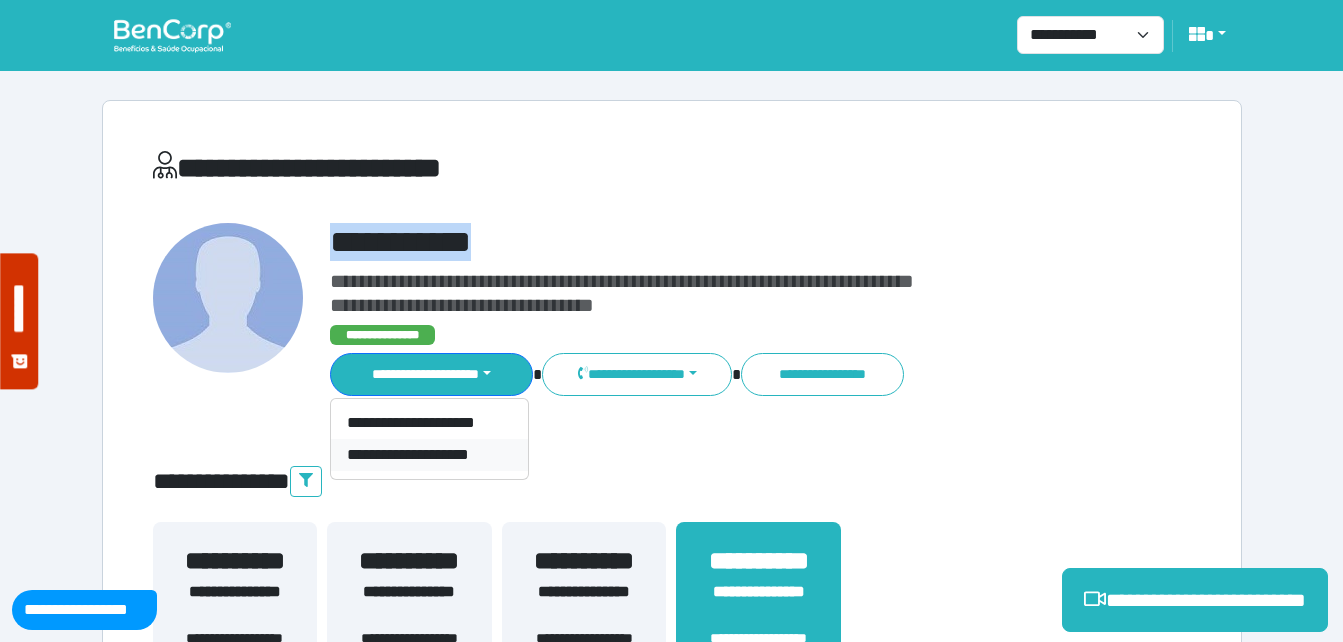 click on "**********" at bounding box center (429, 455) 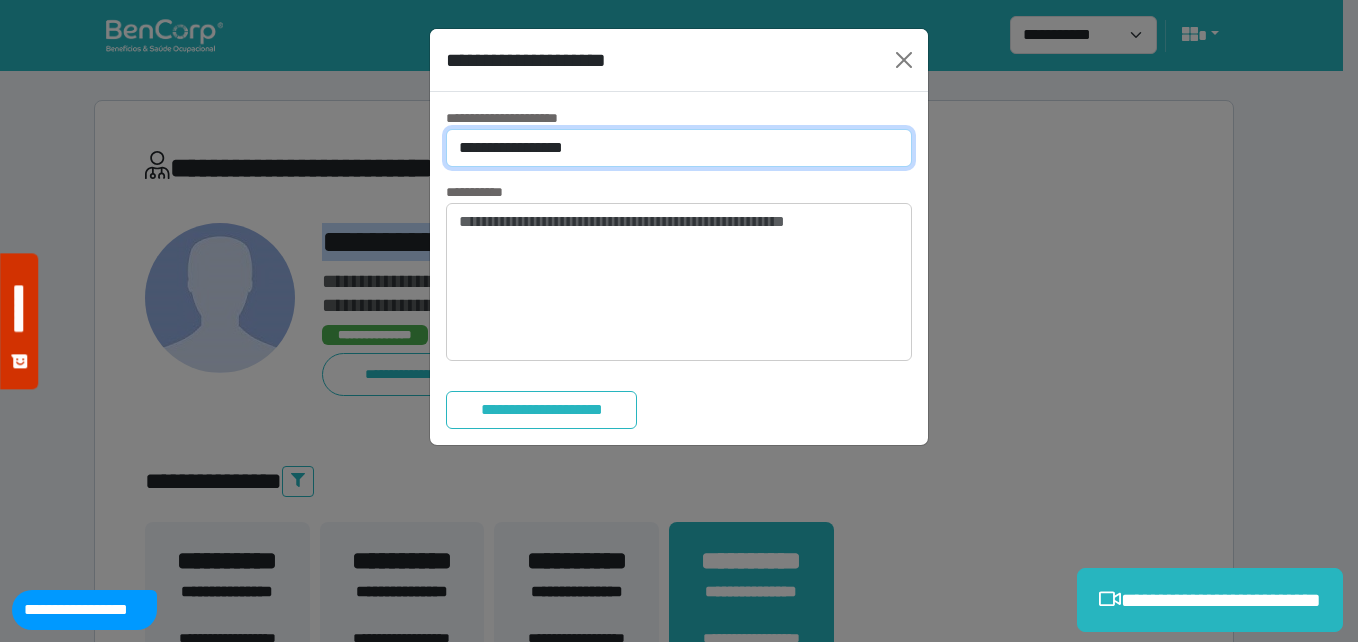 click on "**********" at bounding box center (679, 148) 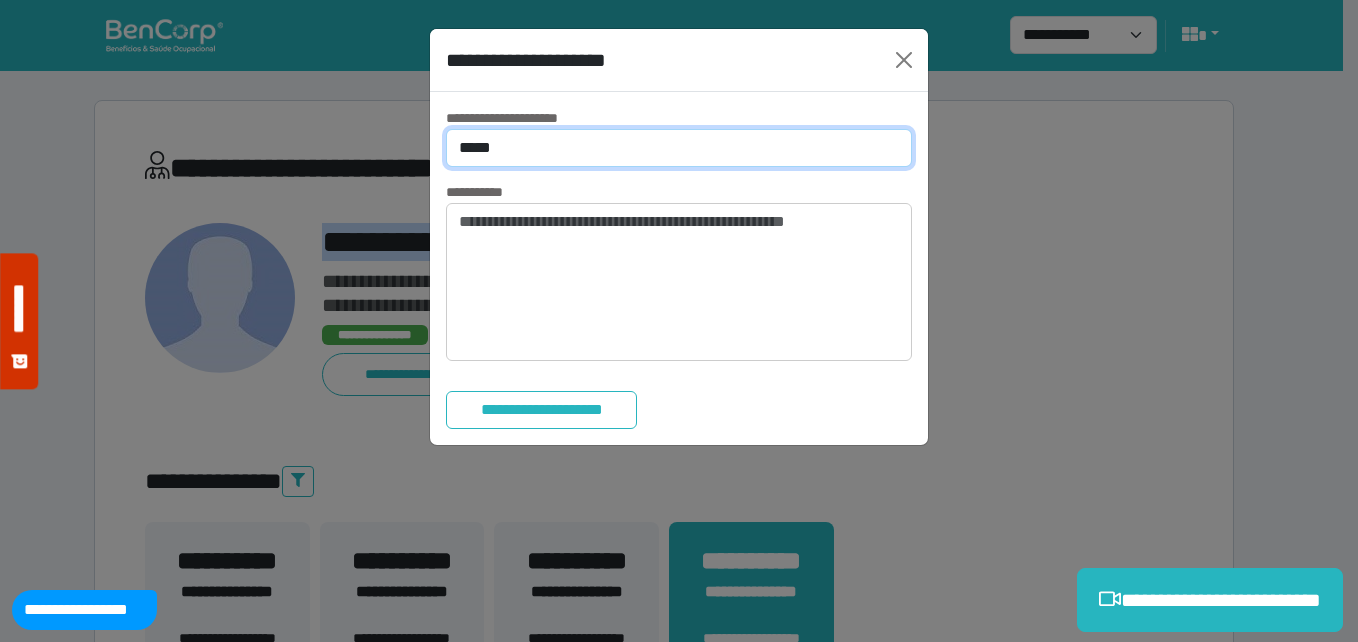 click on "**********" at bounding box center (679, 148) 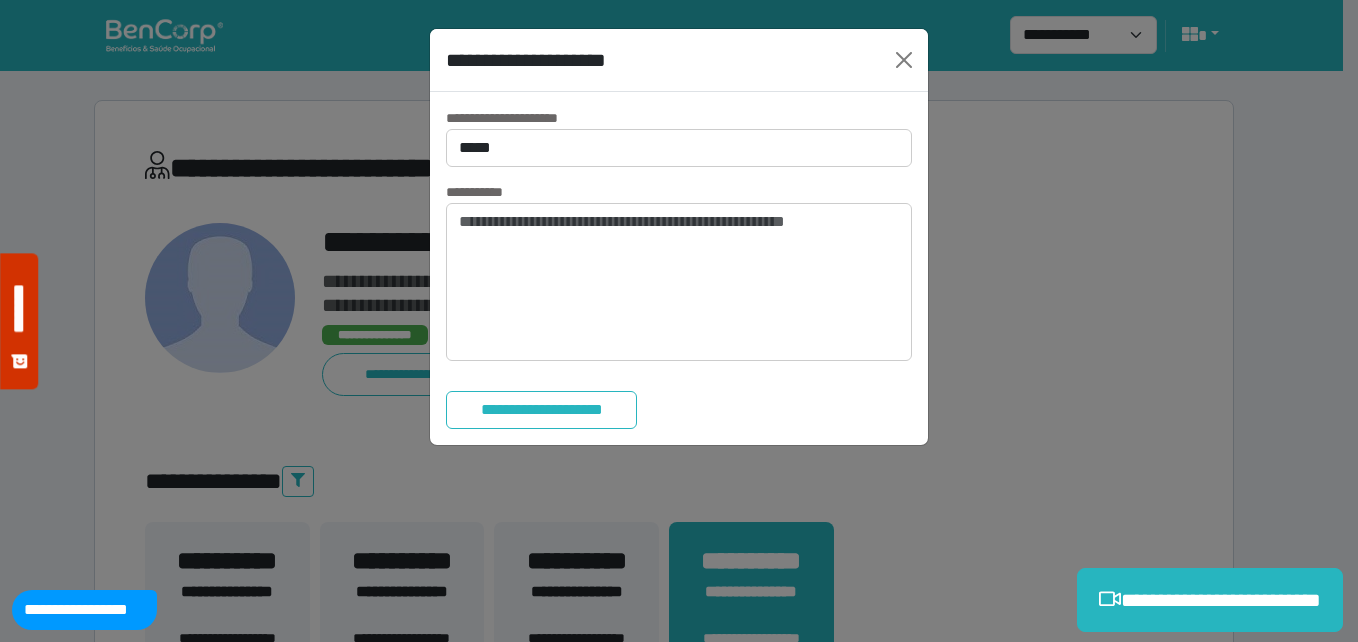 click on "**********" at bounding box center [679, 268] 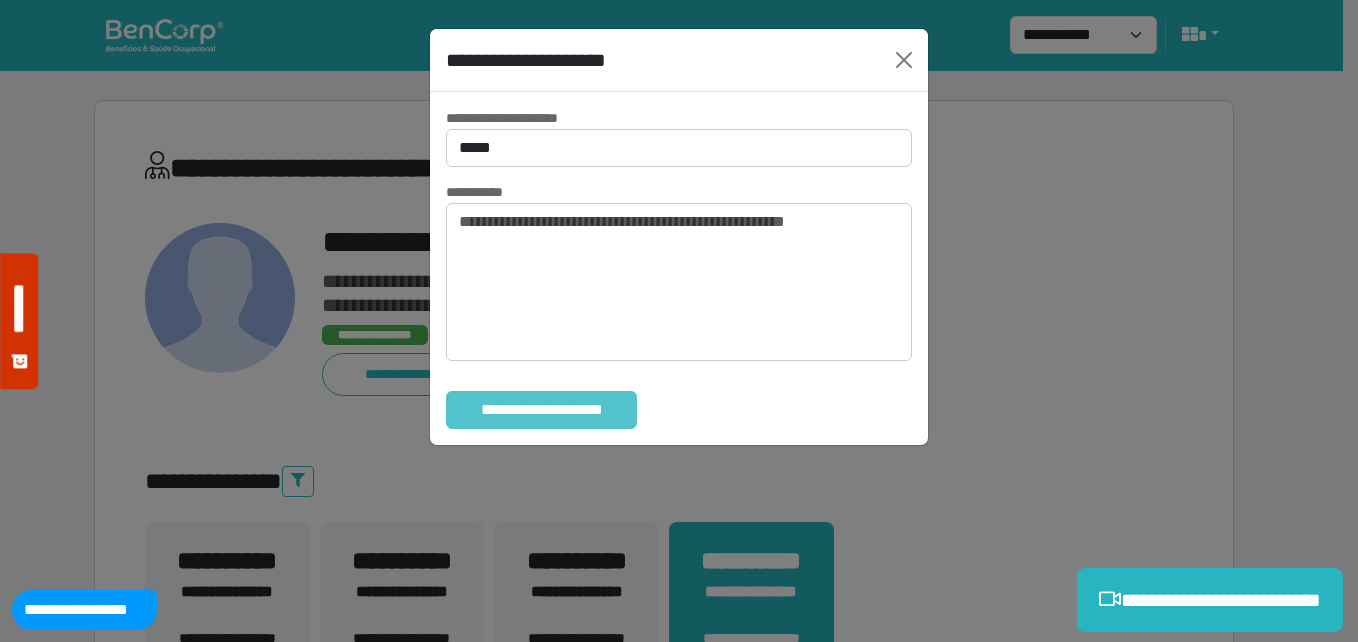 click on "**********" at bounding box center (541, 410) 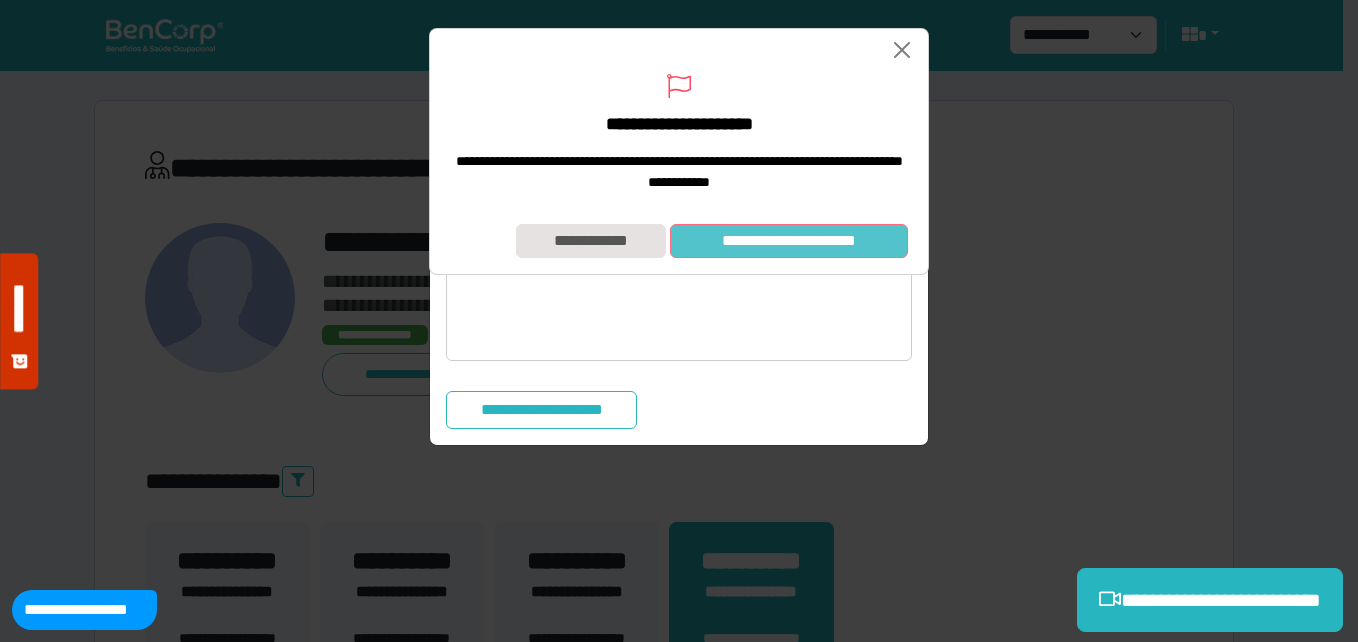 click on "**********" at bounding box center (789, 241) 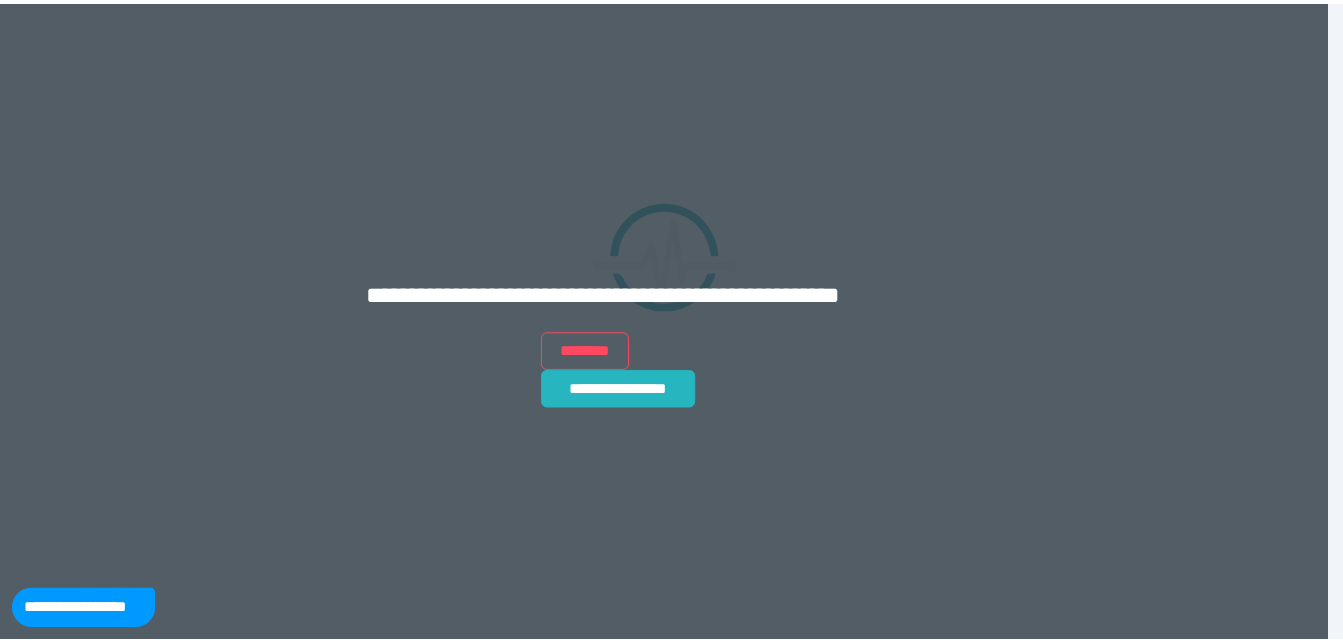 scroll, scrollTop: 0, scrollLeft: 0, axis: both 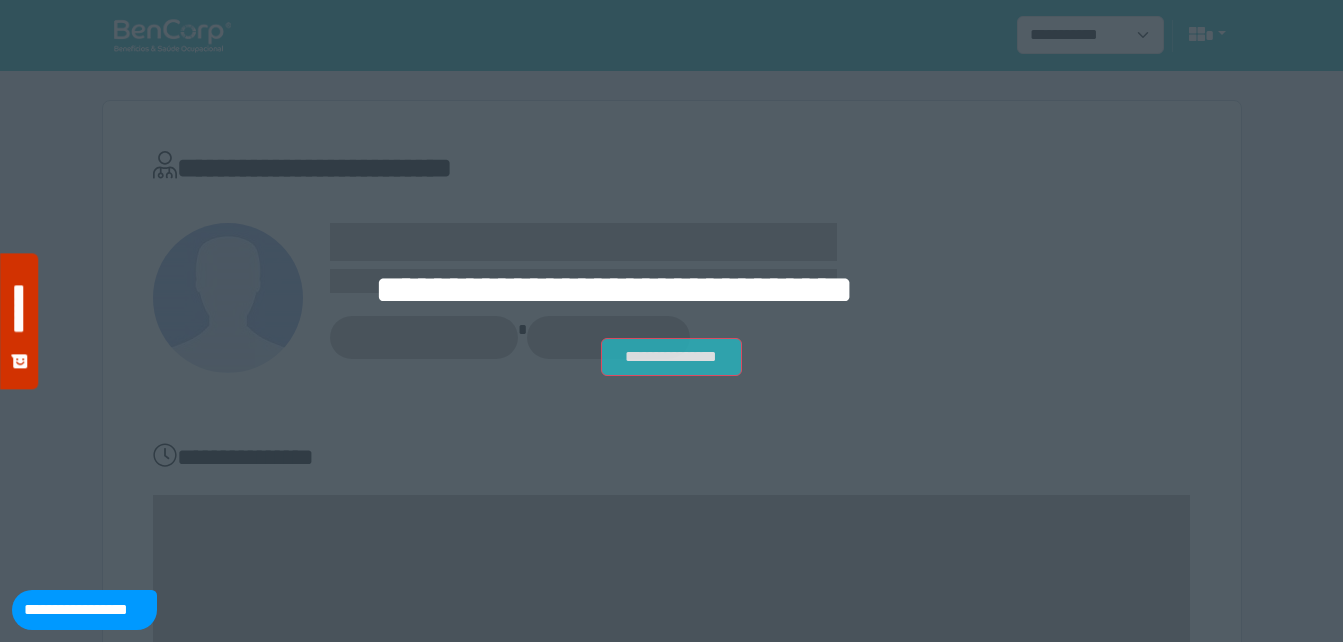 click on "**********" at bounding box center [671, 357] 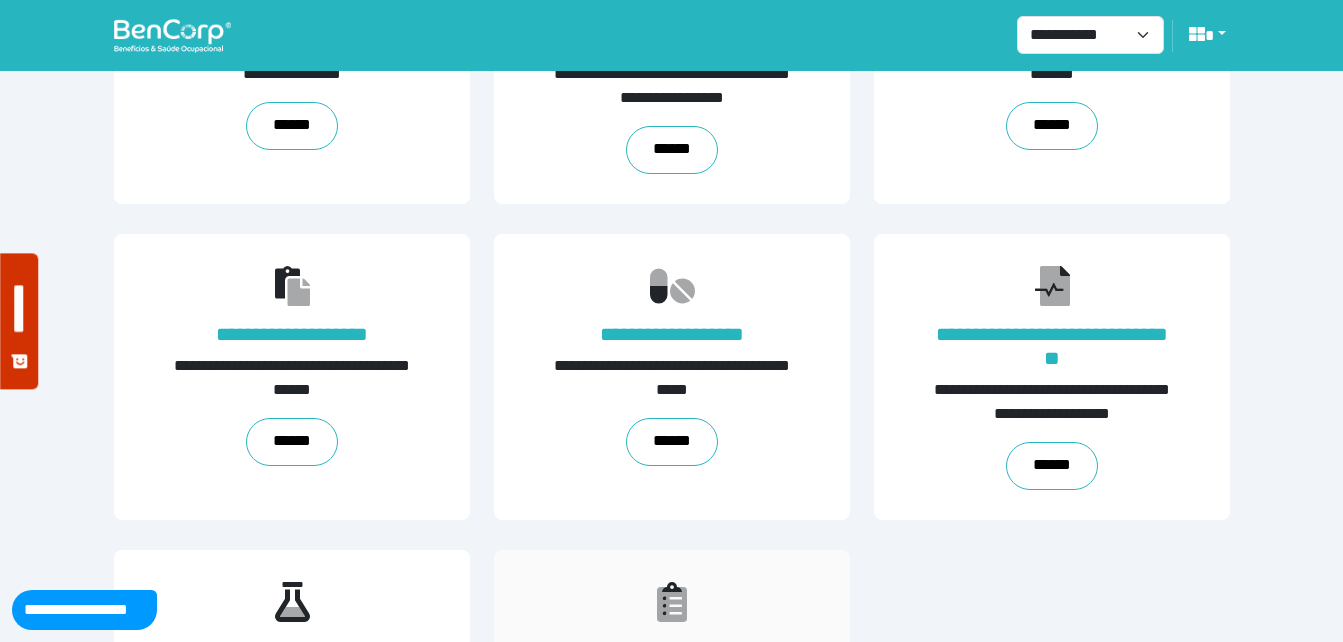 scroll, scrollTop: 454, scrollLeft: 0, axis: vertical 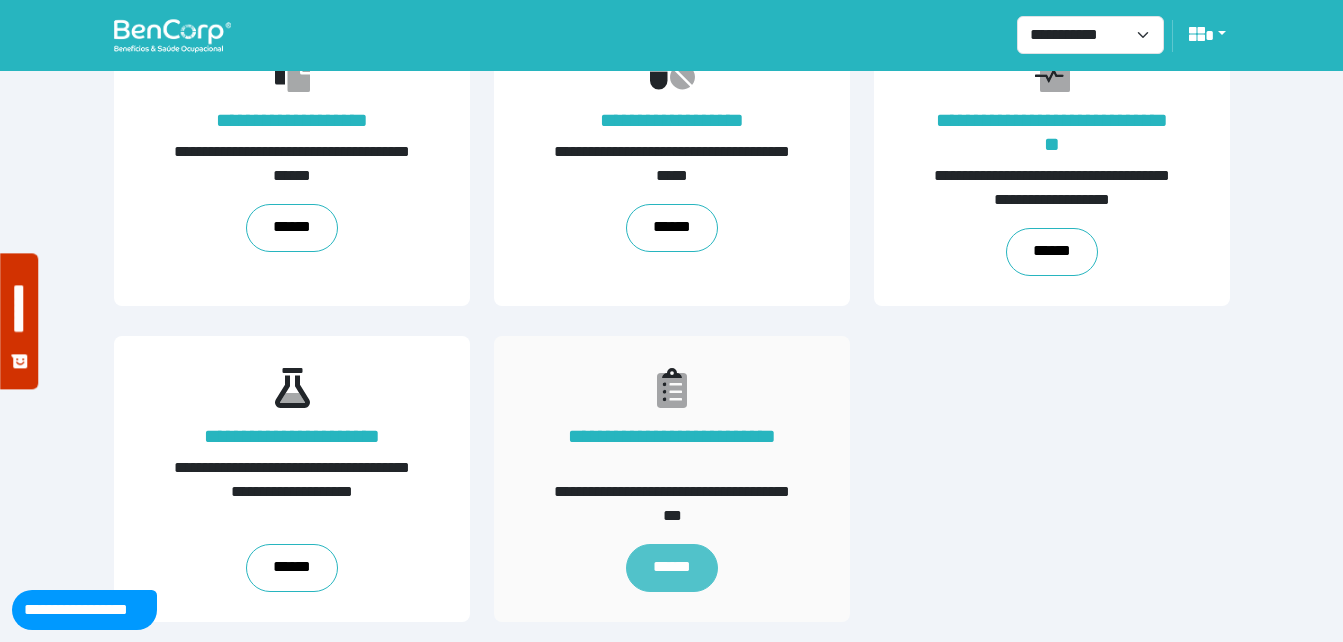 click on "******" at bounding box center [671, 568] 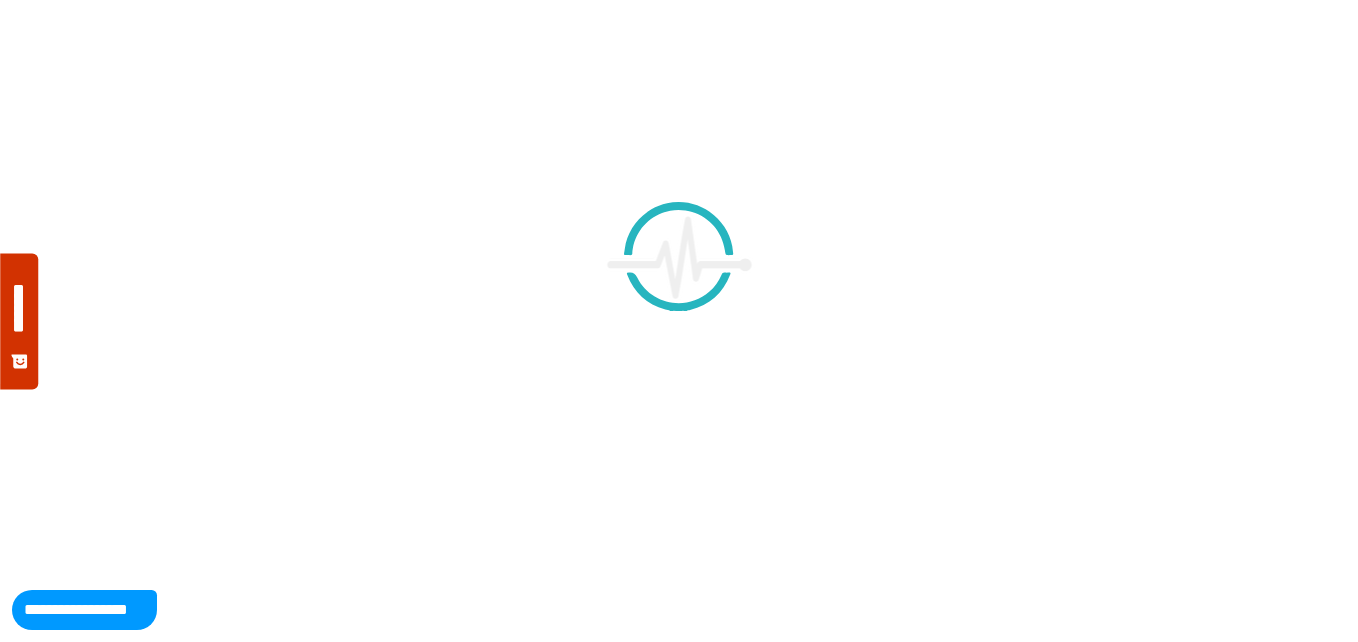 scroll, scrollTop: 0, scrollLeft: 0, axis: both 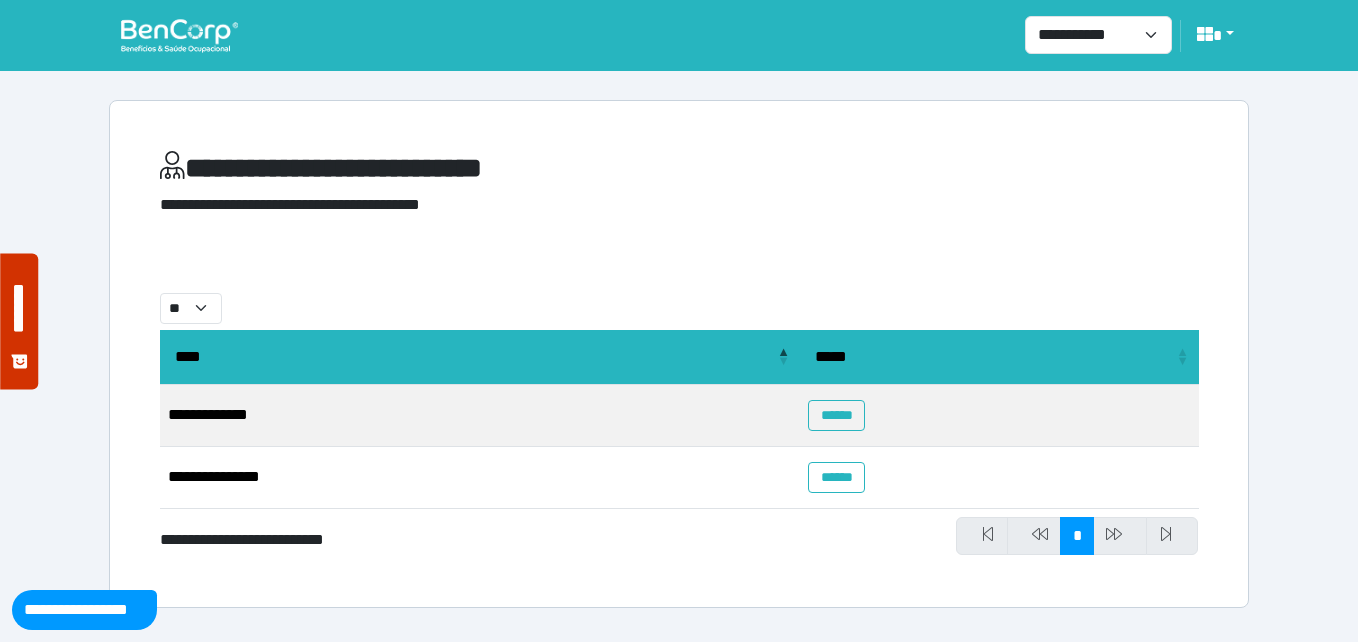 click on "******" at bounding box center (999, 478) 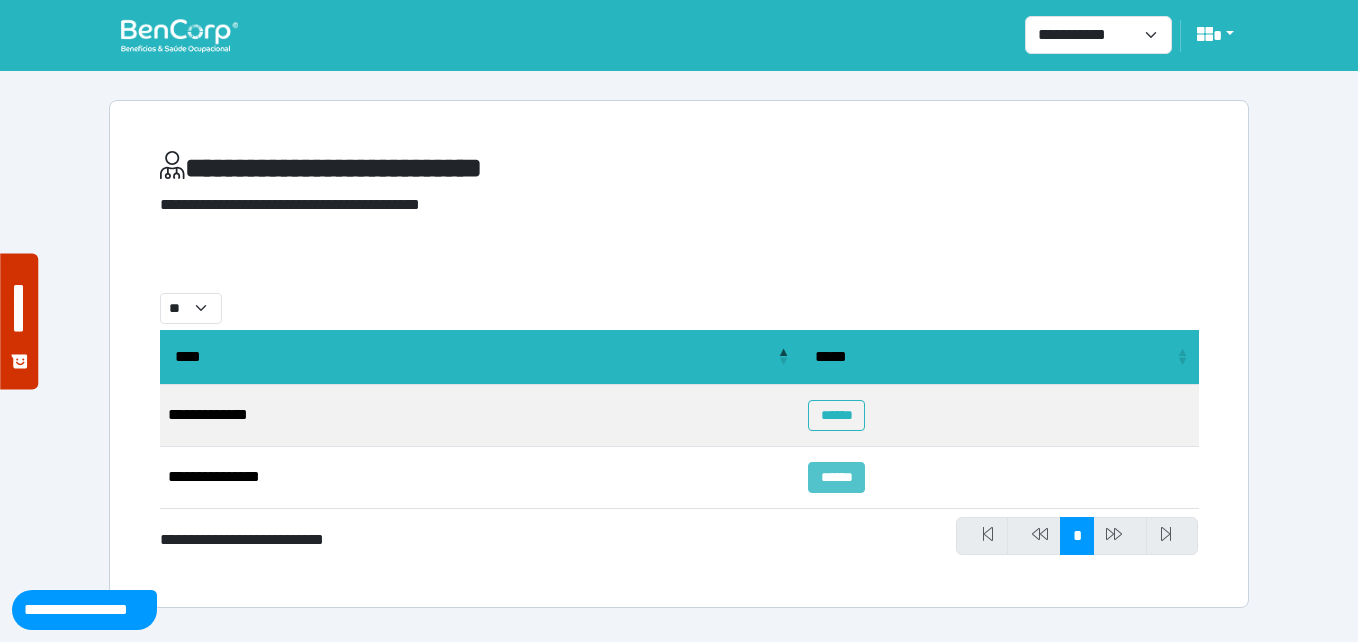 click on "******" at bounding box center [836, 477] 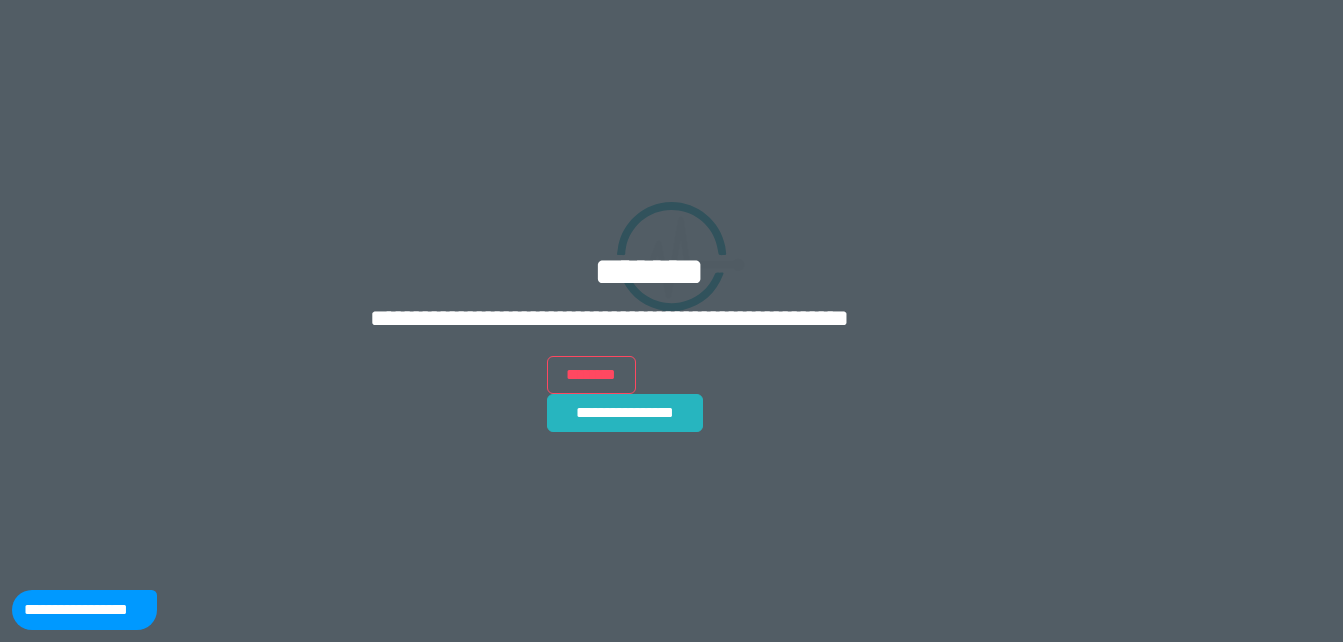 scroll, scrollTop: 0, scrollLeft: 0, axis: both 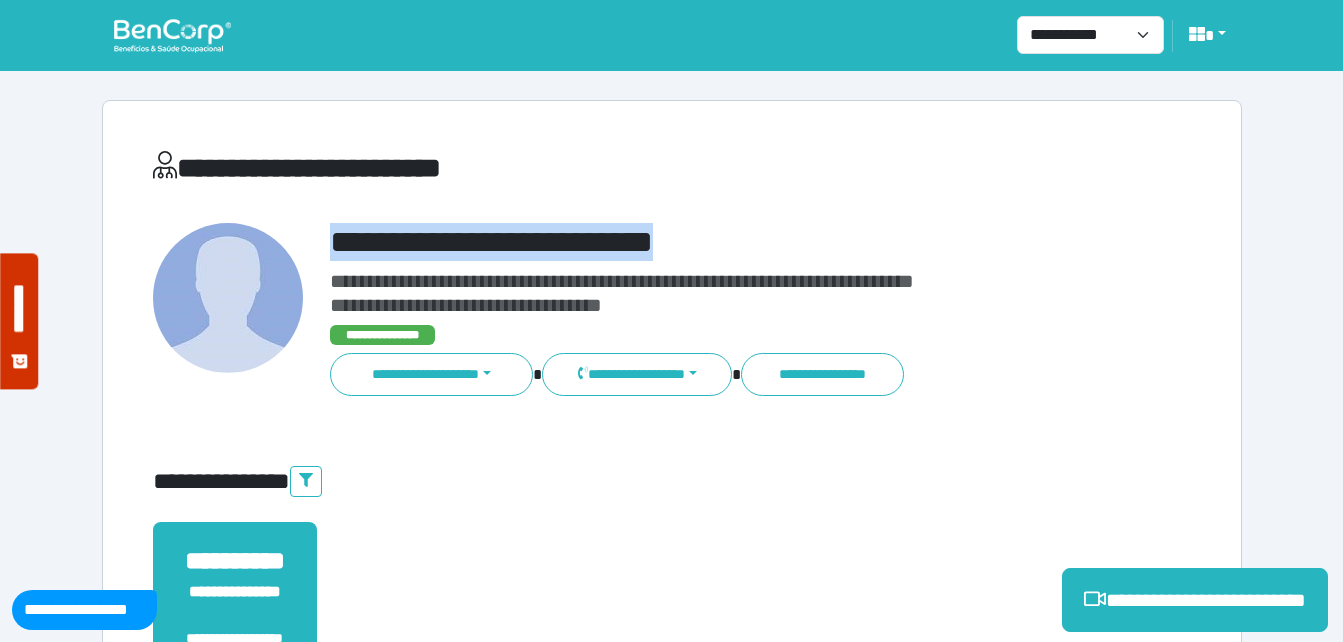 drag, startPoint x: 329, startPoint y: 232, endPoint x: 817, endPoint y: 259, distance: 488.74637 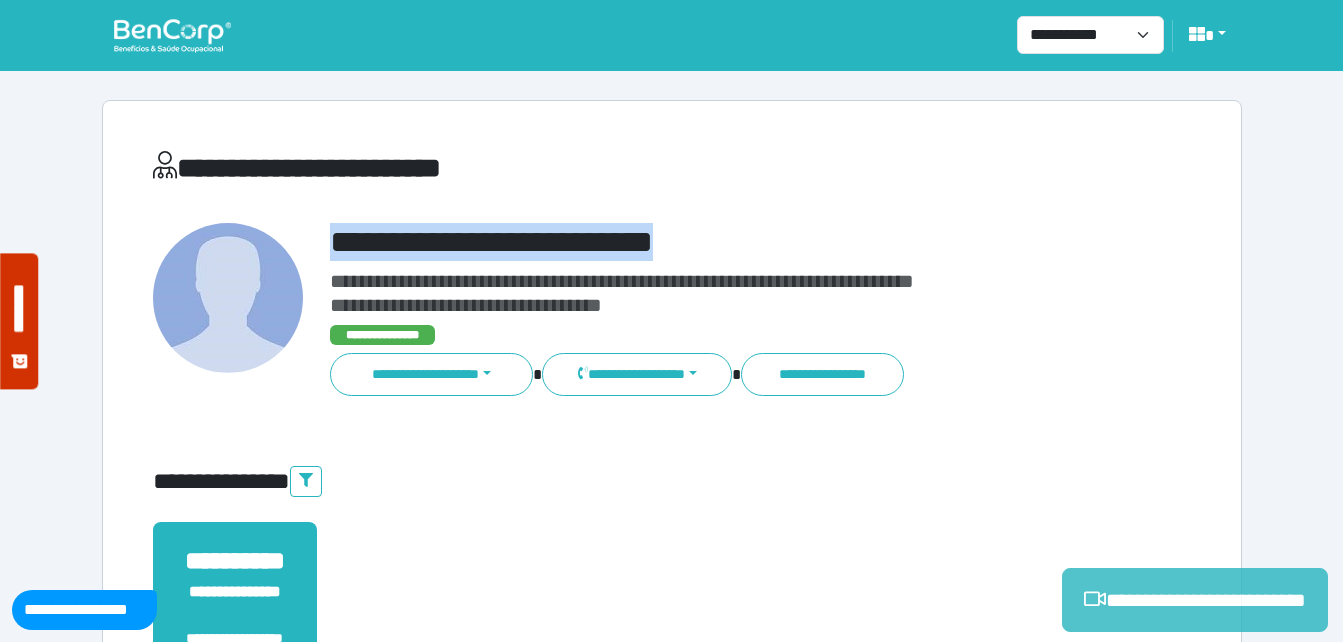 click on "**********" at bounding box center (1195, 600) 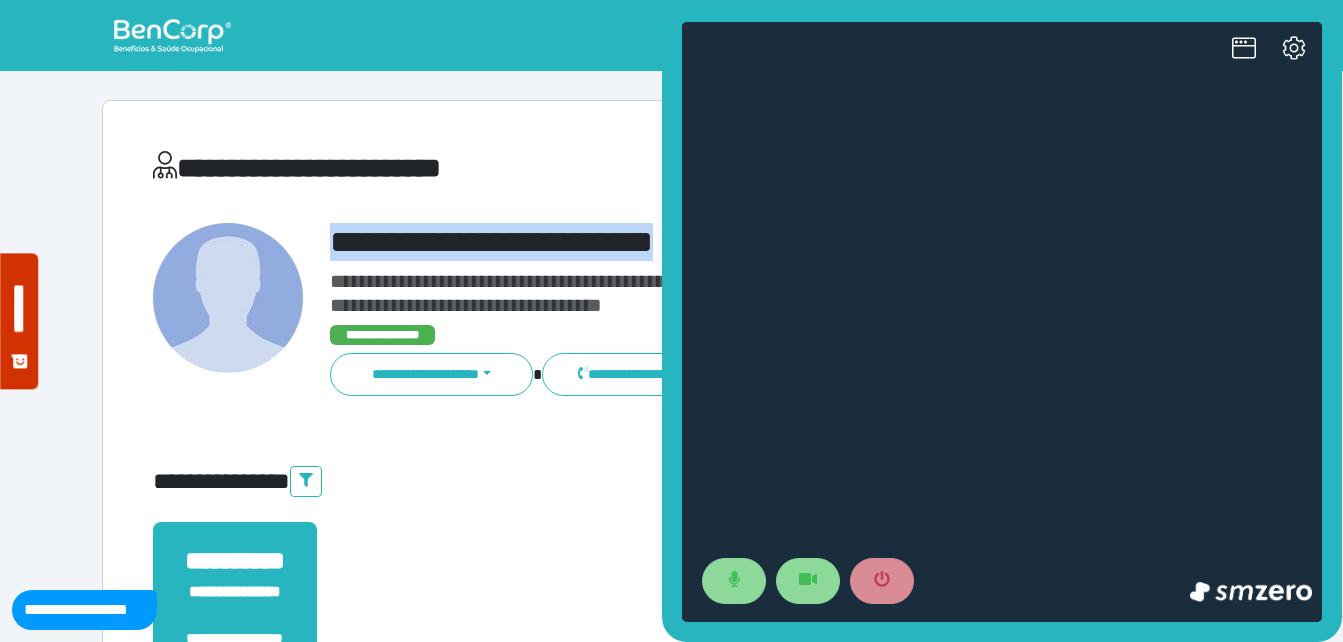 scroll, scrollTop: 0, scrollLeft: 0, axis: both 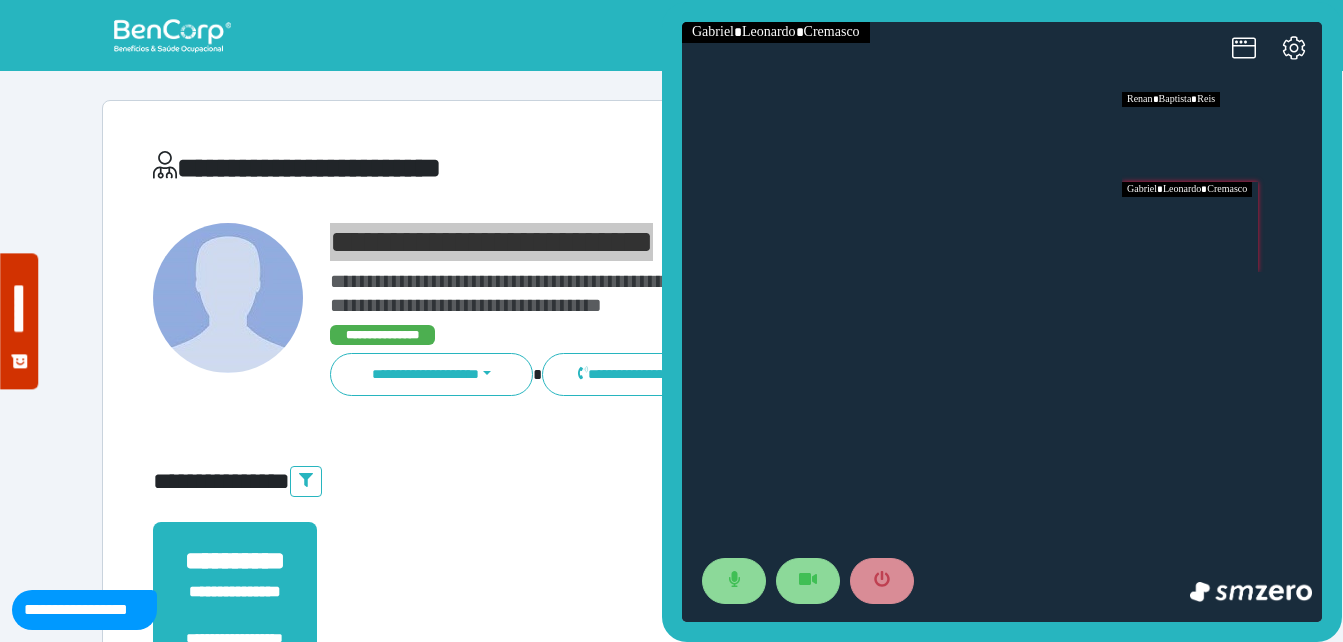 click at bounding box center (1222, 227) 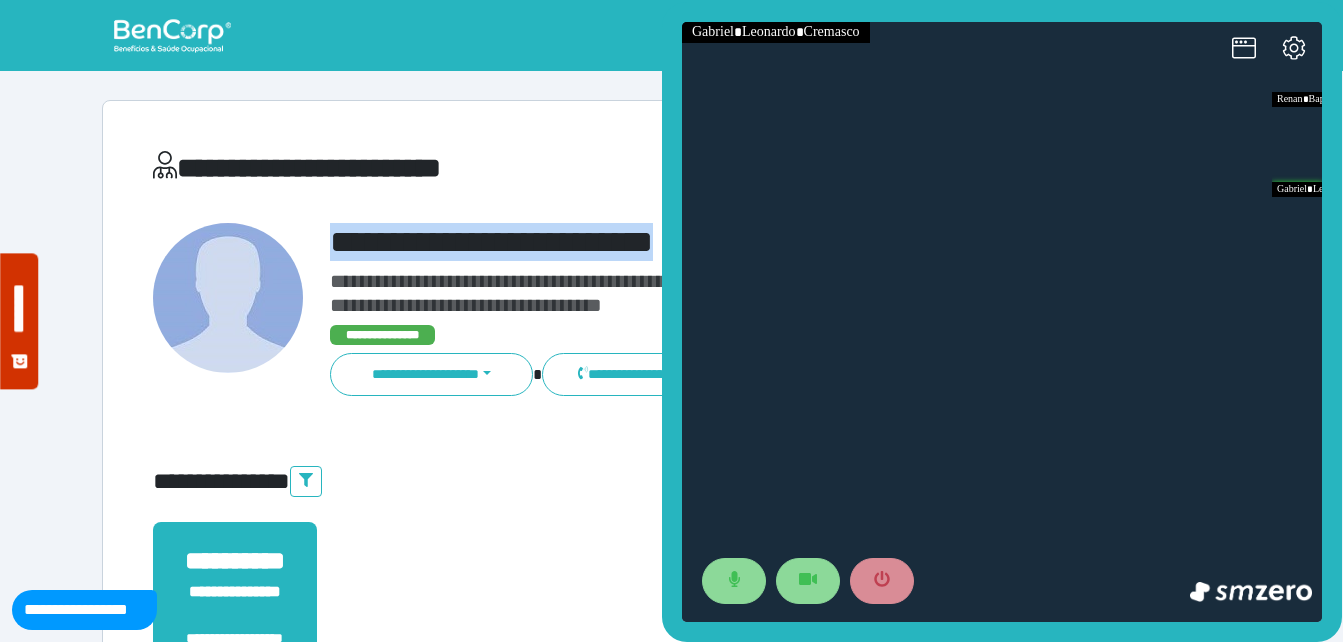 click on "**********" at bounding box center (716, 242) 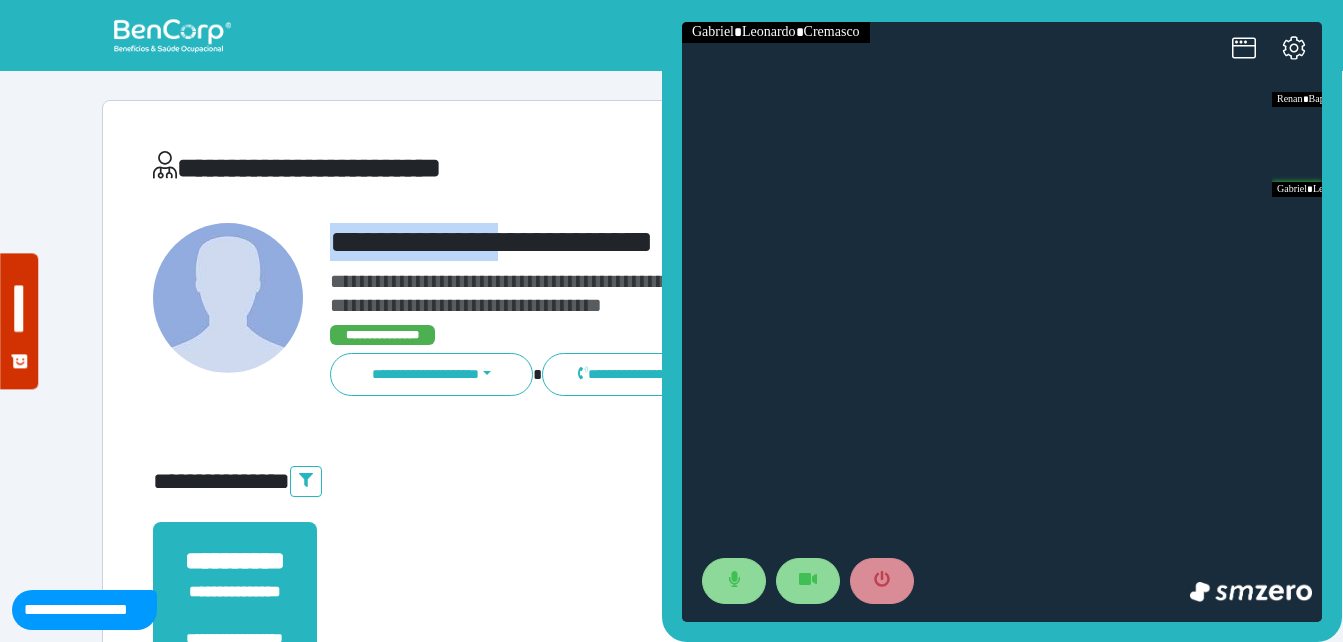 drag, startPoint x: 359, startPoint y: 225, endPoint x: 530, endPoint y: 212, distance: 171.49344 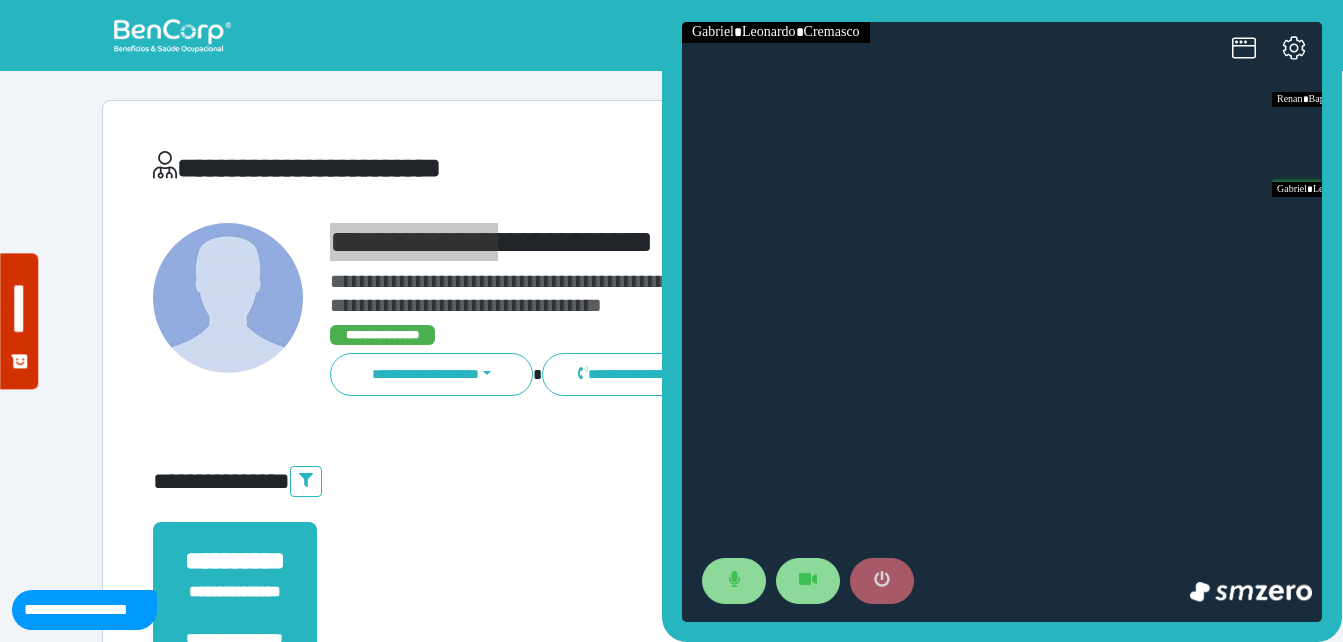 click at bounding box center [882, 581] 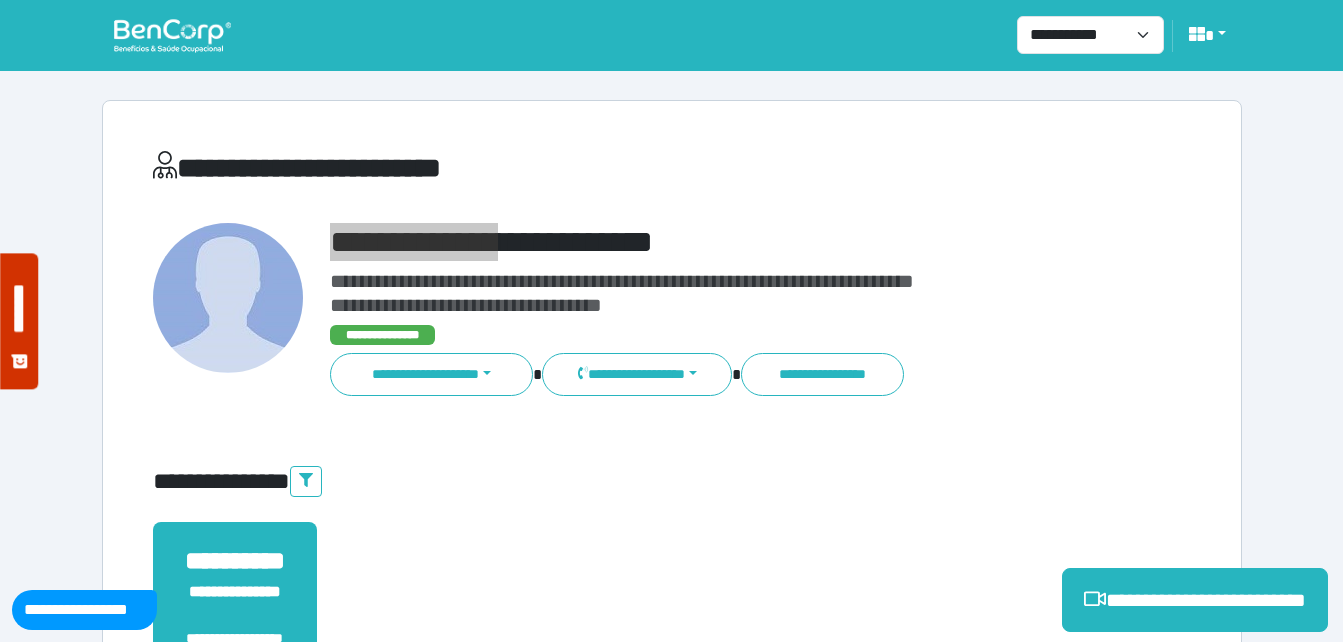 click on "**********" at bounding box center (672, 628) 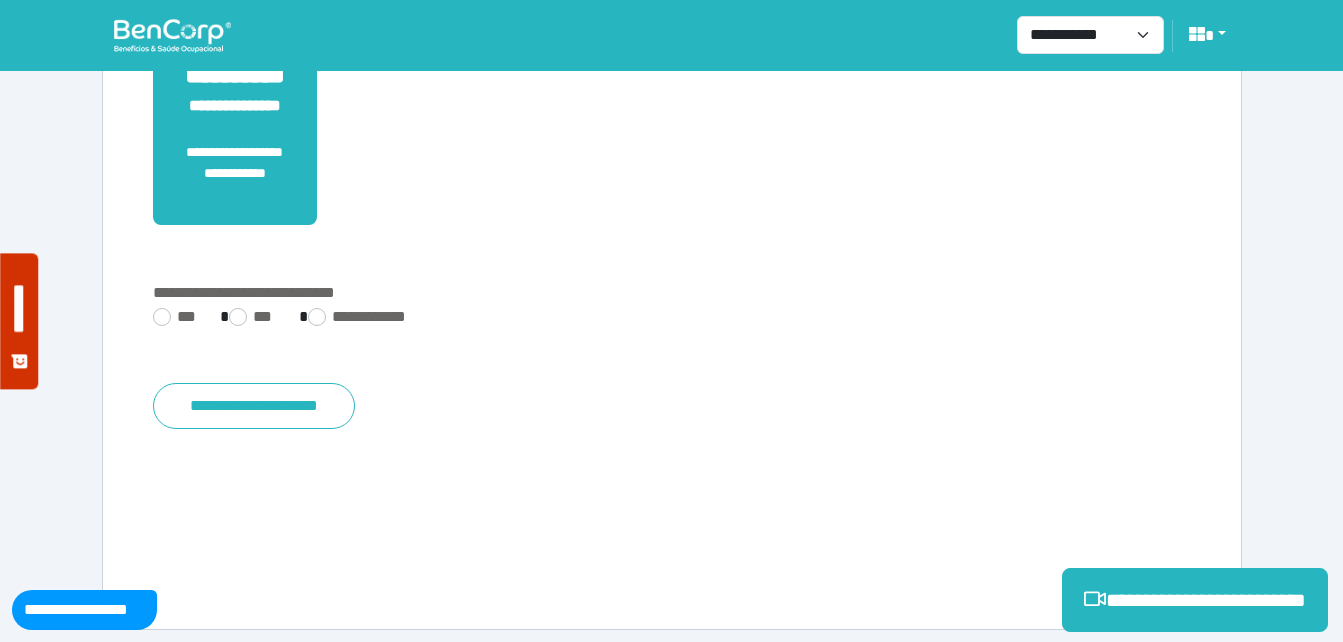 scroll, scrollTop: 494, scrollLeft: 0, axis: vertical 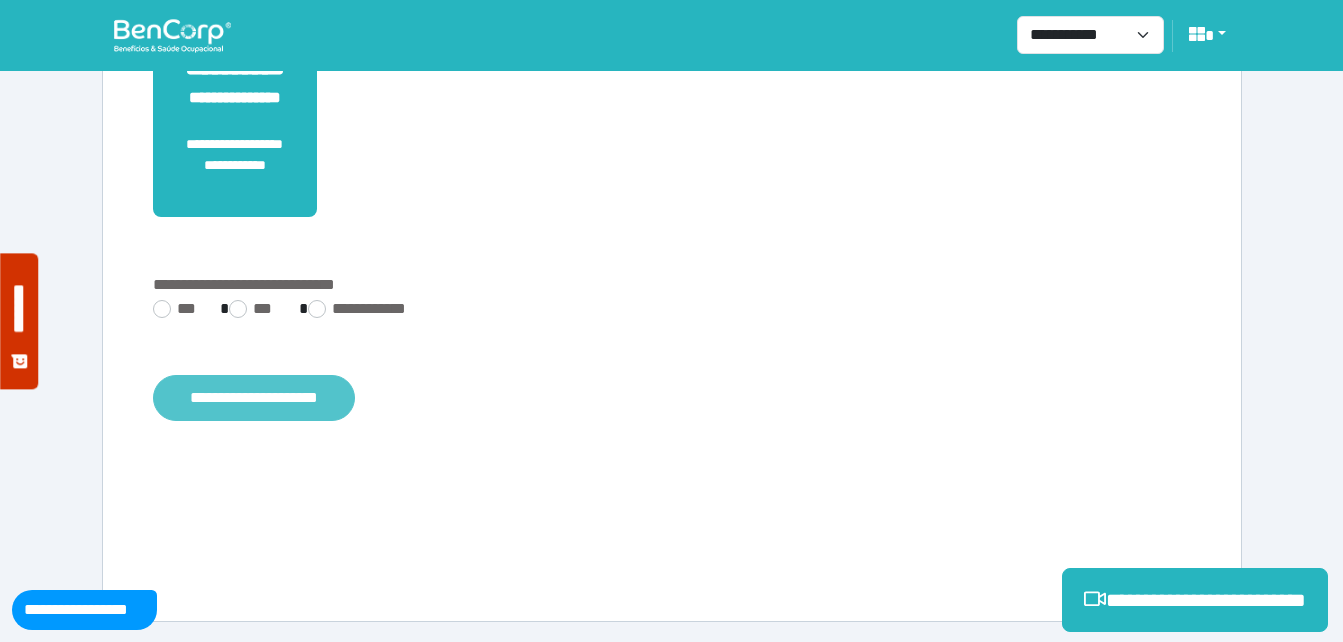 click on "**********" at bounding box center (254, 398) 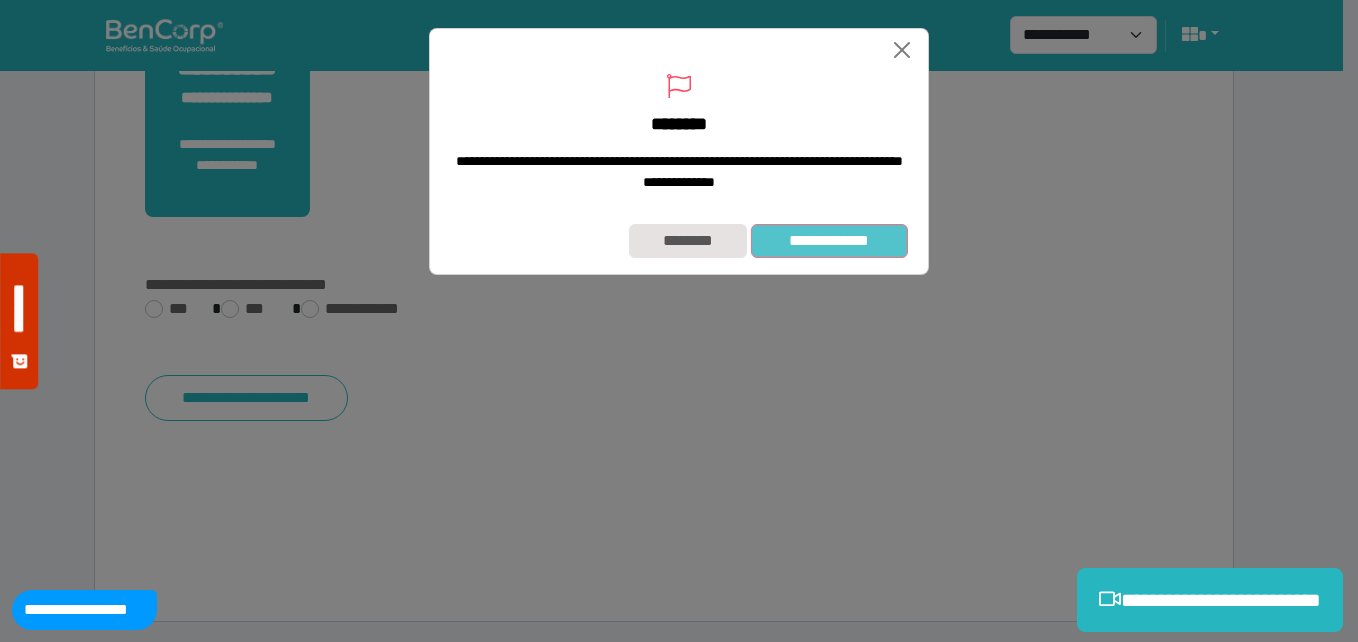 click on "**********" at bounding box center (829, 241) 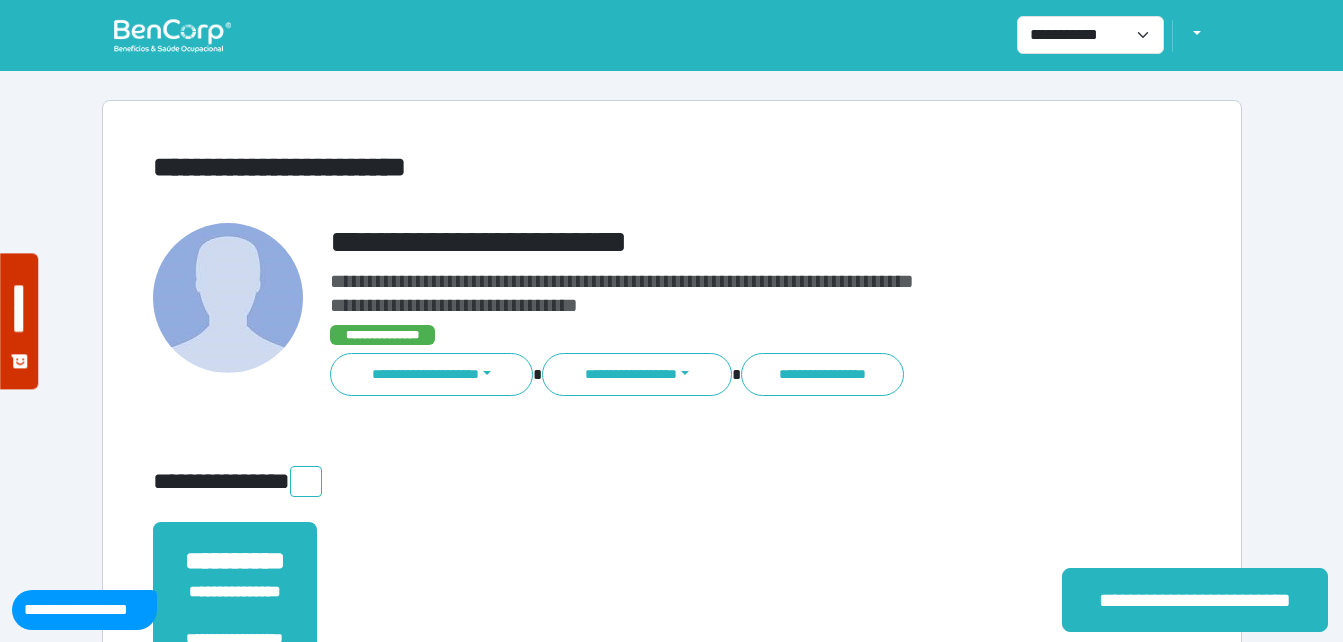 scroll, scrollTop: 0, scrollLeft: 0, axis: both 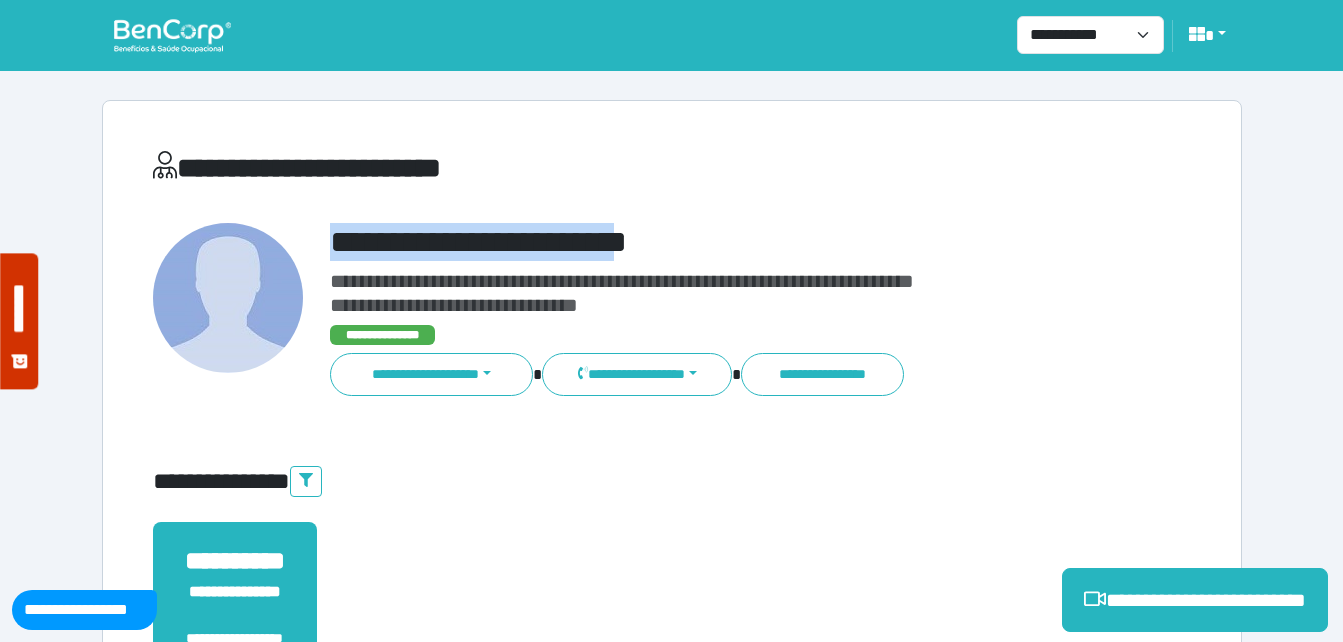 drag, startPoint x: 516, startPoint y: 209, endPoint x: 720, endPoint y: 214, distance: 204.06126 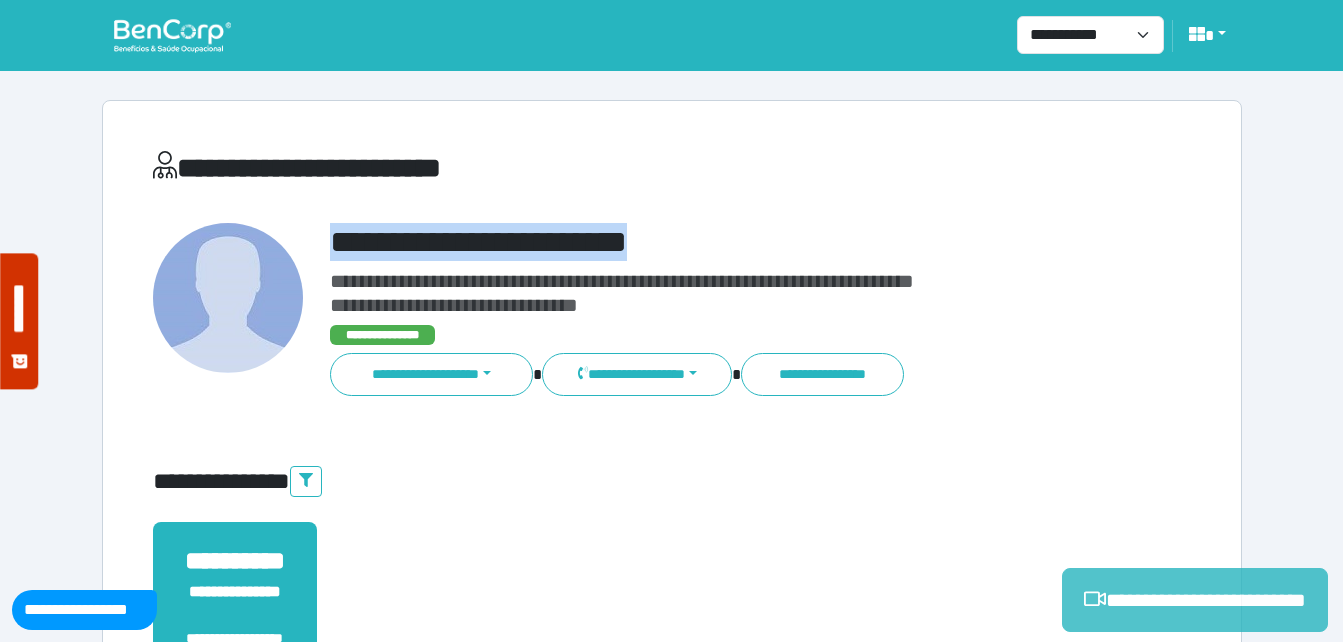 click on "**********" at bounding box center [1195, 600] 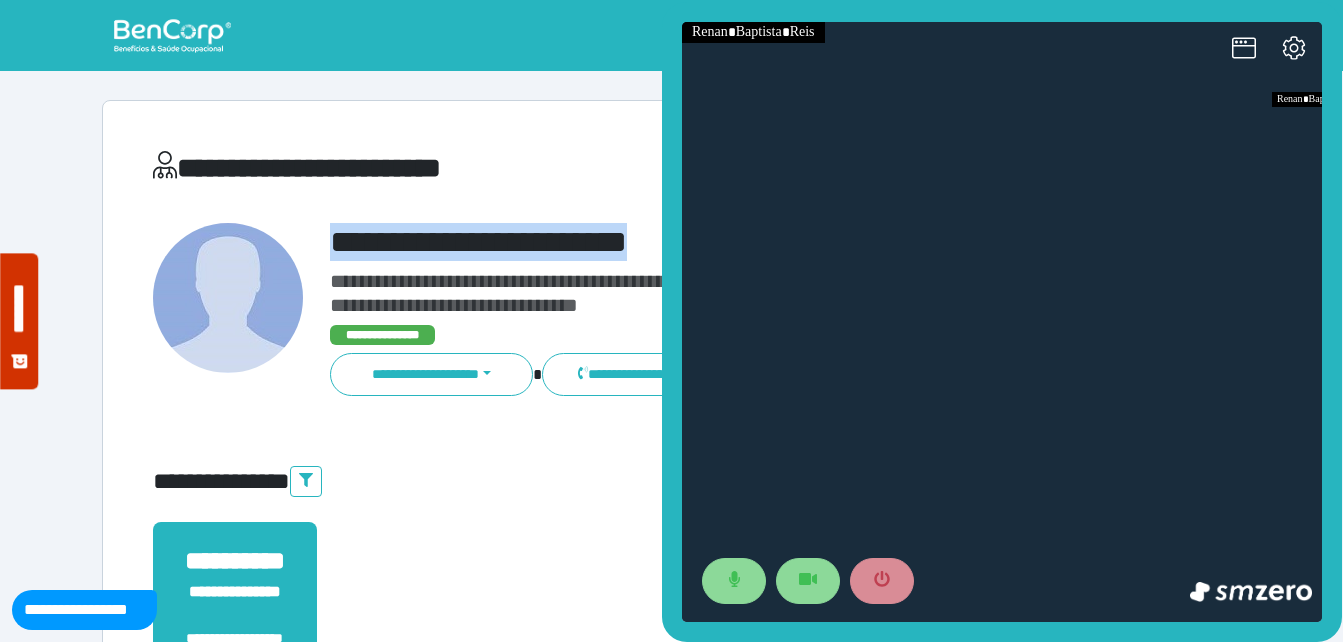 scroll, scrollTop: 0, scrollLeft: 0, axis: both 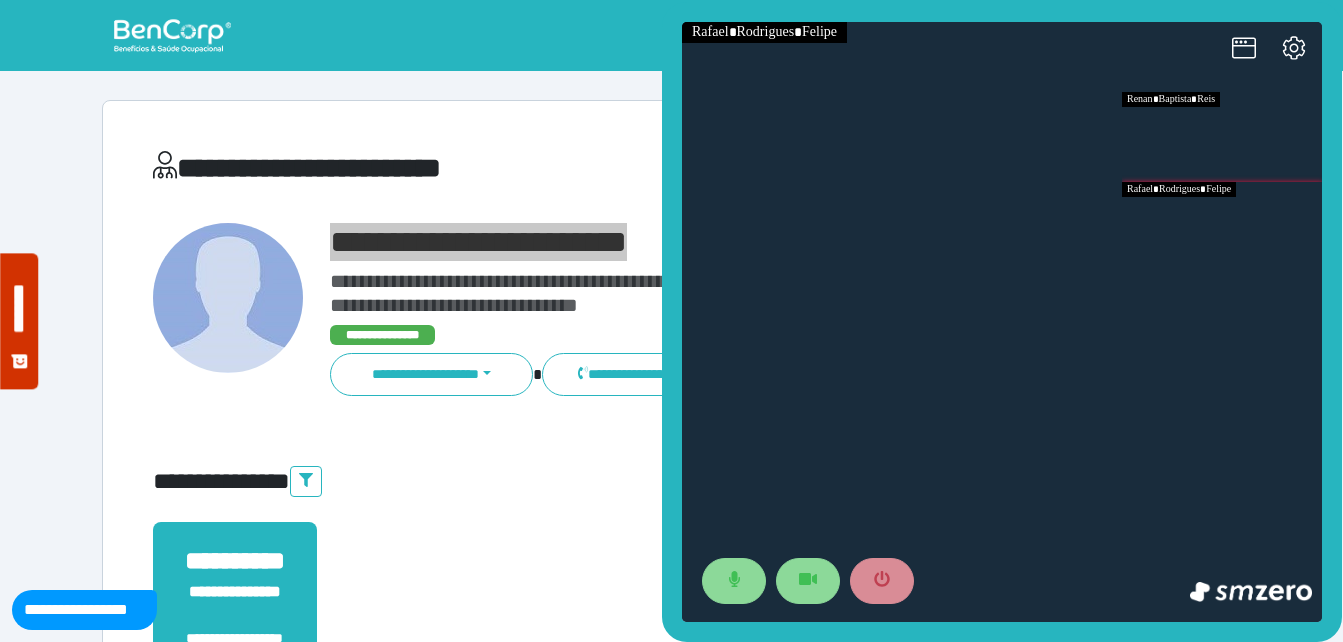 click at bounding box center (1222, 227) 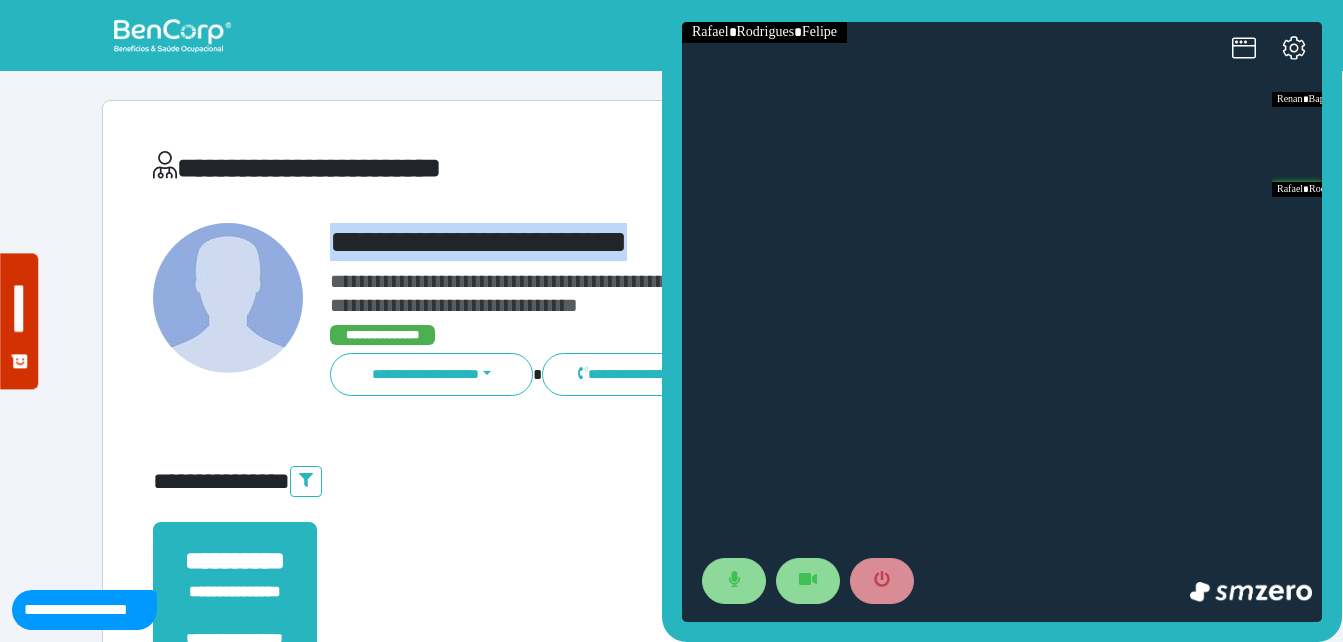 click on "**********" at bounding box center (716, 242) 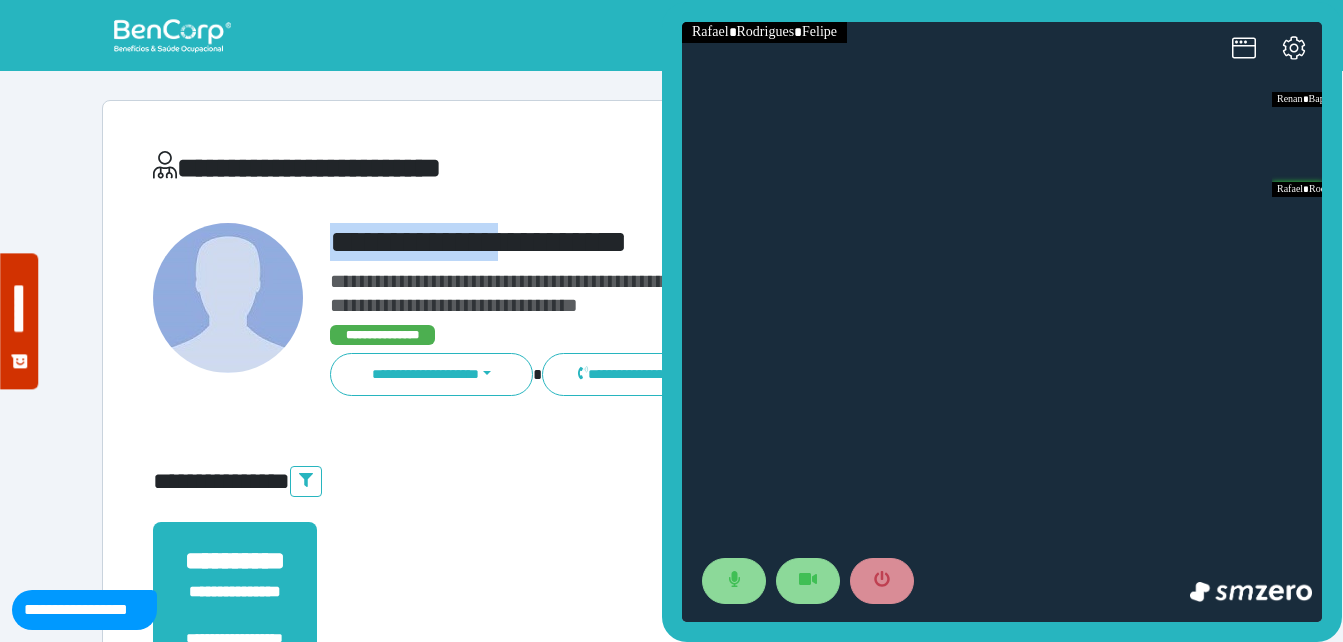 drag, startPoint x: 283, startPoint y: 233, endPoint x: 535, endPoint y: 214, distance: 252.71526 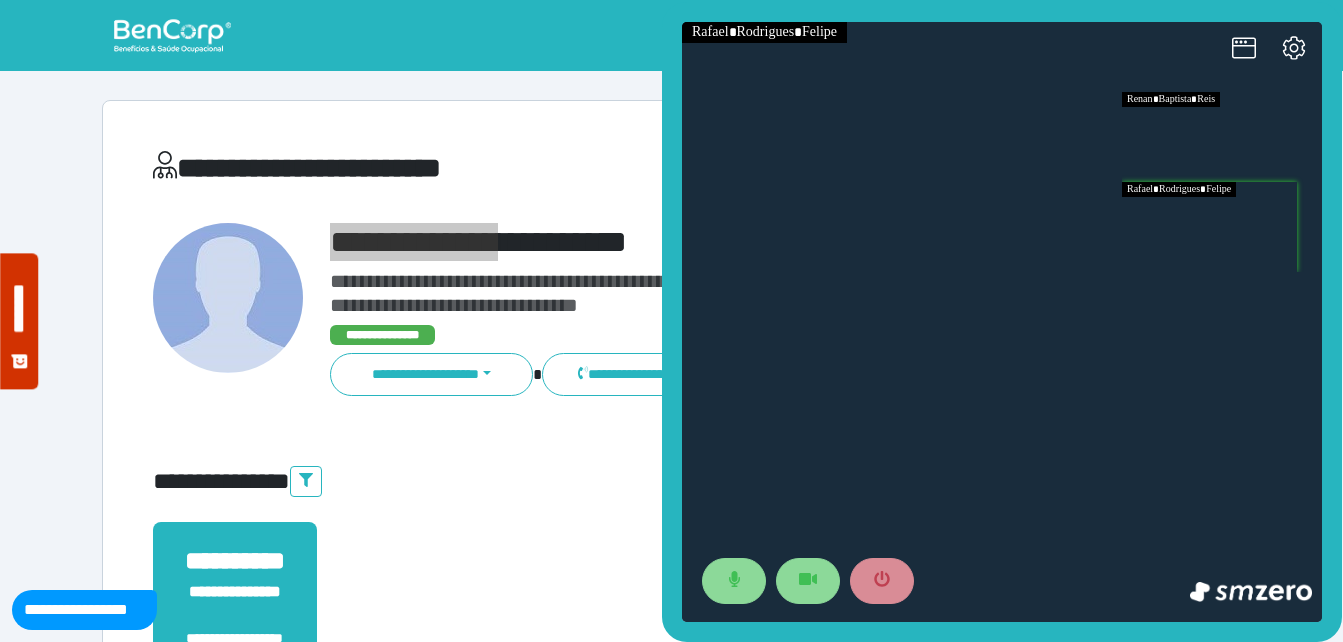 click at bounding box center [1222, 137] 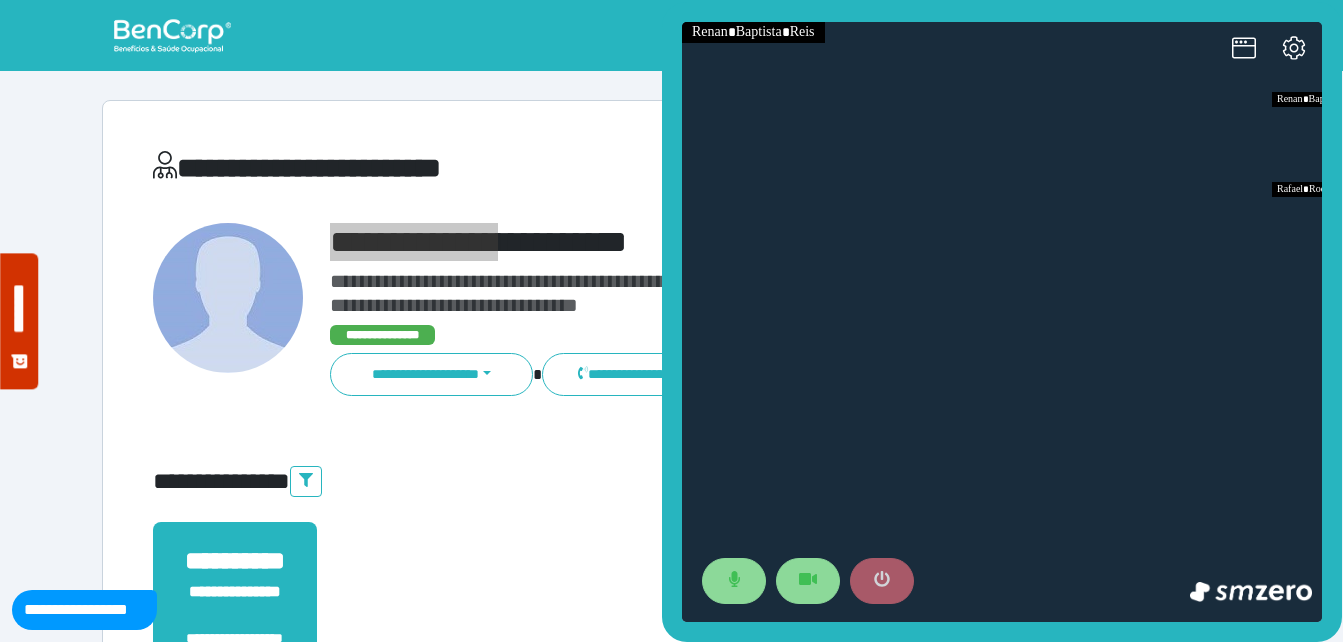 click at bounding box center [882, 581] 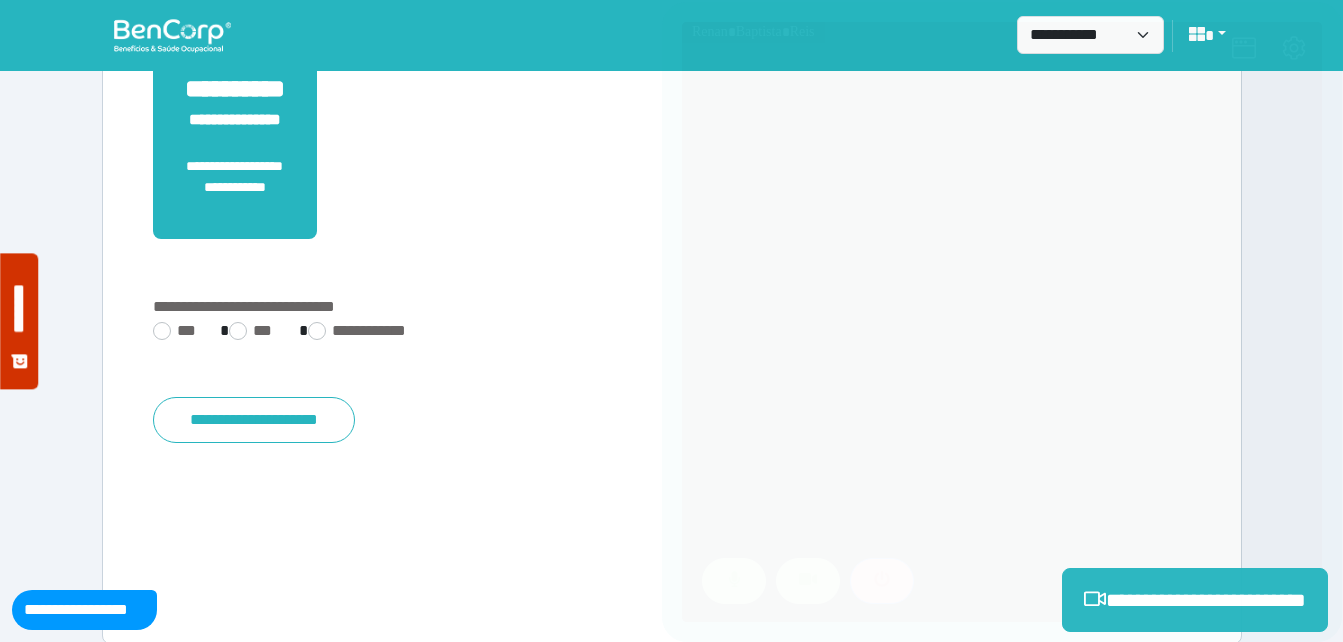 scroll, scrollTop: 494, scrollLeft: 0, axis: vertical 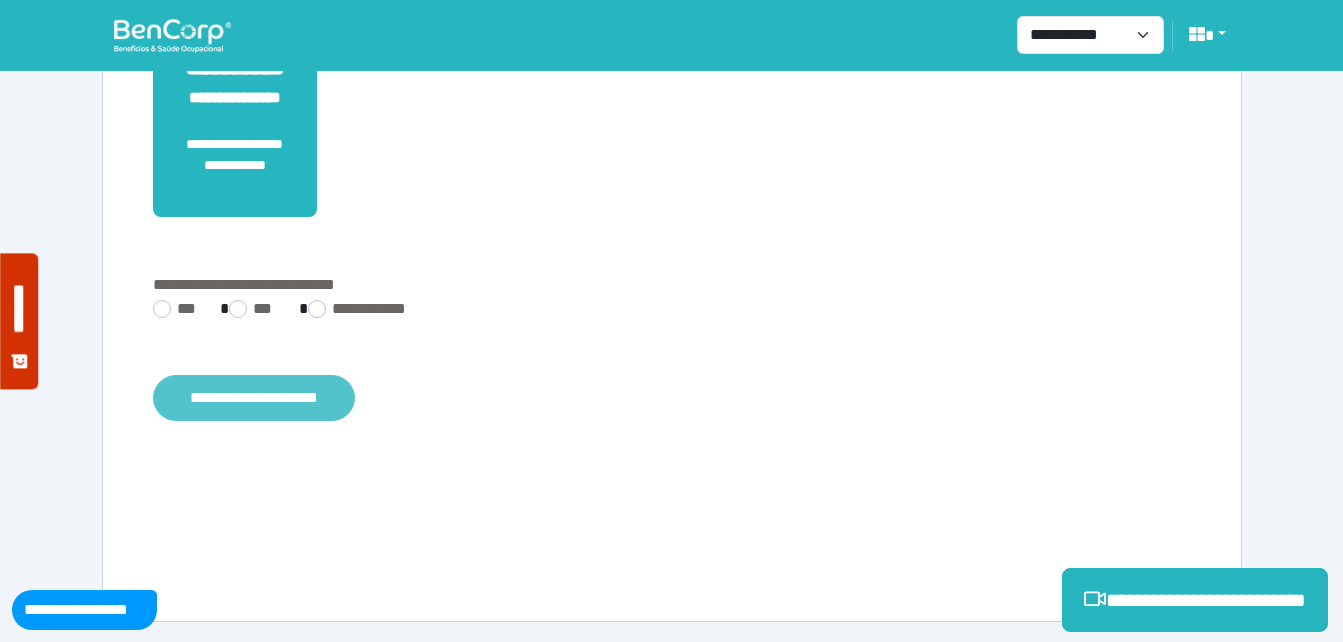click on "**********" at bounding box center [254, 398] 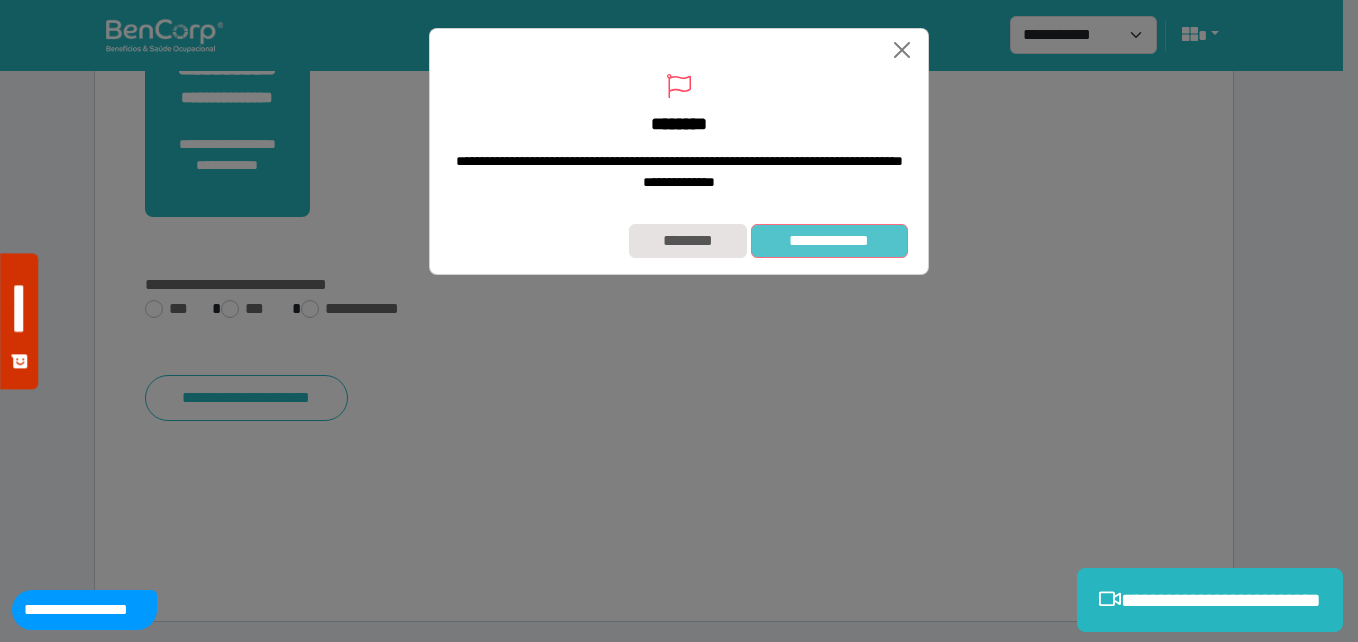 click on "**********" at bounding box center [829, 241] 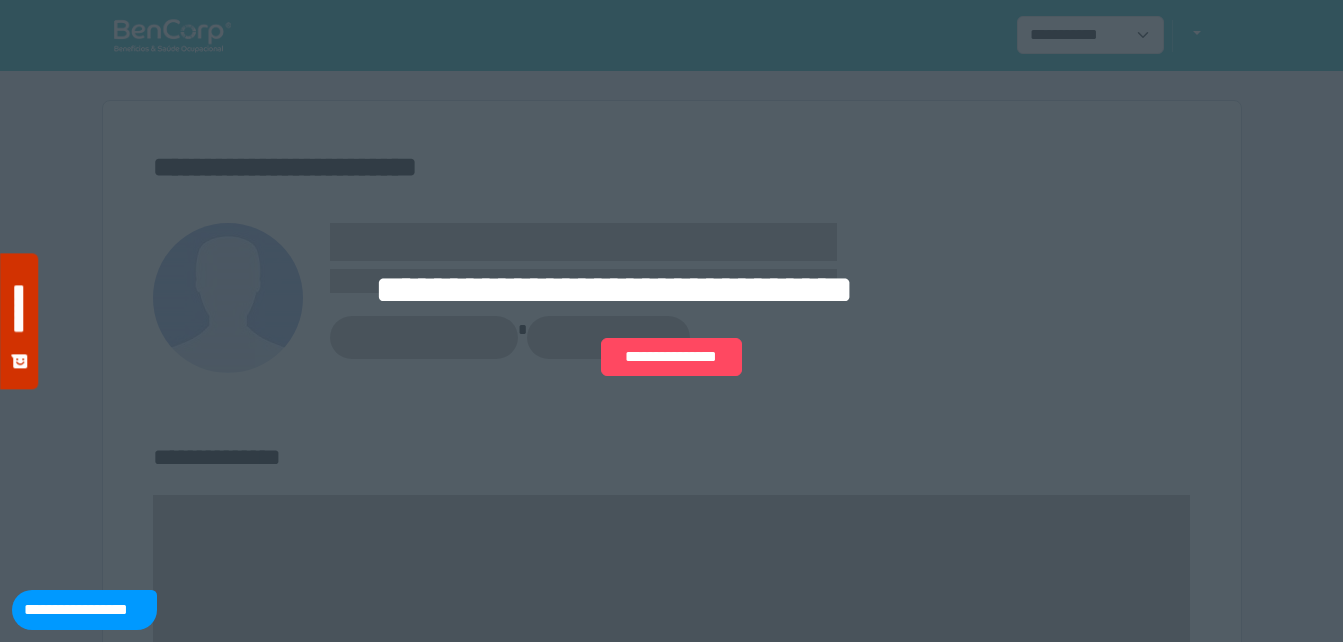 scroll, scrollTop: 0, scrollLeft: 0, axis: both 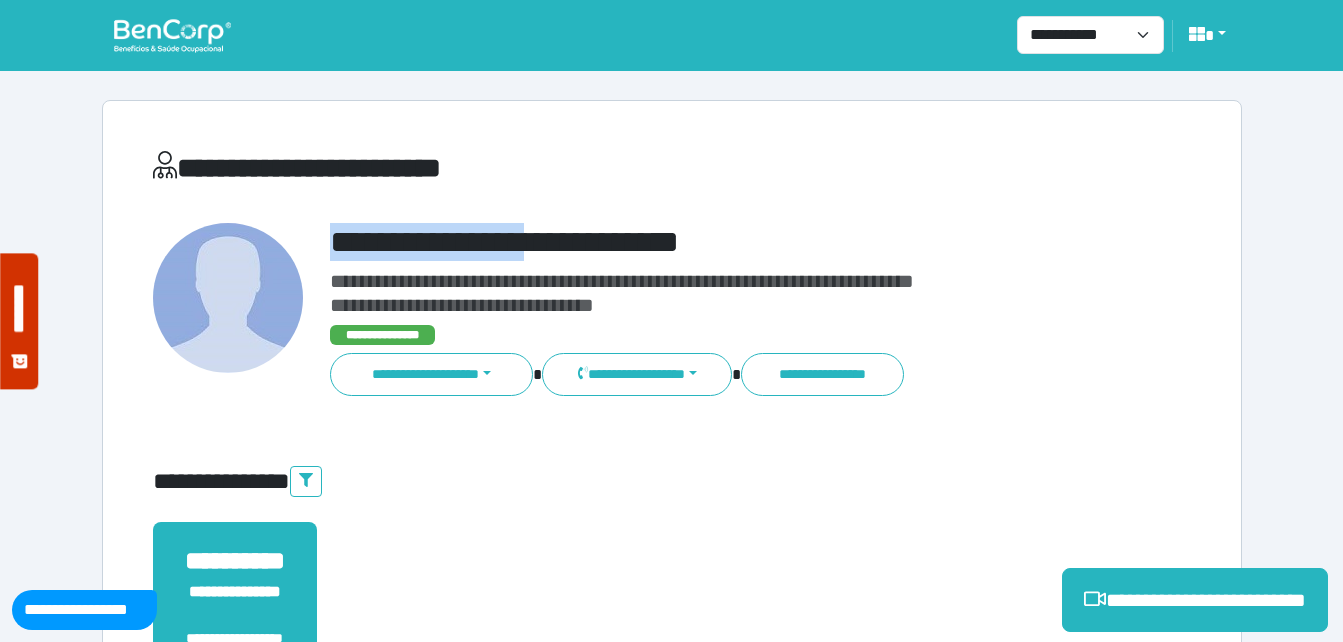 drag, startPoint x: 327, startPoint y: 244, endPoint x: 591, endPoint y: 236, distance: 264.1212 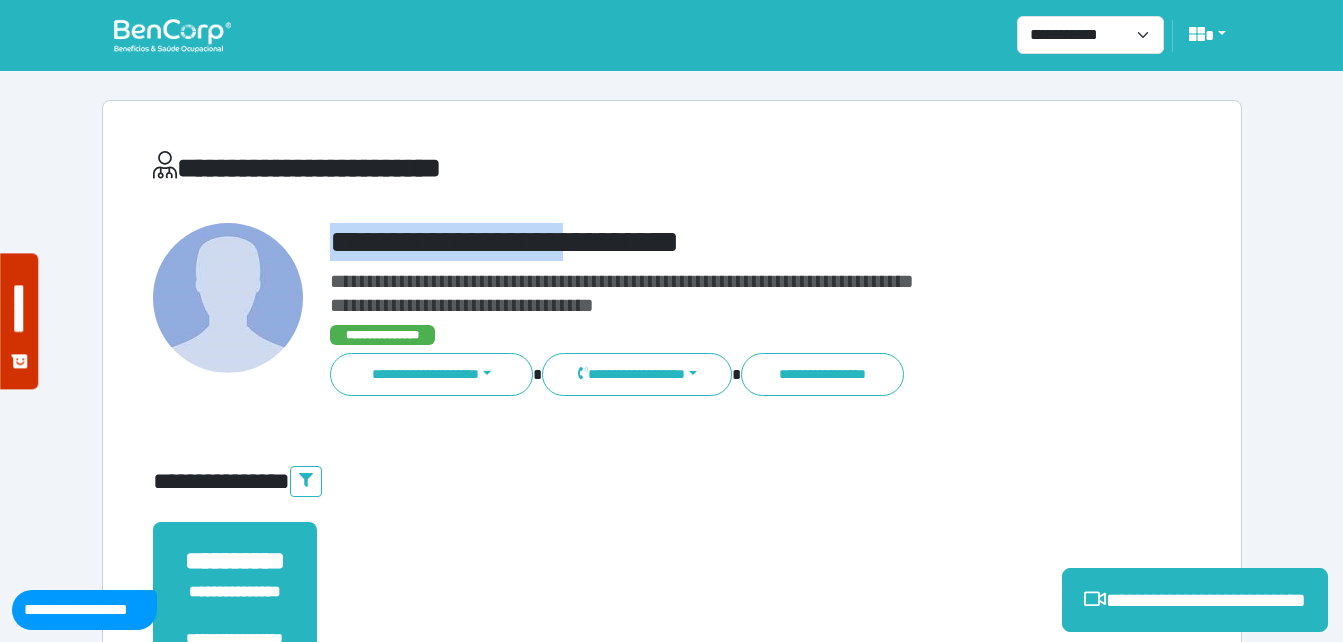 copy on "**********" 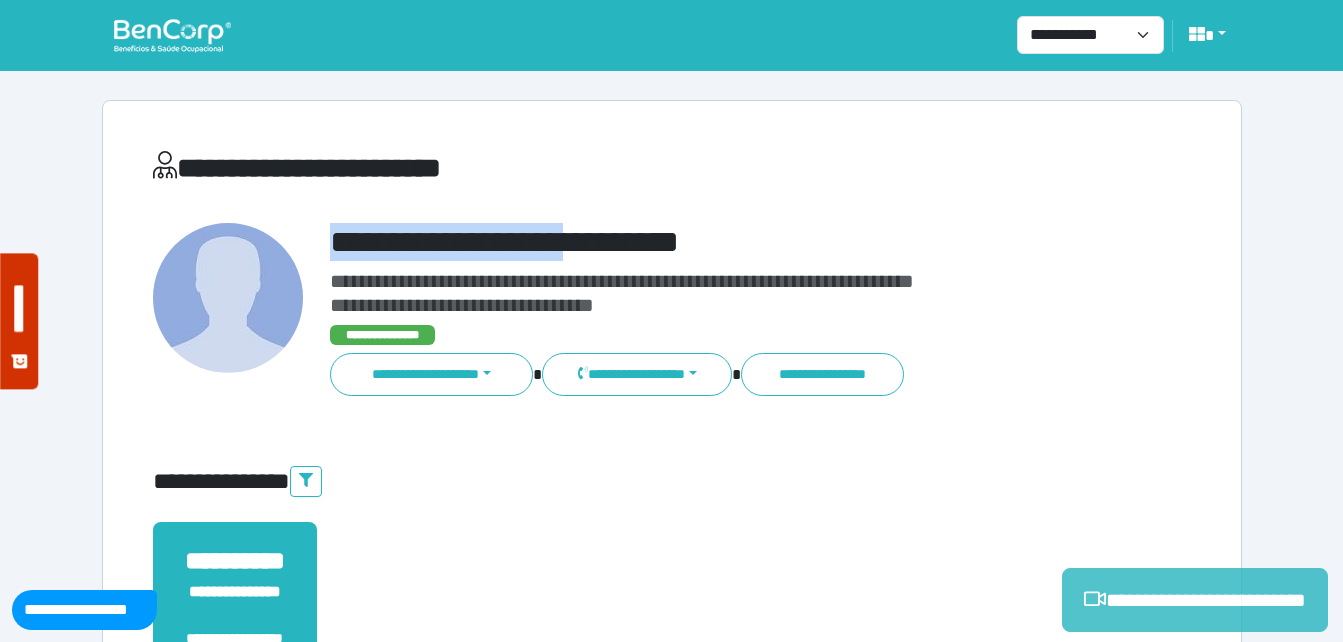 click on "**********" at bounding box center (1195, 600) 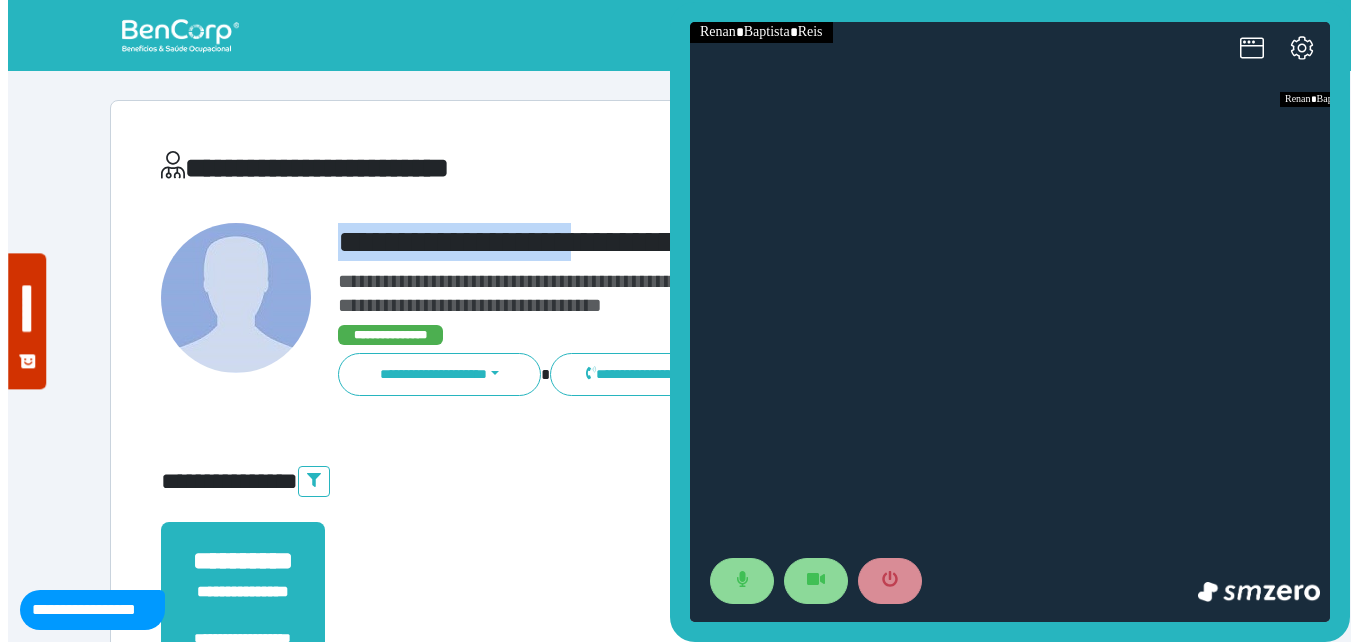 scroll, scrollTop: 0, scrollLeft: 0, axis: both 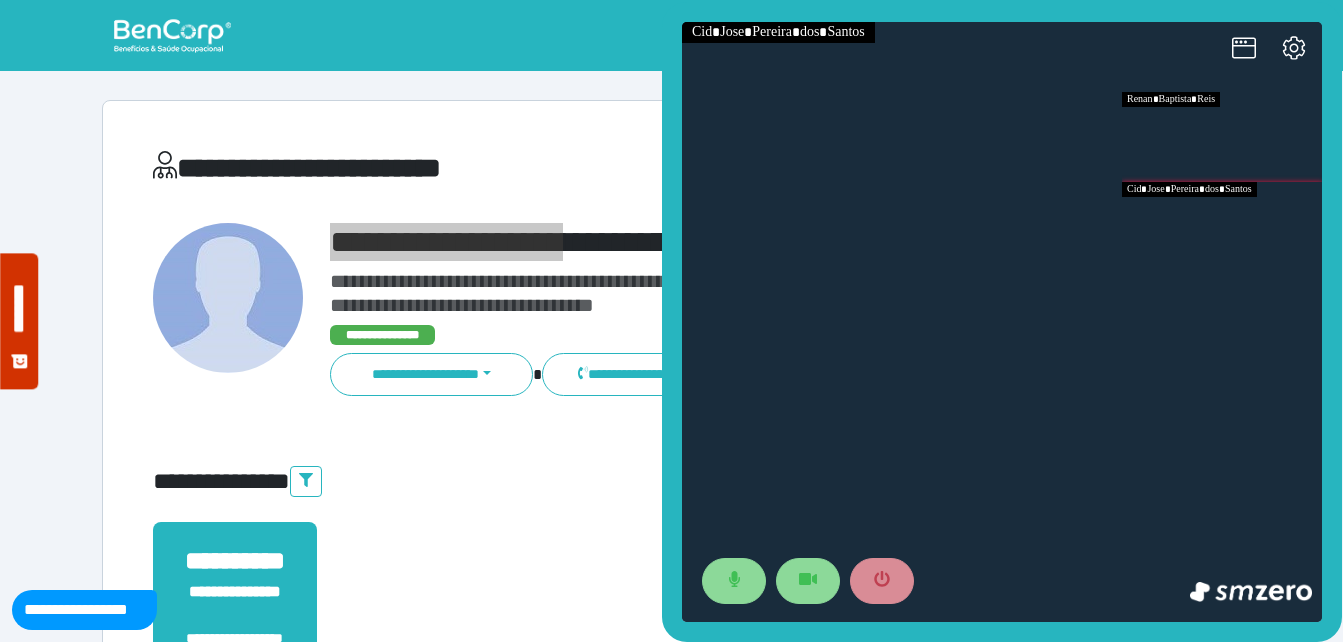click at bounding box center [1222, 227] 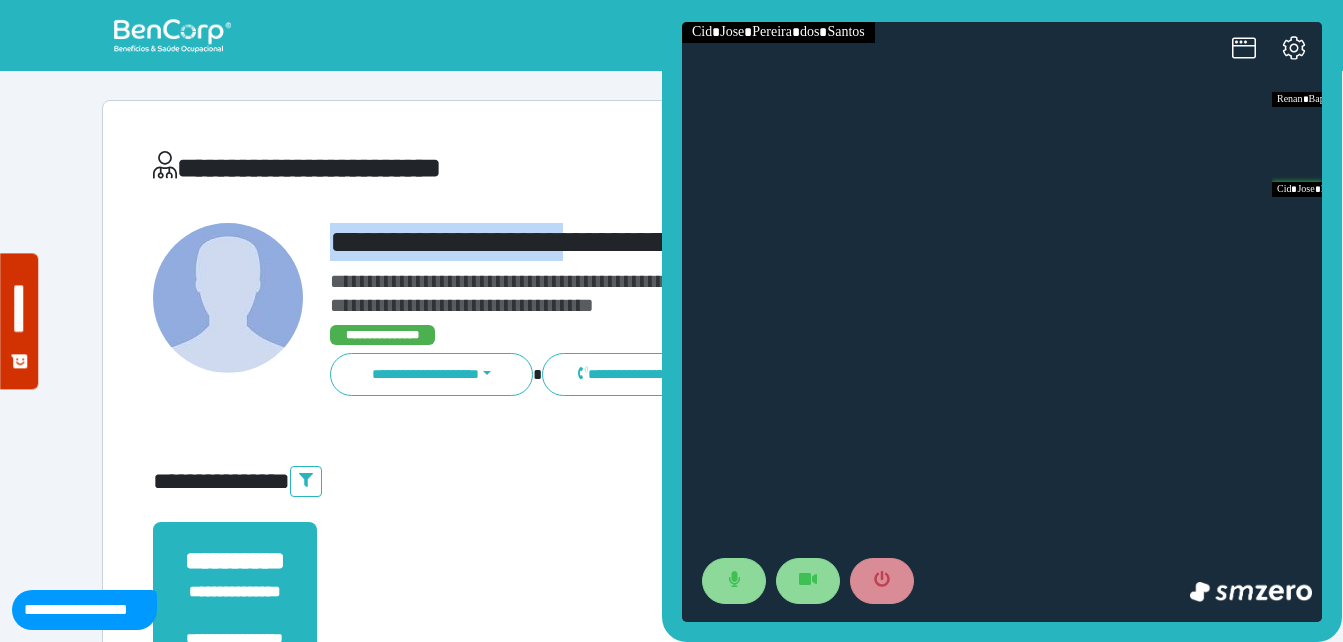 click on "**********" at bounding box center (716, 310) 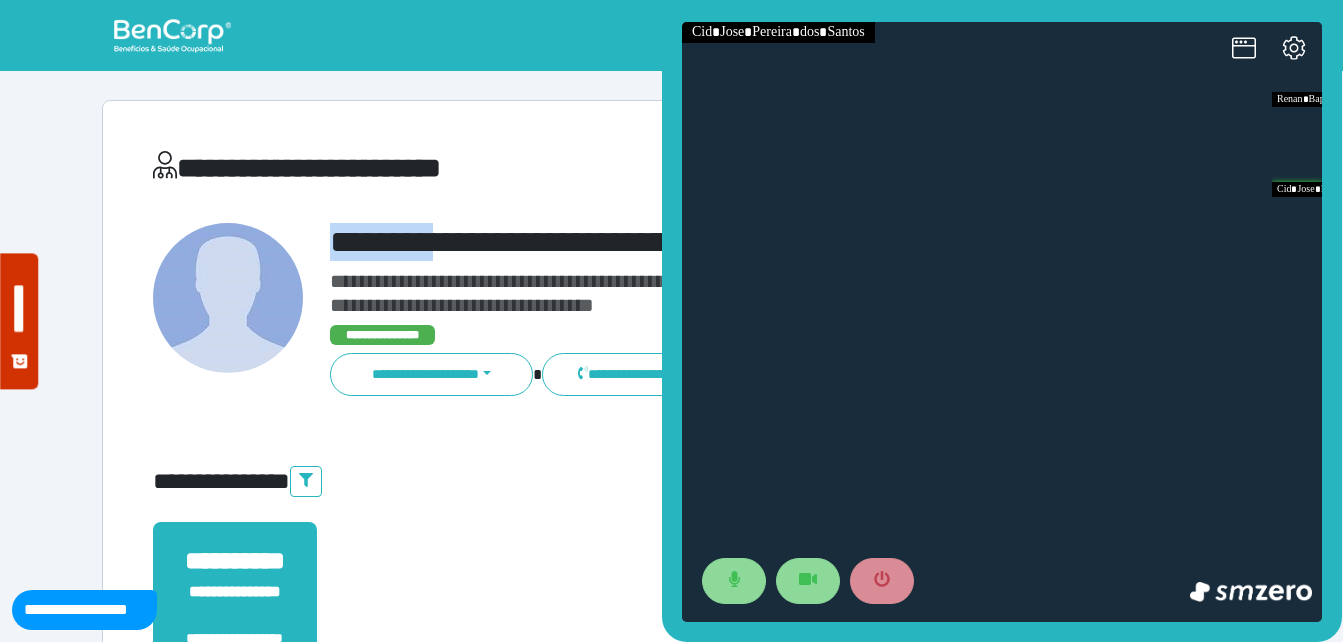 drag, startPoint x: 305, startPoint y: 240, endPoint x: 543, endPoint y: 229, distance: 238.25406 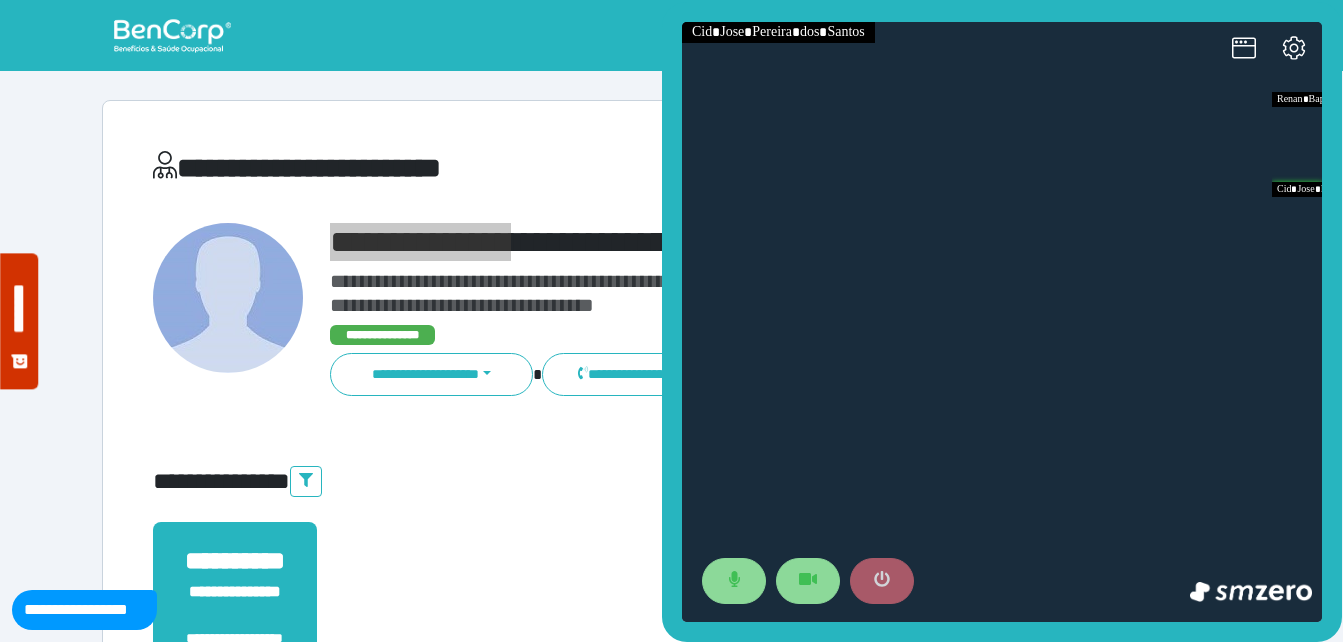 click 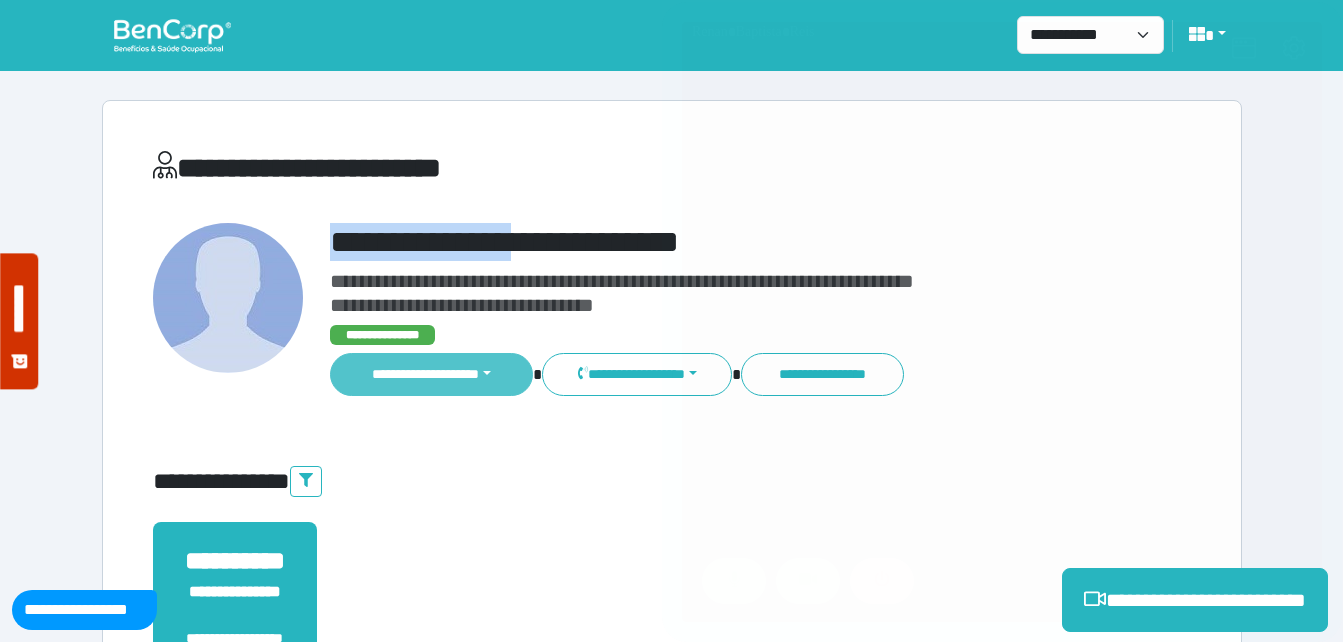 click on "**********" at bounding box center (432, 374) 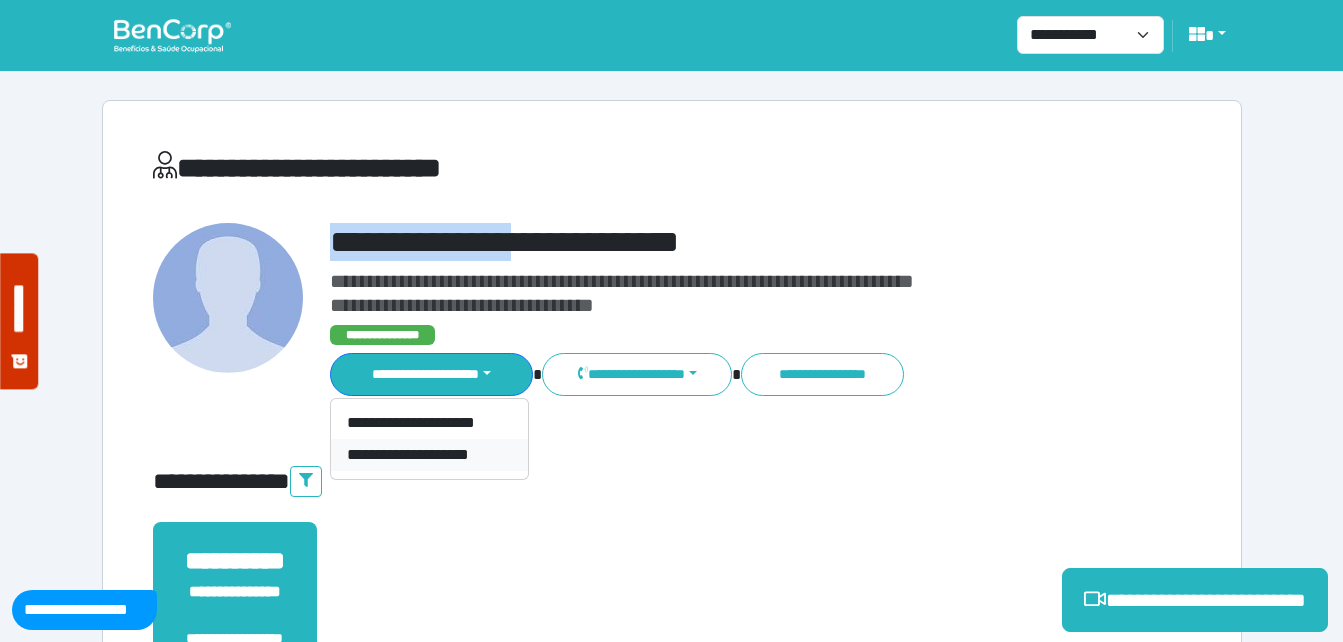click on "**********" at bounding box center (429, 455) 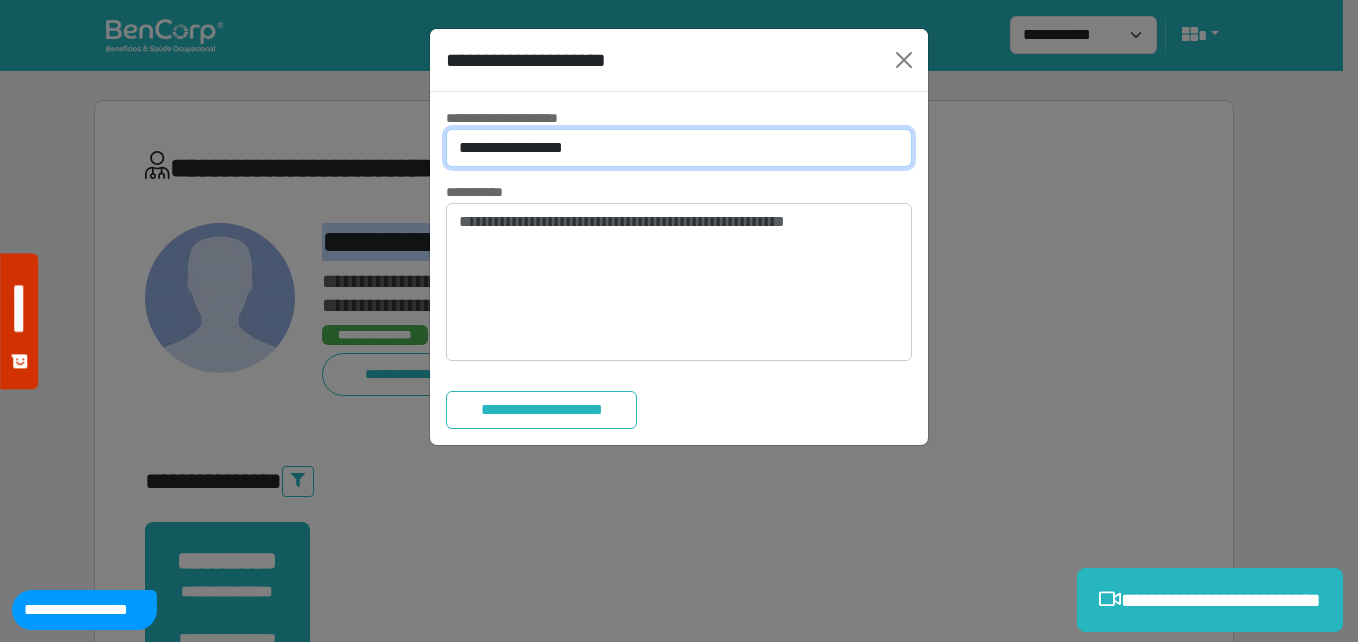 click on "**********" at bounding box center [679, 148] 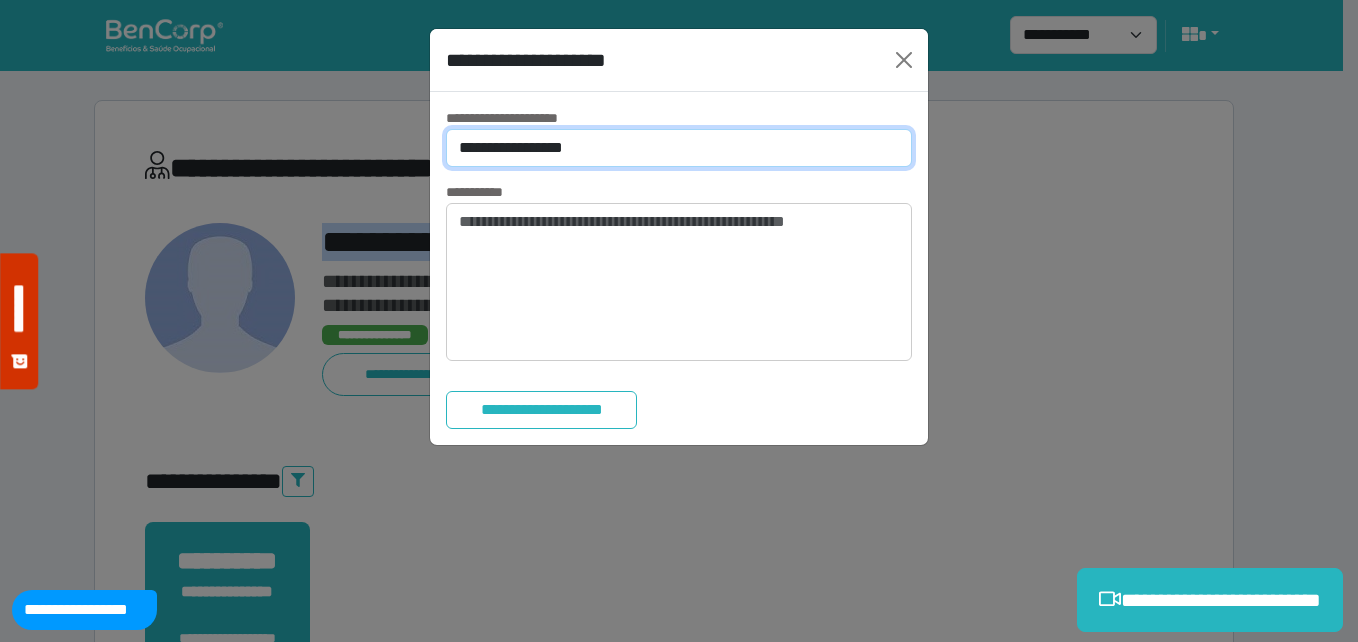 click on "**********" at bounding box center (679, 148) 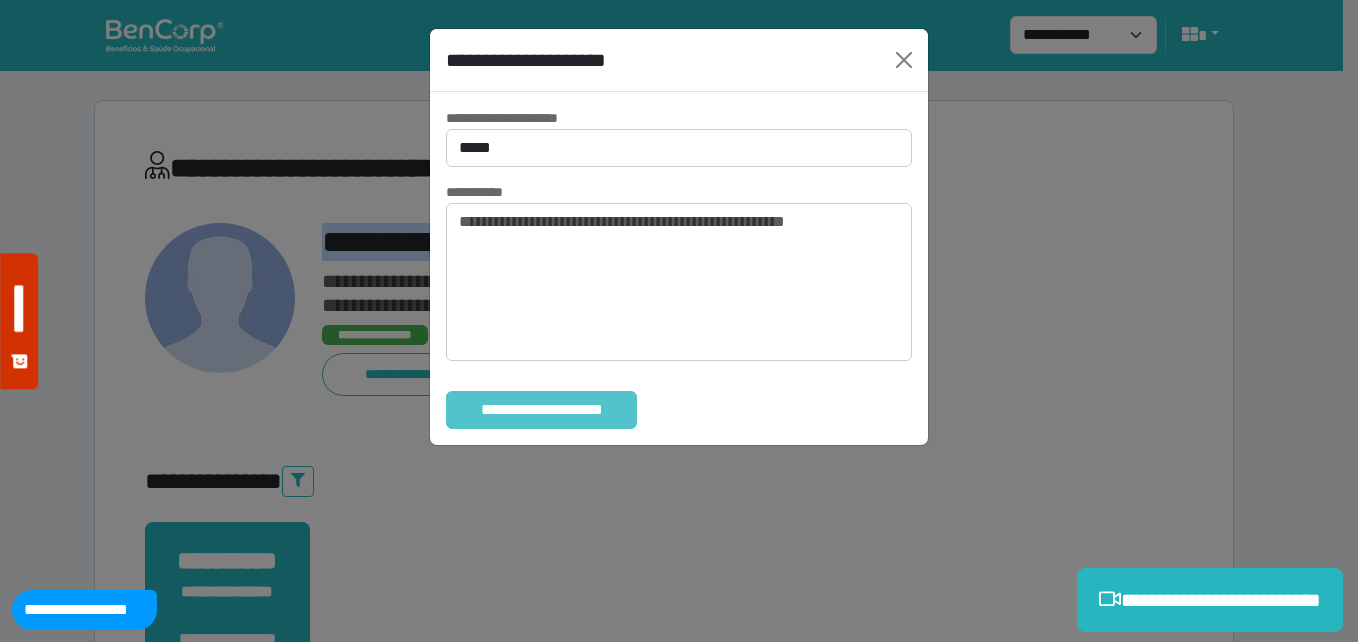 click on "**********" at bounding box center (541, 410) 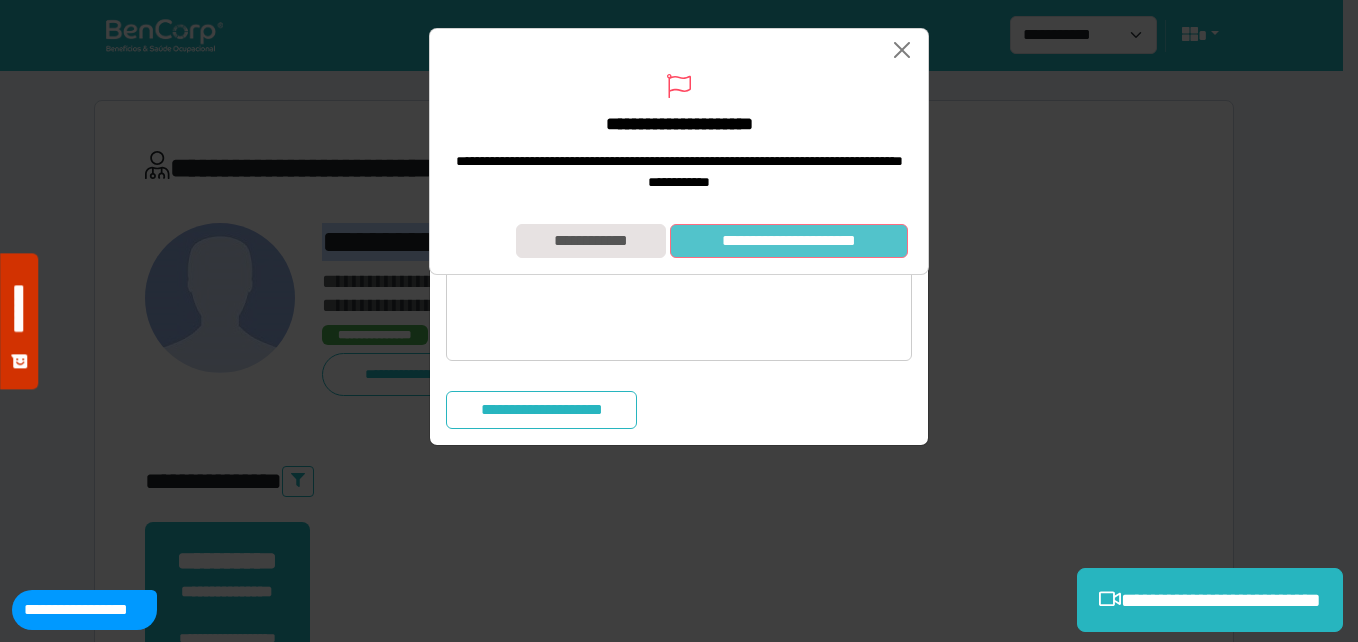 click on "**********" at bounding box center [789, 241] 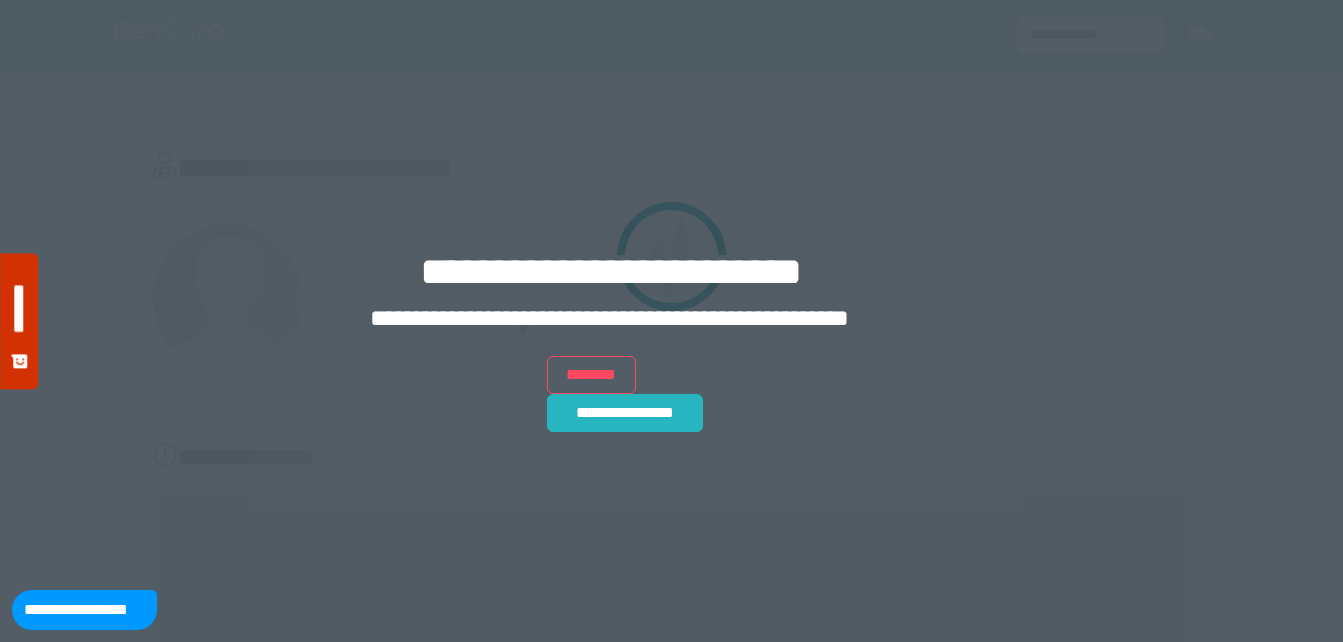 scroll, scrollTop: 0, scrollLeft: 0, axis: both 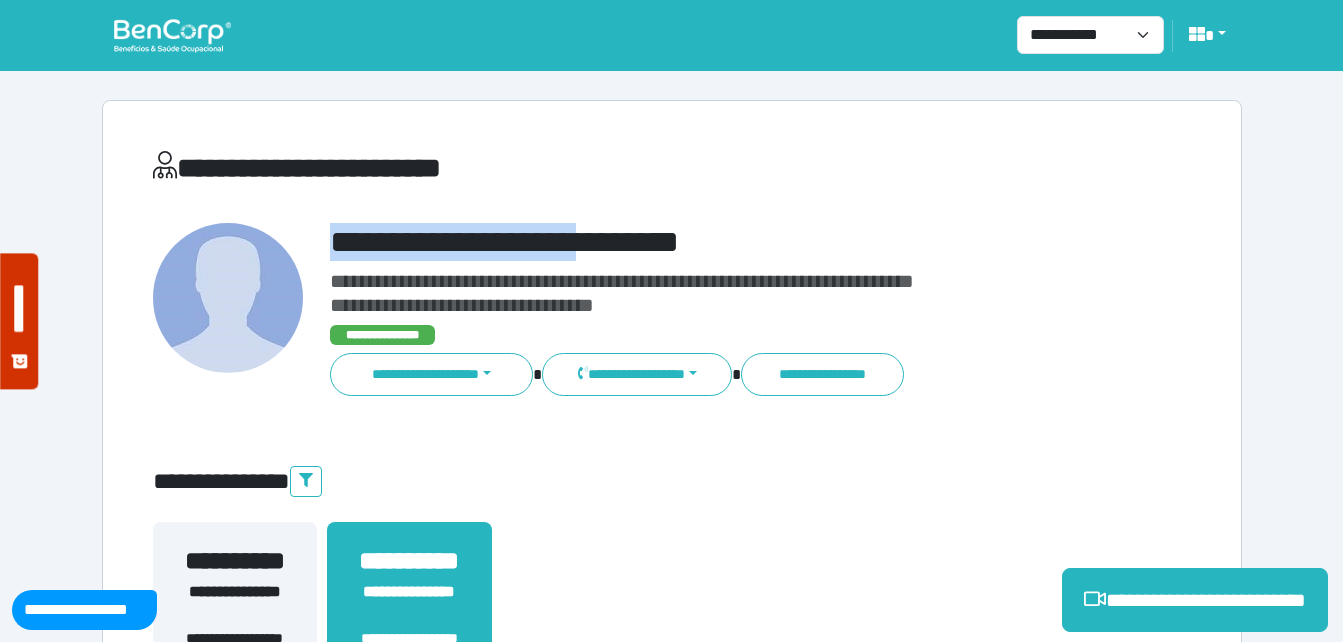 drag, startPoint x: 321, startPoint y: 246, endPoint x: 642, endPoint y: 224, distance: 321.75302 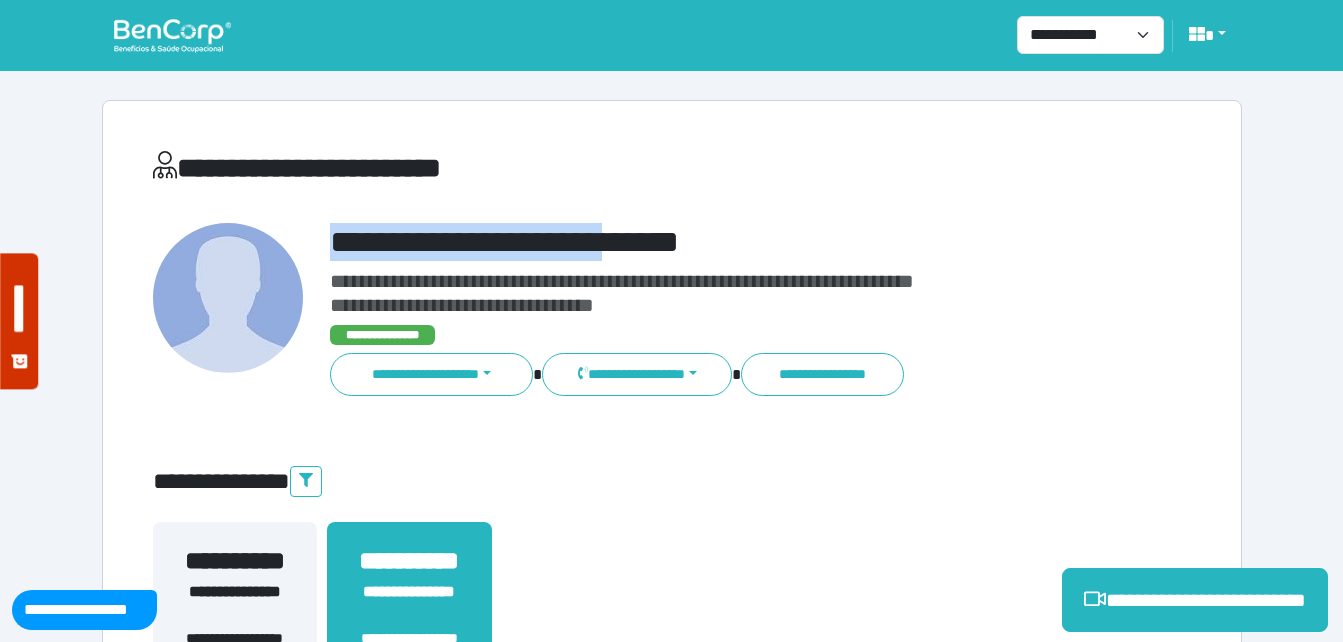 copy on "**********" 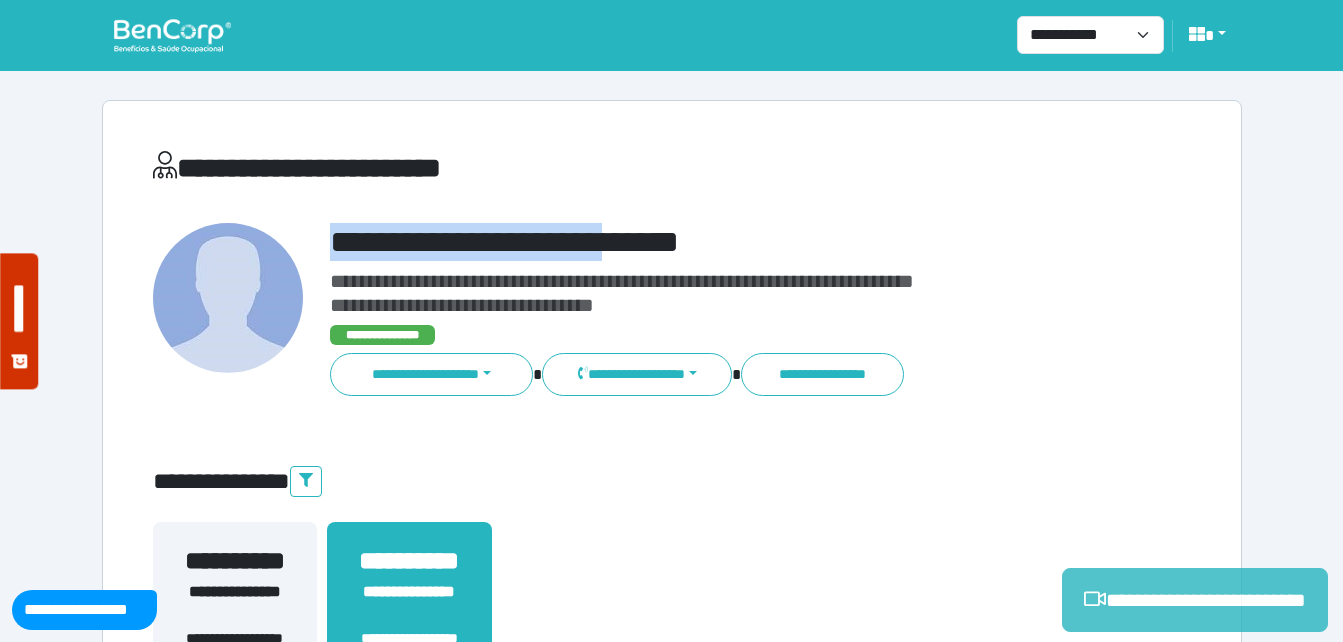 click on "**********" at bounding box center (1195, 600) 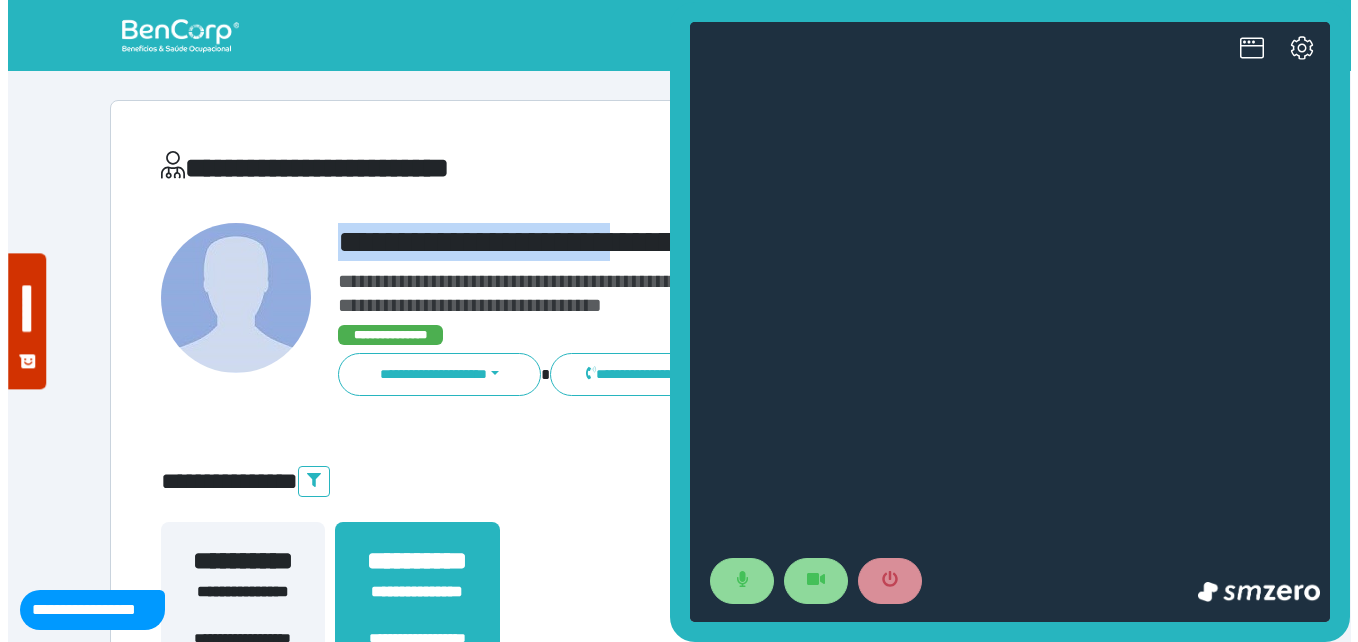 scroll, scrollTop: 0, scrollLeft: 0, axis: both 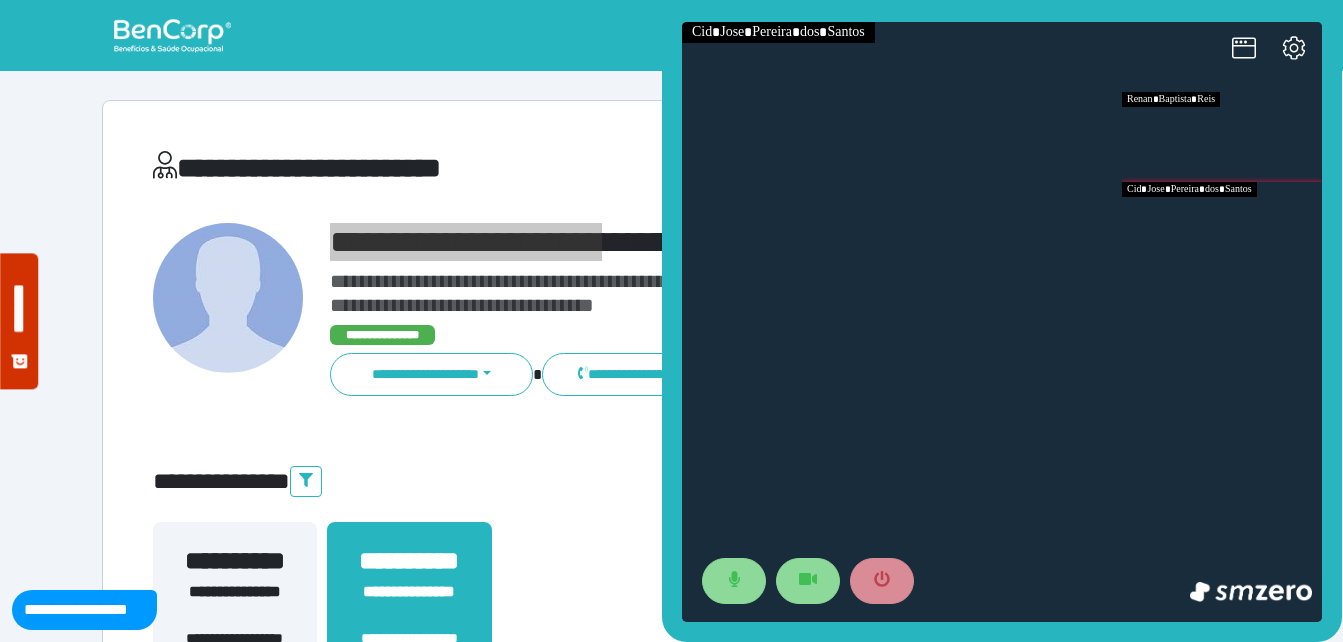 click at bounding box center (1222, 227) 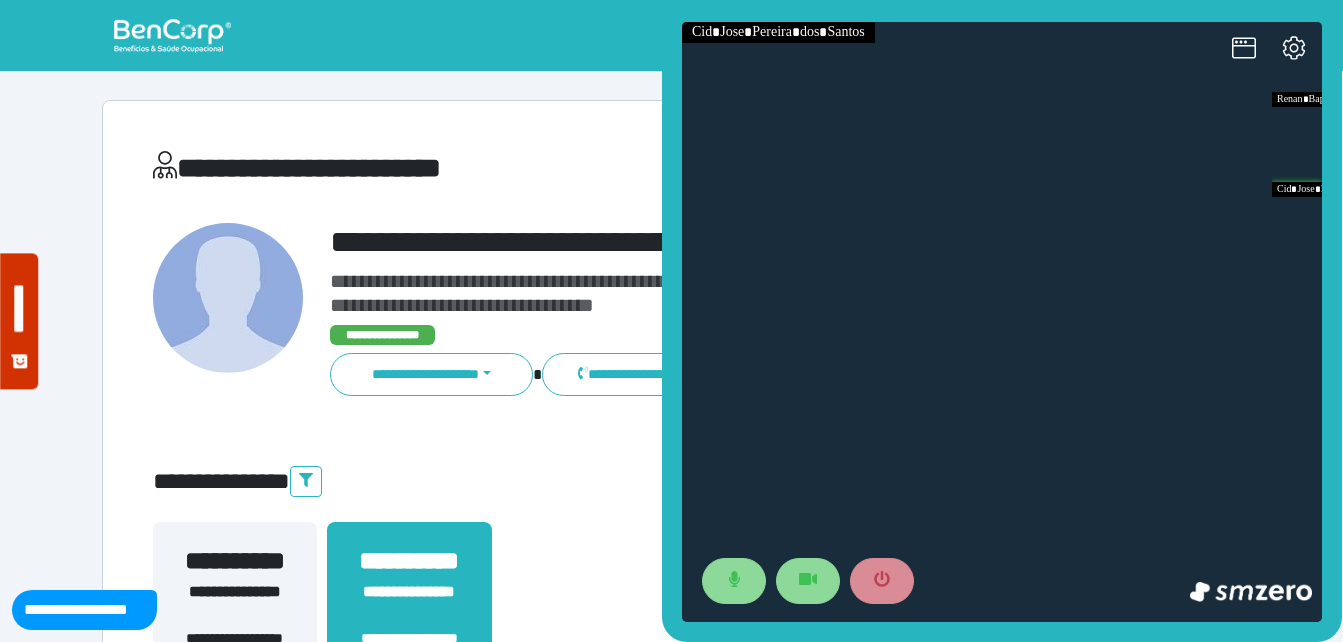 click at bounding box center [229, 310] 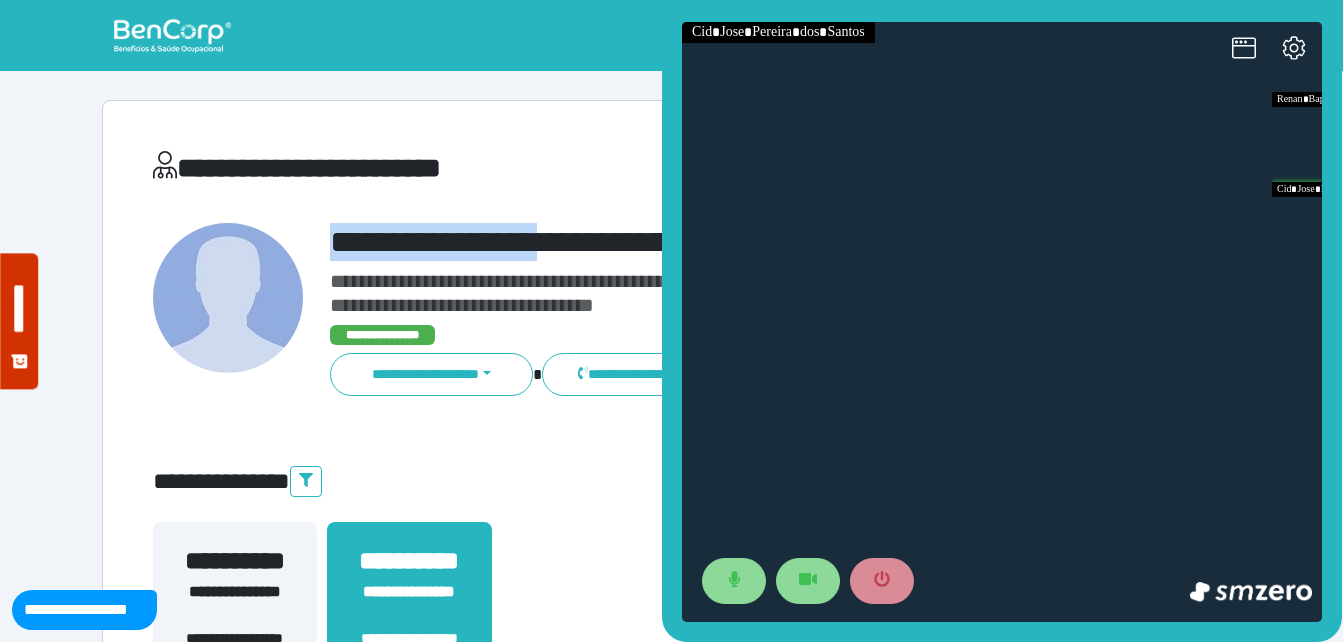 drag, startPoint x: 481, startPoint y: 228, endPoint x: 513, endPoint y: 232, distance: 32.24903 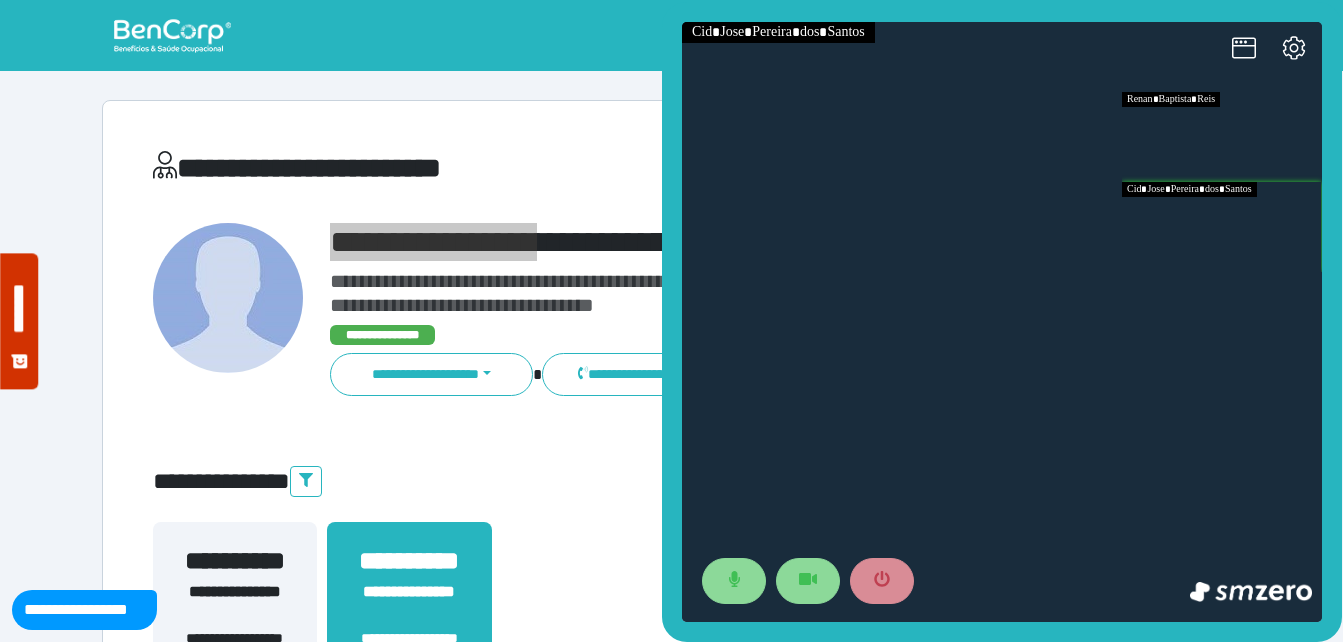 click at bounding box center [1222, 137] 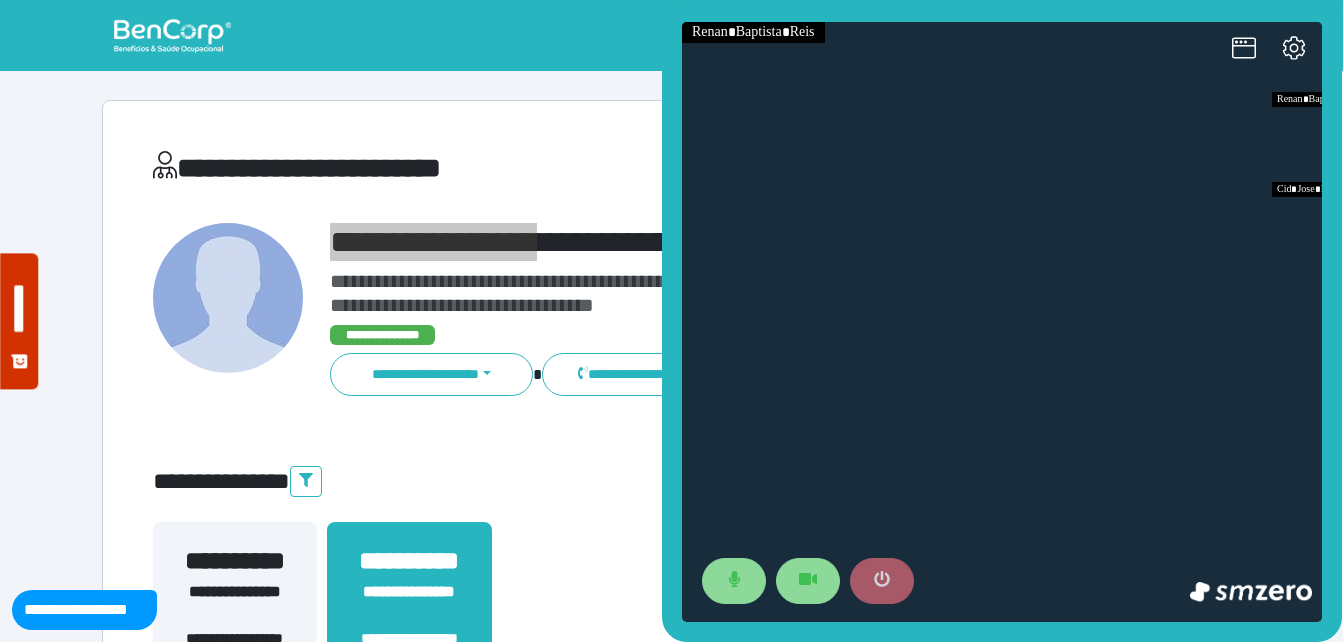 click 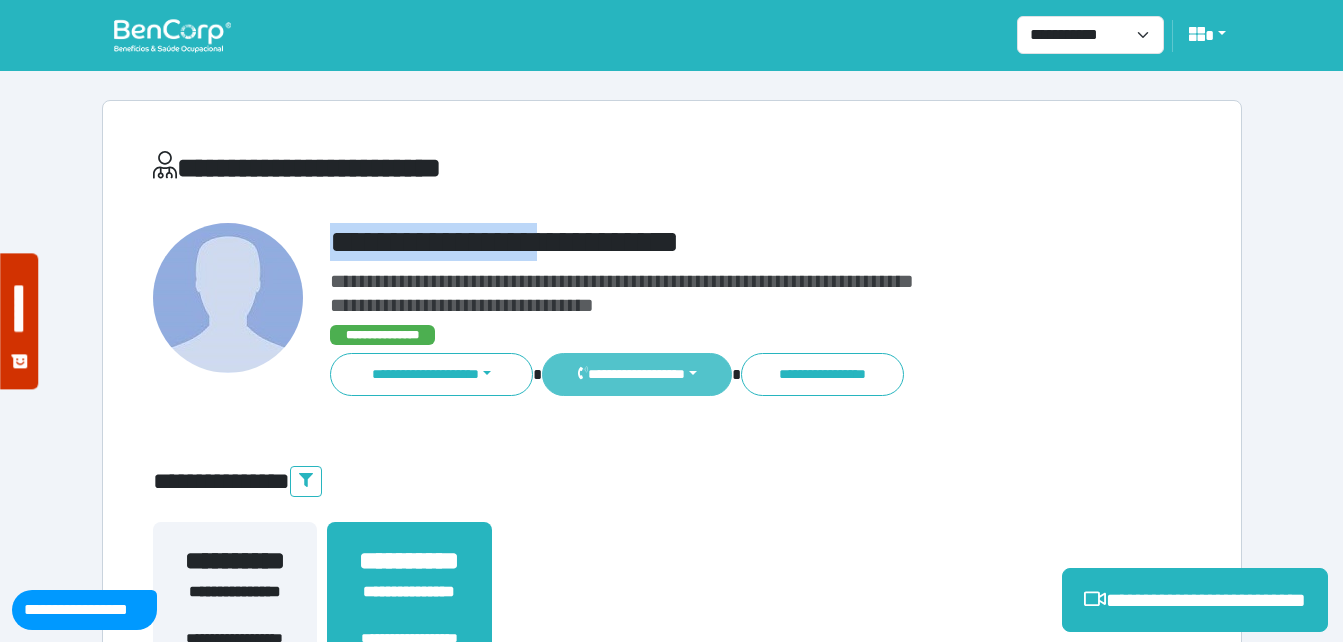 click on "**********" at bounding box center [636, 374] 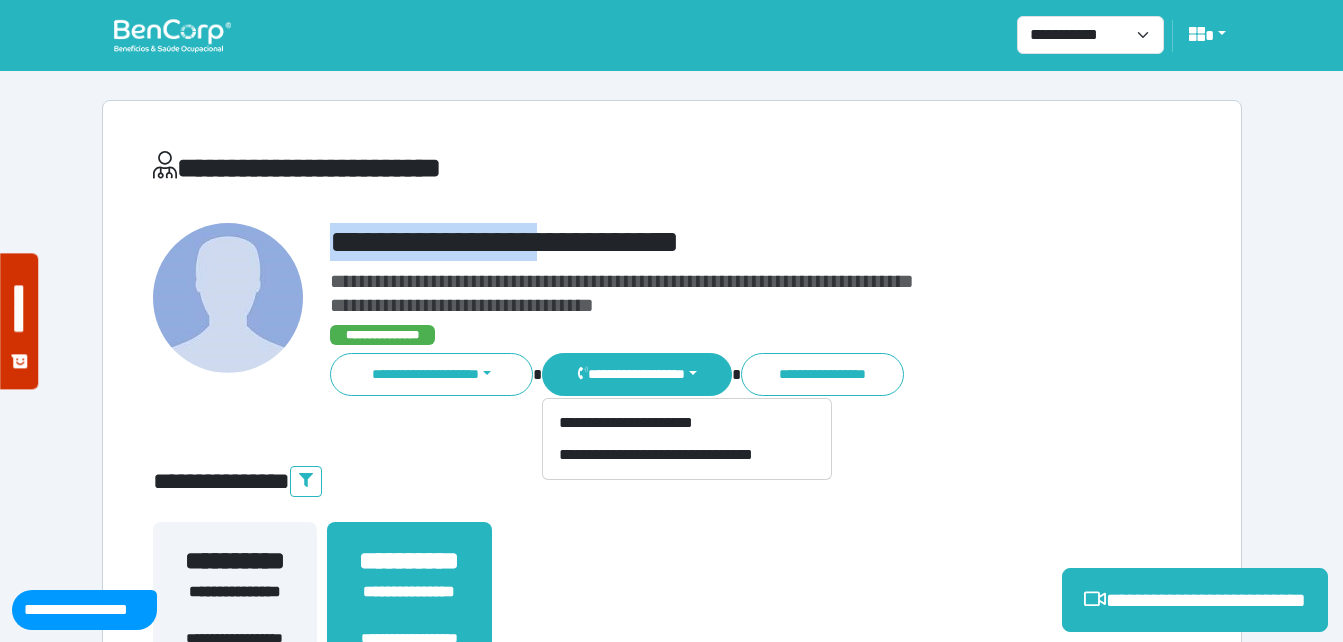 type 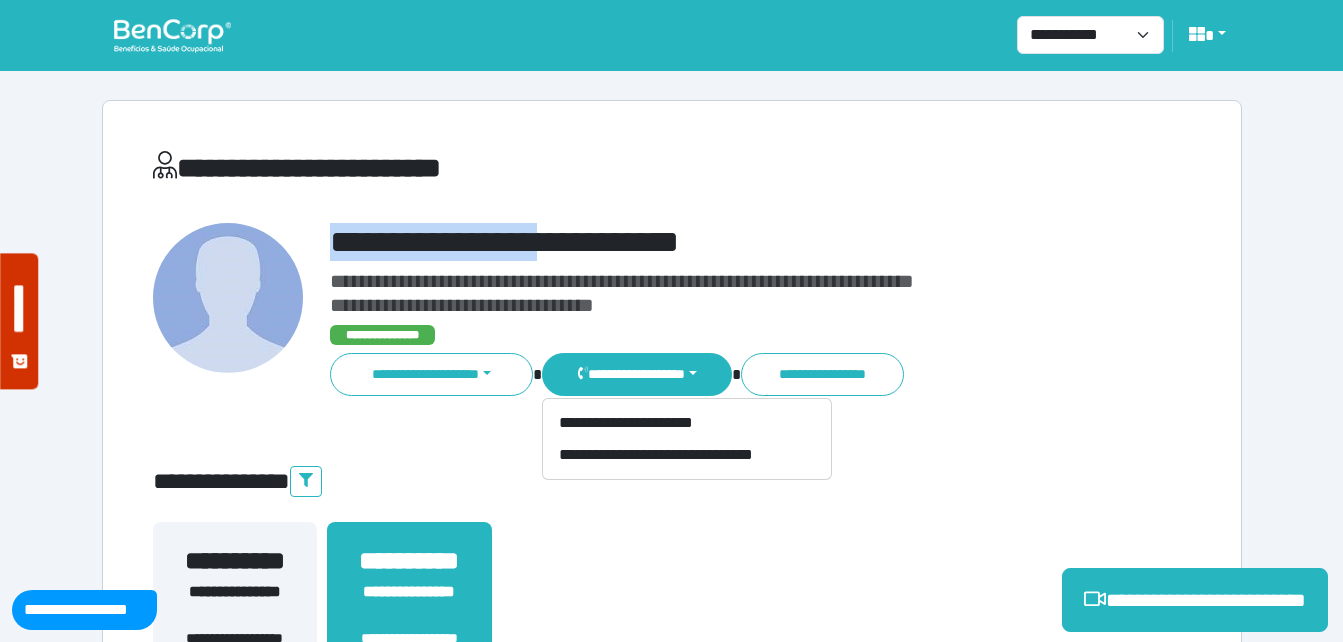 click on "**********" at bounding box center (672, 628) 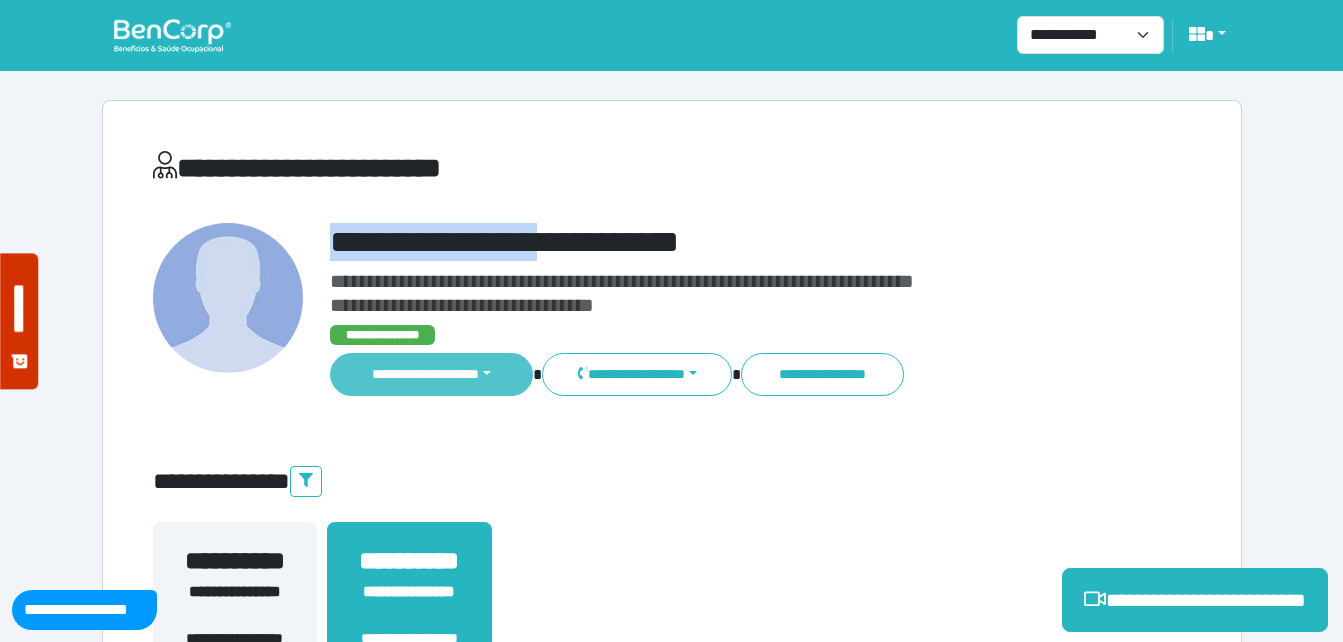 click on "**********" at bounding box center [432, 374] 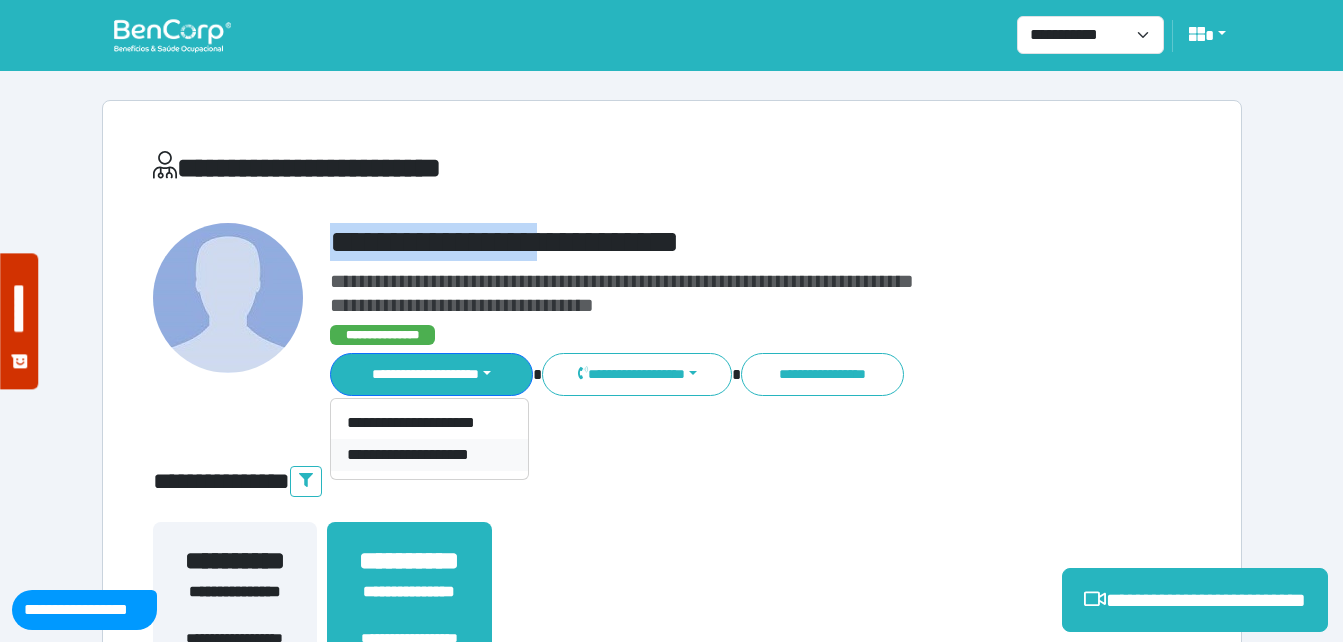 click on "**********" at bounding box center [429, 455] 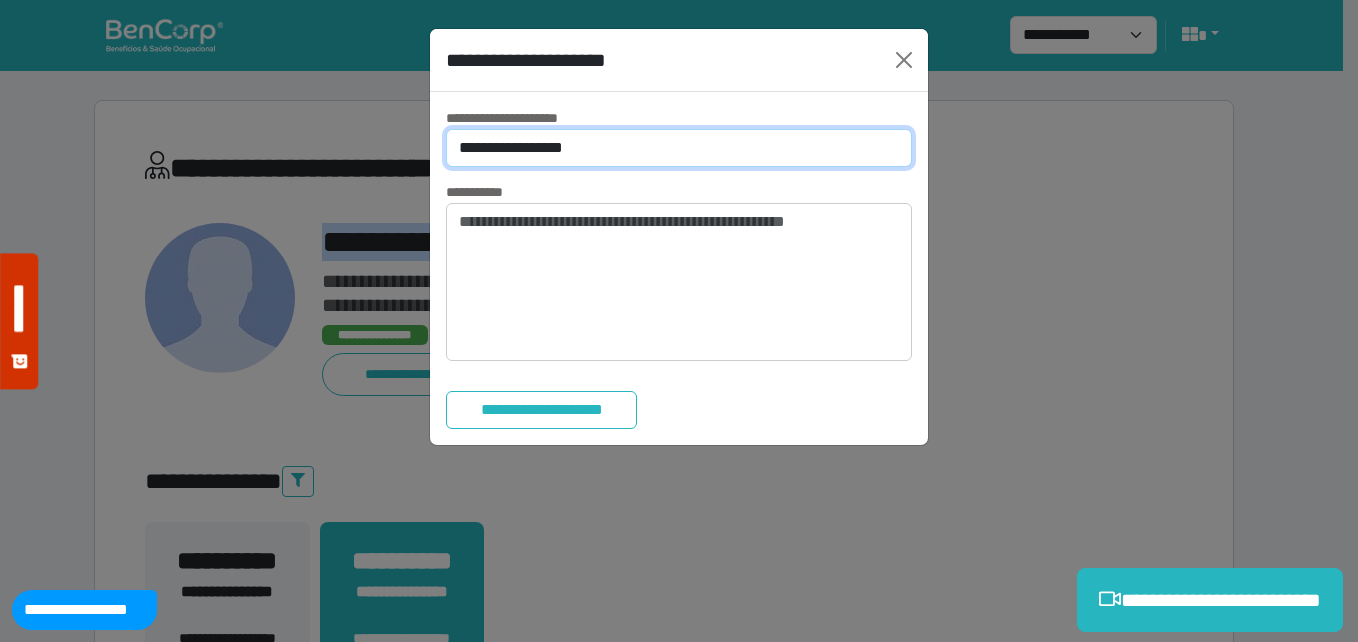 drag, startPoint x: 547, startPoint y: 135, endPoint x: 546, endPoint y: 158, distance: 23.021729 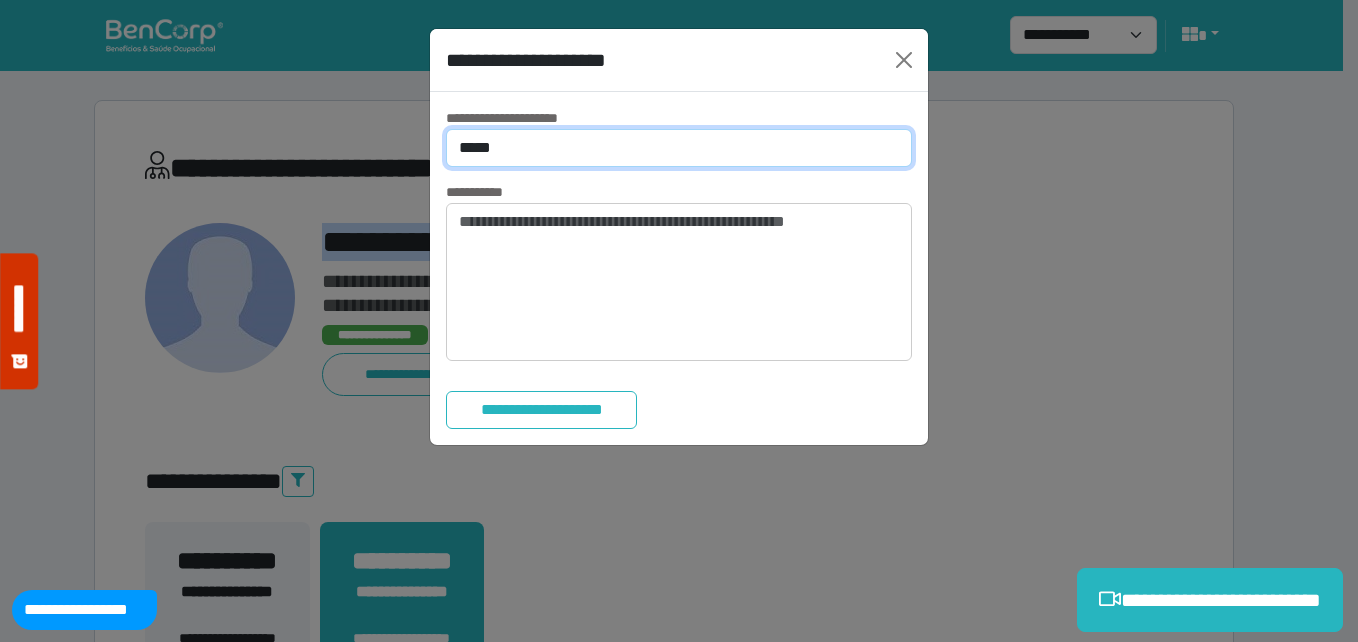 click on "**********" at bounding box center (679, 148) 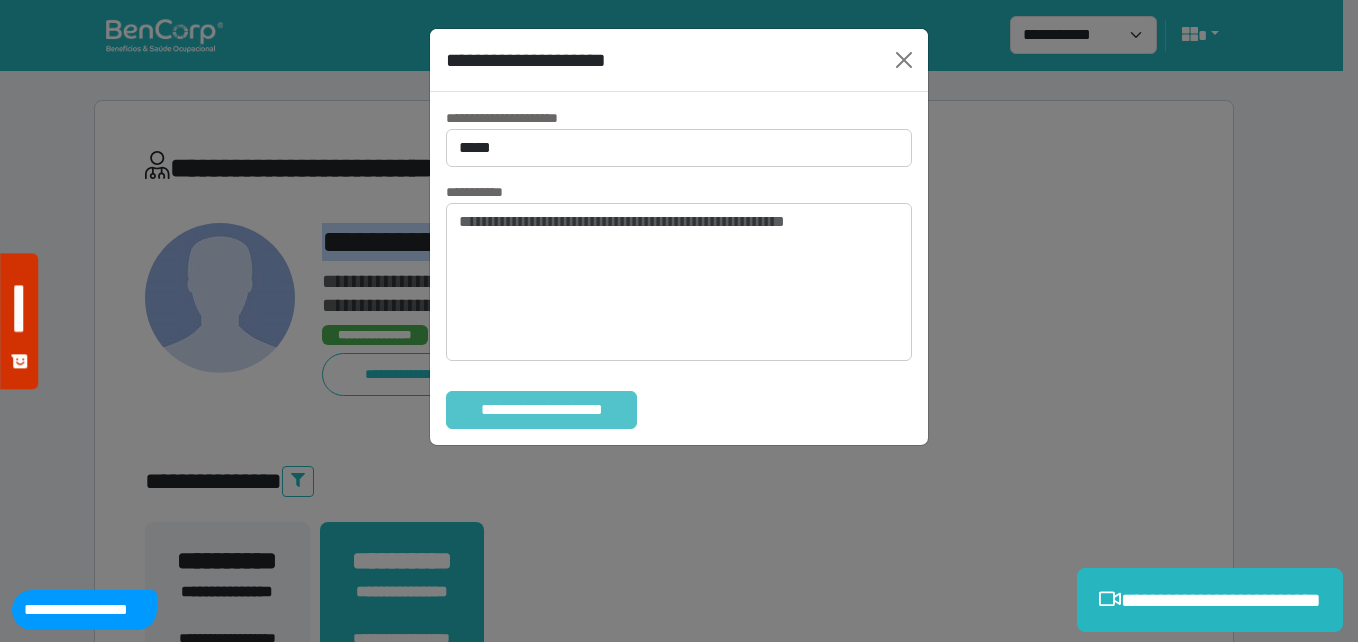 click on "**********" at bounding box center [541, 410] 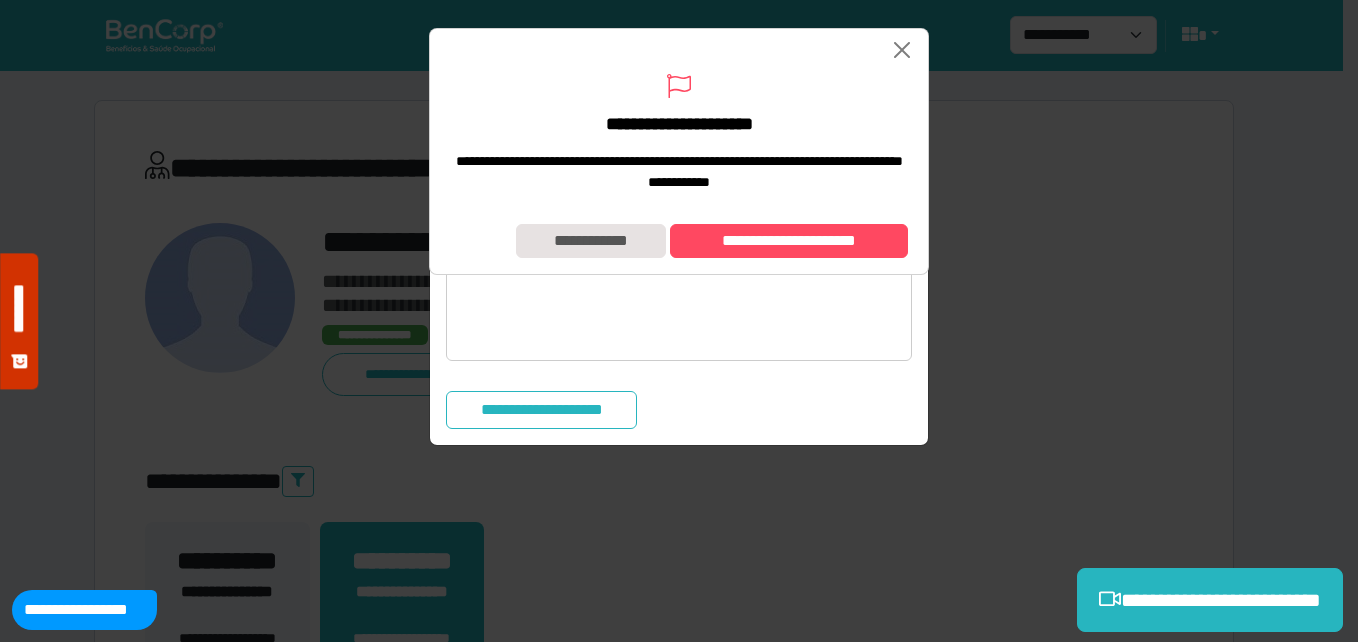 click on "**********" at bounding box center (679, 133) 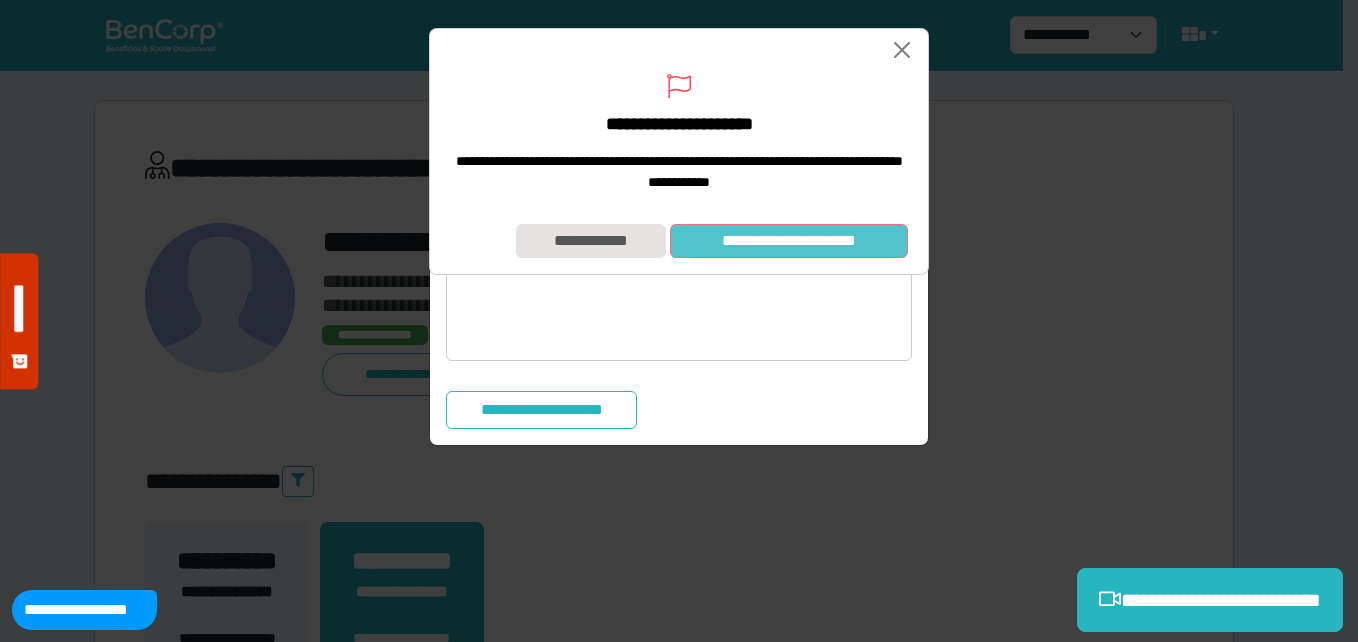 click on "**********" at bounding box center [789, 241] 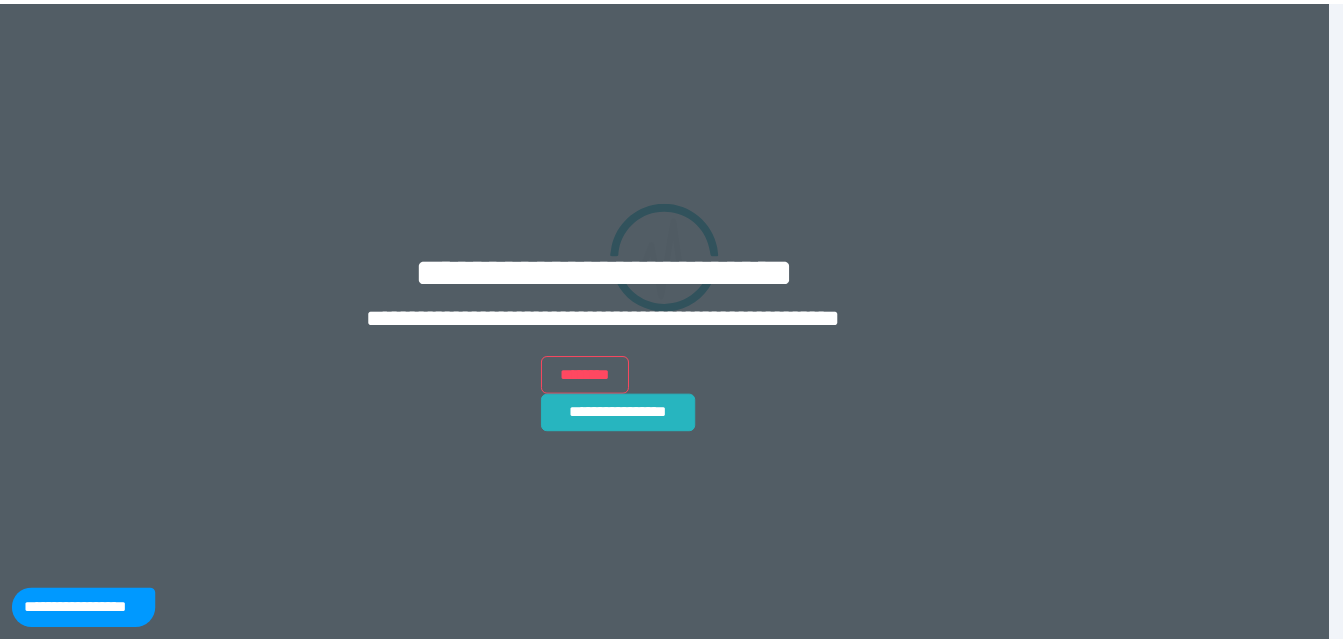 scroll, scrollTop: 0, scrollLeft: 0, axis: both 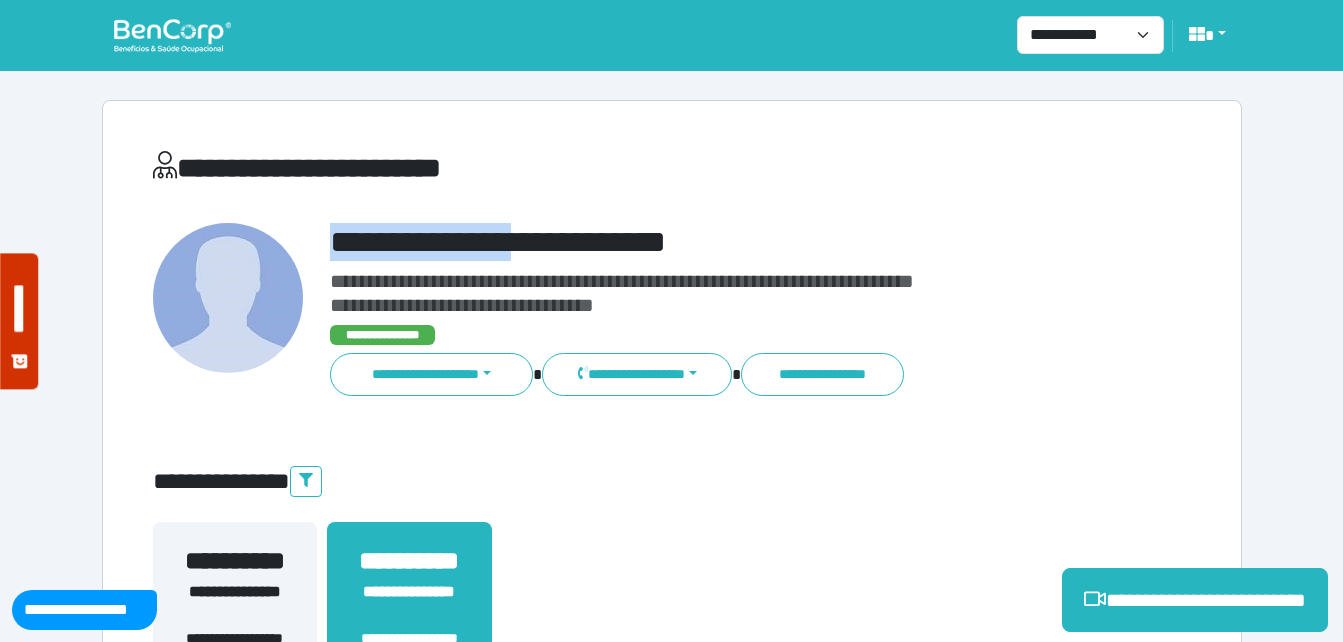 drag, startPoint x: 318, startPoint y: 236, endPoint x: 596, endPoint y: 259, distance: 278.94983 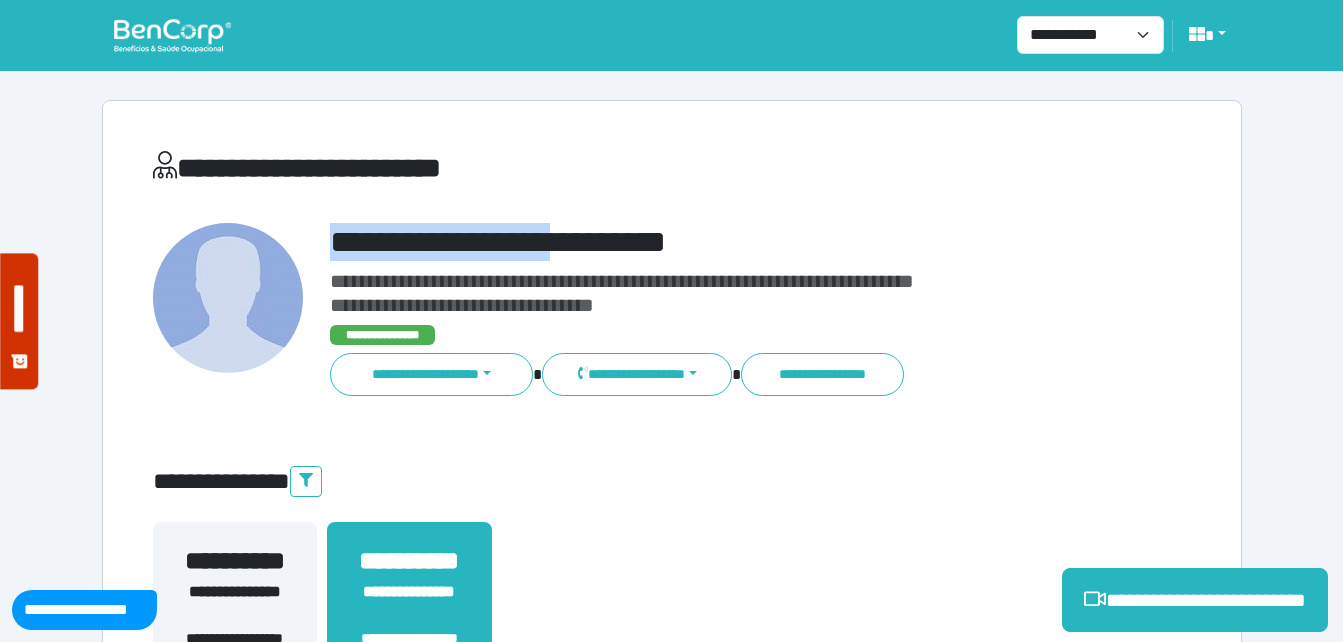 click on "**********" at bounding box center (672, 628) 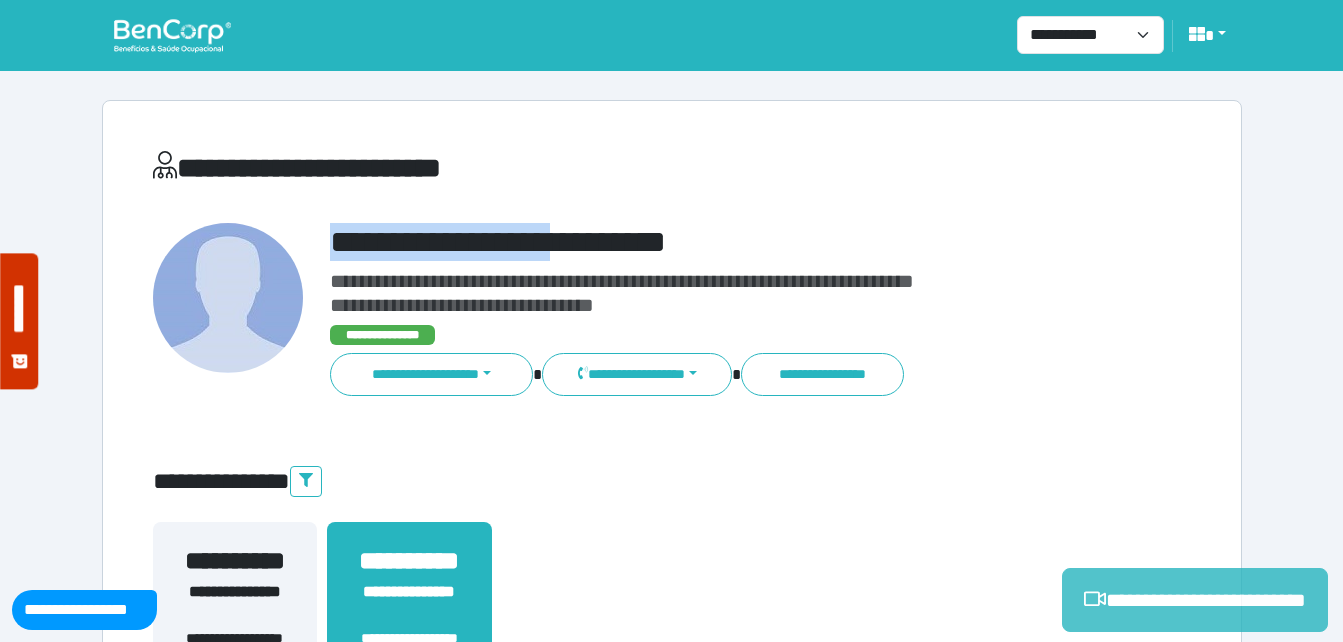 click on "**********" at bounding box center [1195, 600] 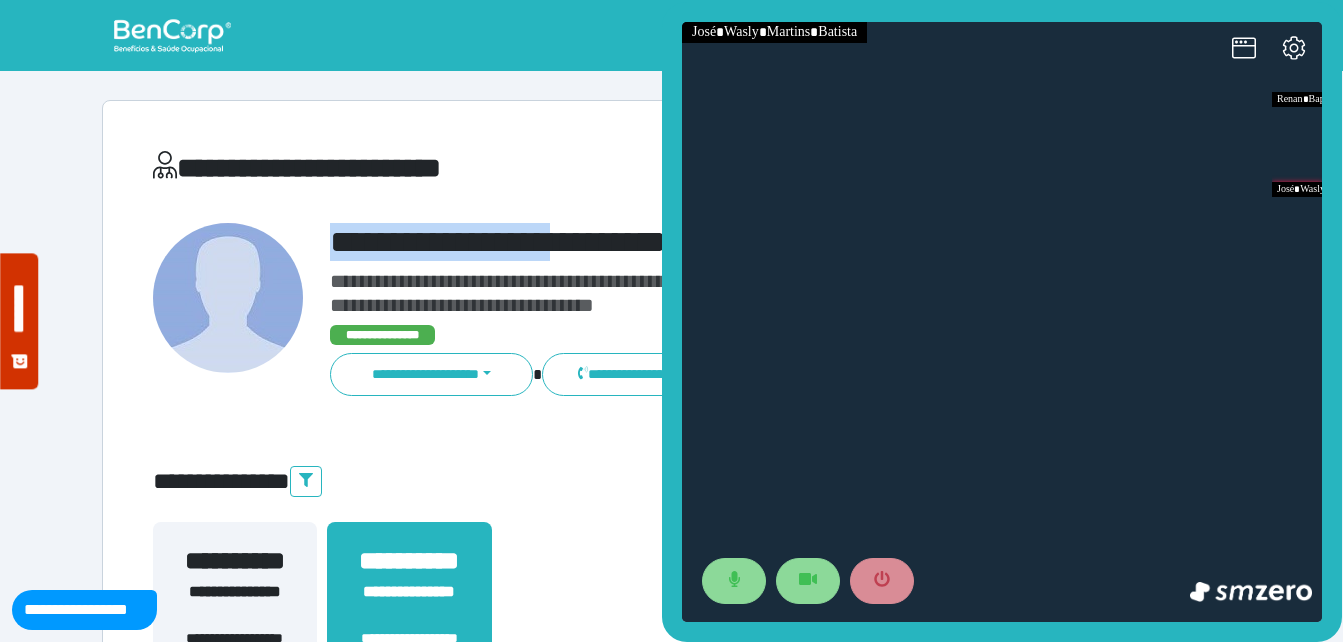scroll, scrollTop: 0, scrollLeft: 0, axis: both 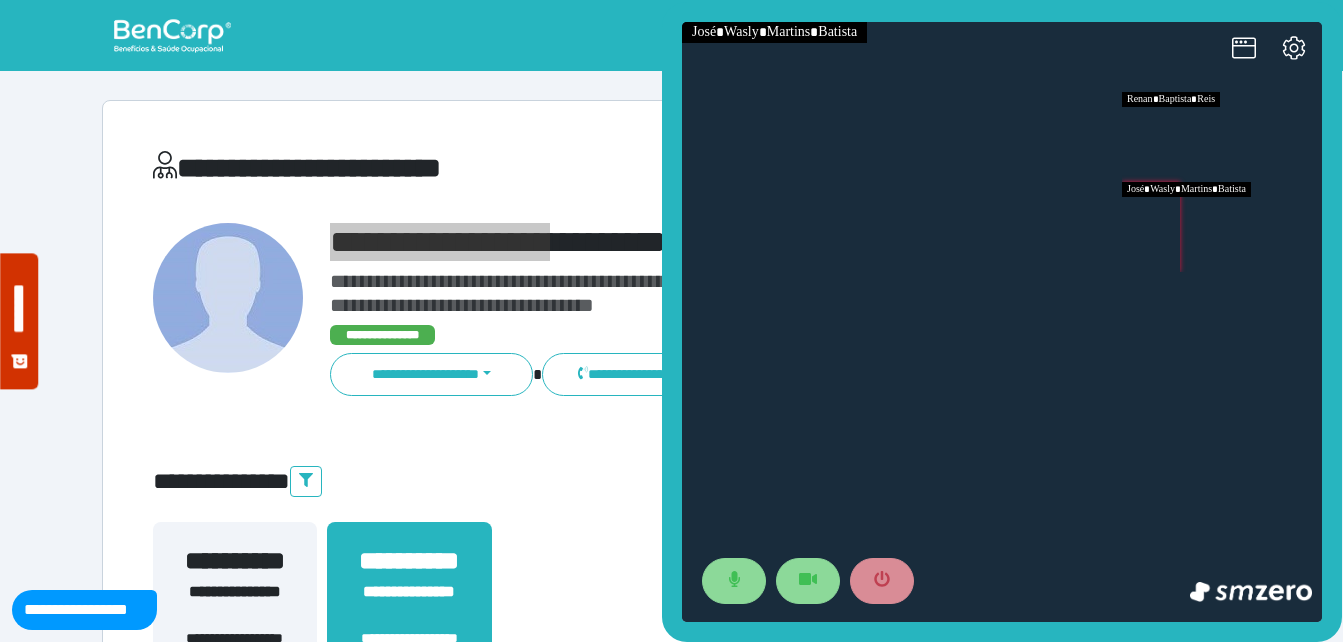 click at bounding box center (1222, 137) 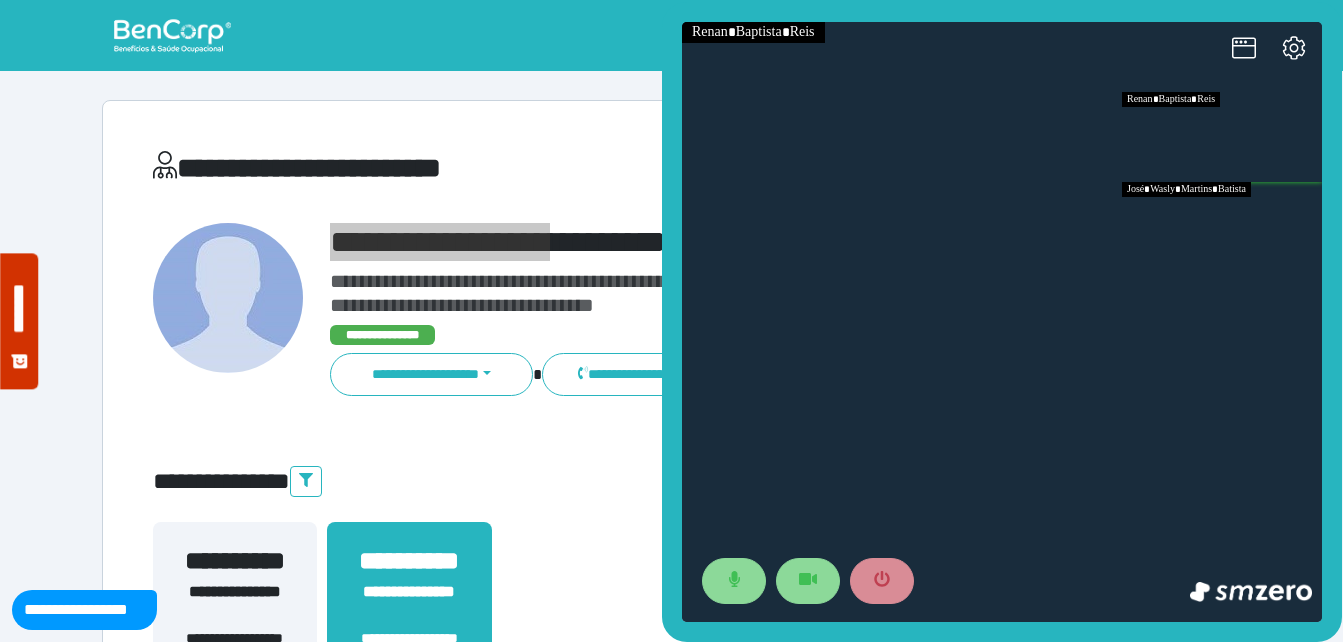 click at bounding box center [1222, 227] 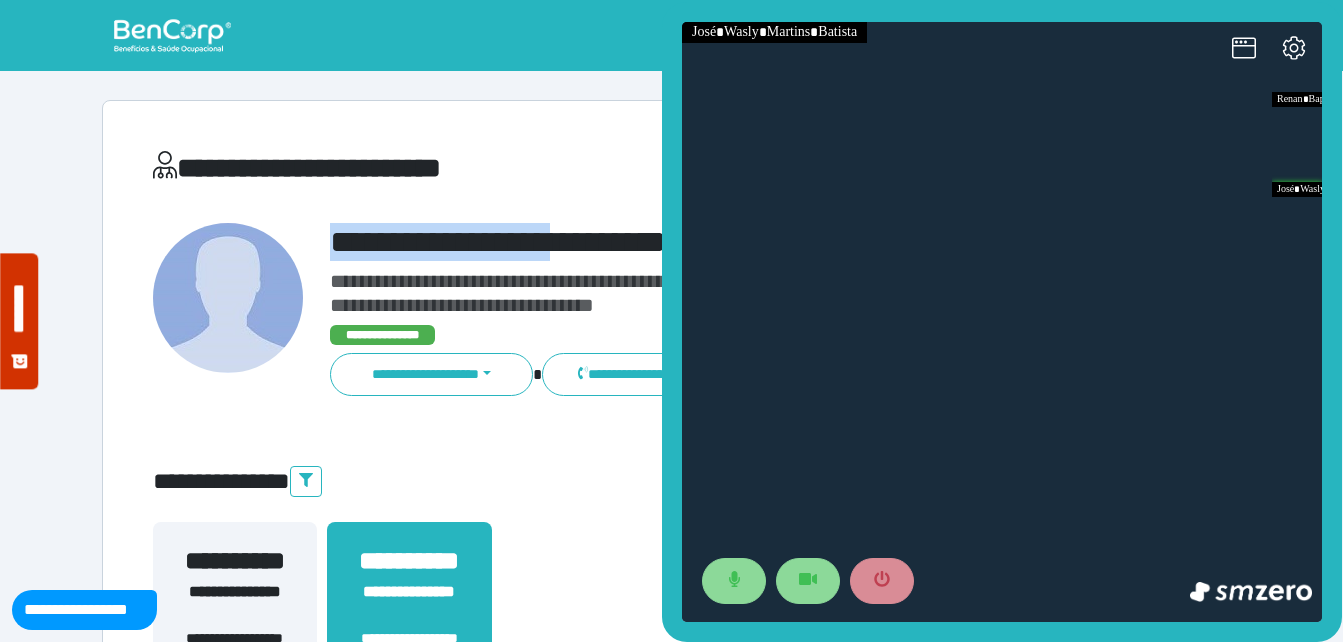 click on "**********" at bounding box center [716, 242] 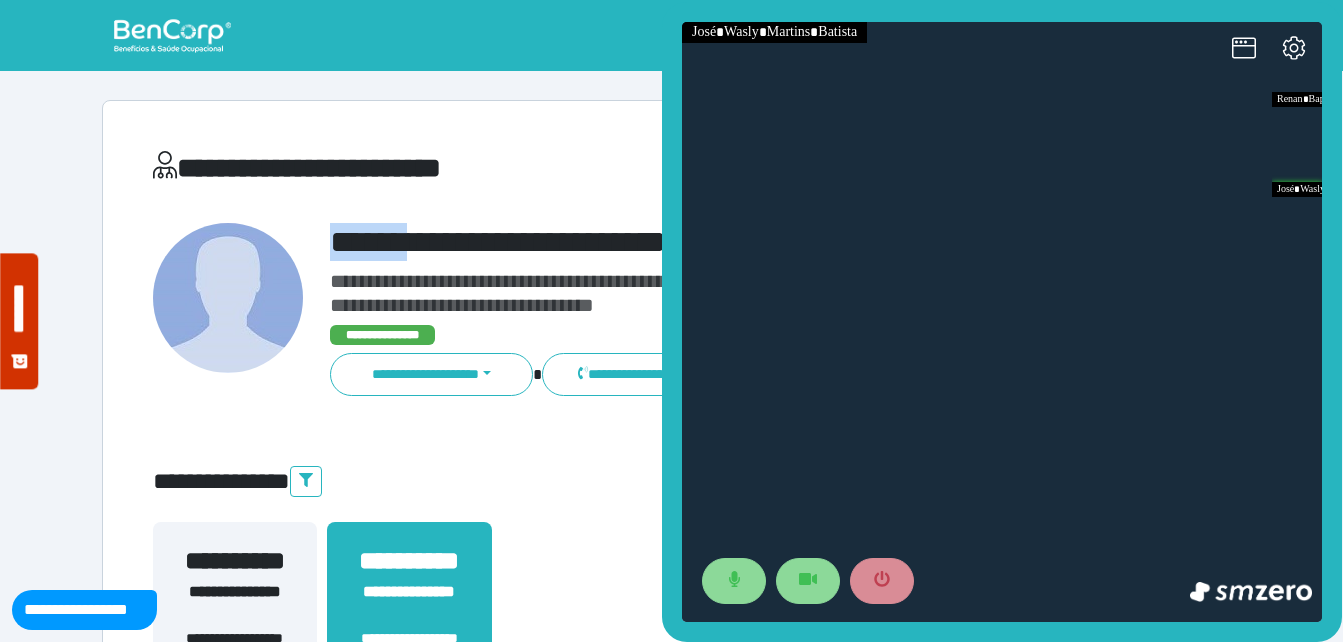 drag, startPoint x: 492, startPoint y: 228, endPoint x: 585, endPoint y: 225, distance: 93.04838 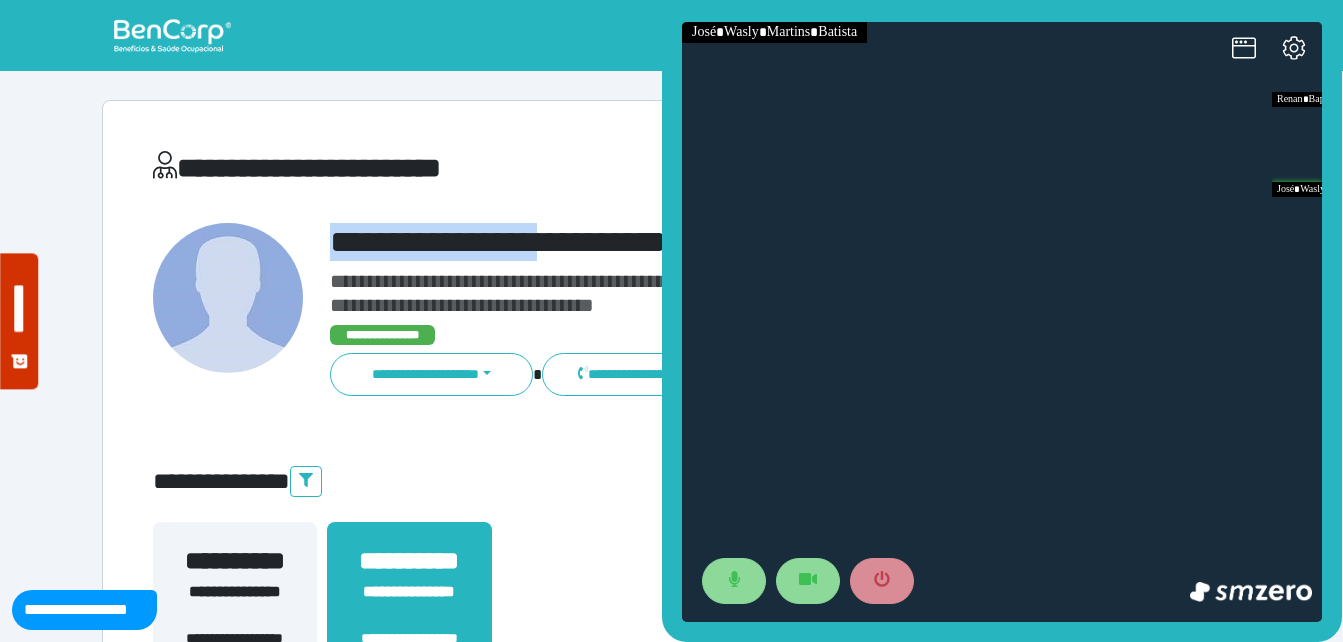 copy on "**********" 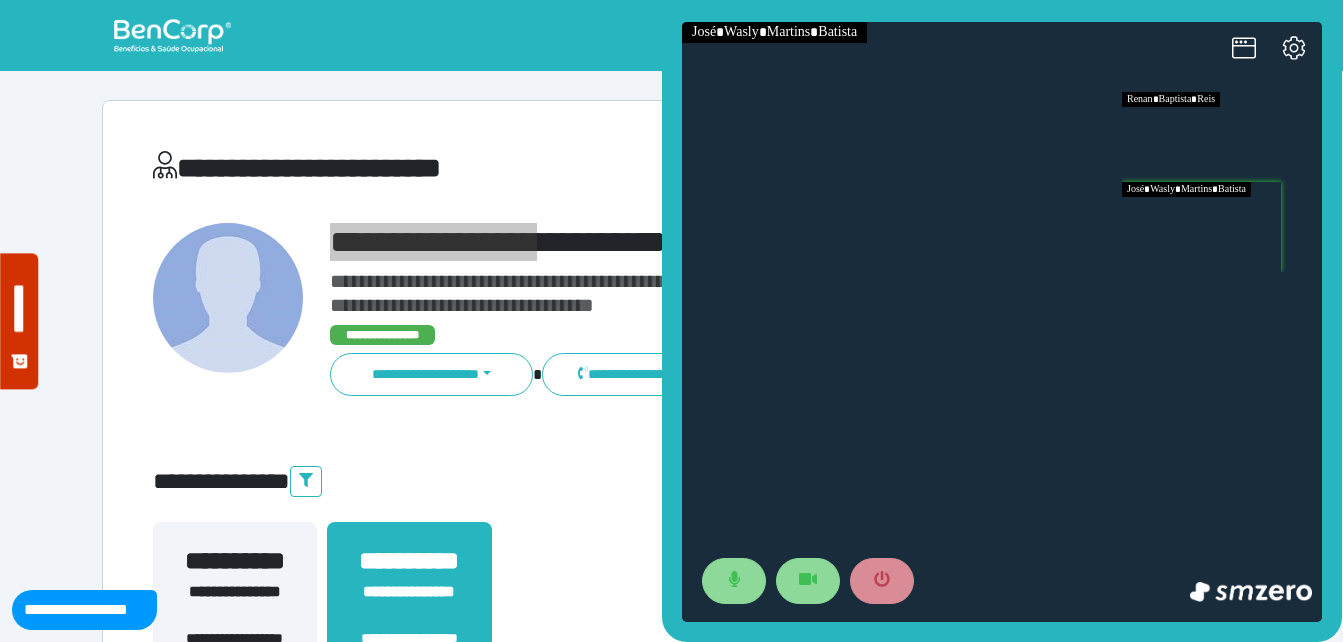 click at bounding box center [1222, 137] 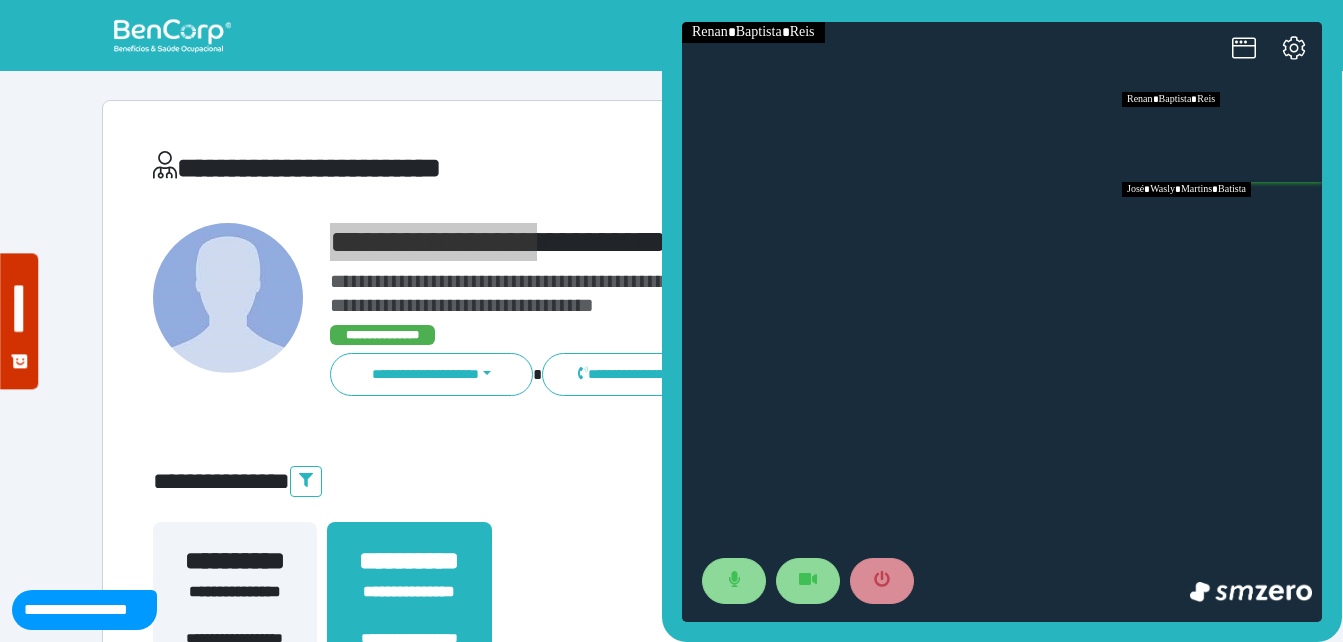 click at bounding box center (1222, 227) 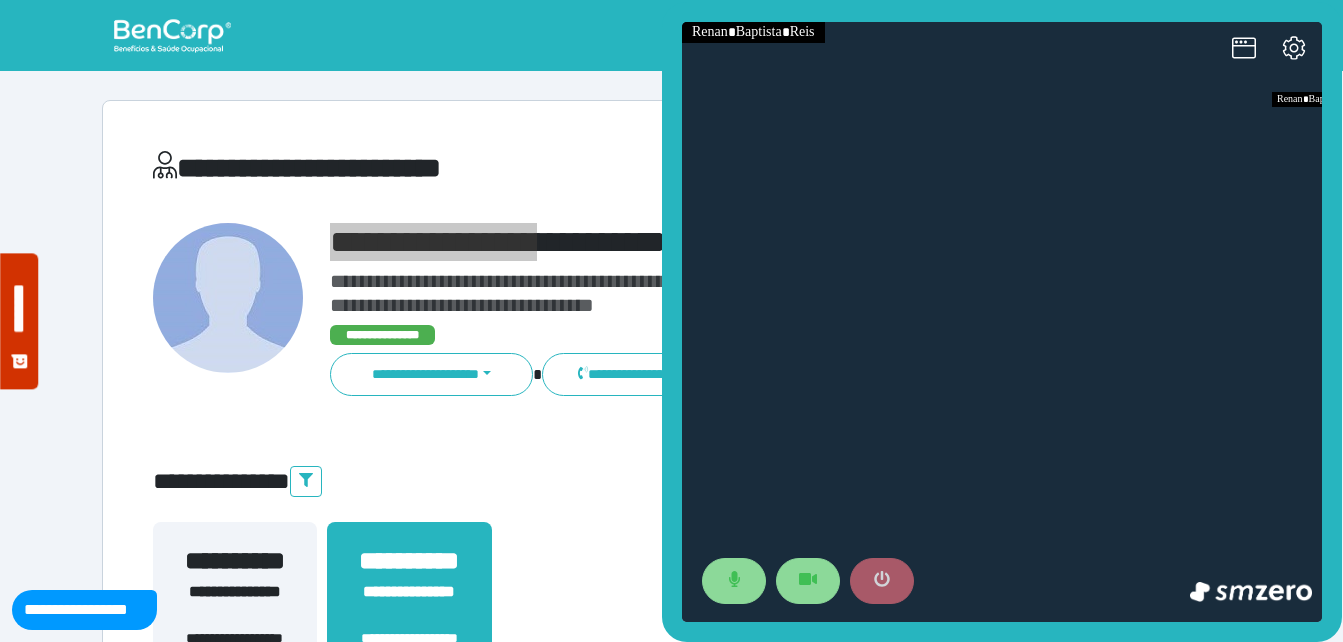 click at bounding box center (882, 581) 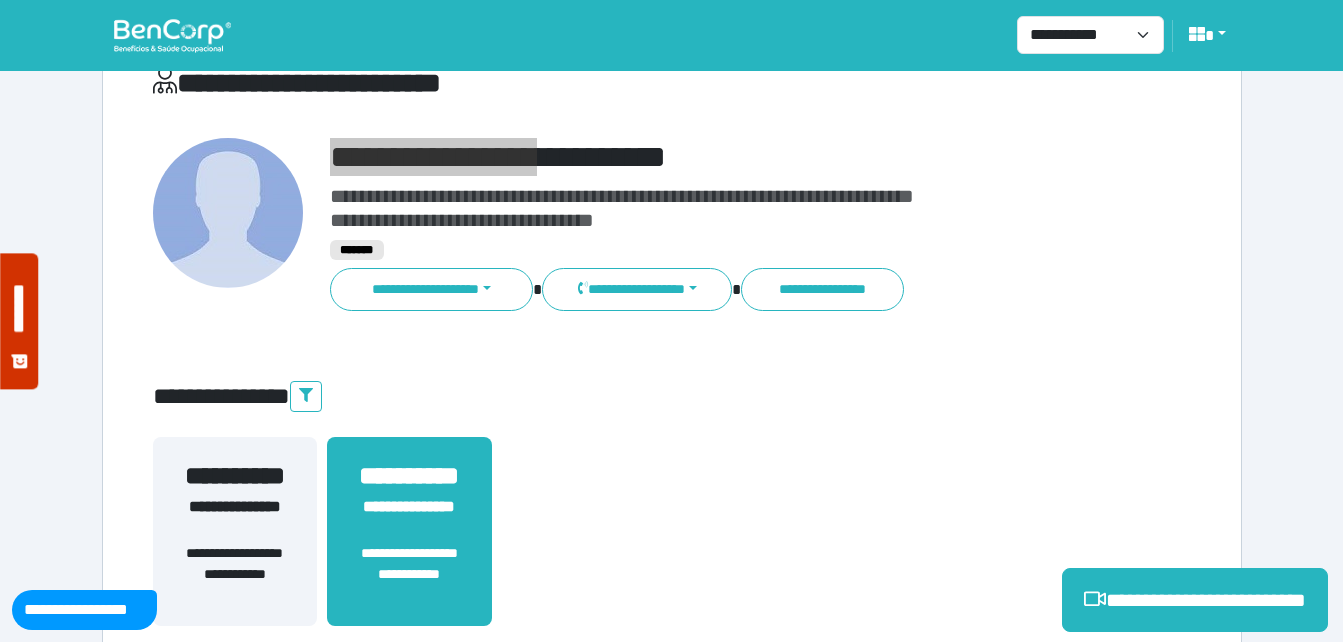scroll, scrollTop: 494, scrollLeft: 0, axis: vertical 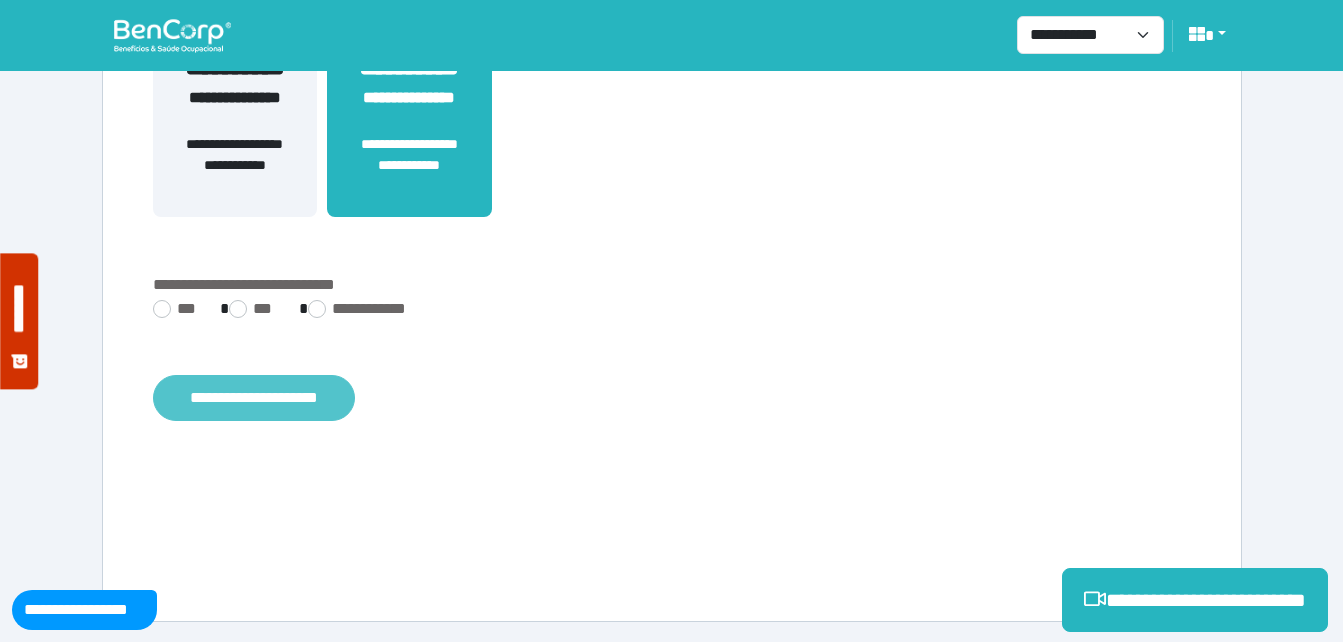 click on "**********" at bounding box center (254, 398) 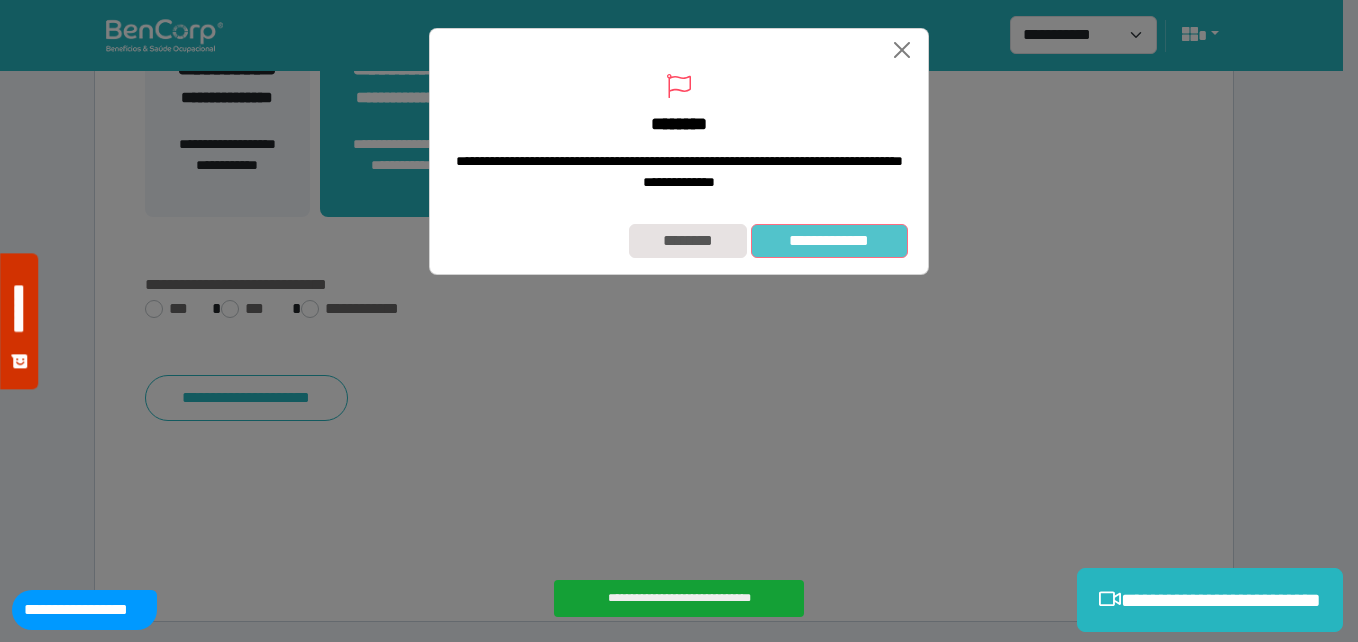 click on "**********" at bounding box center (829, 241) 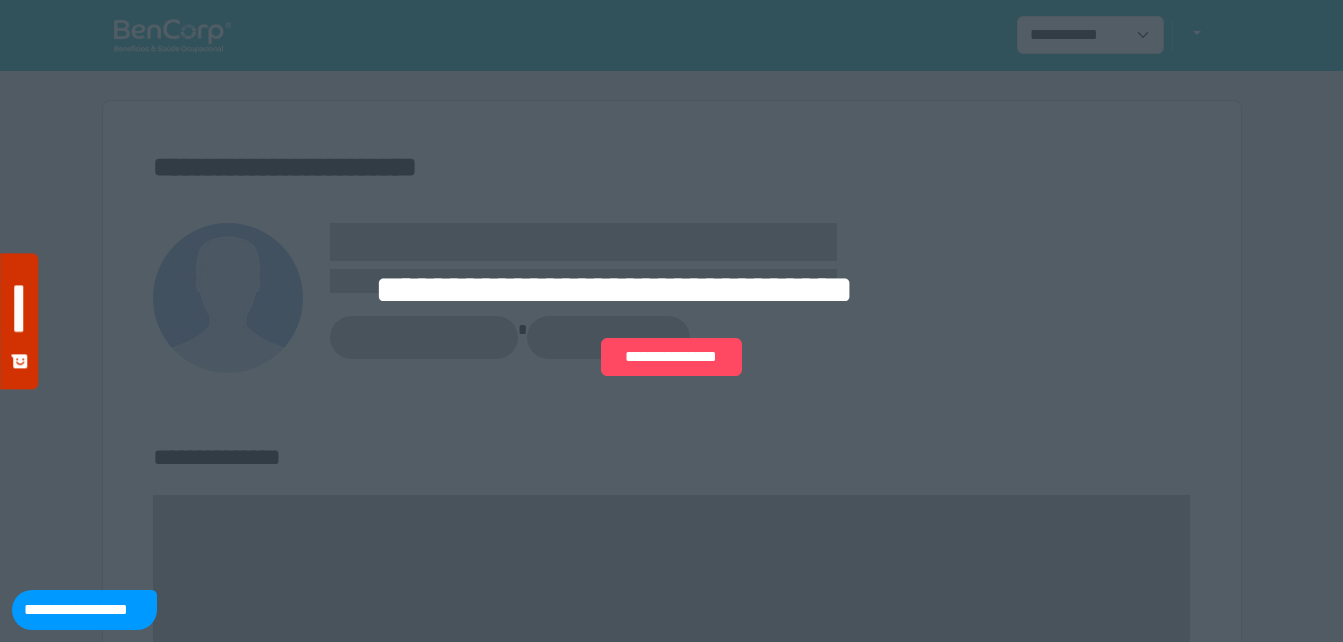 scroll, scrollTop: 0, scrollLeft: 0, axis: both 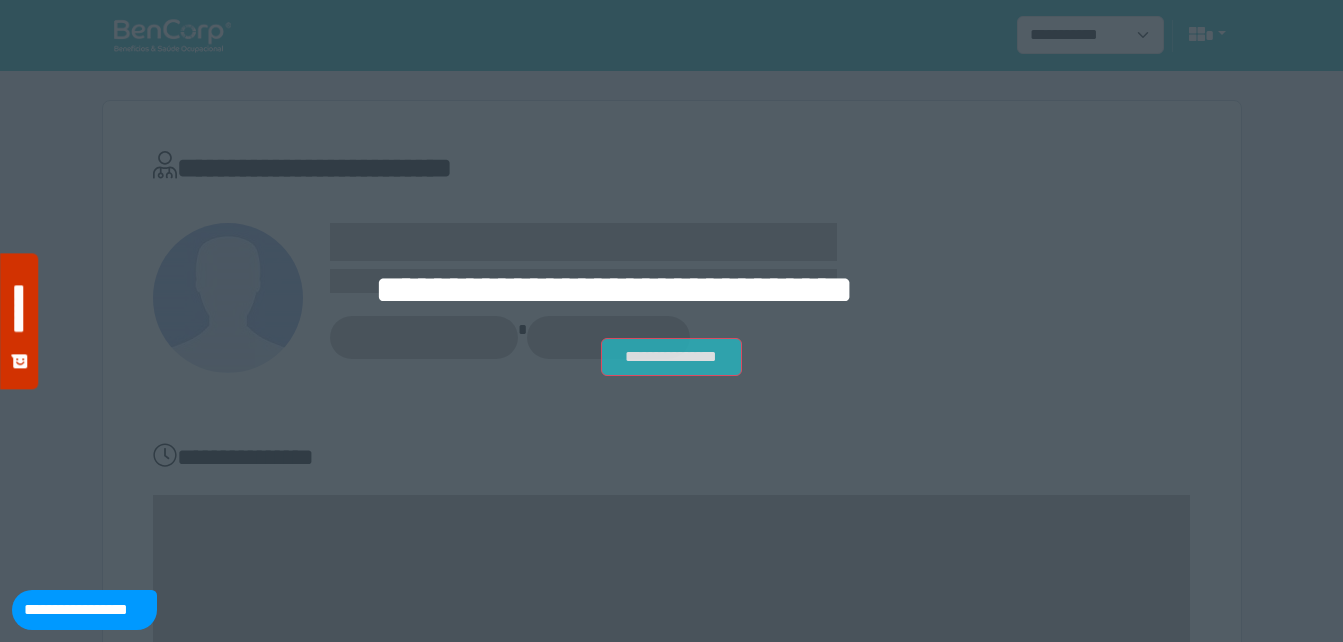 click on "**********" at bounding box center (671, 357) 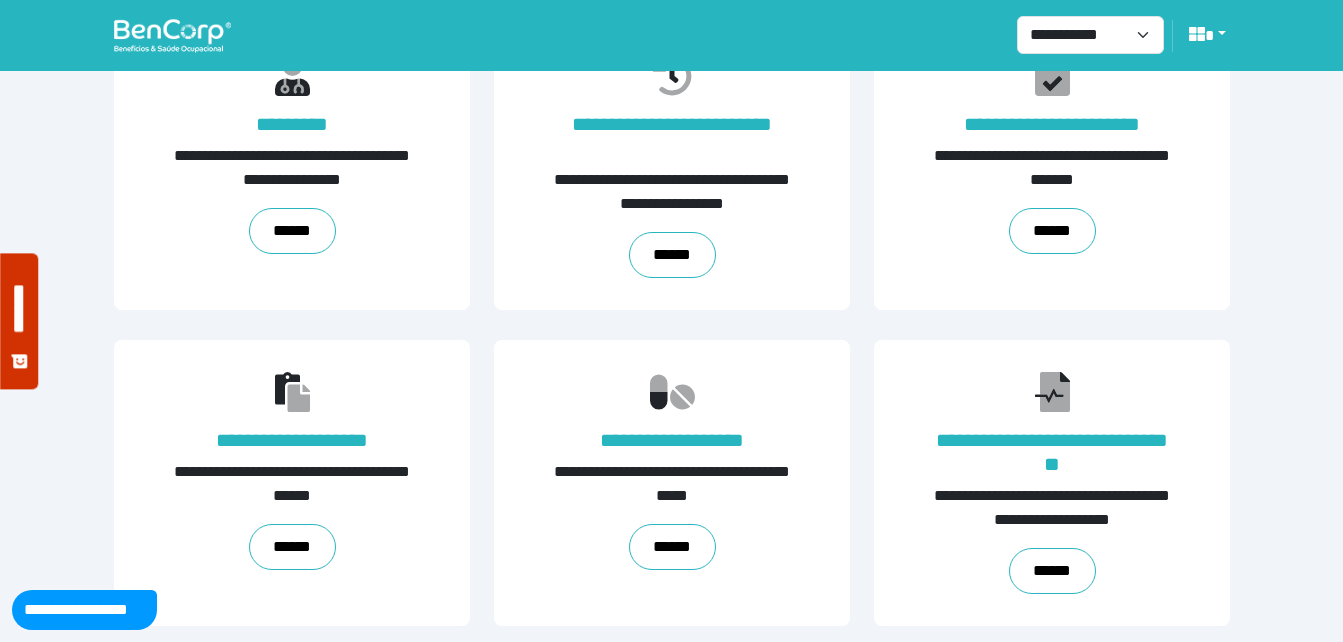 scroll, scrollTop: 454, scrollLeft: 0, axis: vertical 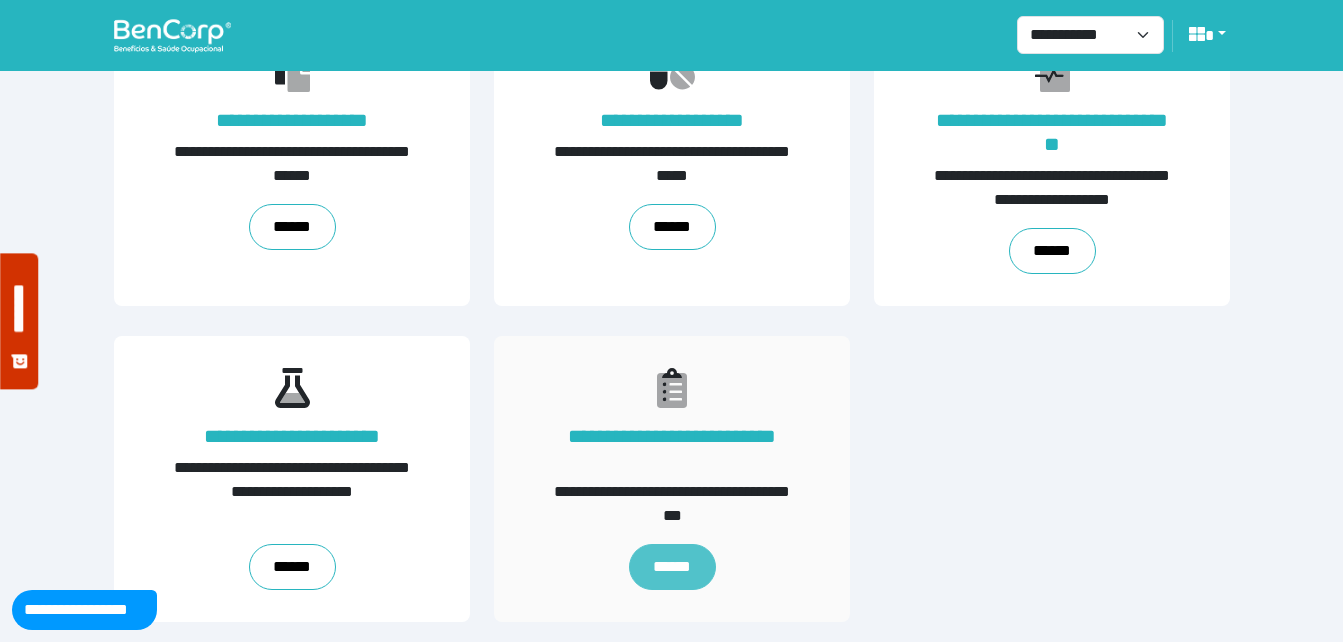 click on "******" at bounding box center [671, 567] 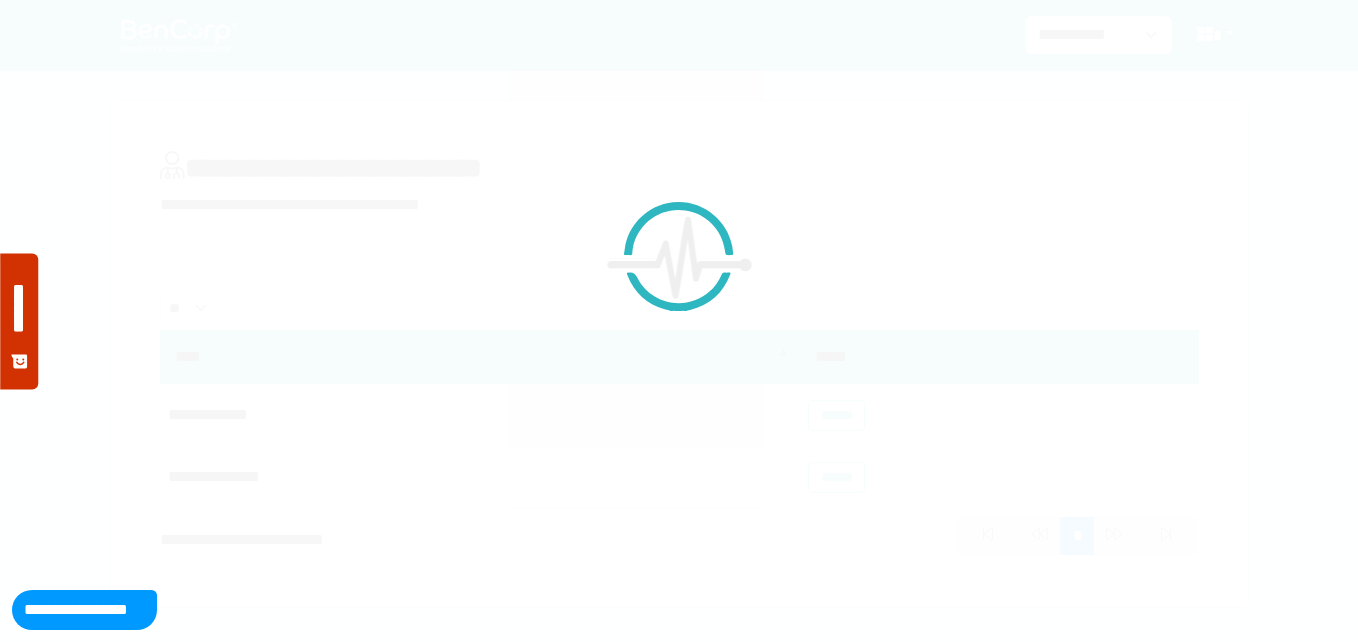 scroll, scrollTop: 0, scrollLeft: 0, axis: both 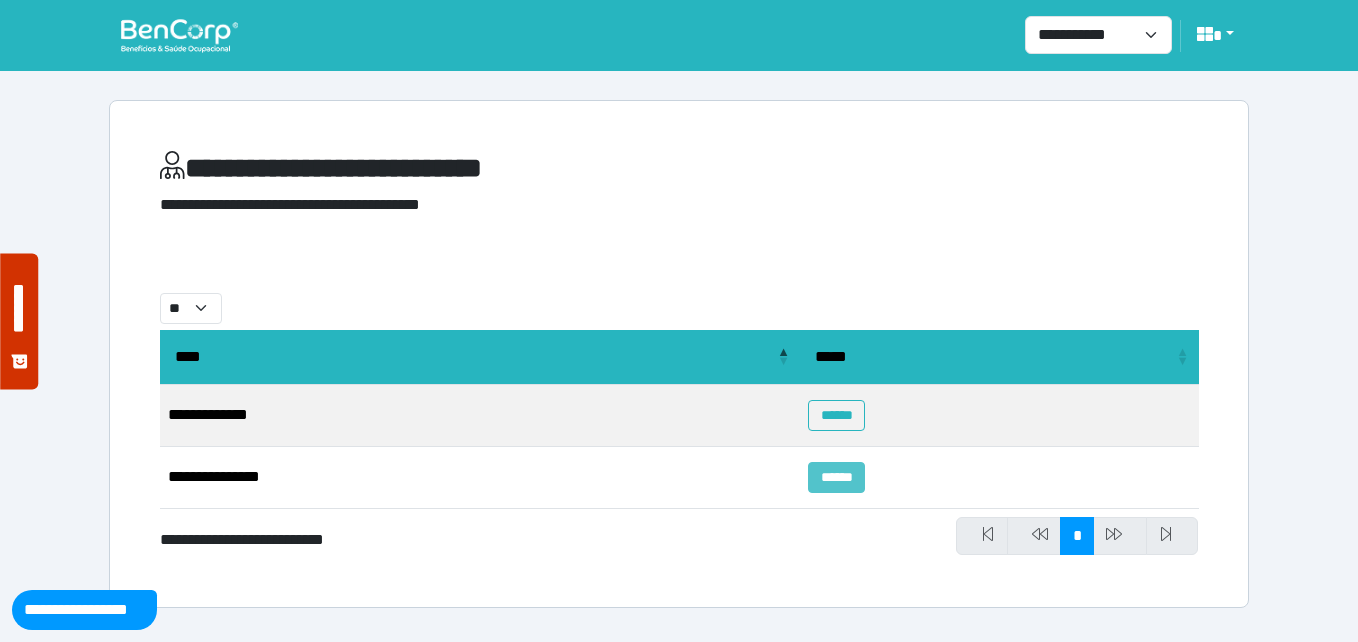 click on "******" at bounding box center [836, 477] 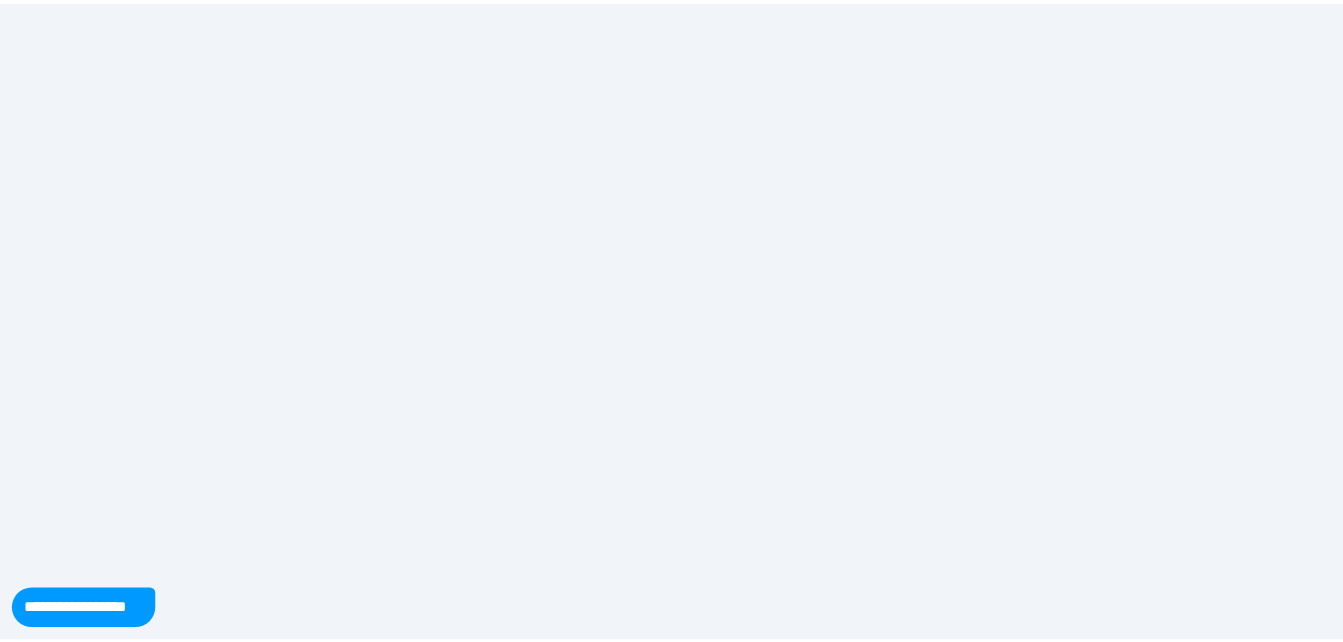 scroll, scrollTop: 0, scrollLeft: 0, axis: both 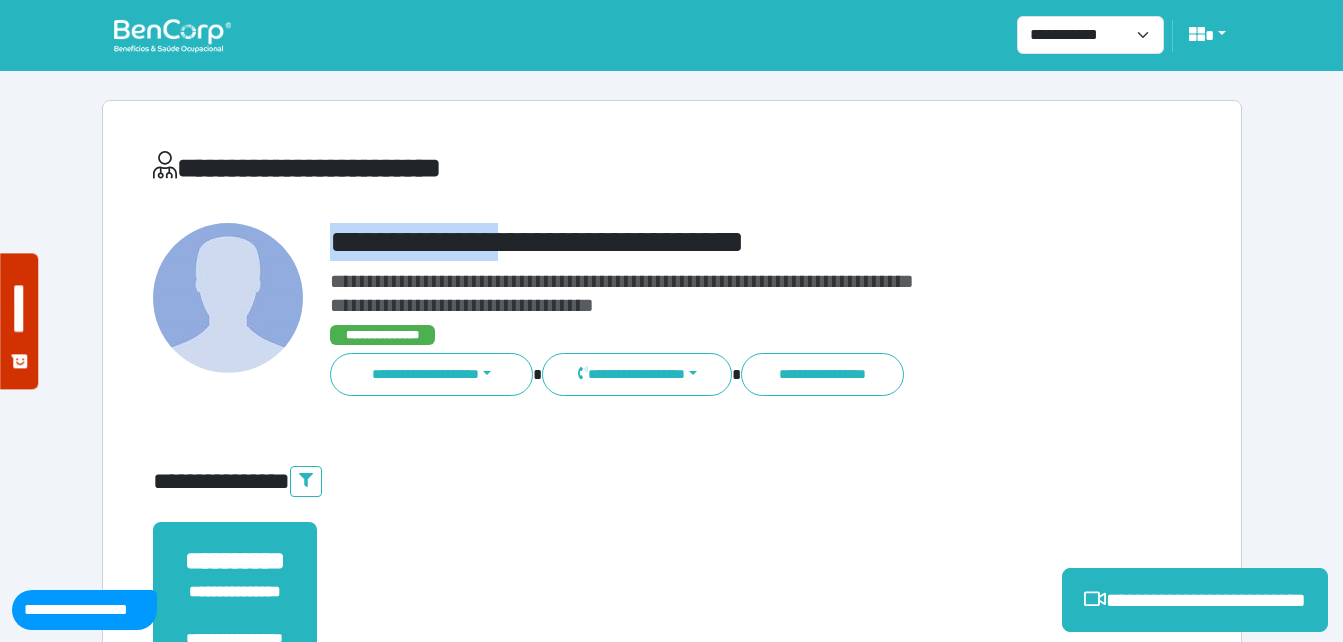 drag, startPoint x: 339, startPoint y: 233, endPoint x: 546, endPoint y: 227, distance: 207.08694 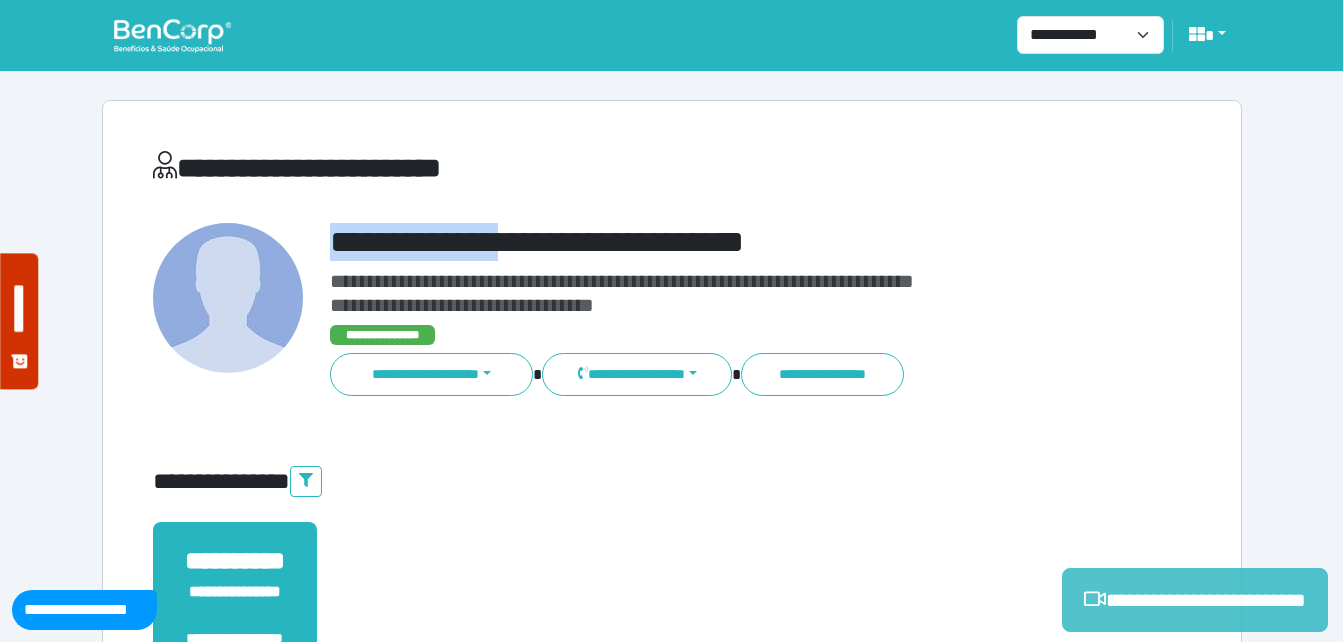 click on "**********" at bounding box center (1195, 600) 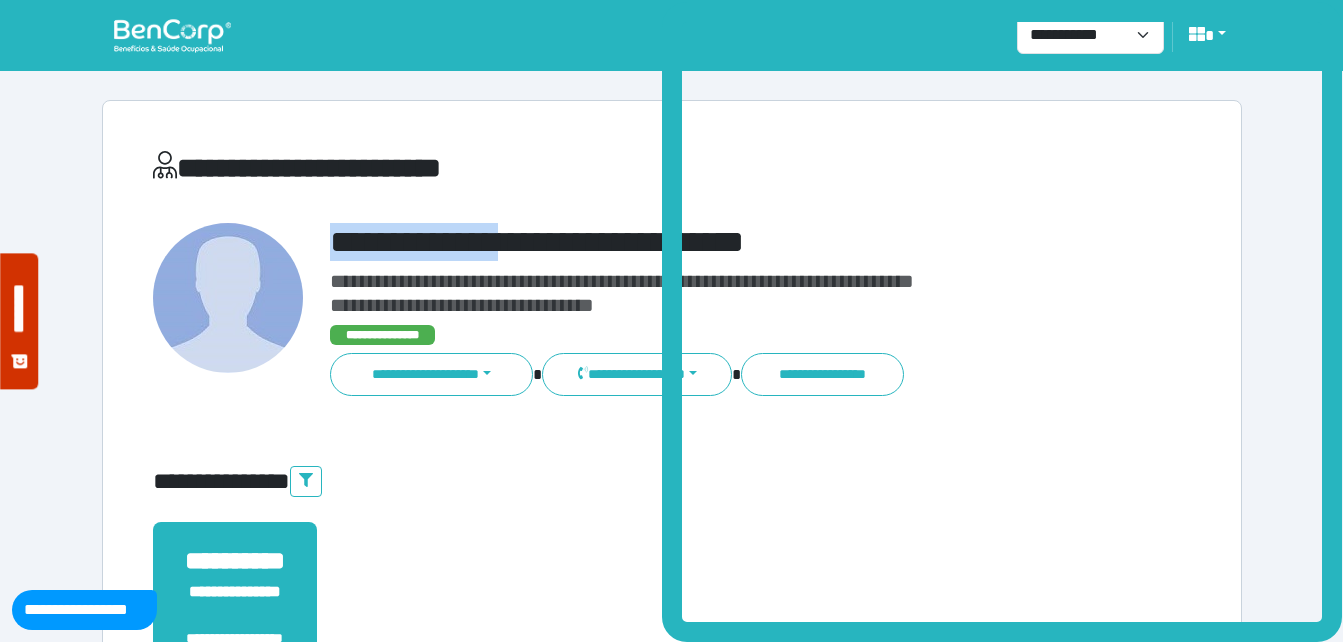 click on "**********" at bounding box center [716, 242] 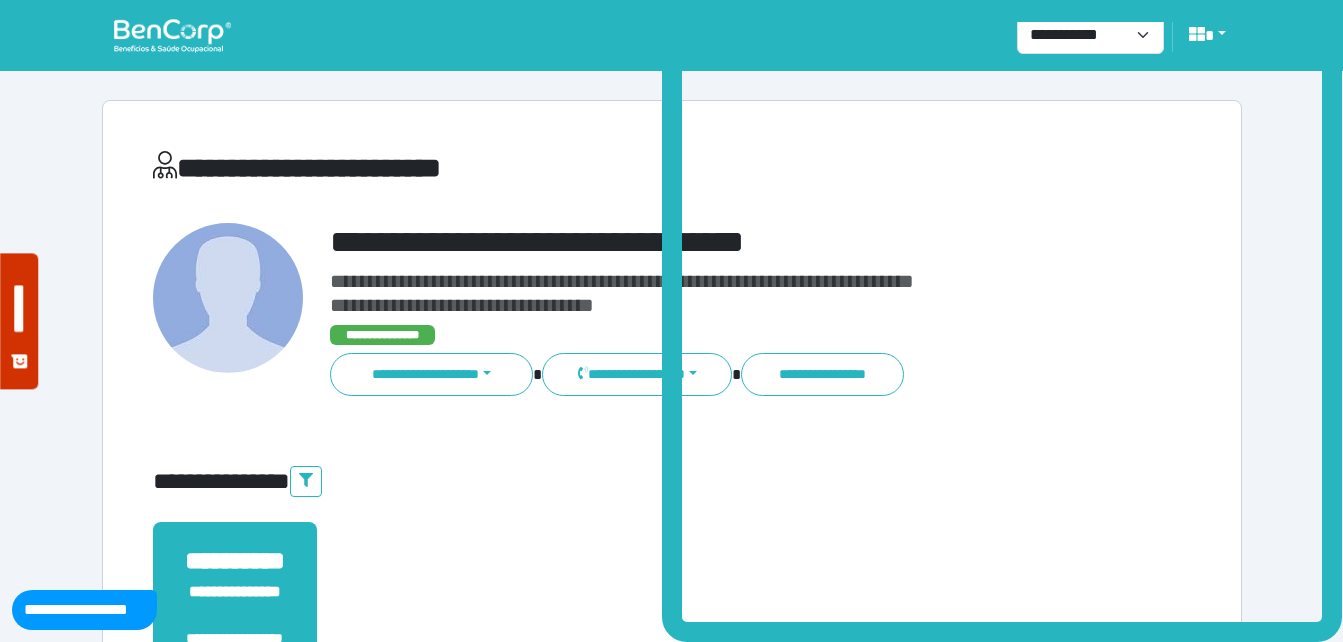 click at bounding box center (229, 310) 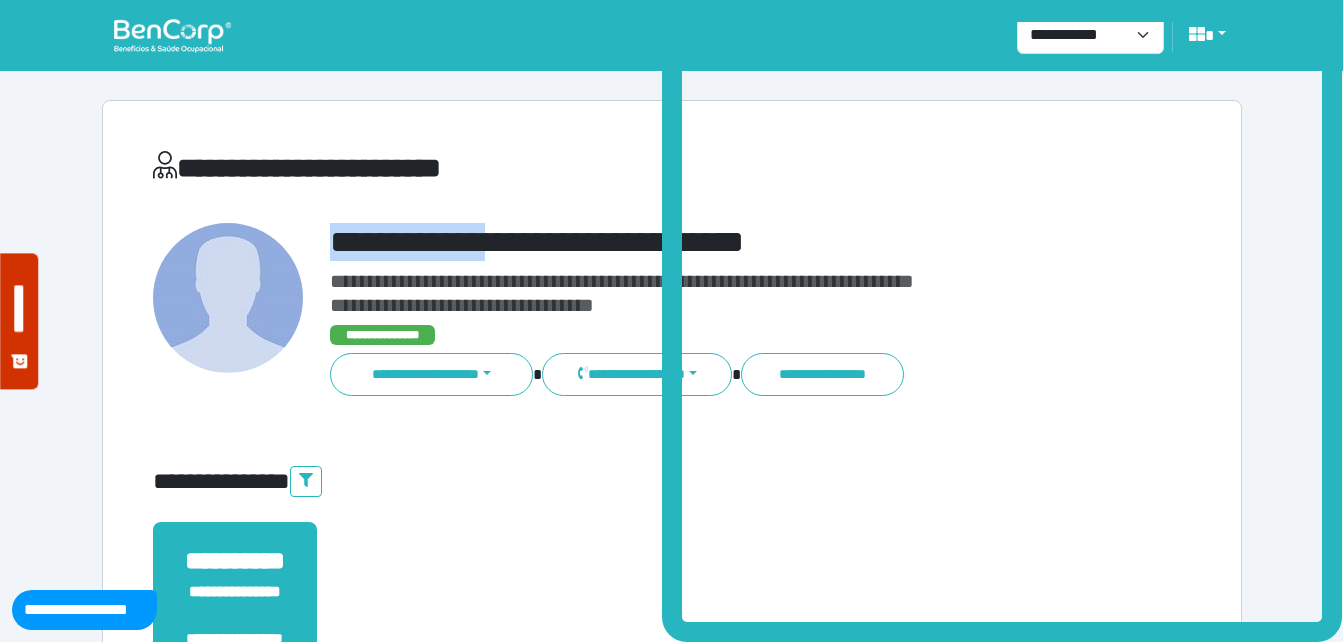 drag, startPoint x: 448, startPoint y: 229, endPoint x: 545, endPoint y: 227, distance: 97.020615 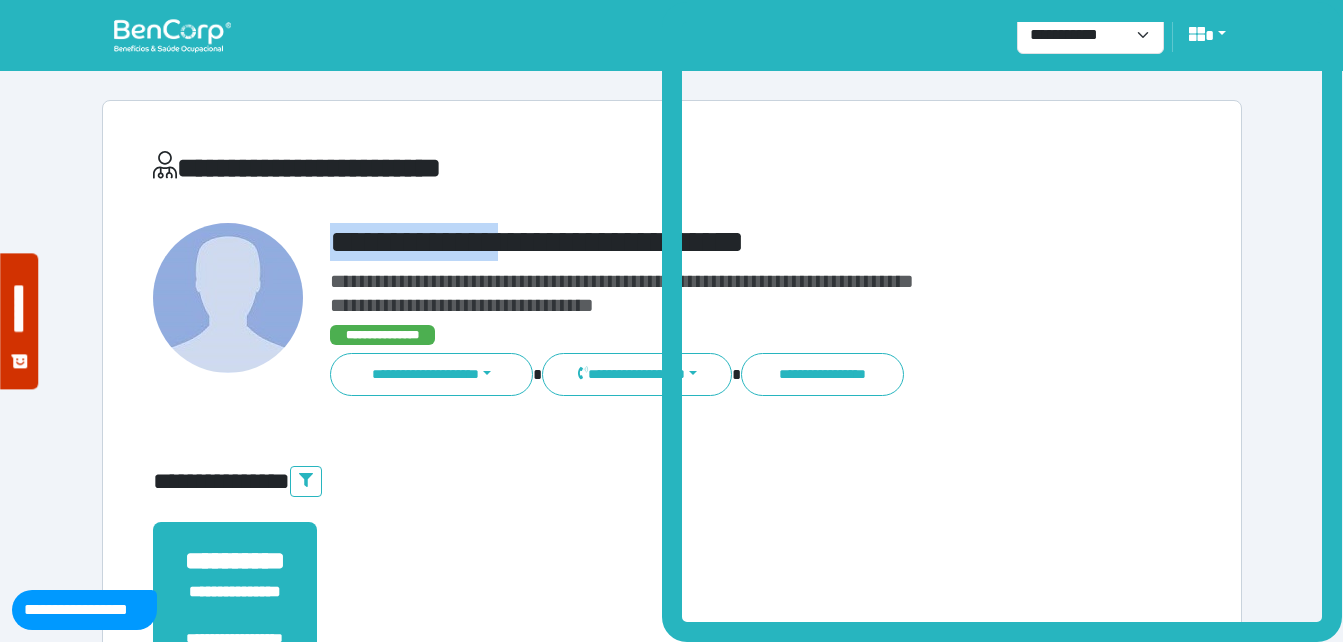 copy on "**********" 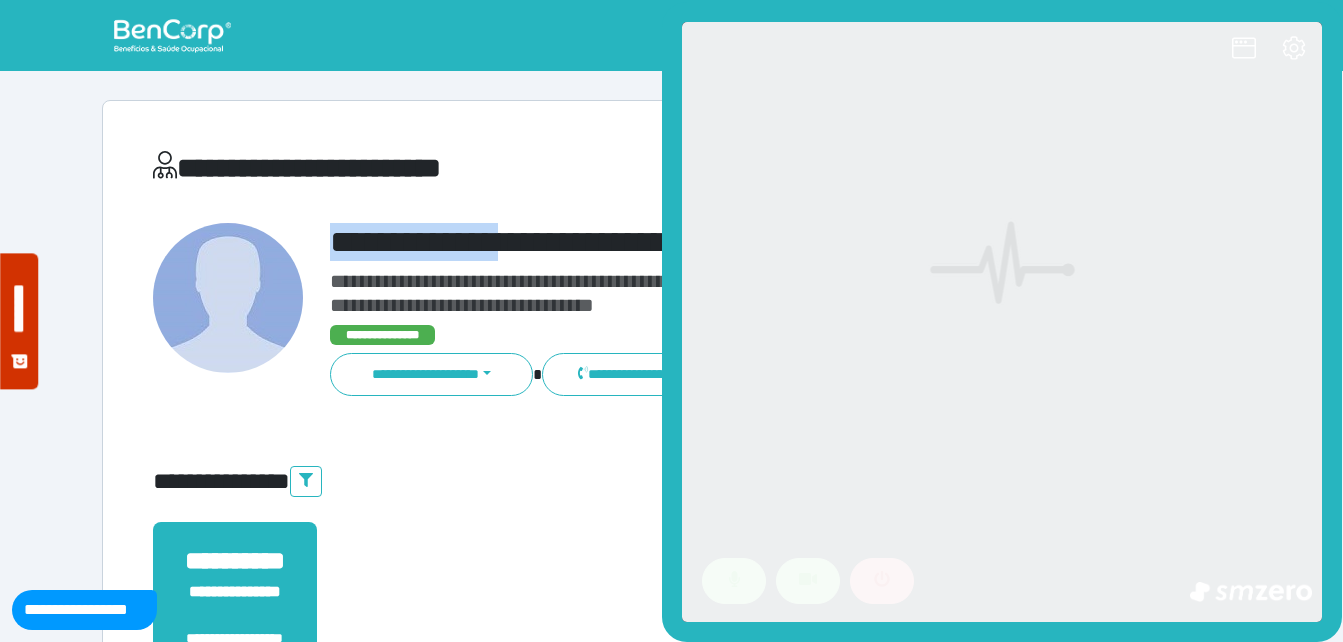 scroll, scrollTop: 0, scrollLeft: 0, axis: both 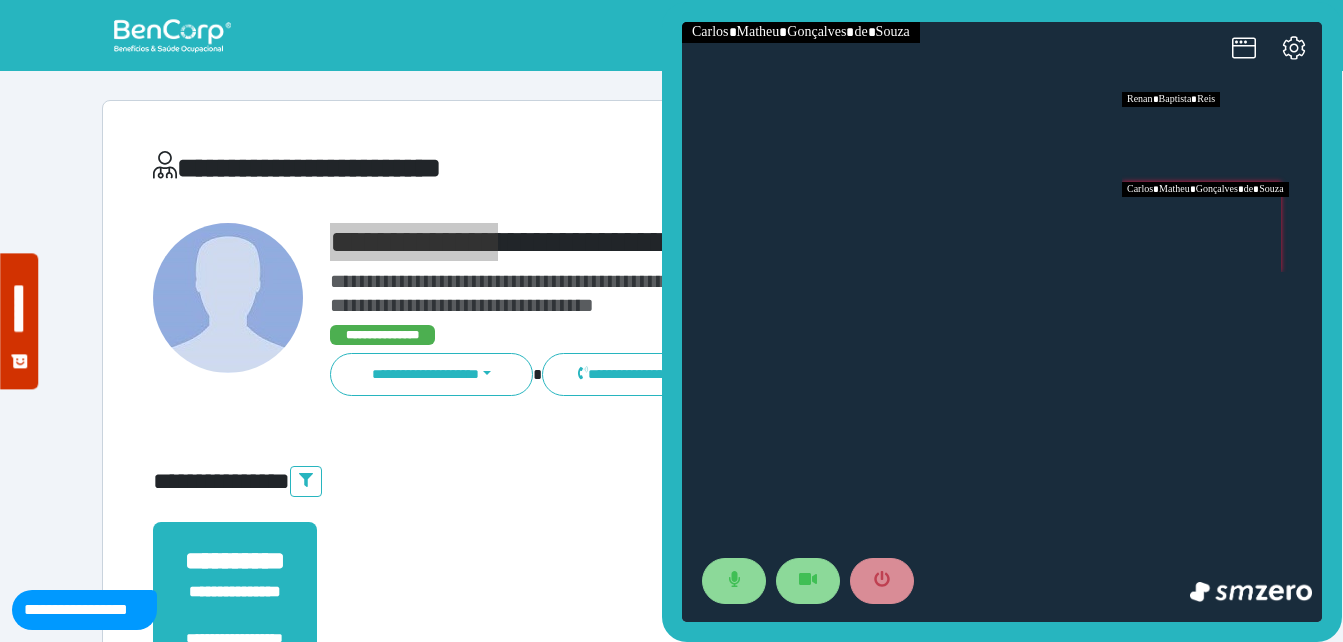 click at bounding box center (1222, 227) 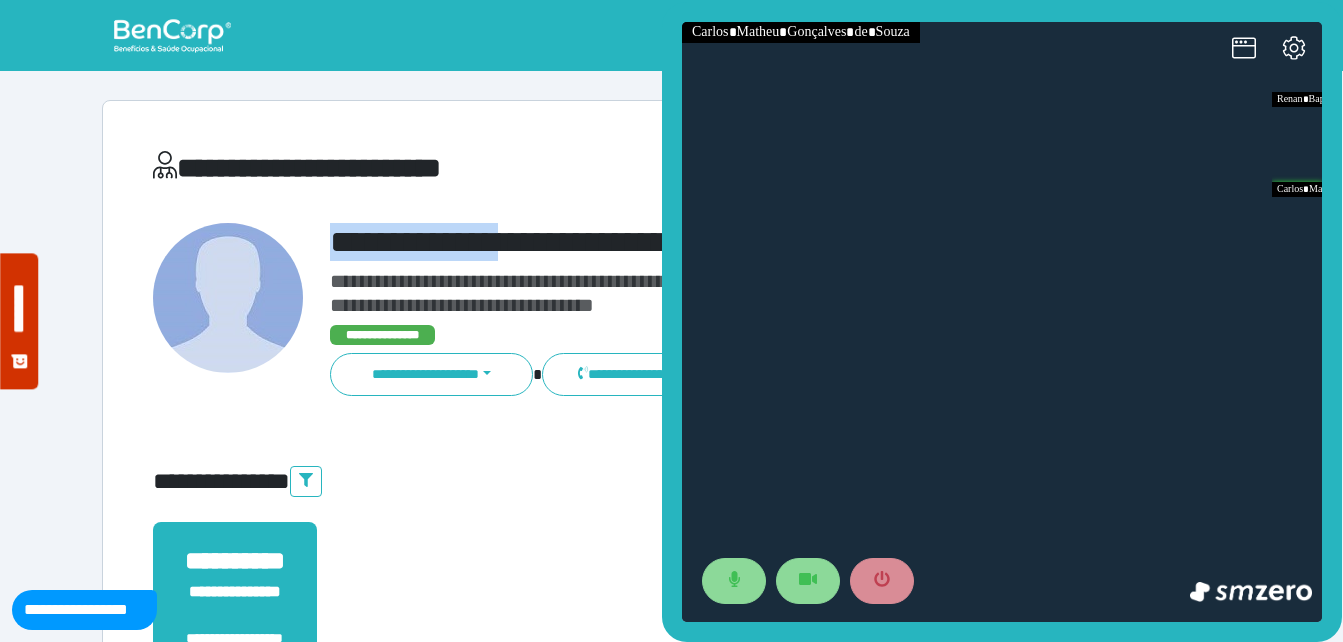click on "**********" at bounding box center [672, 608] 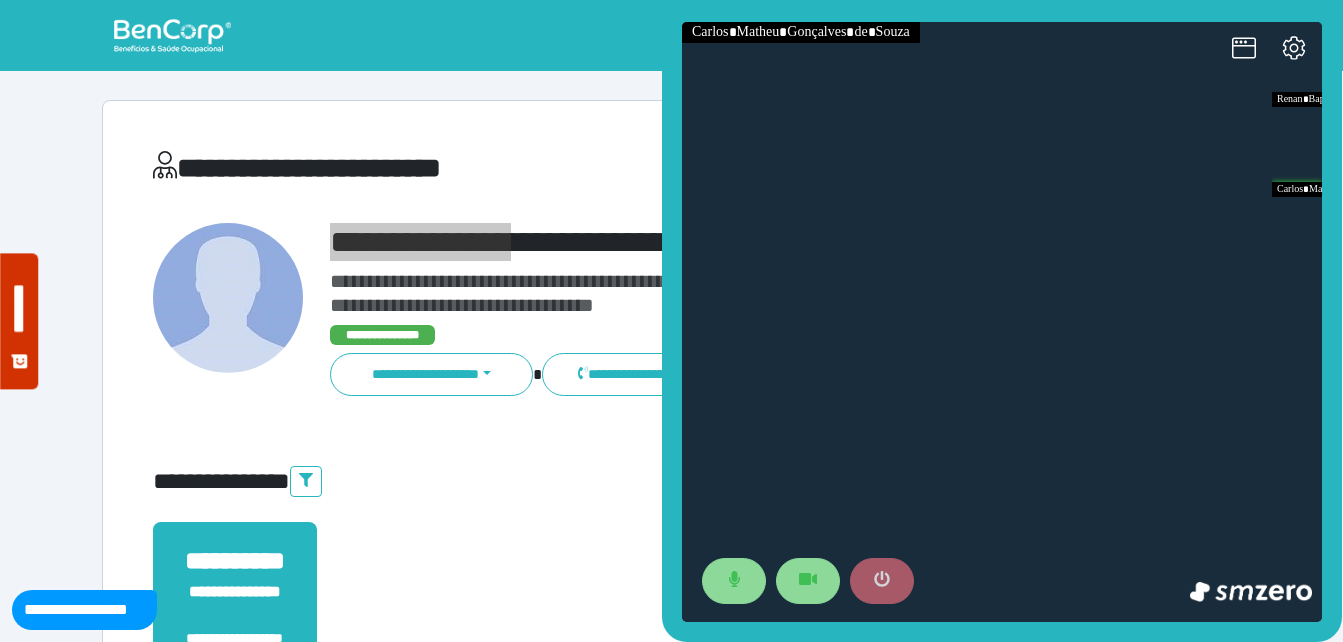 click at bounding box center (882, 581) 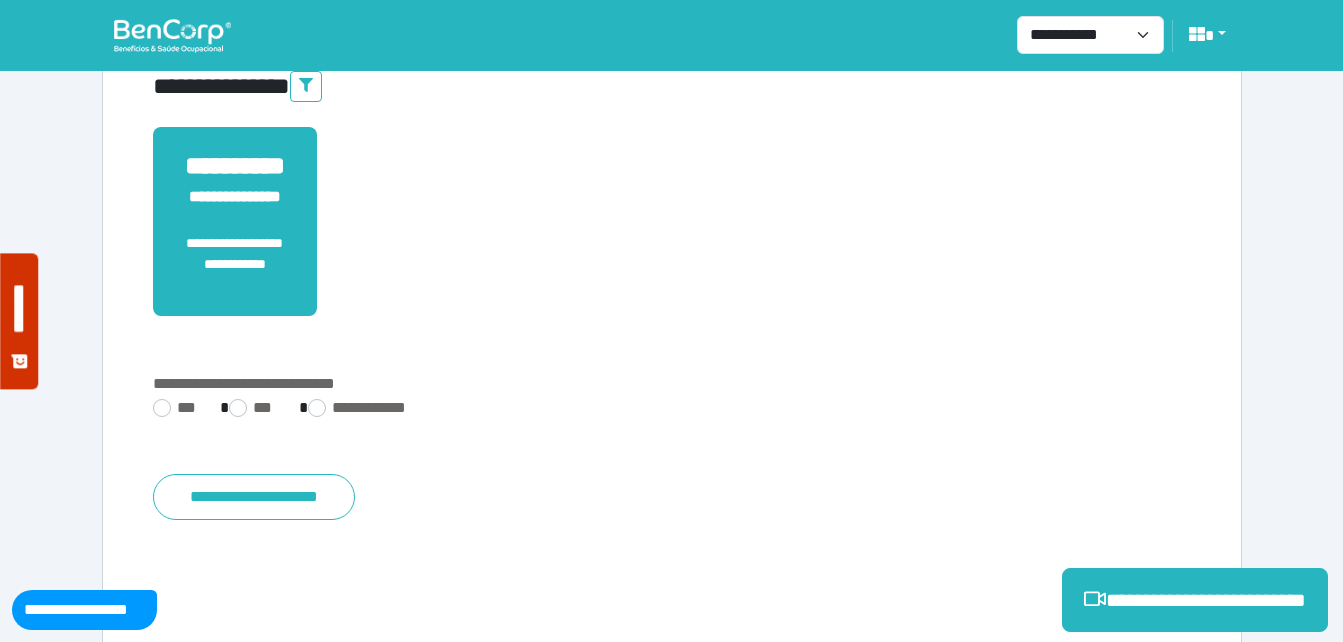 scroll, scrollTop: 494, scrollLeft: 0, axis: vertical 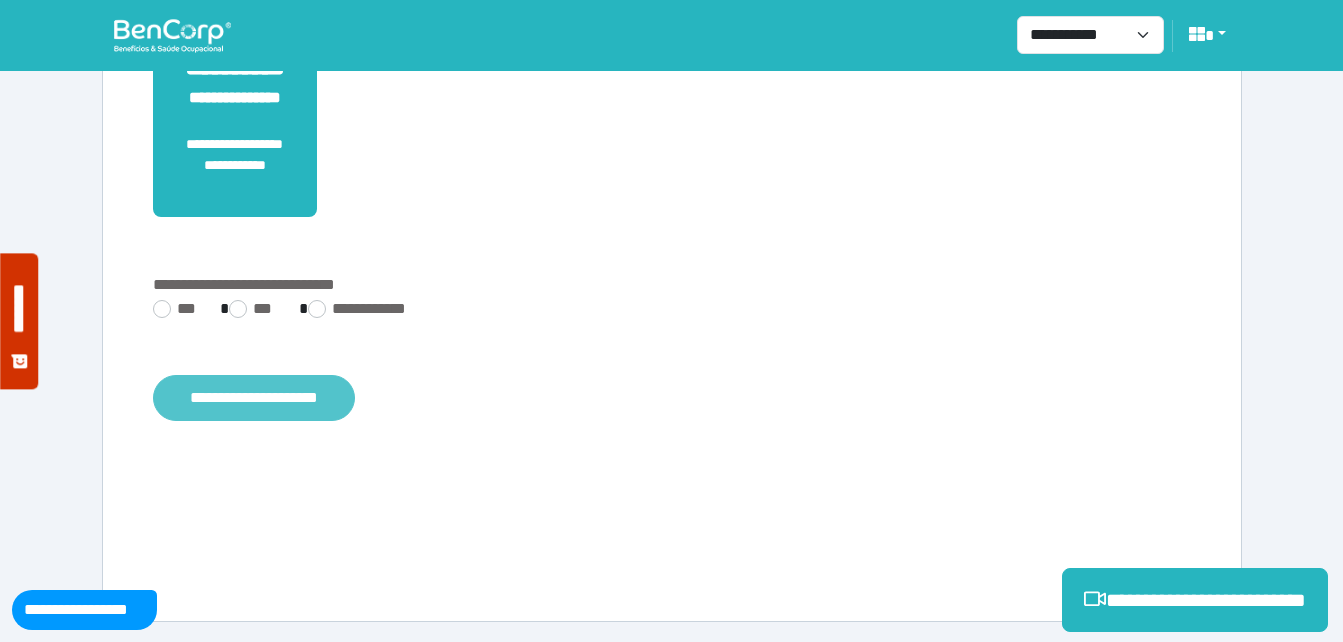 click on "**********" at bounding box center (254, 398) 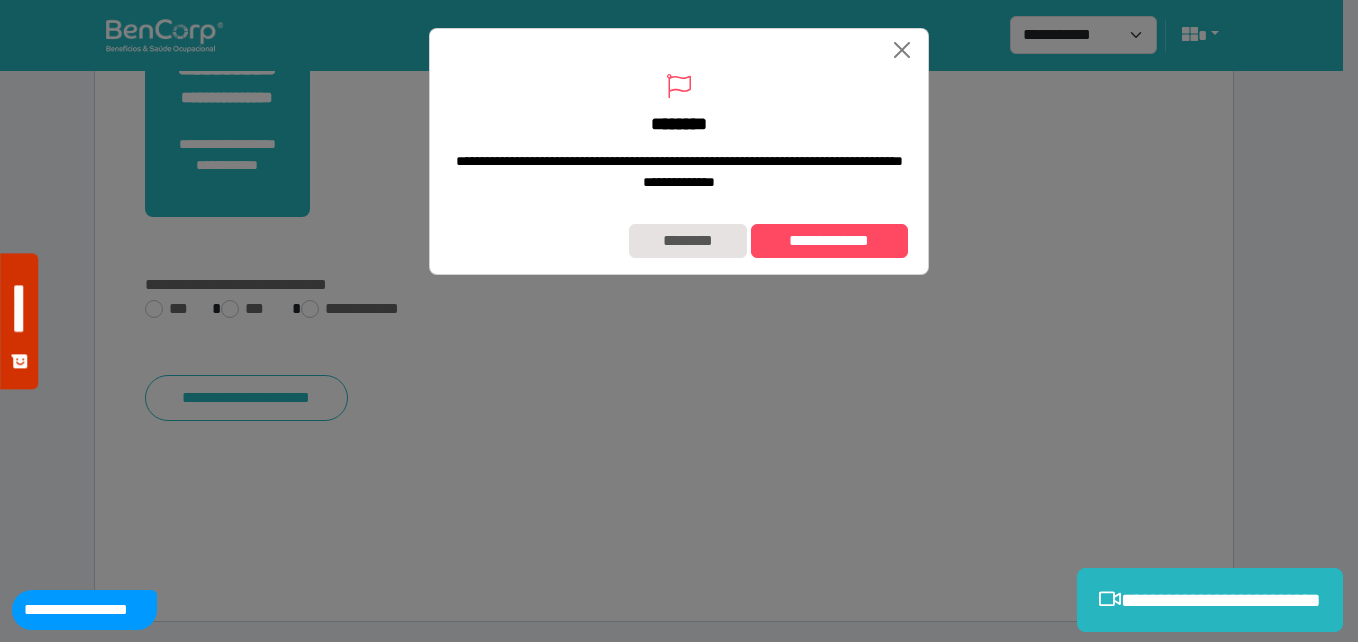 click on "**********" at bounding box center (679, 241) 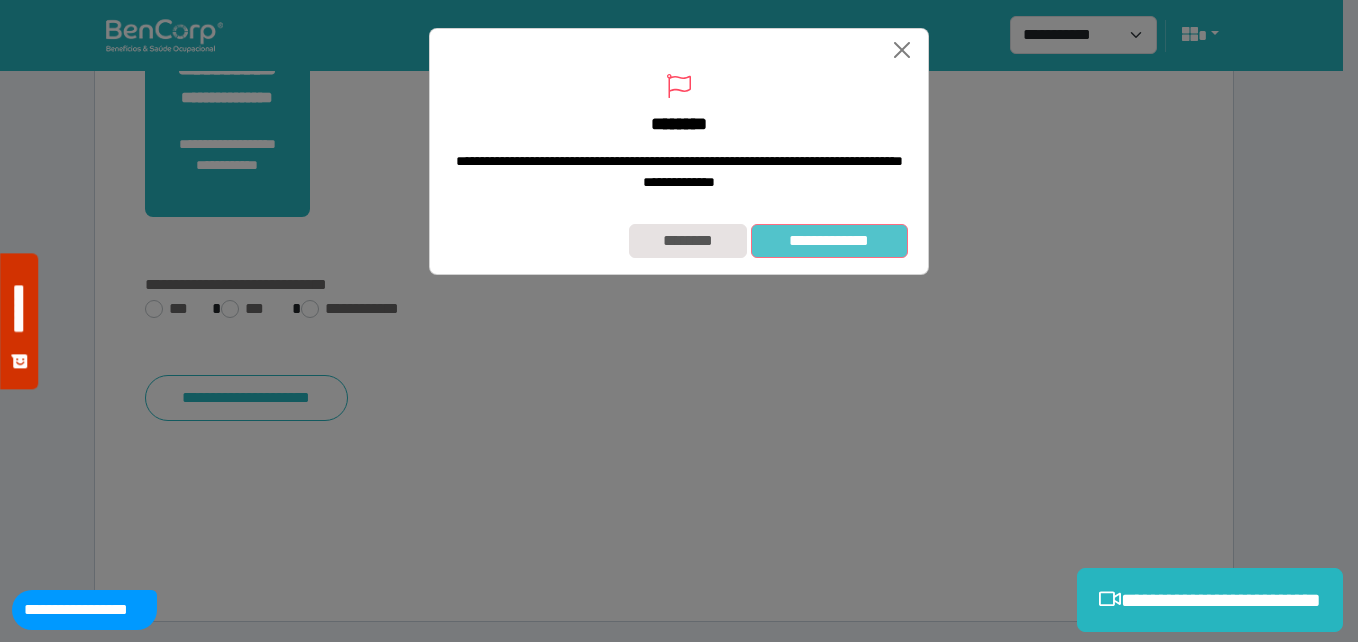 click on "**********" at bounding box center [829, 241] 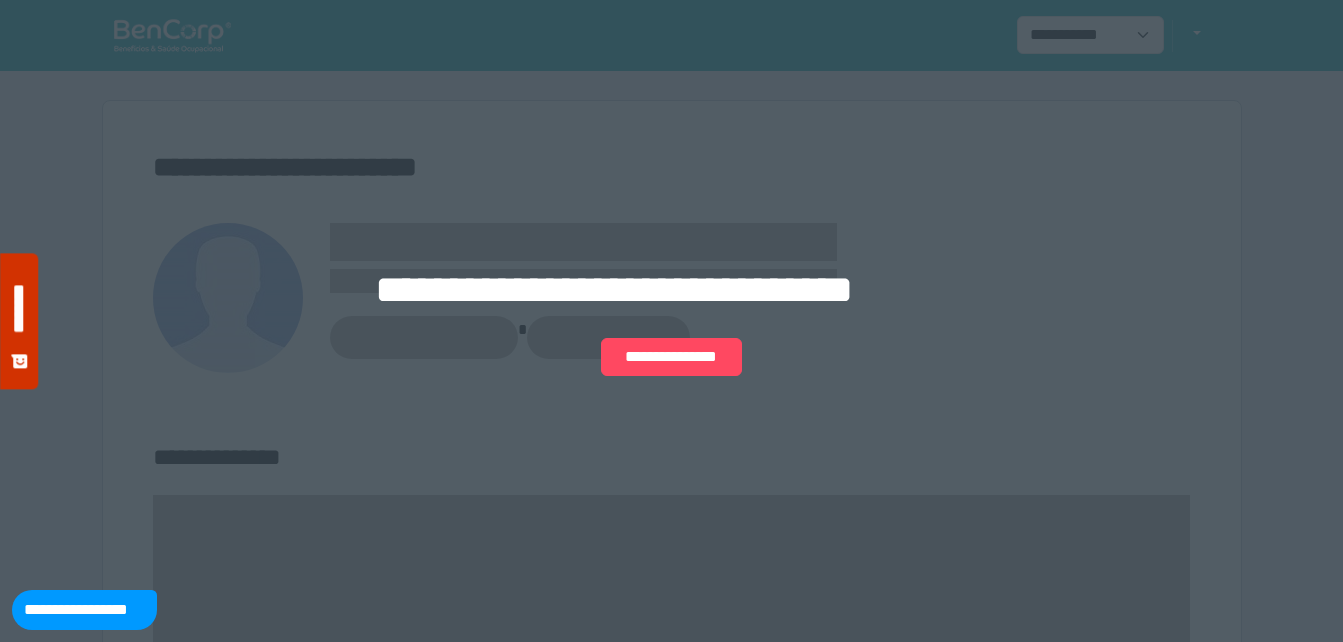 scroll, scrollTop: 0, scrollLeft: 0, axis: both 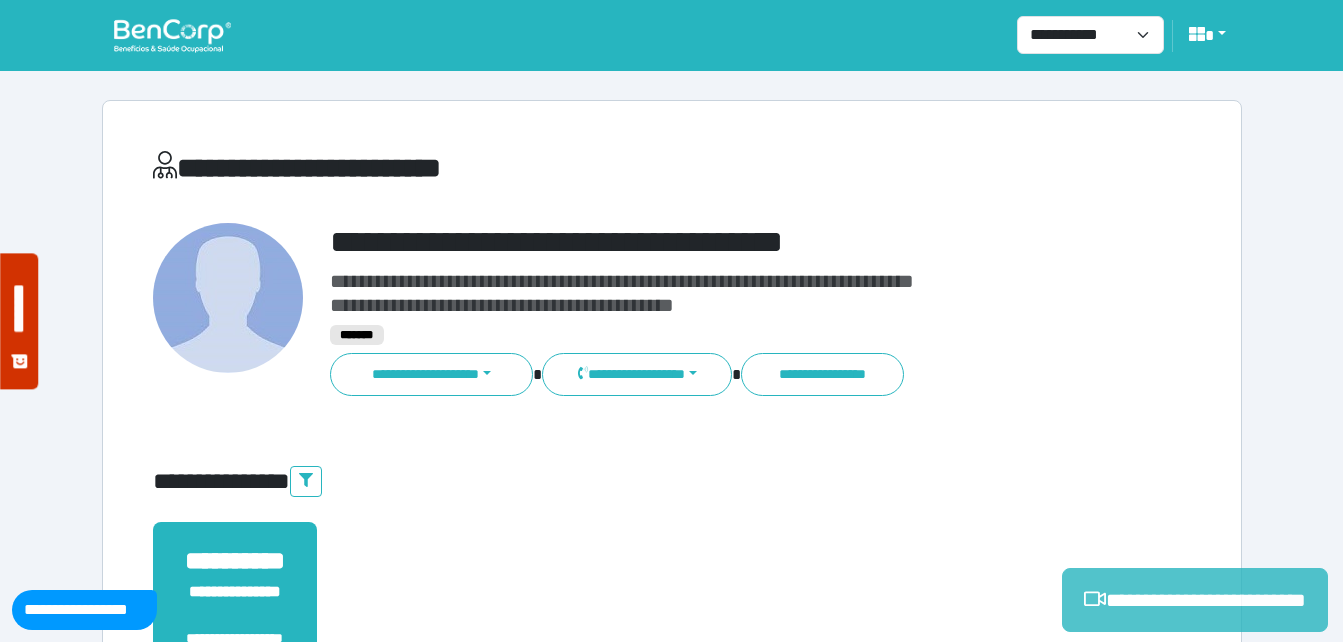 click on "**********" at bounding box center (1195, 600) 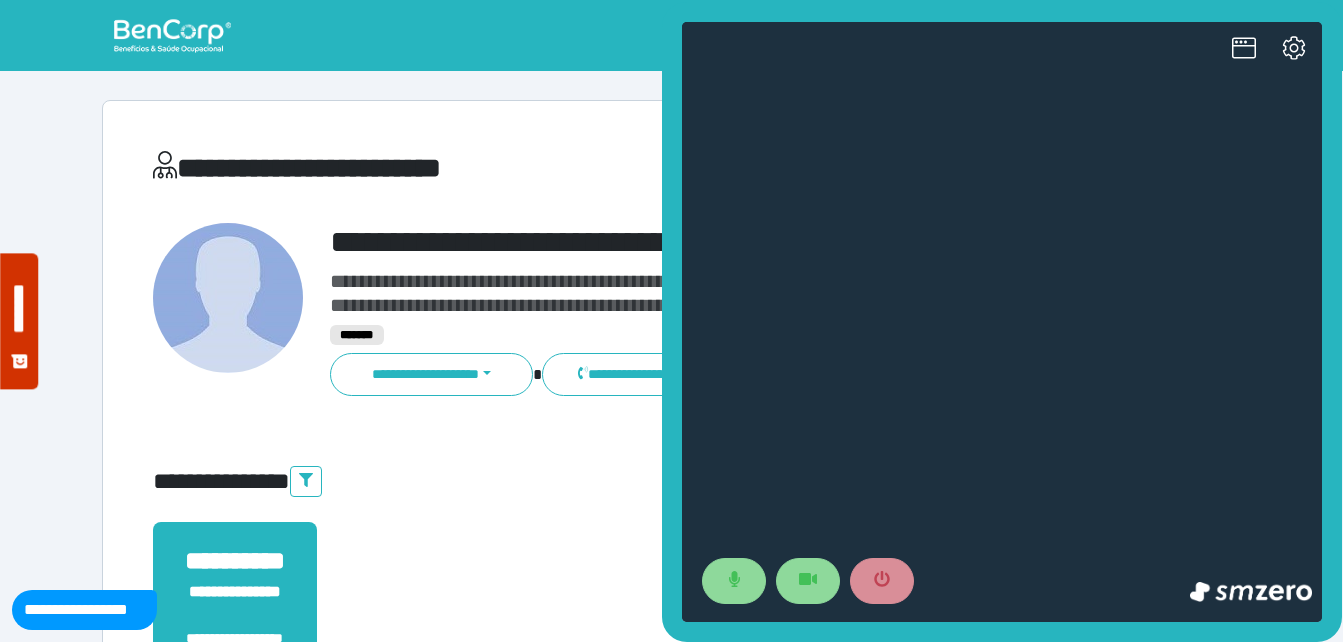 scroll, scrollTop: 0, scrollLeft: 0, axis: both 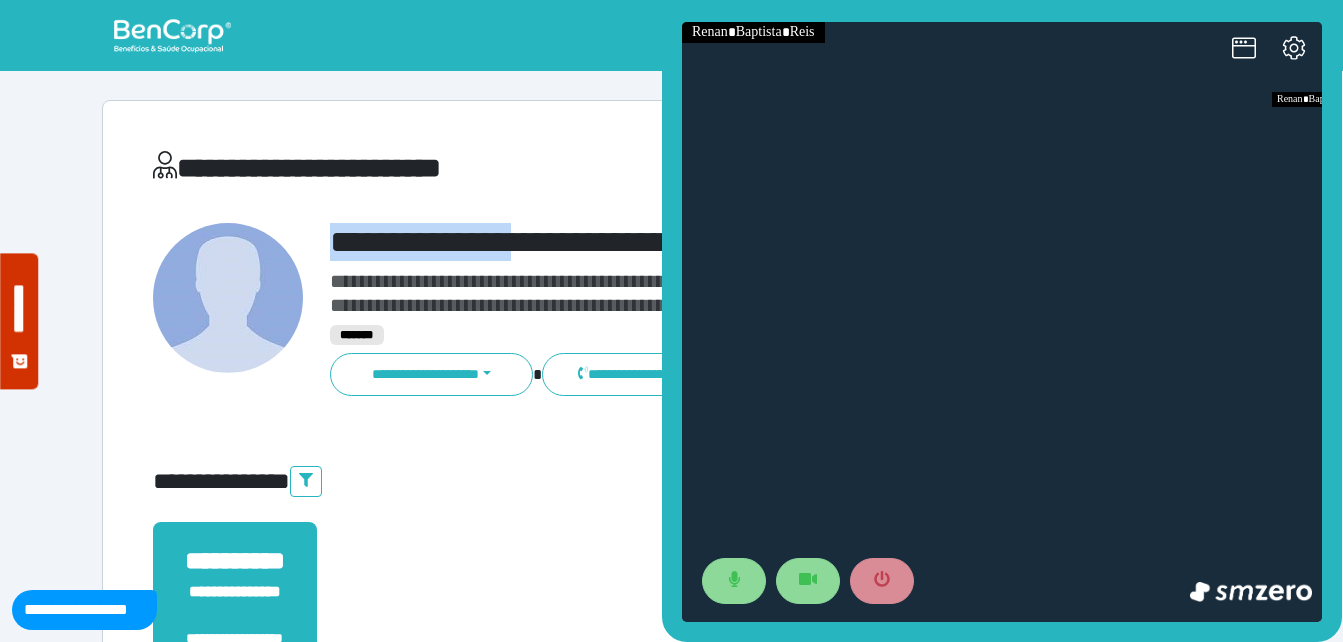 drag, startPoint x: 330, startPoint y: 234, endPoint x: 531, endPoint y: 224, distance: 201.2486 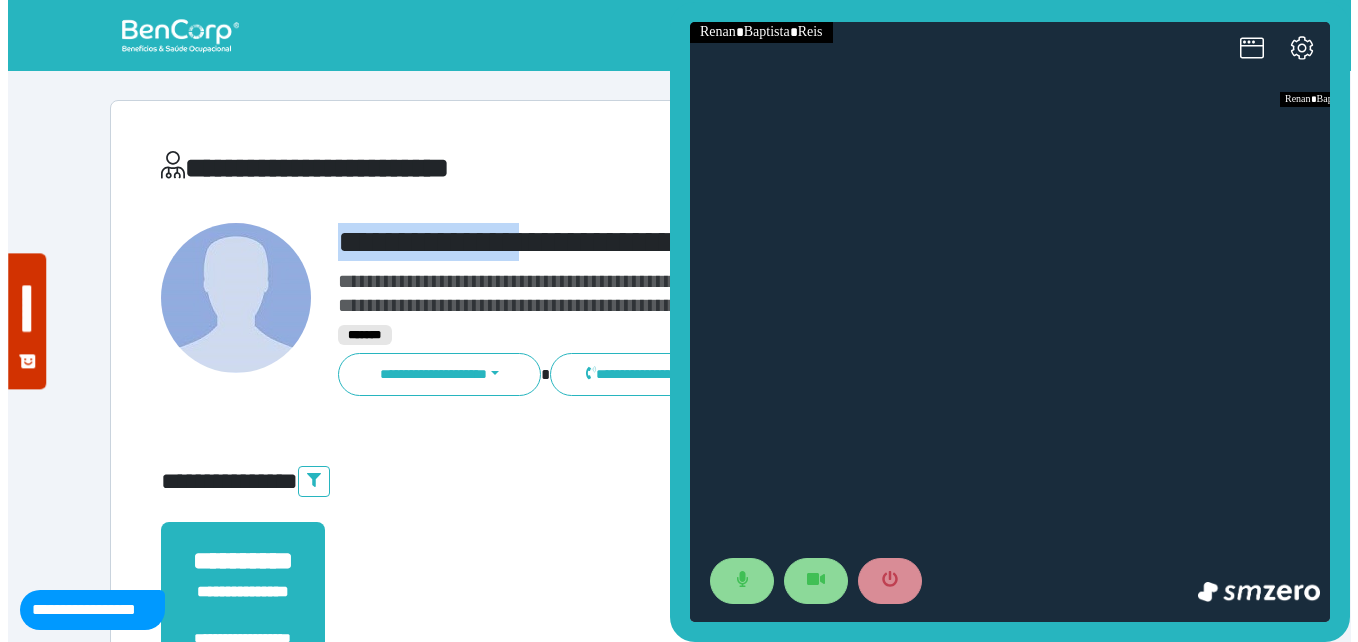 scroll, scrollTop: 100, scrollLeft: 0, axis: vertical 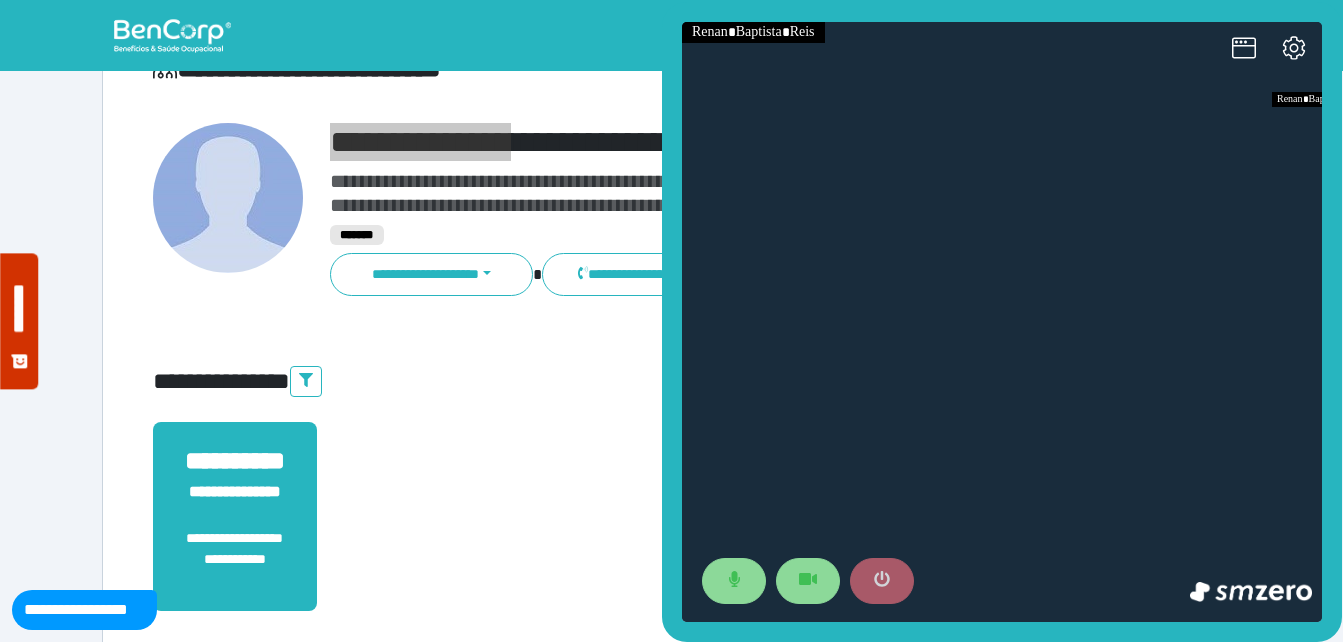 click 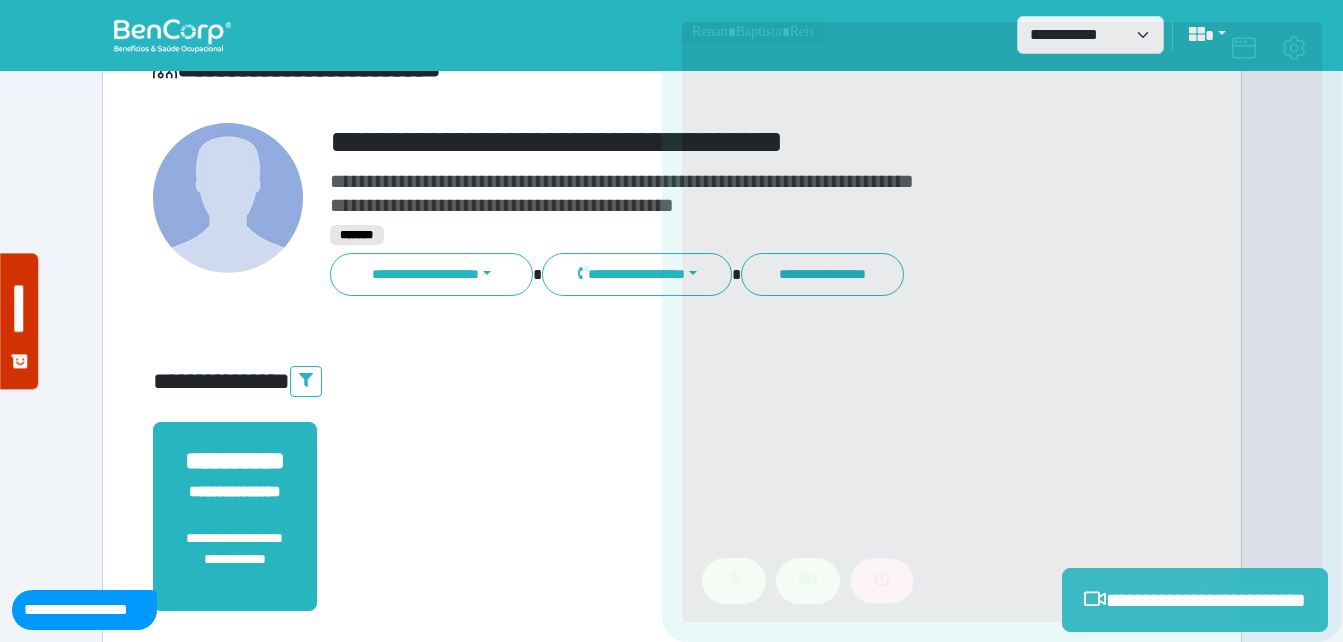 click on "**********" at bounding box center (716, 210) 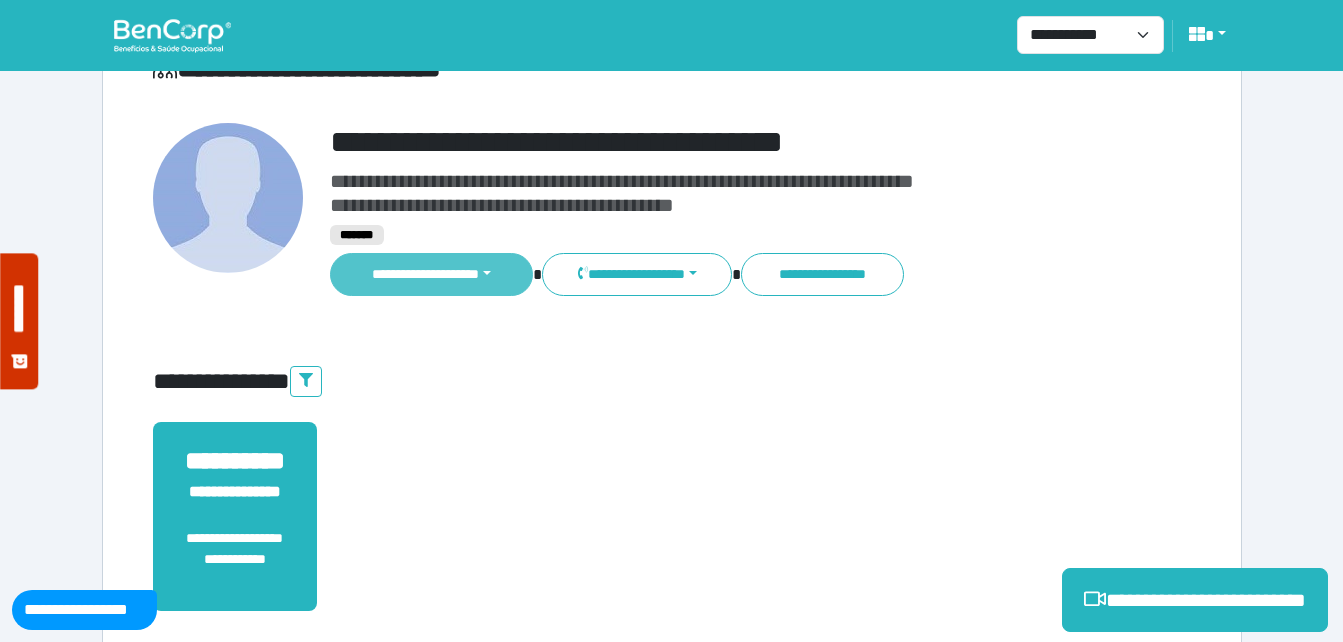 click on "**********" at bounding box center (432, 274) 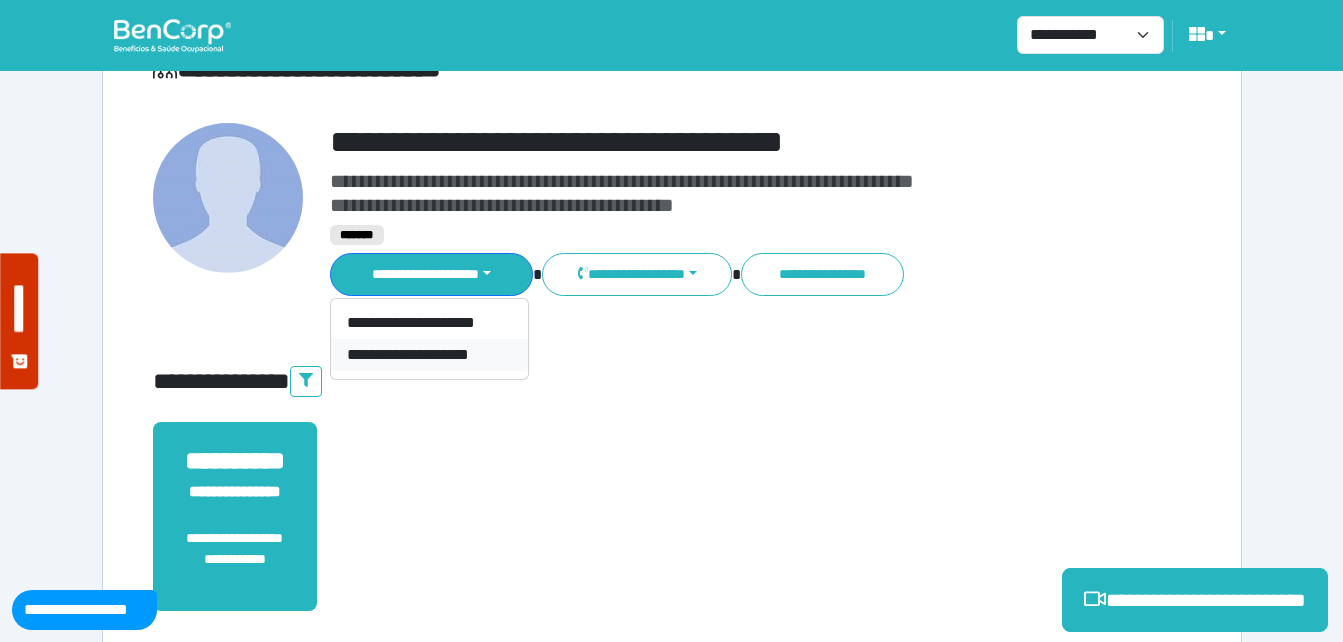 click on "**********" at bounding box center [429, 355] 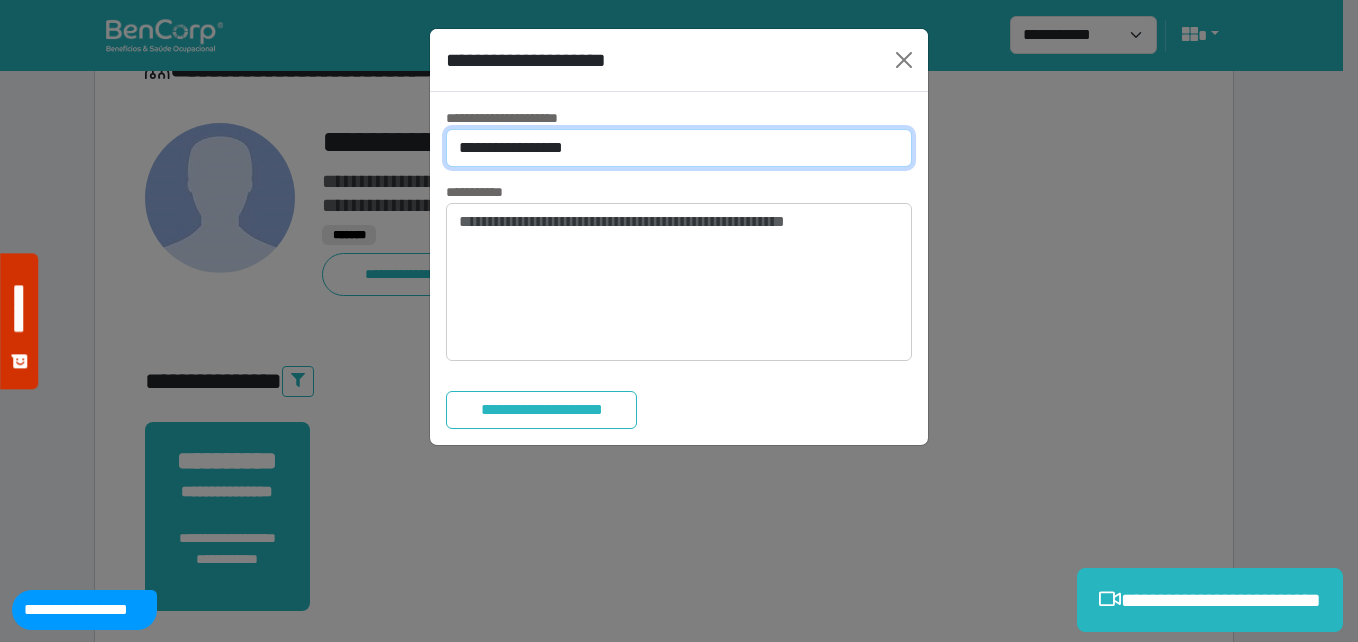drag, startPoint x: 578, startPoint y: 153, endPoint x: 578, endPoint y: 170, distance: 17 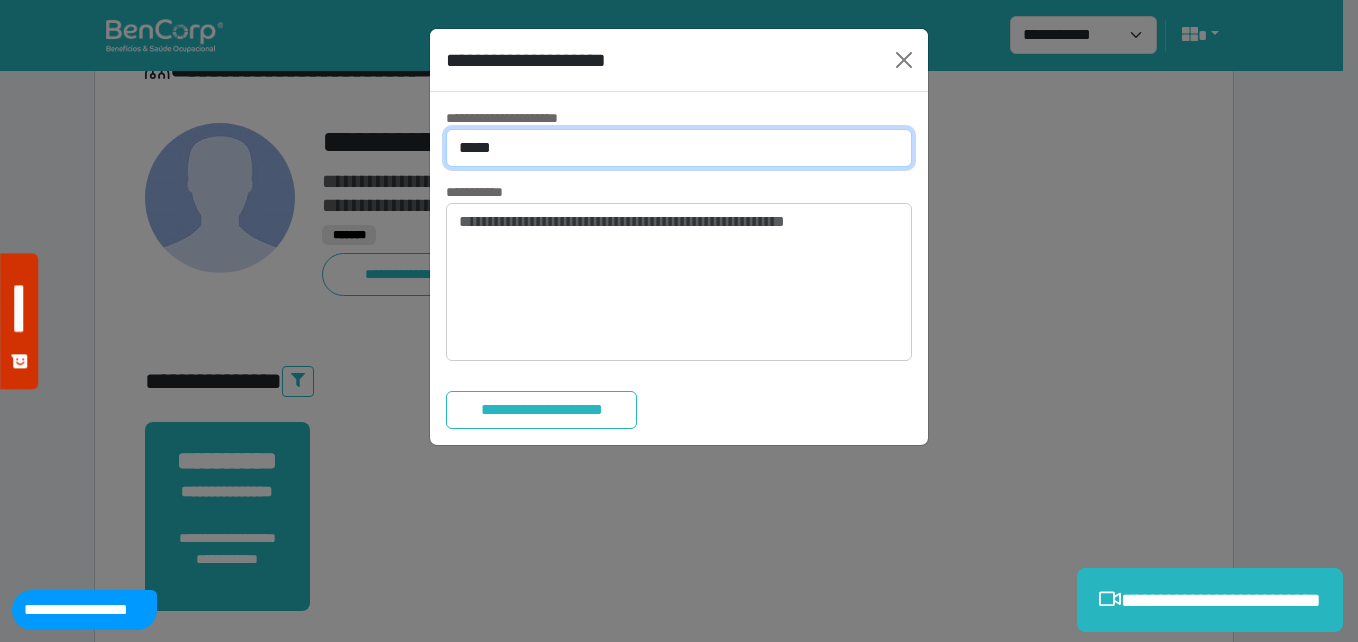 click on "**********" at bounding box center (679, 148) 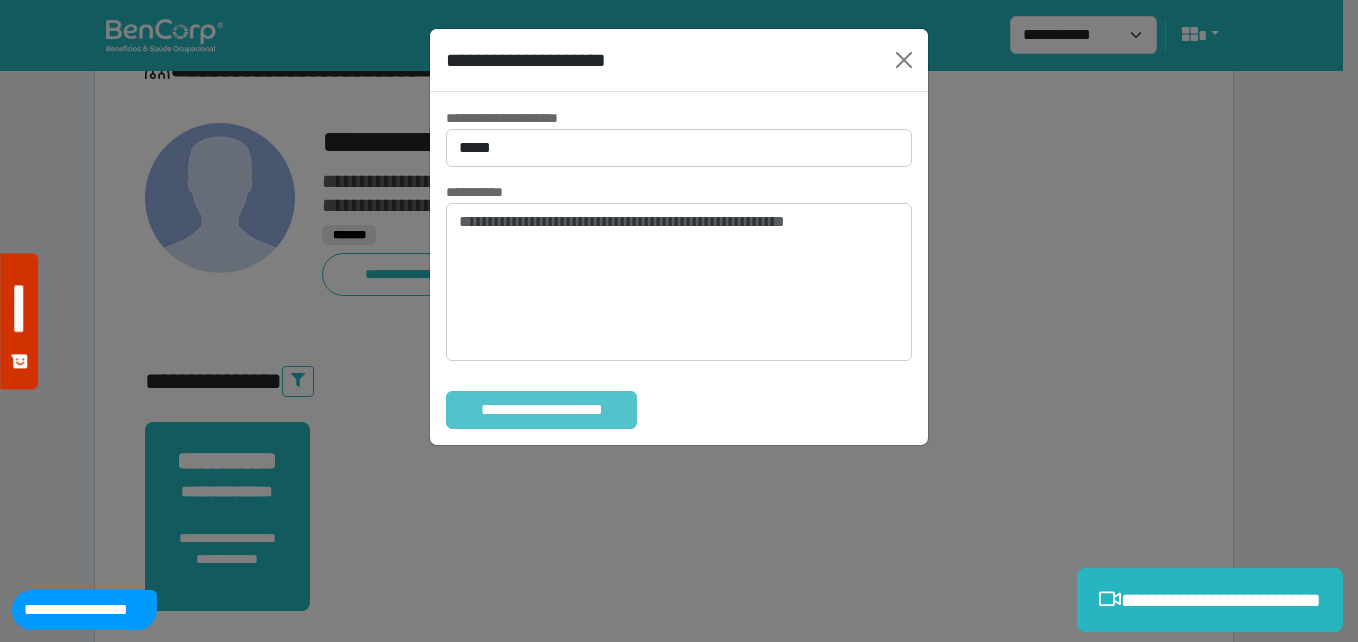 click on "**********" at bounding box center [541, 410] 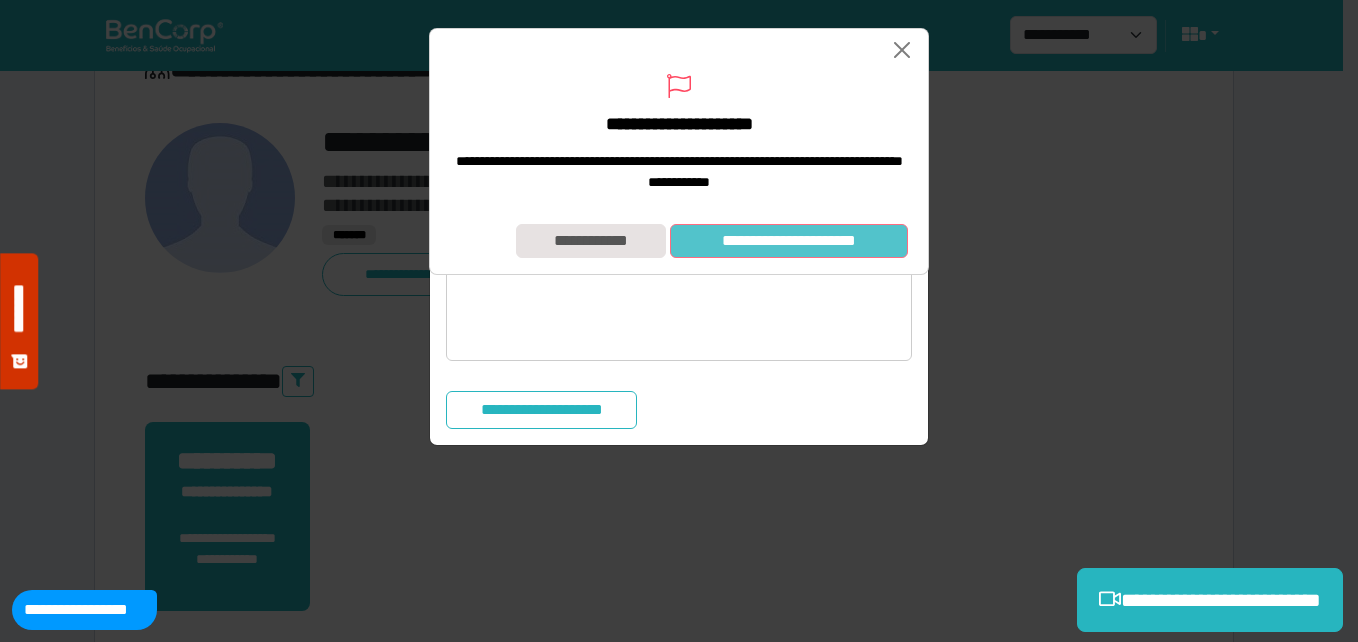 click on "**********" at bounding box center (789, 241) 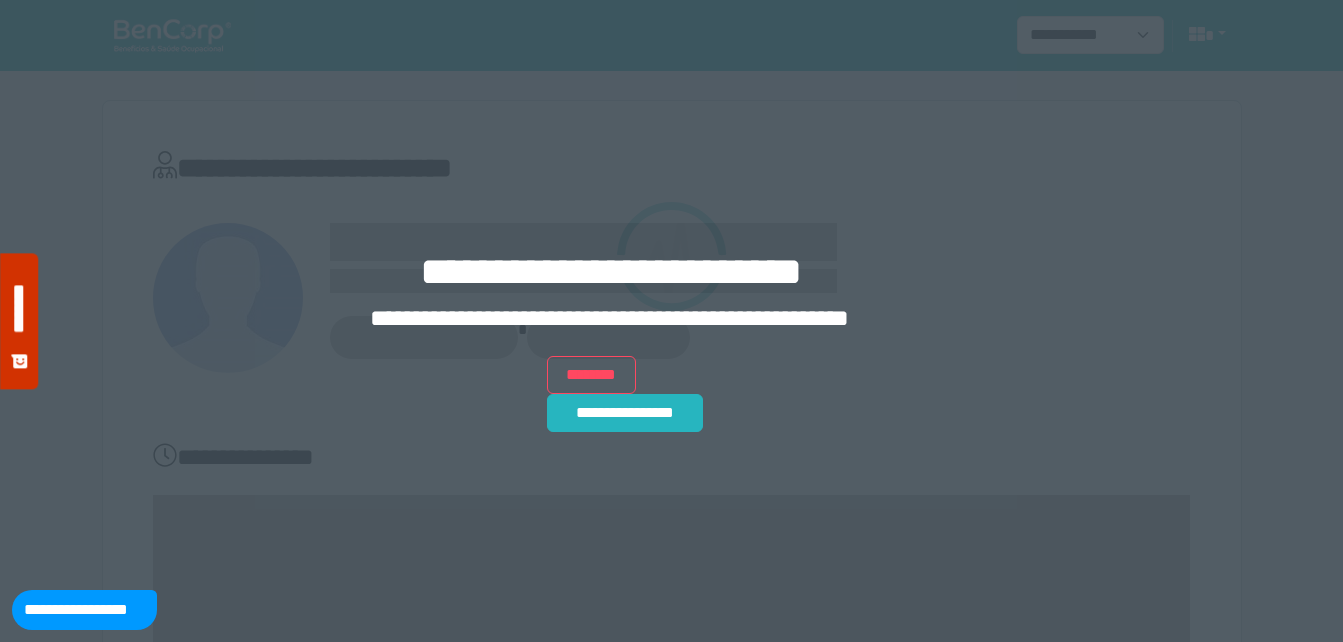 scroll, scrollTop: 0, scrollLeft: 0, axis: both 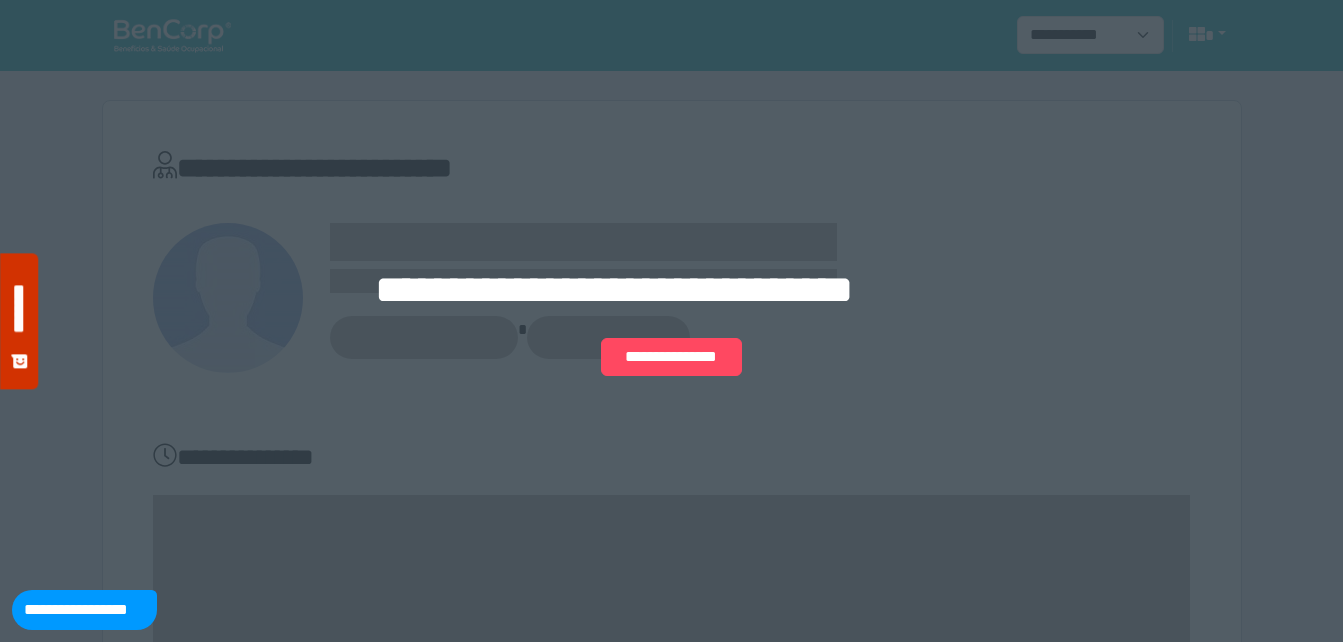click on "**********" at bounding box center [671, 321] 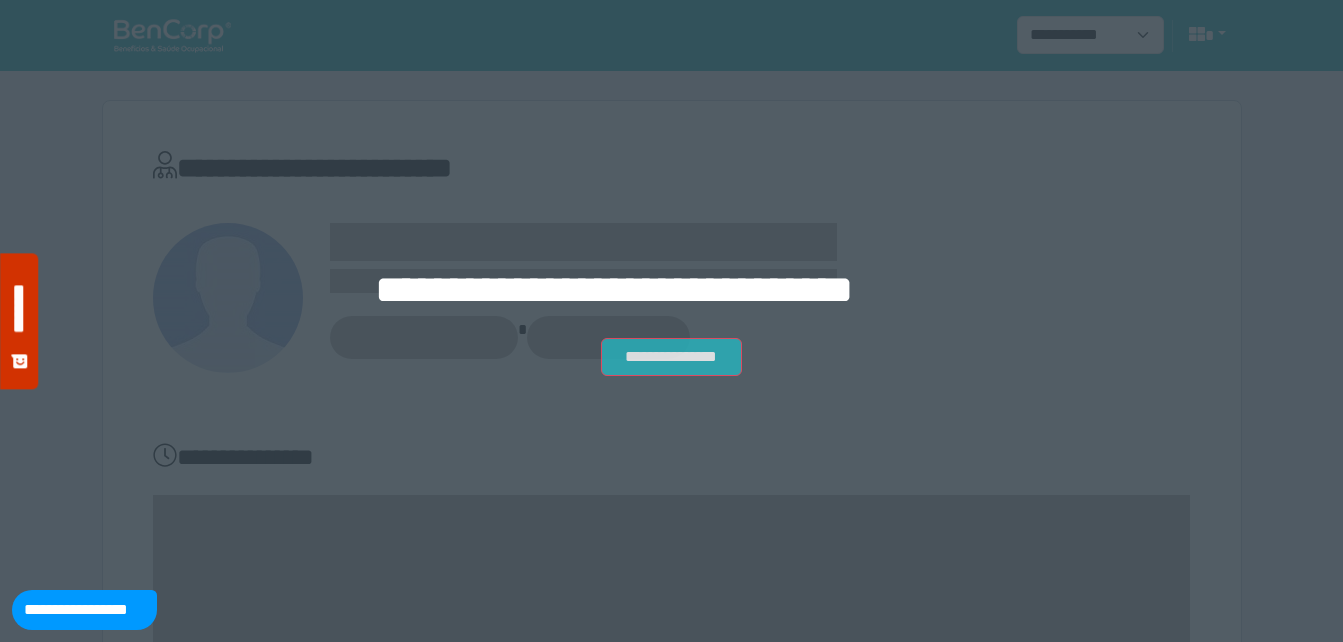 click on "**********" at bounding box center (671, 357) 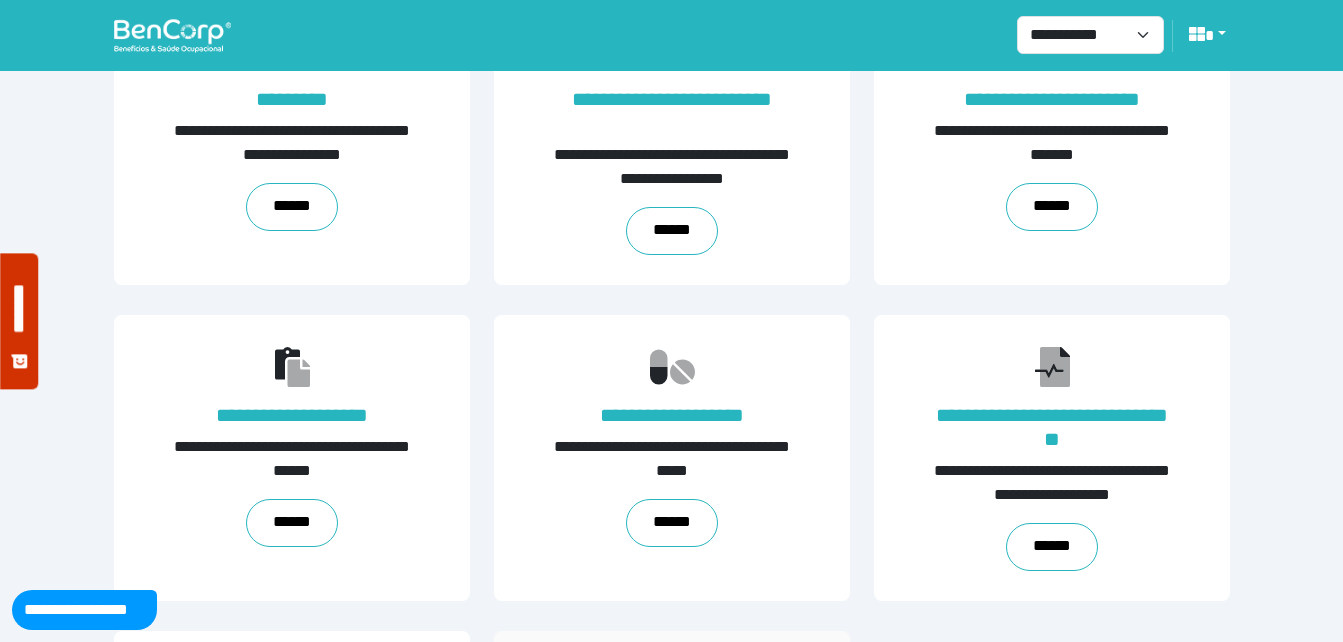 scroll, scrollTop: 454, scrollLeft: 0, axis: vertical 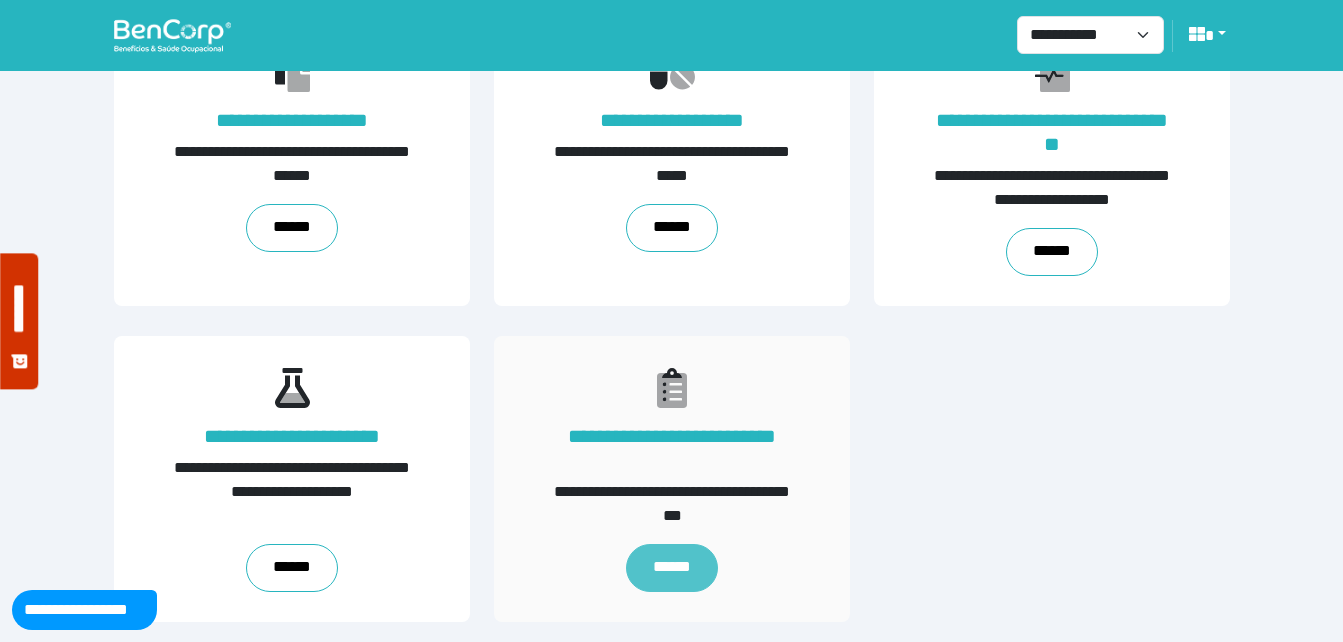 click on "******" at bounding box center (671, 568) 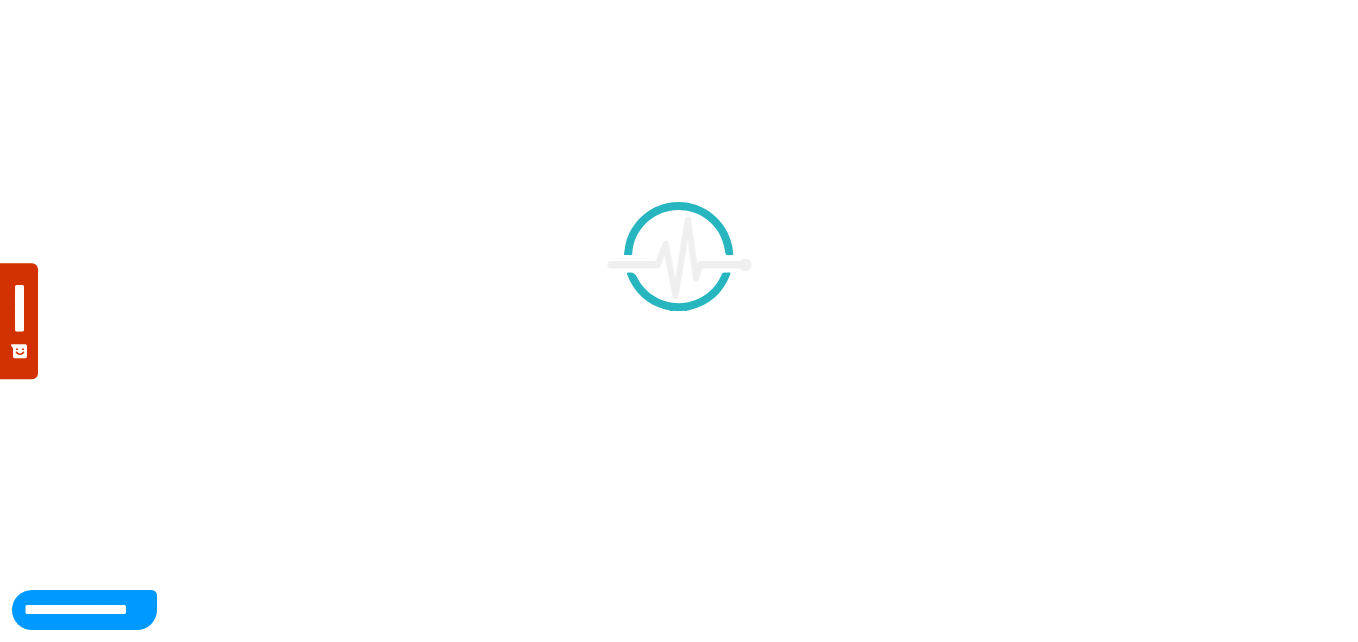 scroll, scrollTop: 0, scrollLeft: 0, axis: both 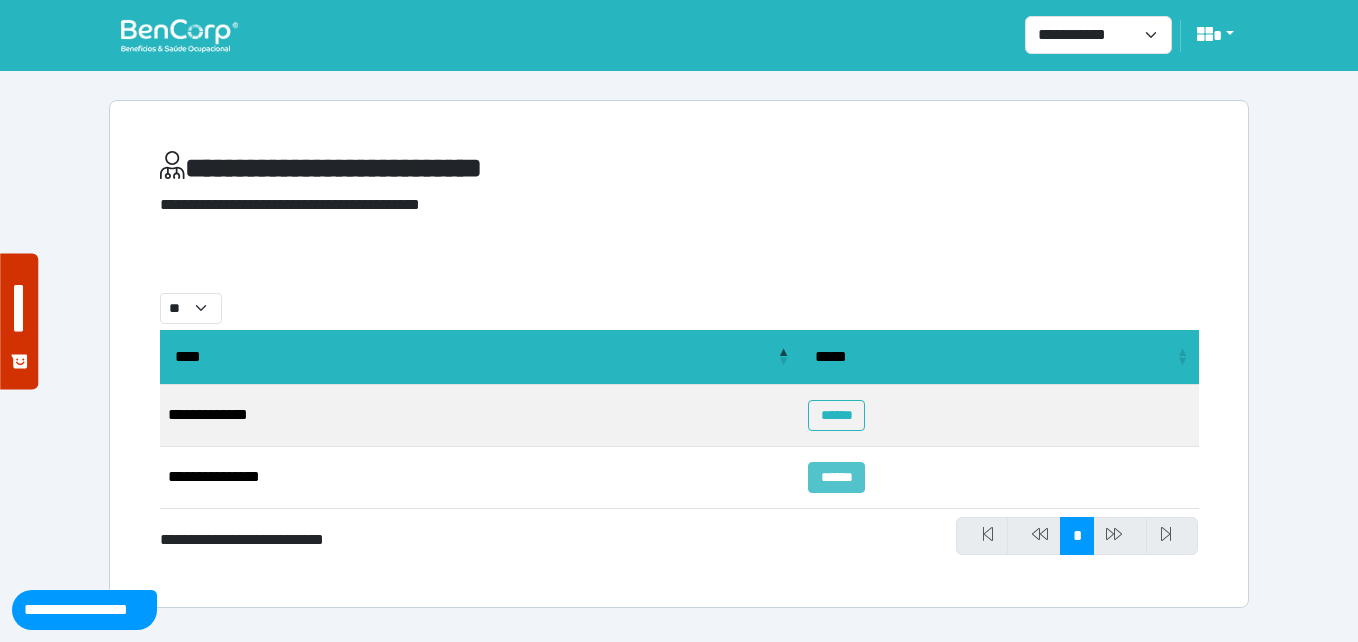 click on "******" at bounding box center (836, 477) 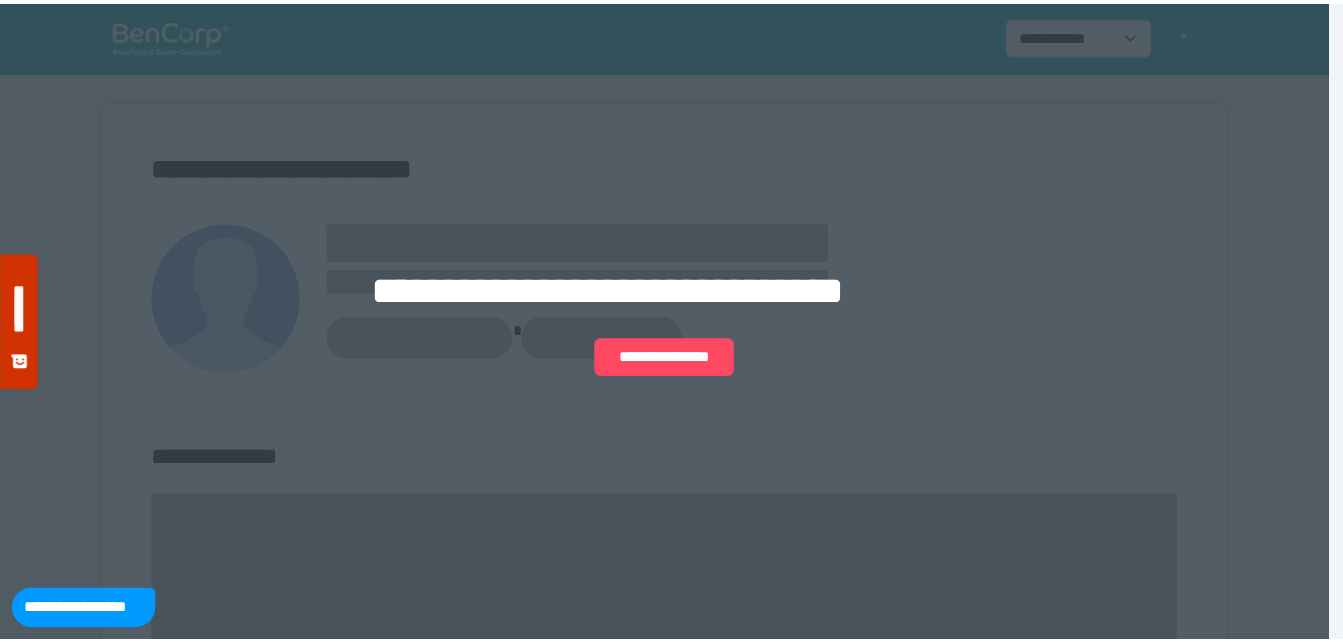 scroll, scrollTop: 0, scrollLeft: 0, axis: both 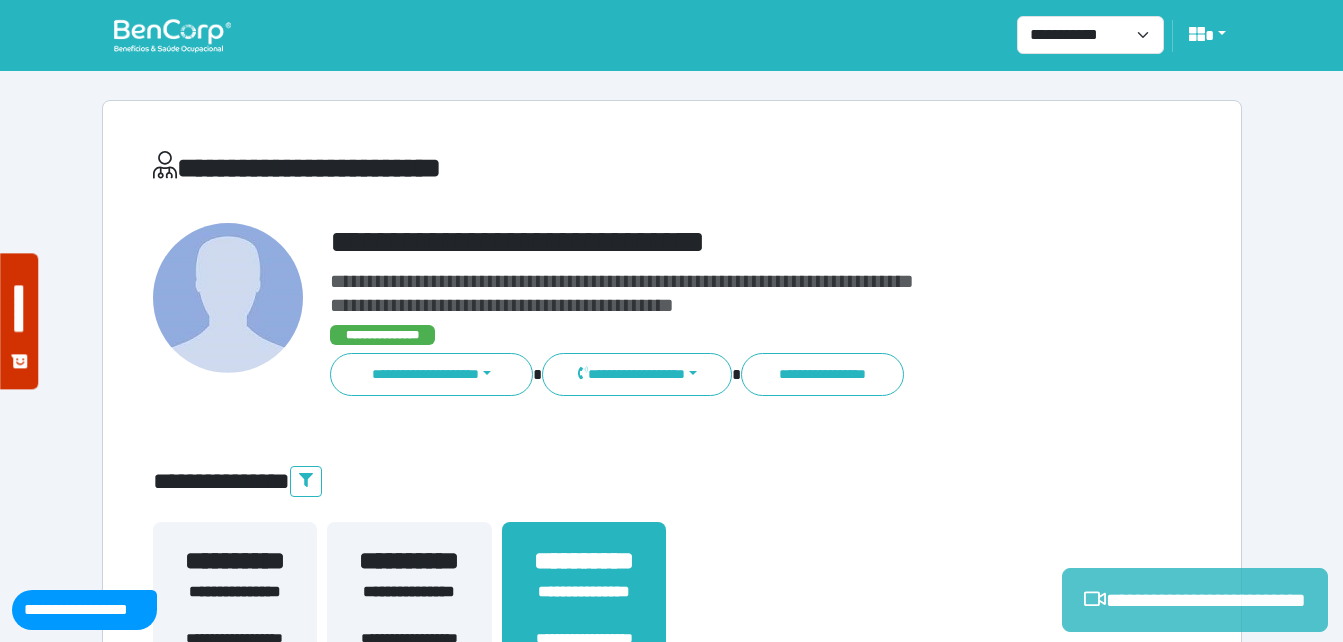 click on "**********" at bounding box center (1195, 600) 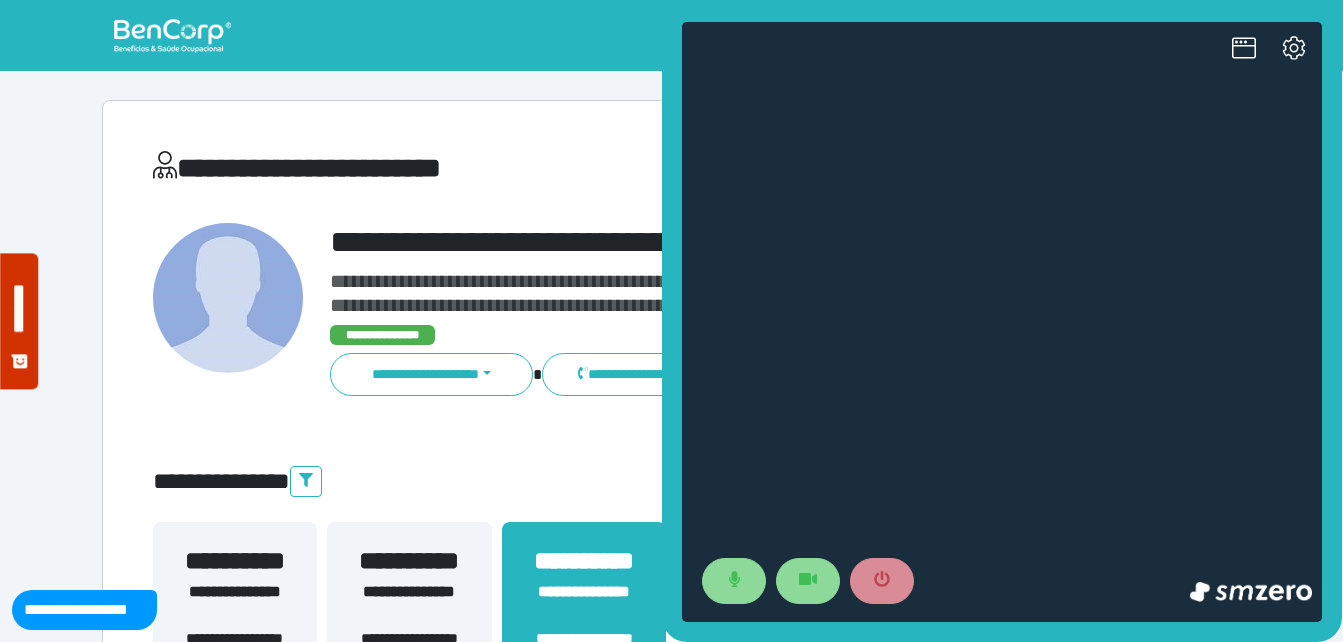 scroll, scrollTop: 0, scrollLeft: 0, axis: both 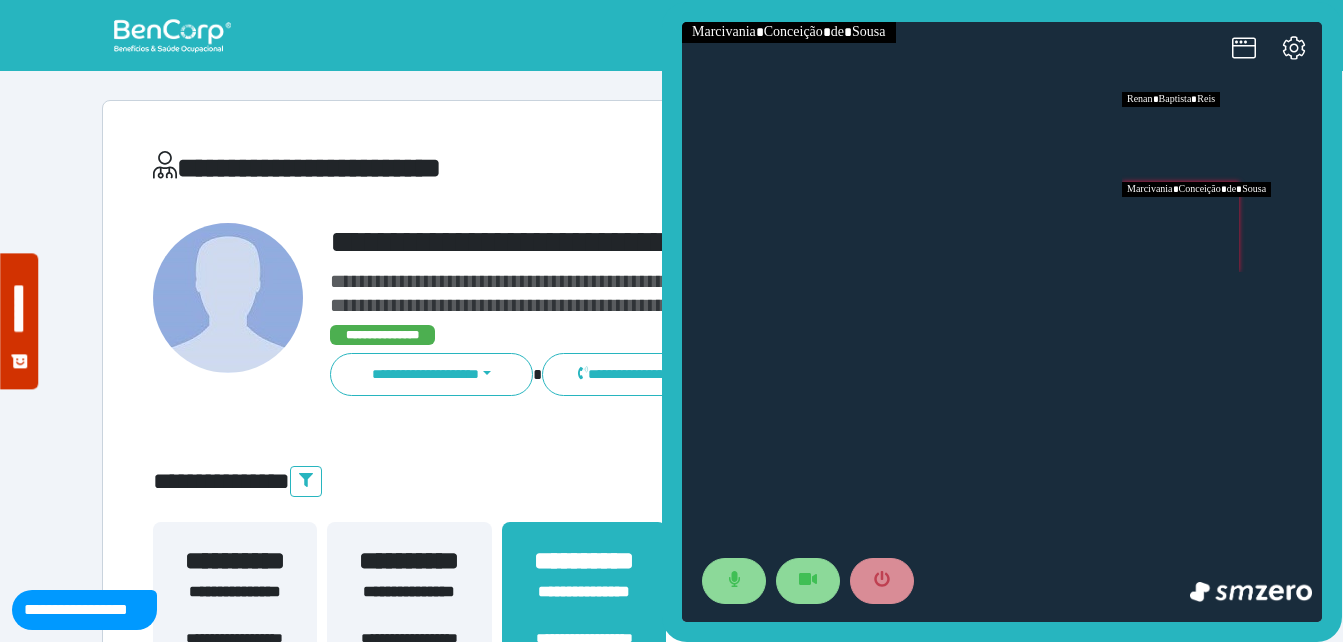 click at bounding box center [1222, 227] 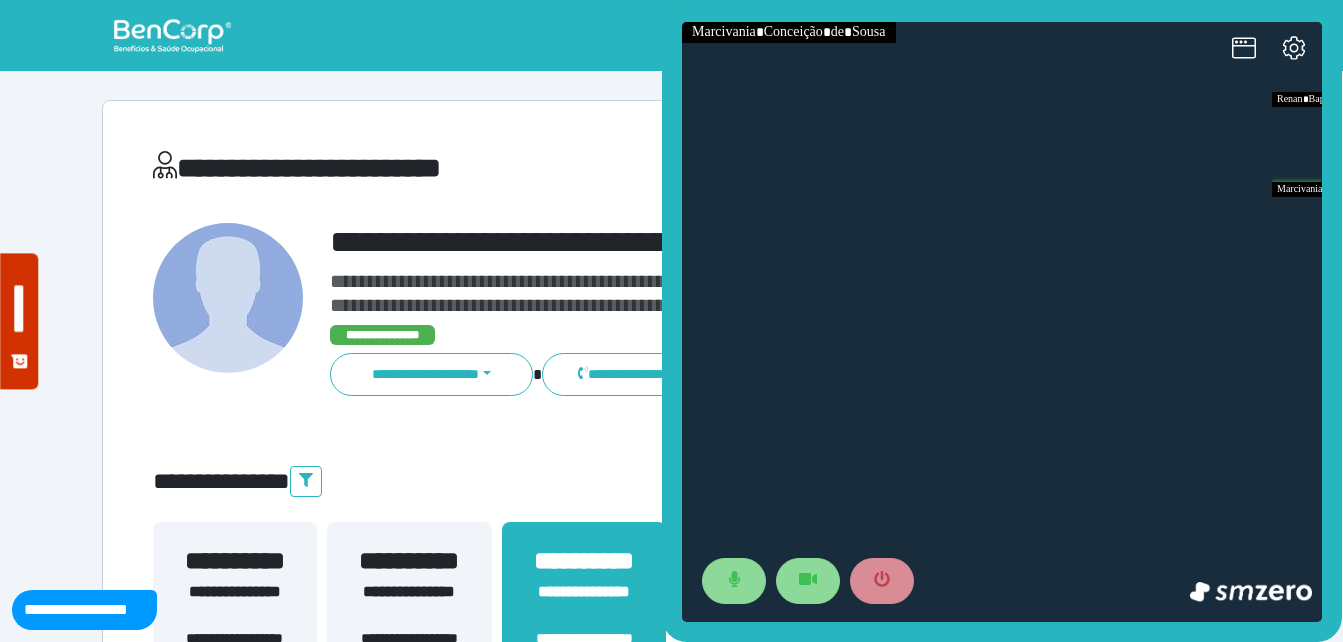 click on "**********" at bounding box center [716, 242] 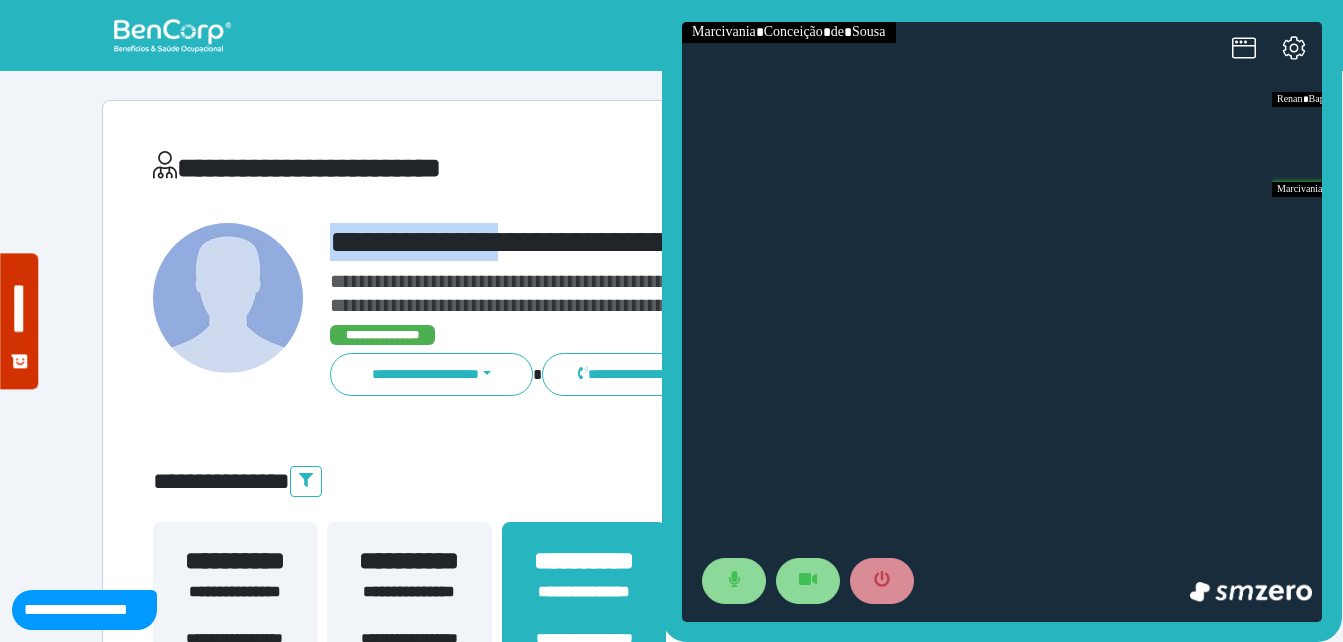 drag, startPoint x: 326, startPoint y: 236, endPoint x: 568, endPoint y: 229, distance: 242.10121 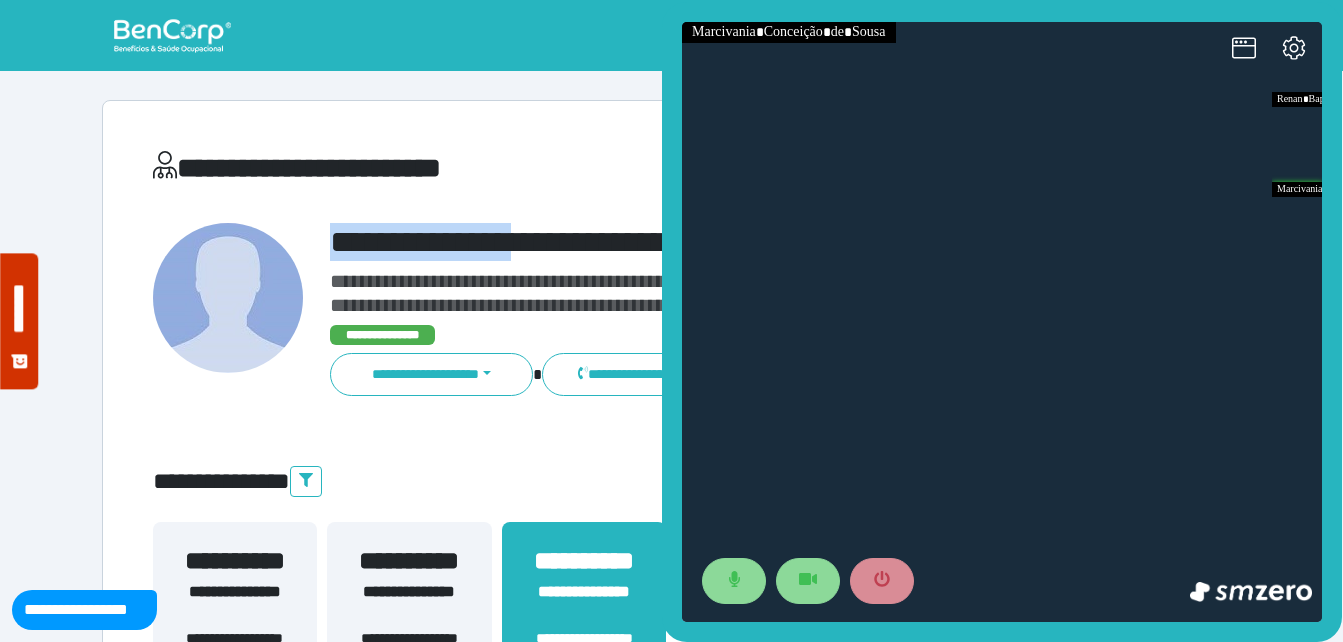 copy on "**********" 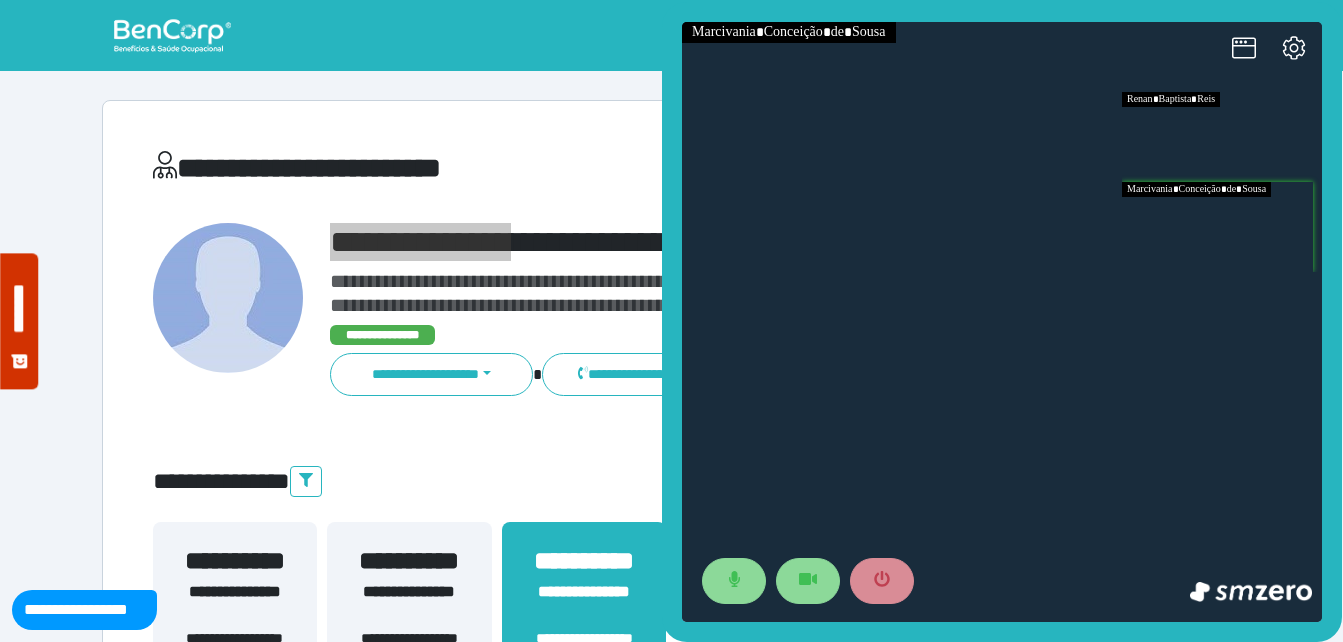 click at bounding box center (1222, 137) 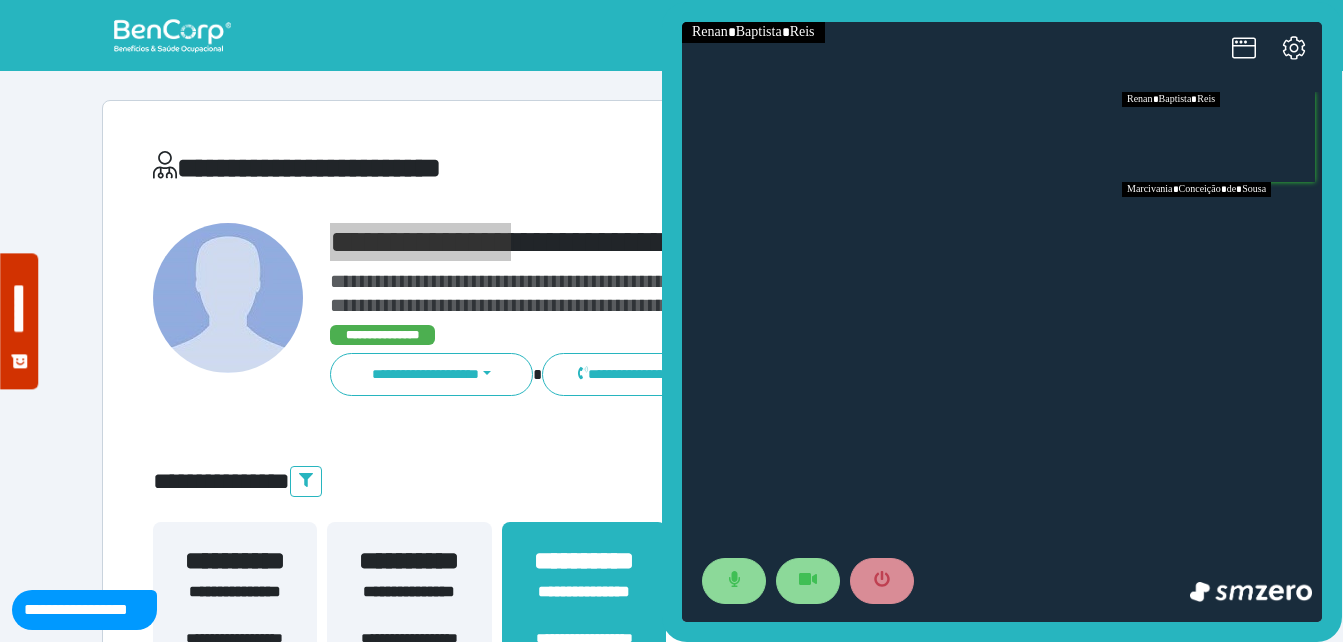 click at bounding box center [1222, 227] 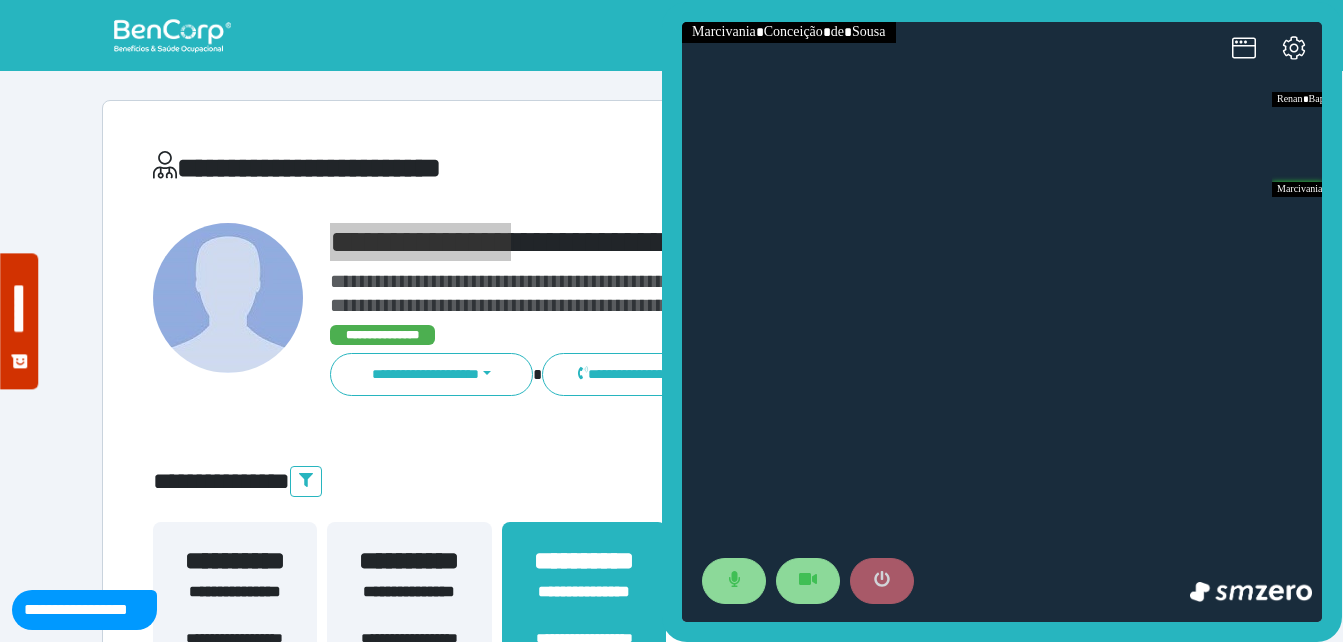click at bounding box center [882, 581] 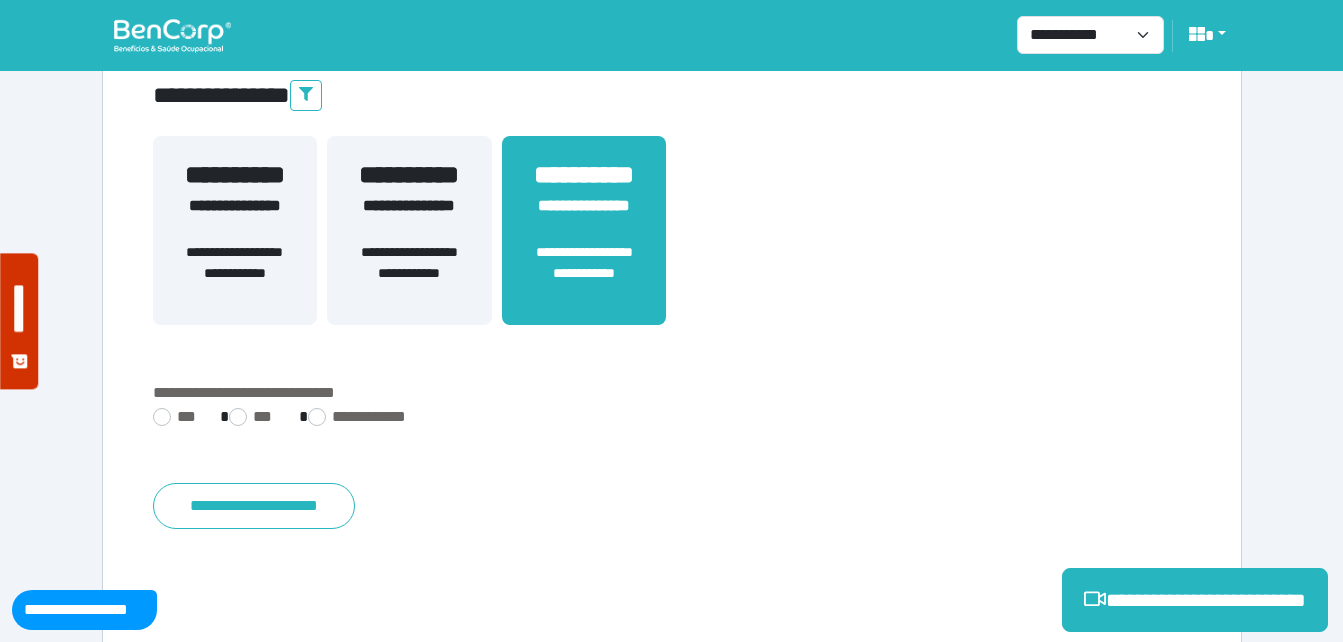 scroll, scrollTop: 494, scrollLeft: 0, axis: vertical 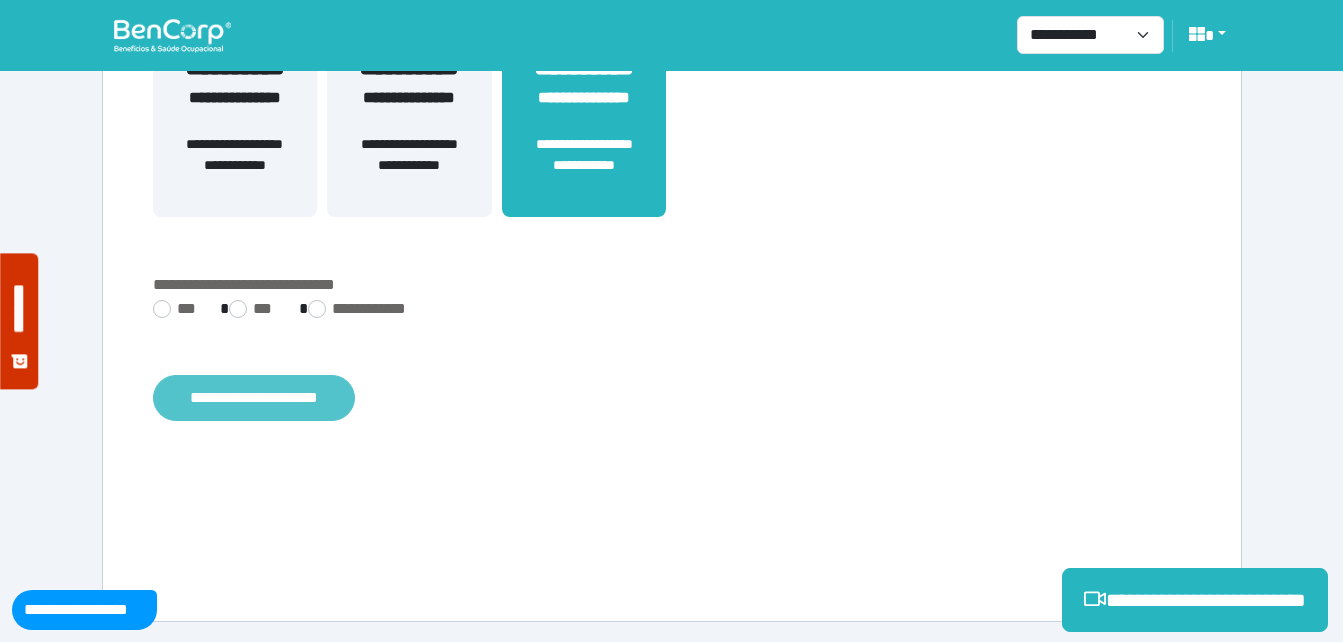 click on "**********" at bounding box center (254, 398) 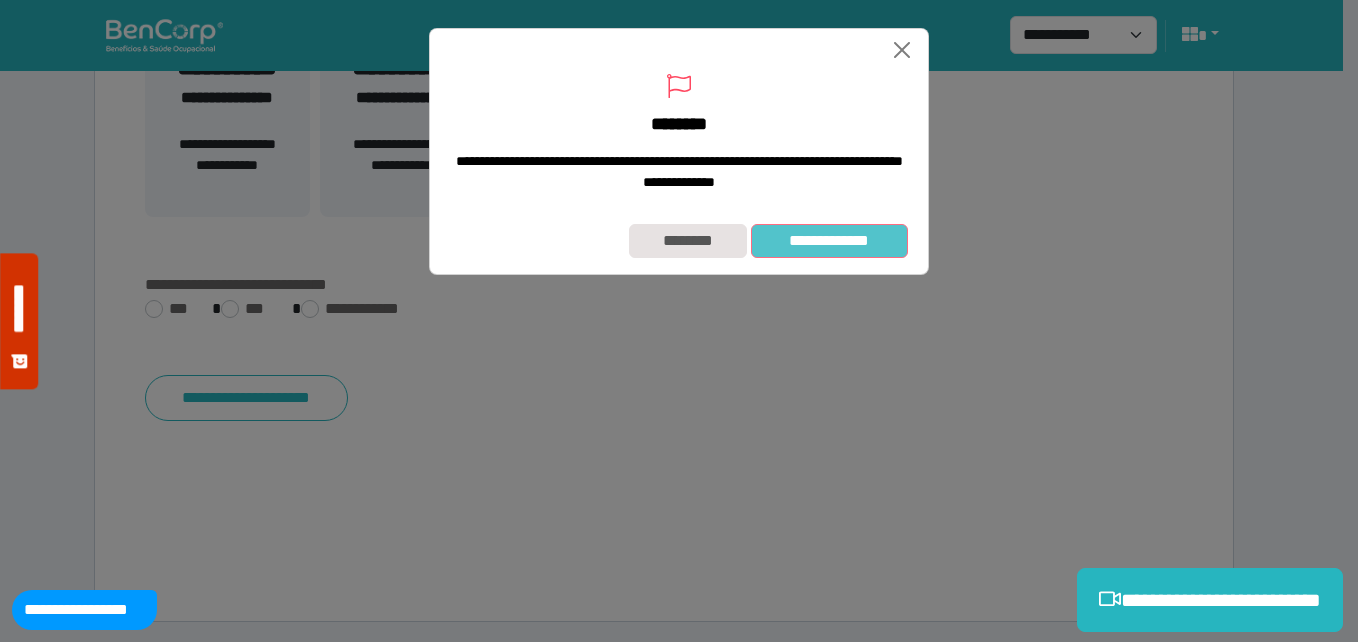 click on "**********" at bounding box center [829, 241] 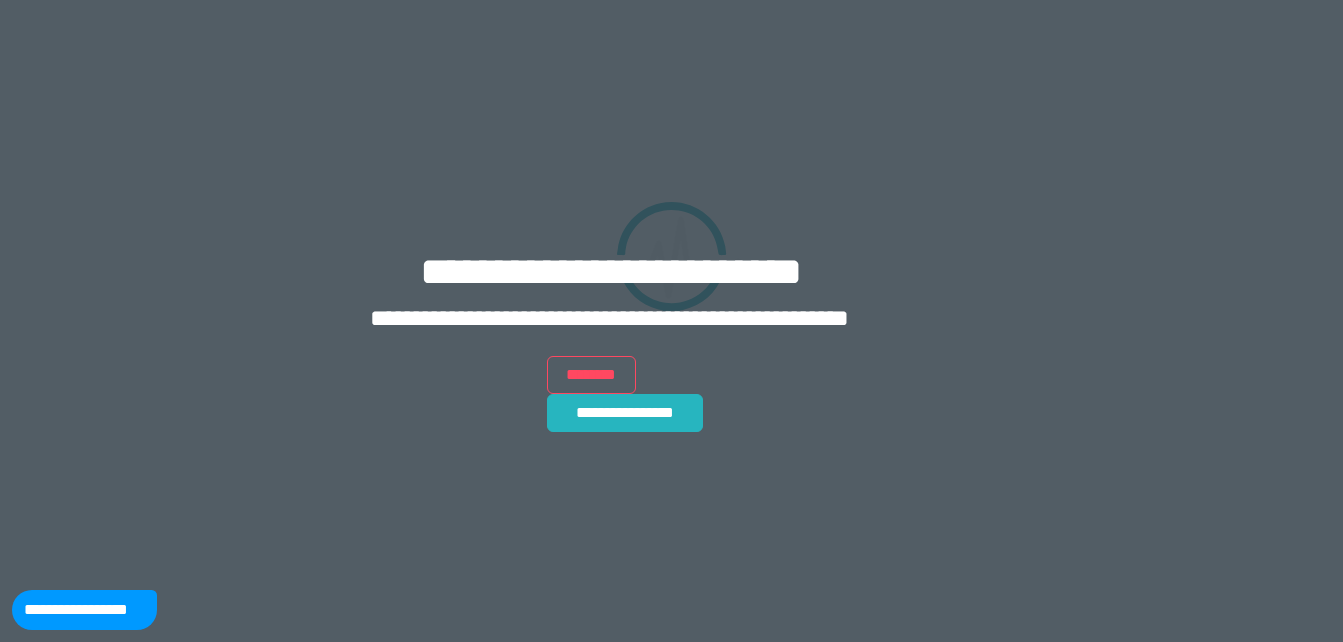 scroll, scrollTop: 0, scrollLeft: 0, axis: both 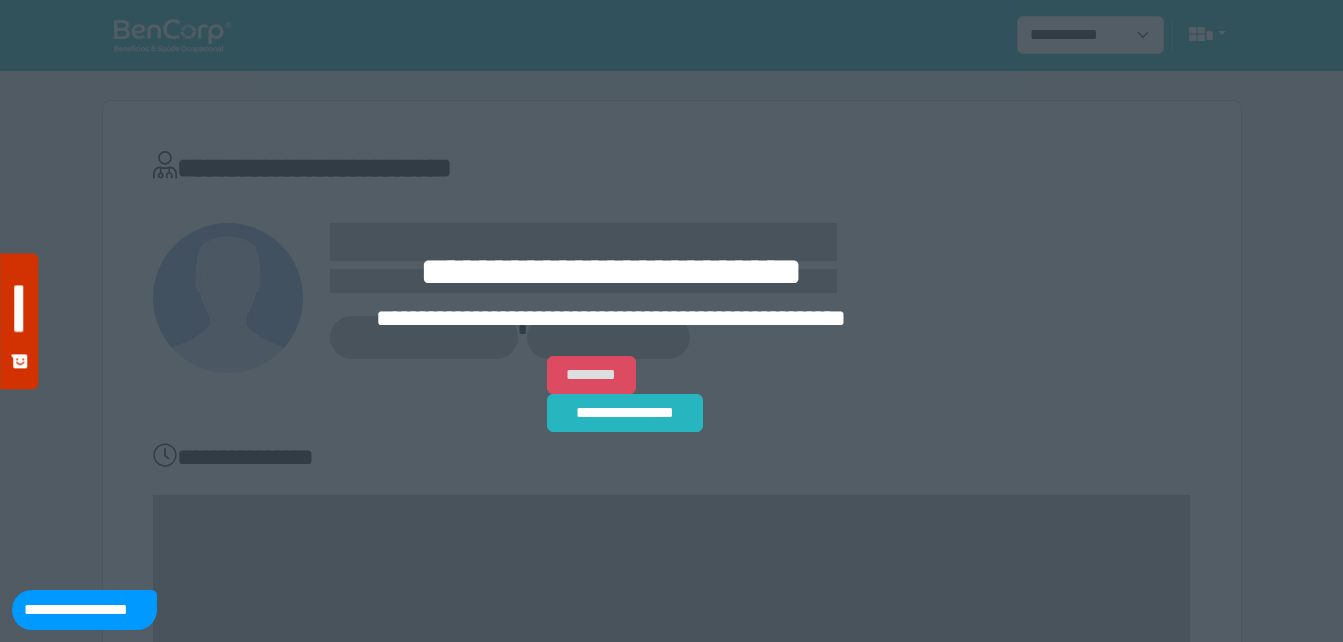 click on "********" at bounding box center [591, 375] 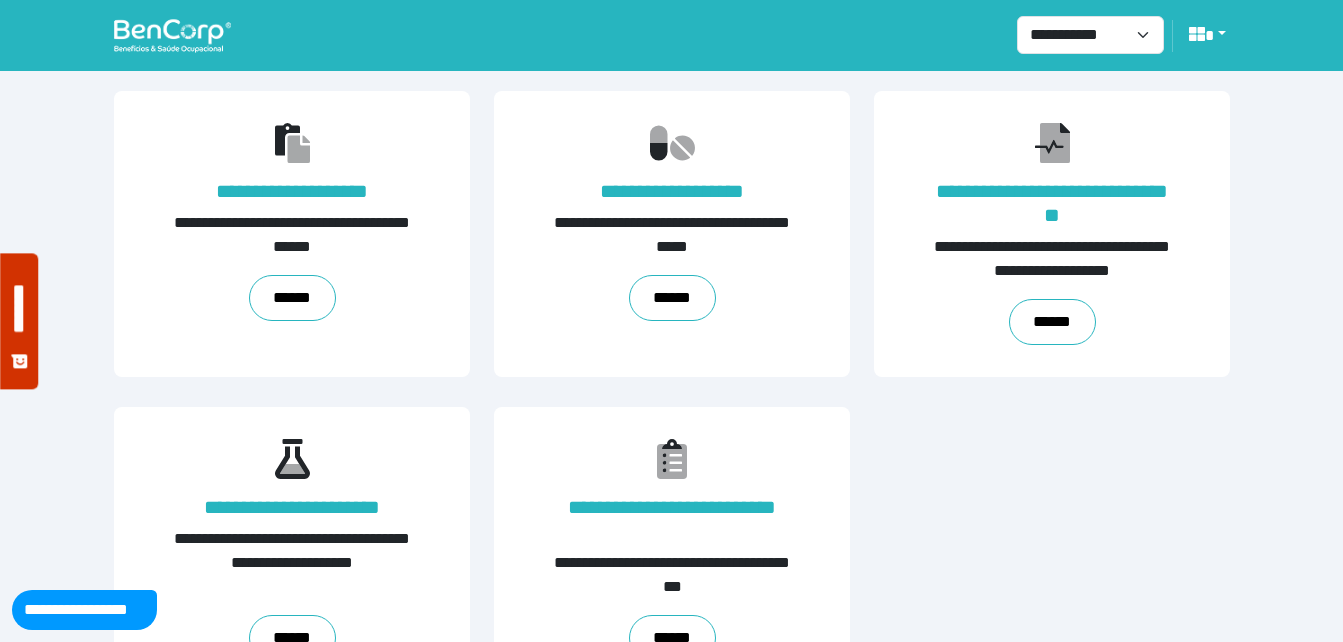 scroll, scrollTop: 454, scrollLeft: 0, axis: vertical 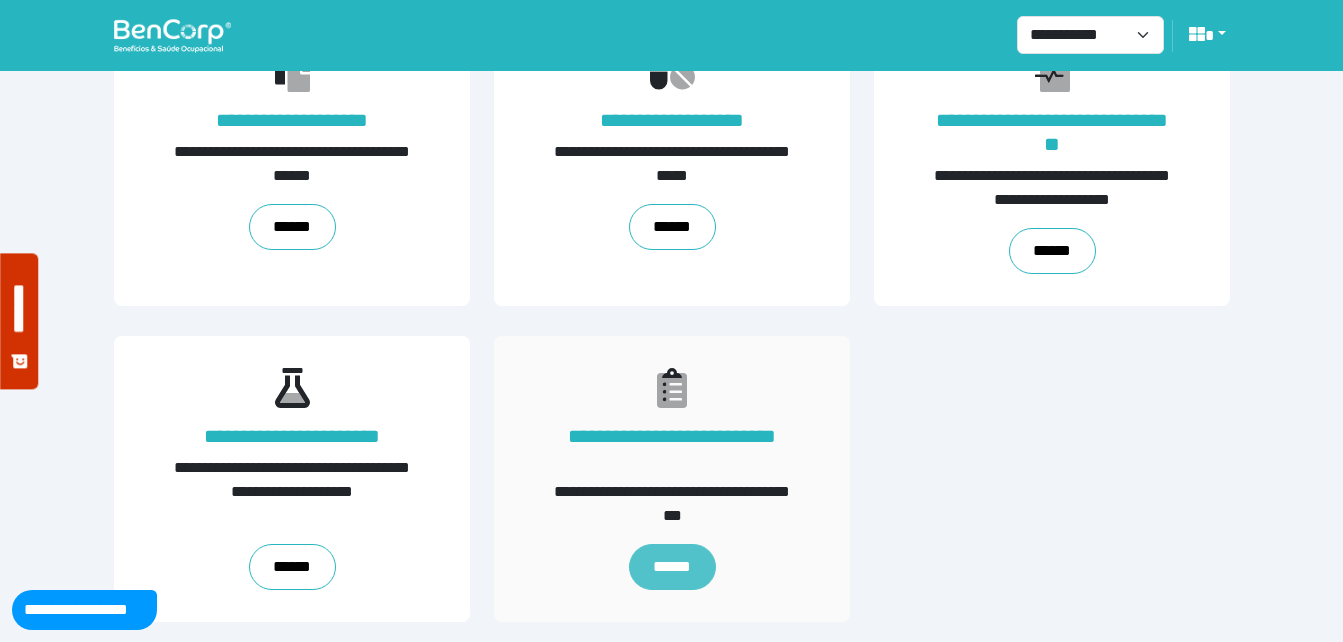 click on "******" at bounding box center [671, 567] 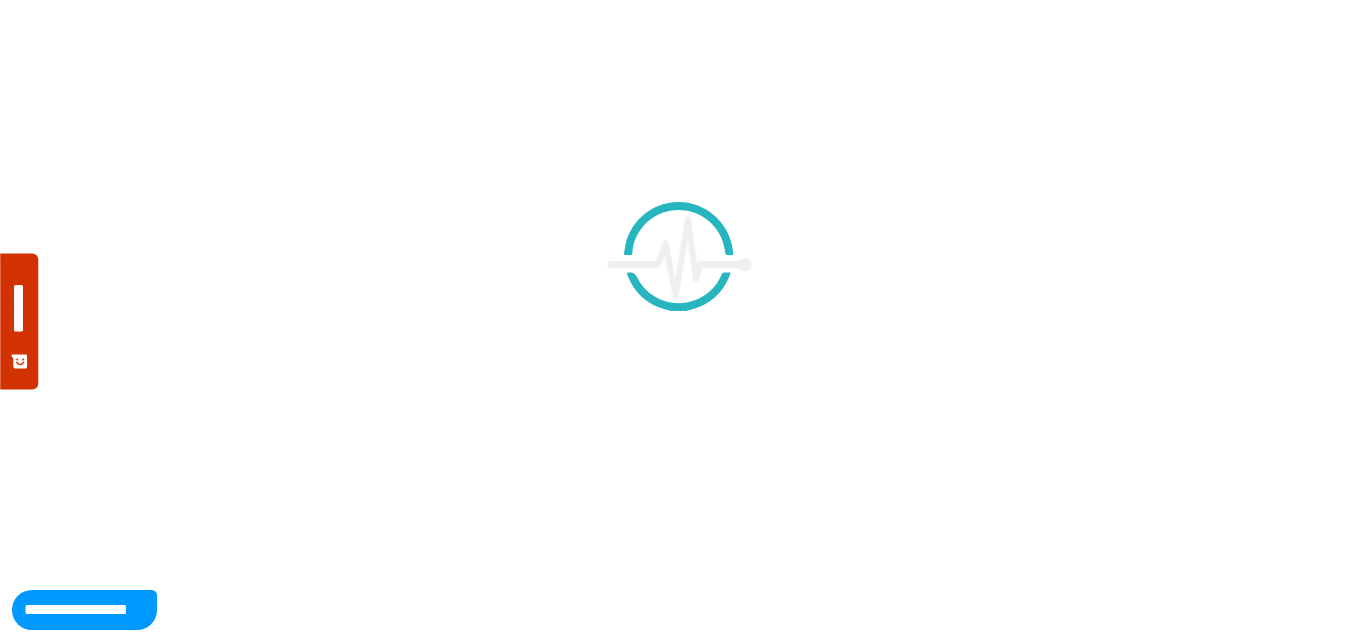 scroll, scrollTop: 0, scrollLeft: 0, axis: both 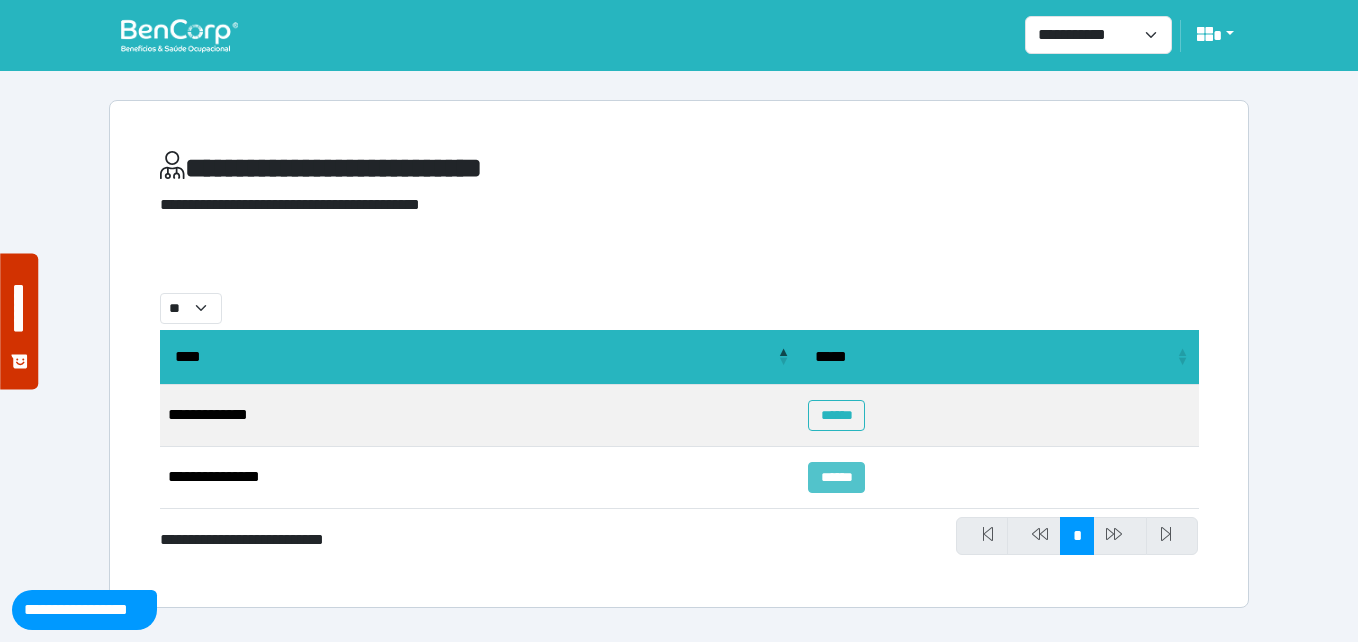 click on "******" at bounding box center (836, 477) 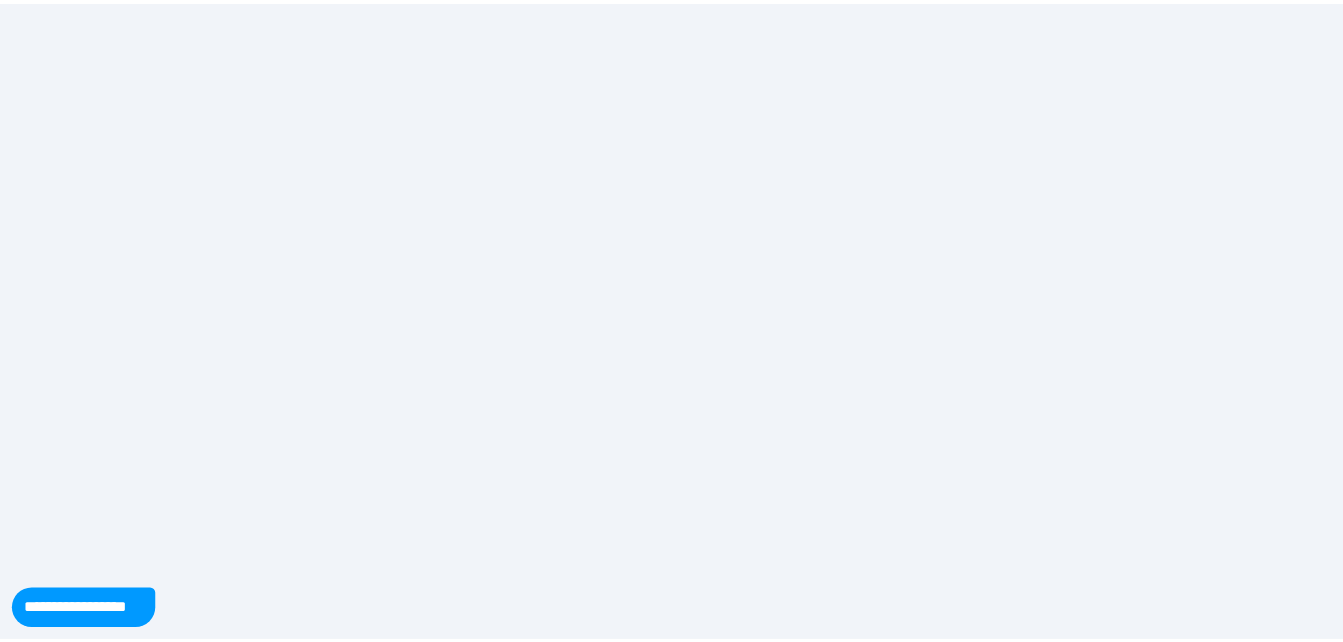 scroll, scrollTop: 0, scrollLeft: 0, axis: both 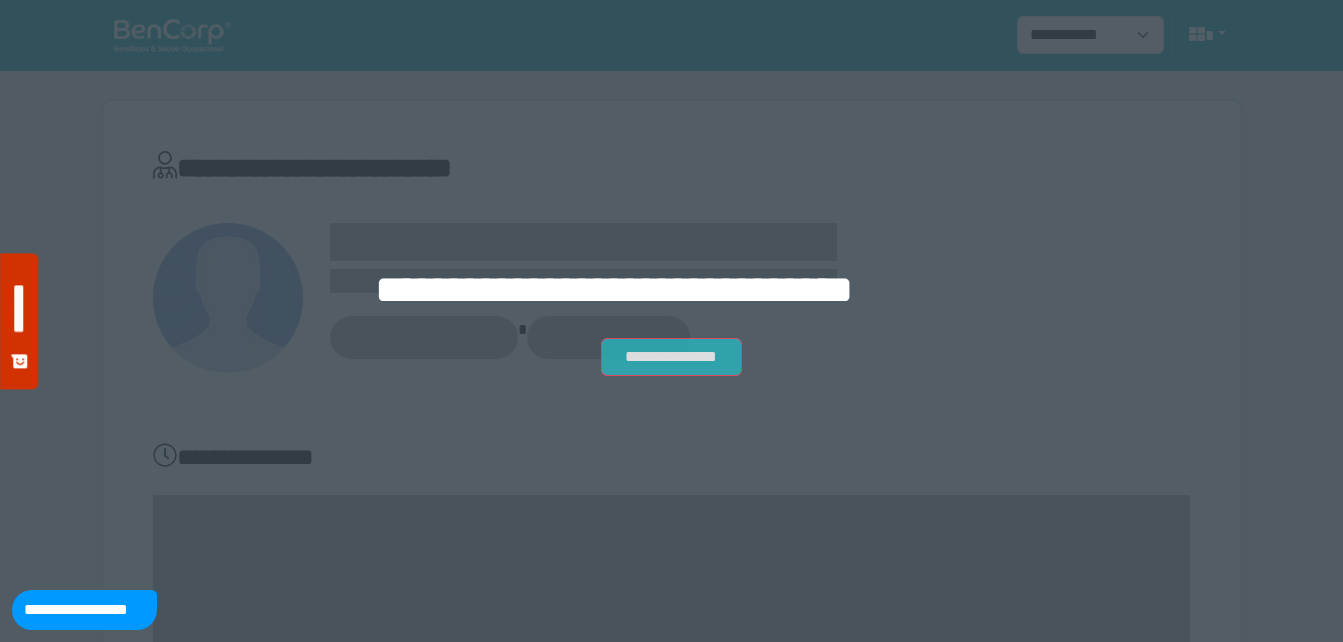 click on "**********" at bounding box center [671, 357] 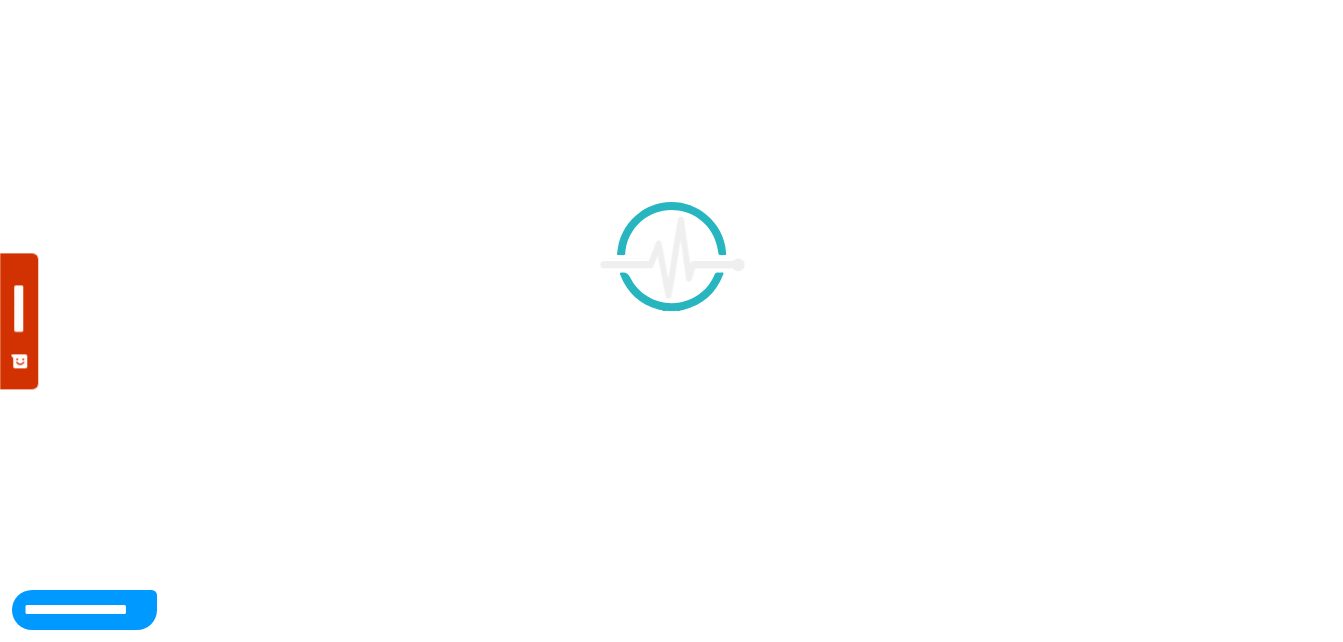 scroll, scrollTop: 0, scrollLeft: 0, axis: both 